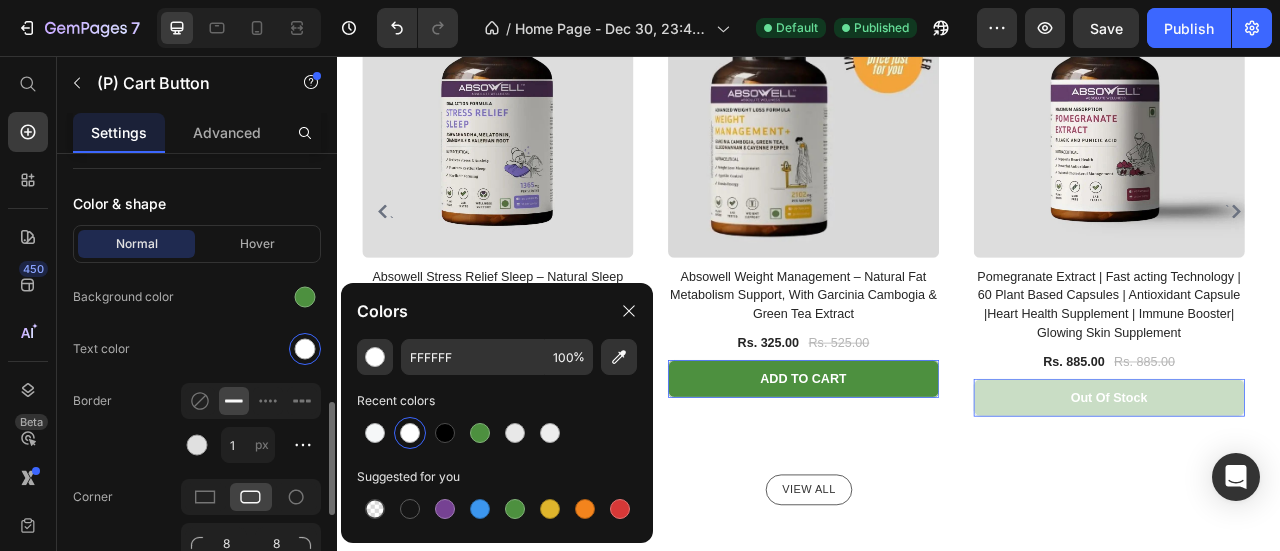 click on "Text color" 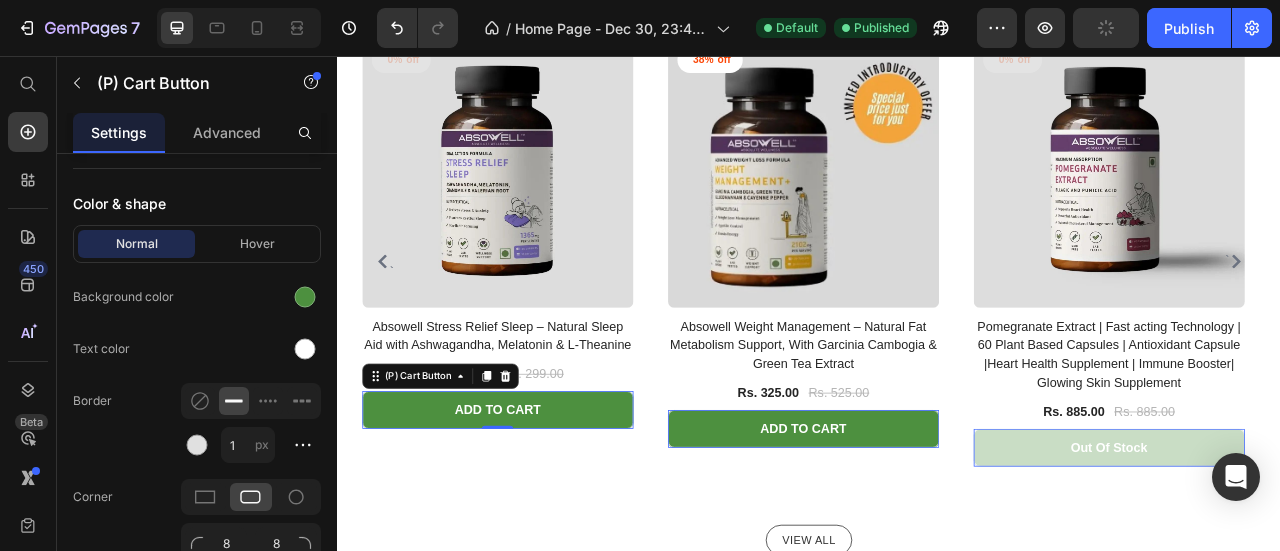 scroll, scrollTop: 833, scrollLeft: 0, axis: vertical 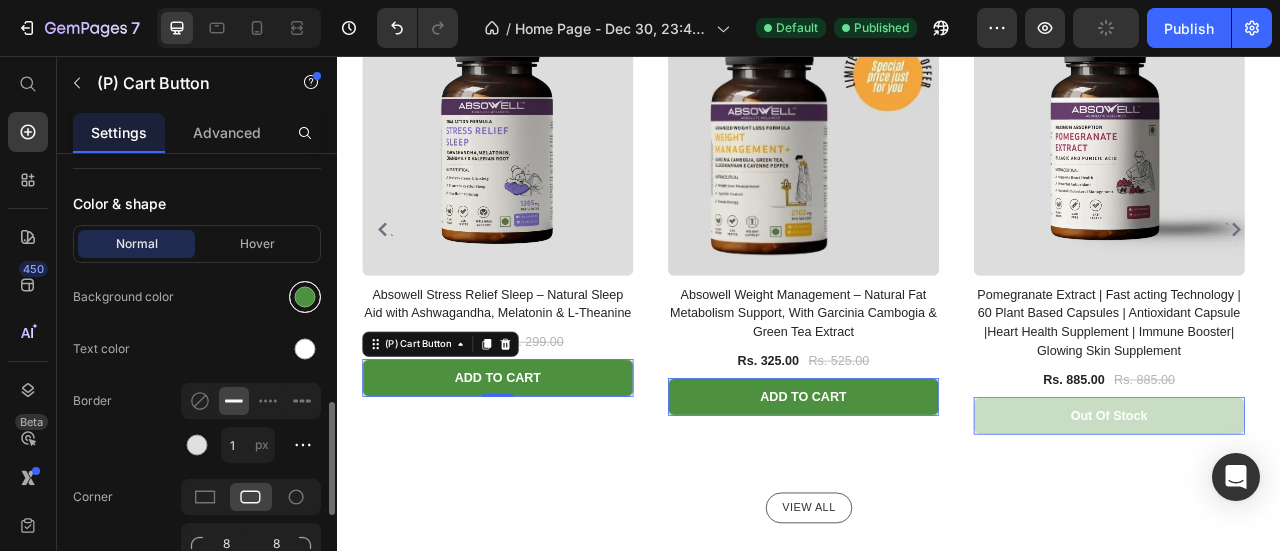 click at bounding box center (305, 297) 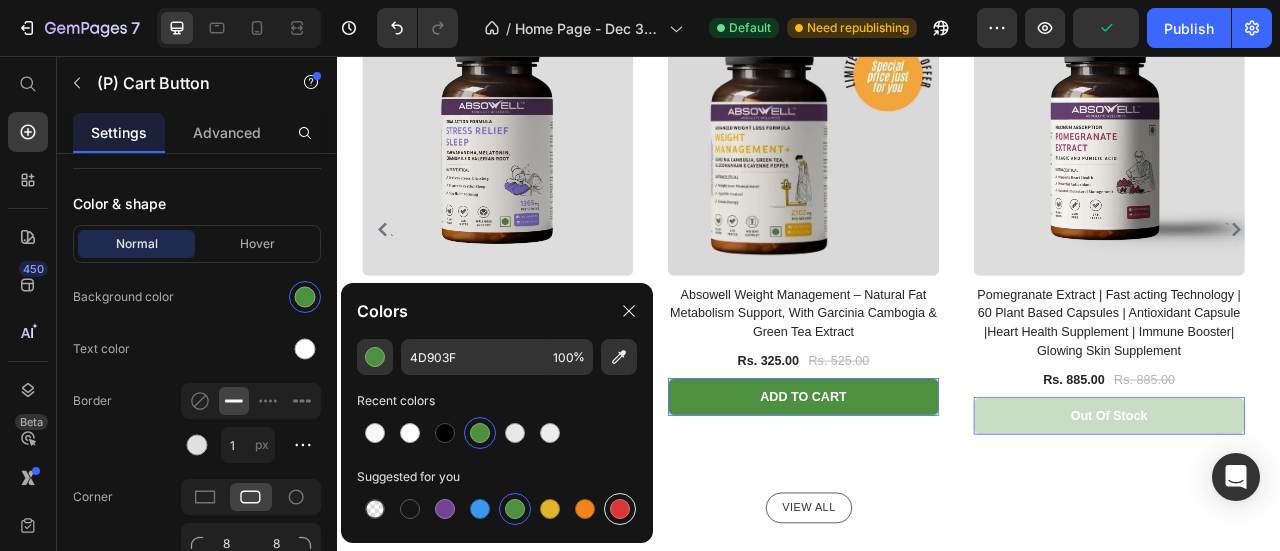 click at bounding box center (620, 509) 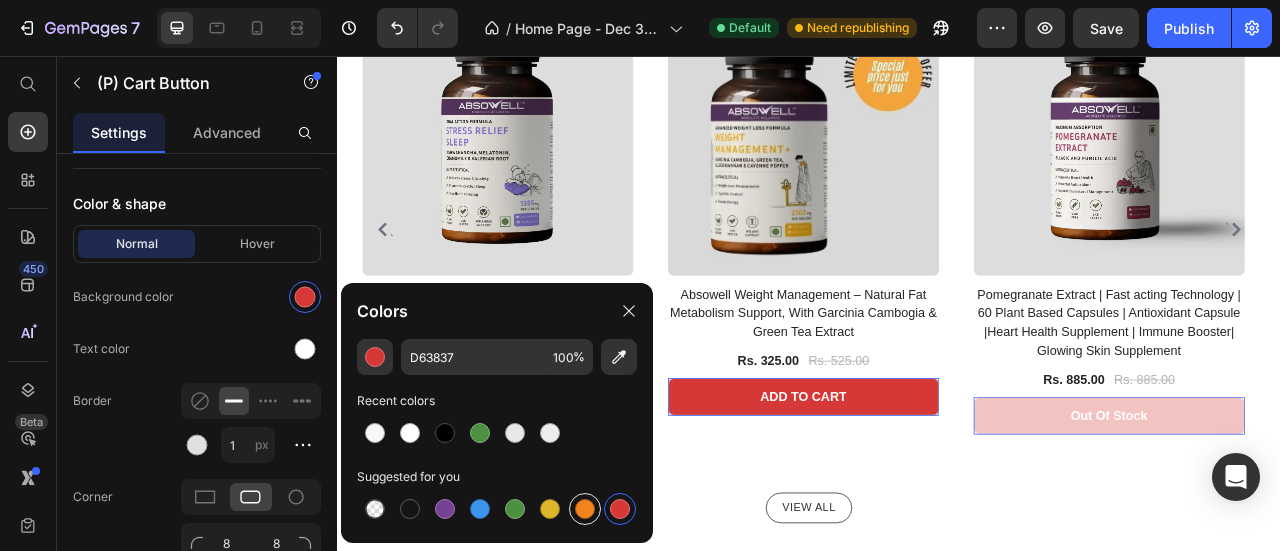 click at bounding box center [585, 509] 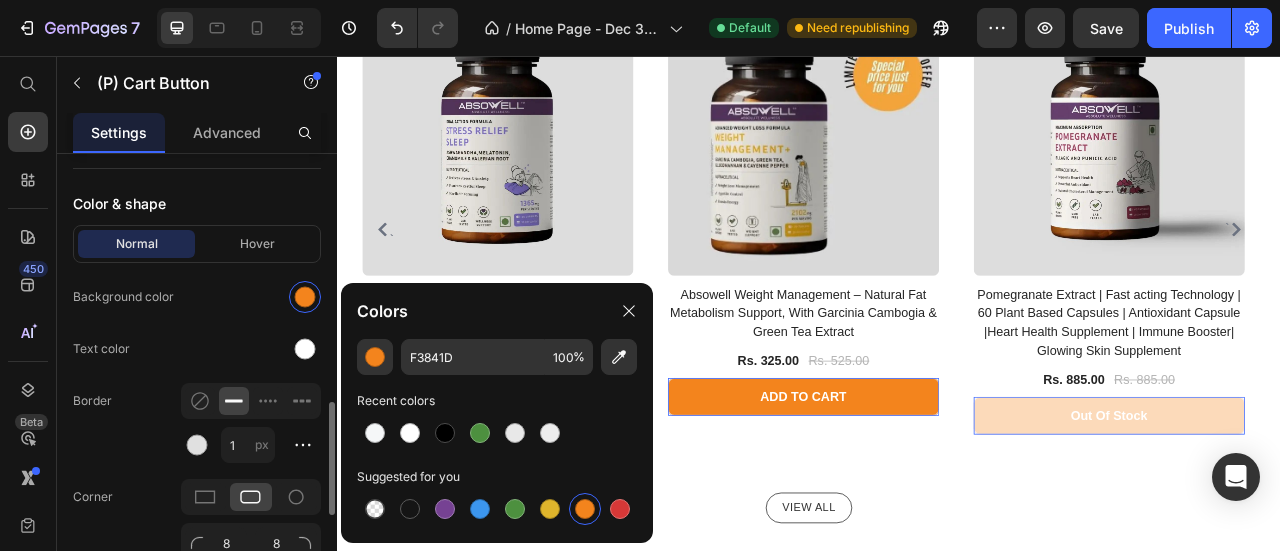 click on "Text color" 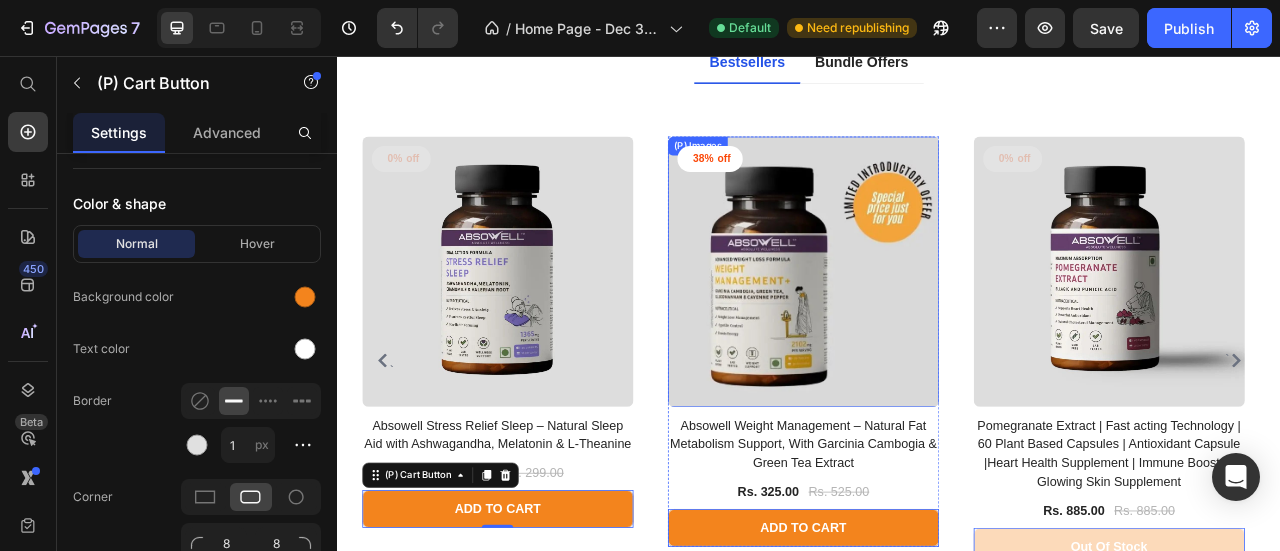 scroll, scrollTop: 833, scrollLeft: 0, axis: vertical 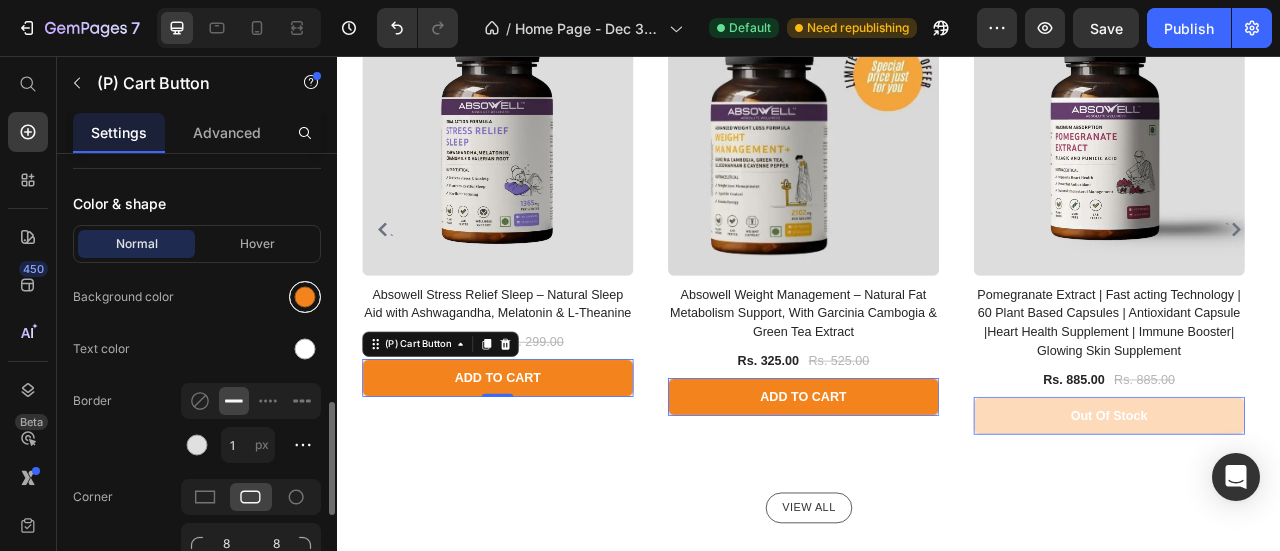 click at bounding box center [305, 297] 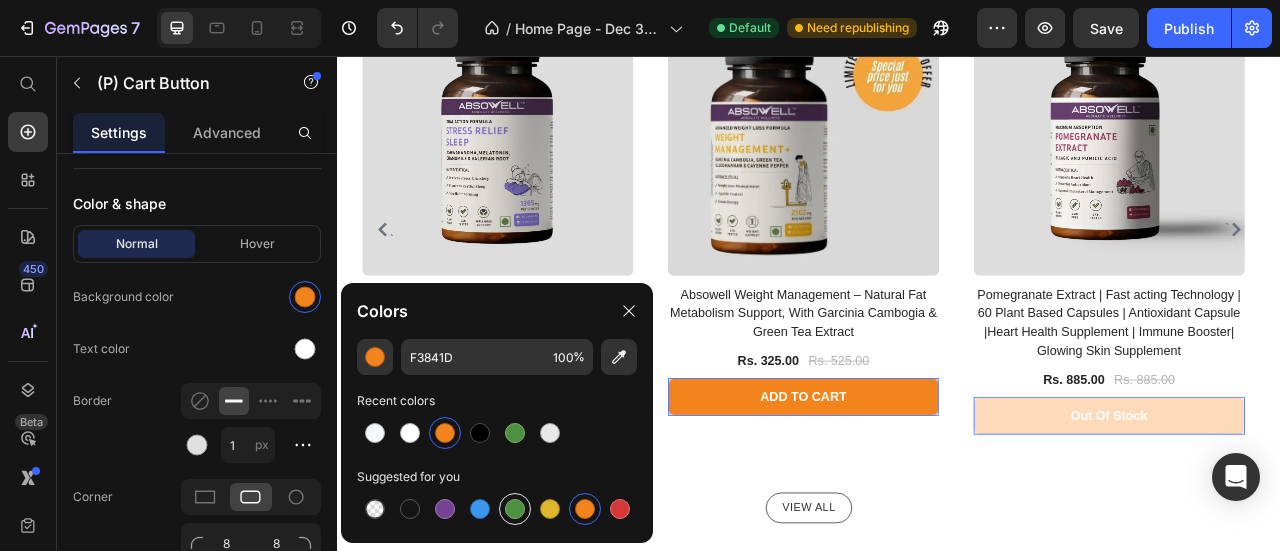 click at bounding box center (515, 509) 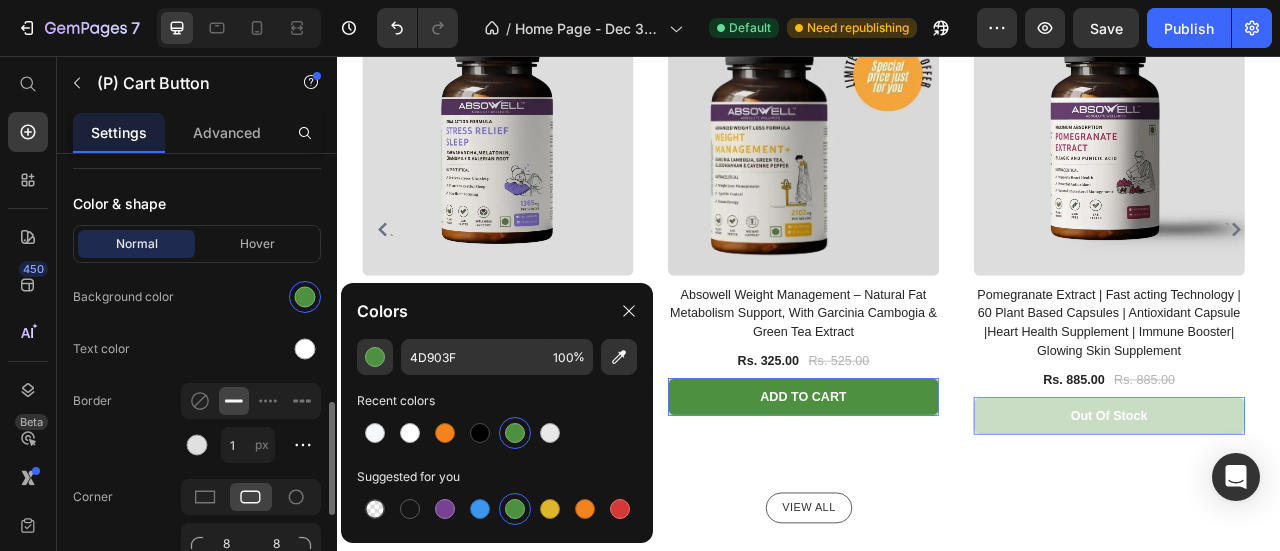 click on "Background color" 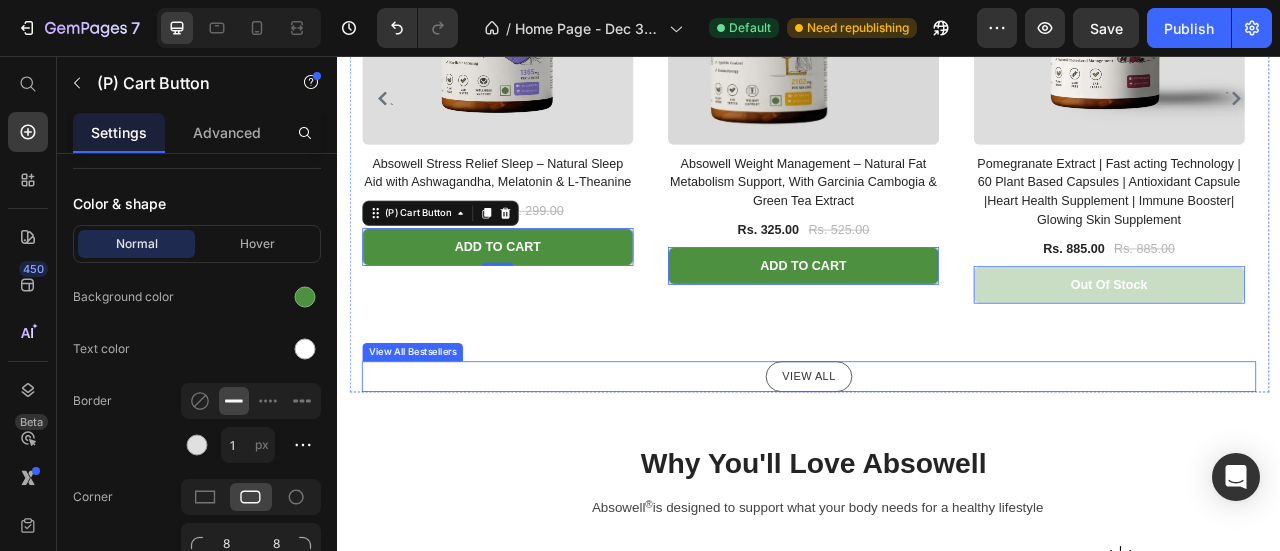 scroll, scrollTop: 833, scrollLeft: 0, axis: vertical 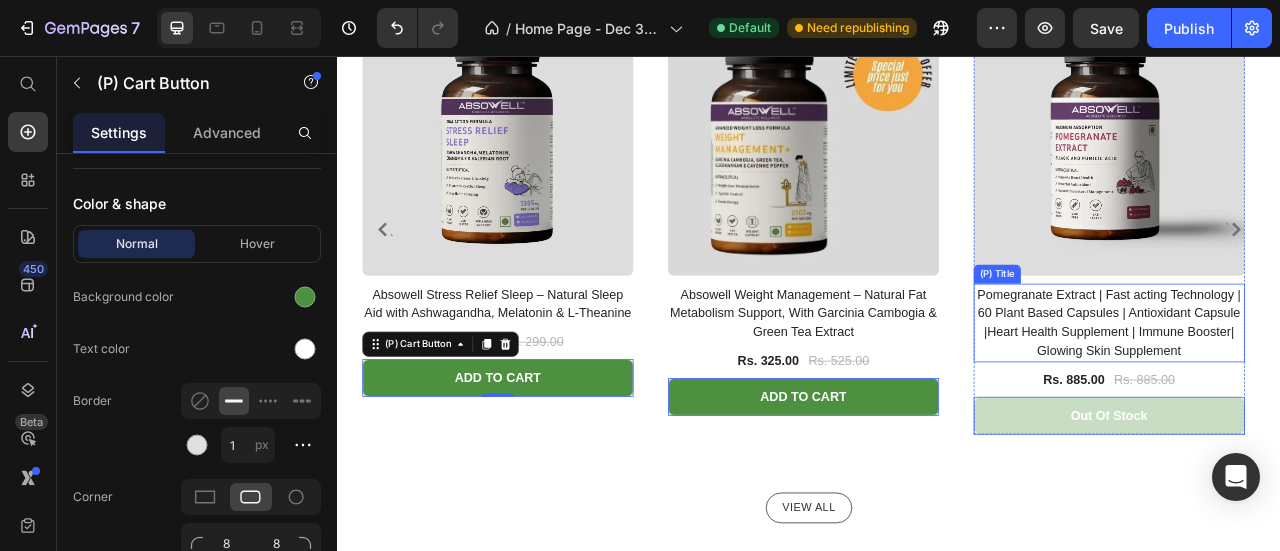 click on "Pomegranate Extract | Fast acting Technology | 60 Plant Based Capsules | Antioxidant Capsule |Heart Health Supplement | Immune Booster| Glowing Skin Supplement" at bounding box center [1318, 395] 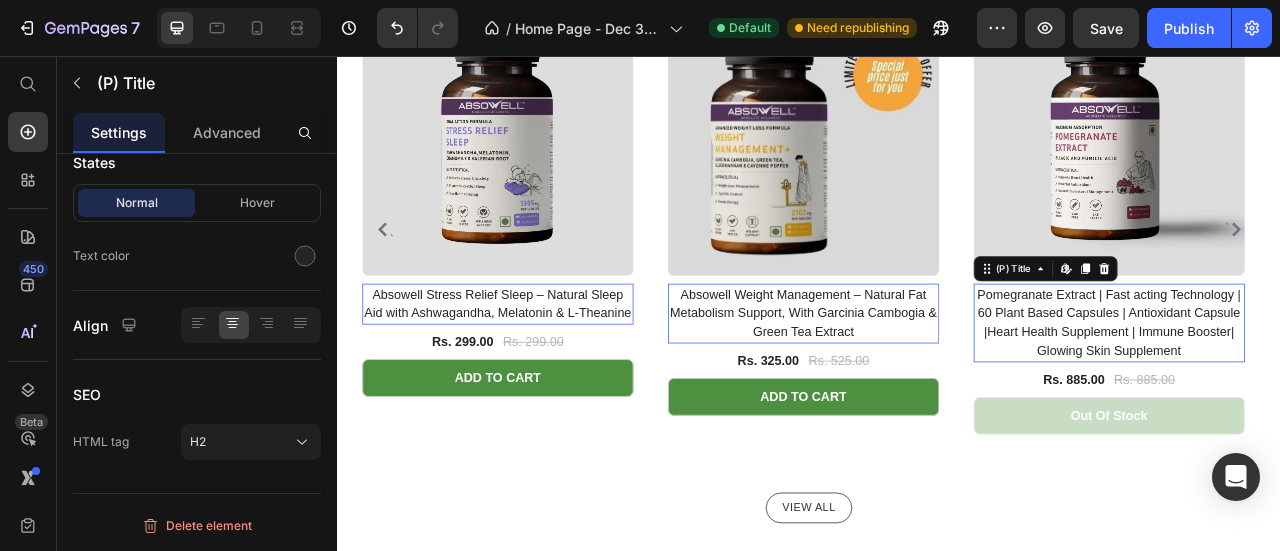 scroll, scrollTop: 0, scrollLeft: 0, axis: both 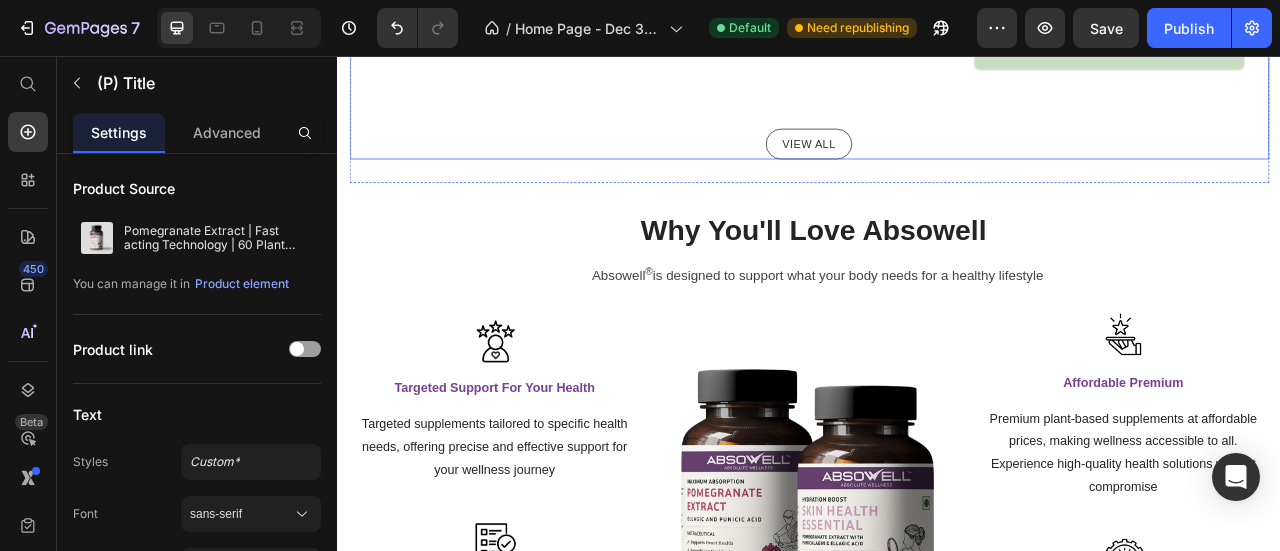 type 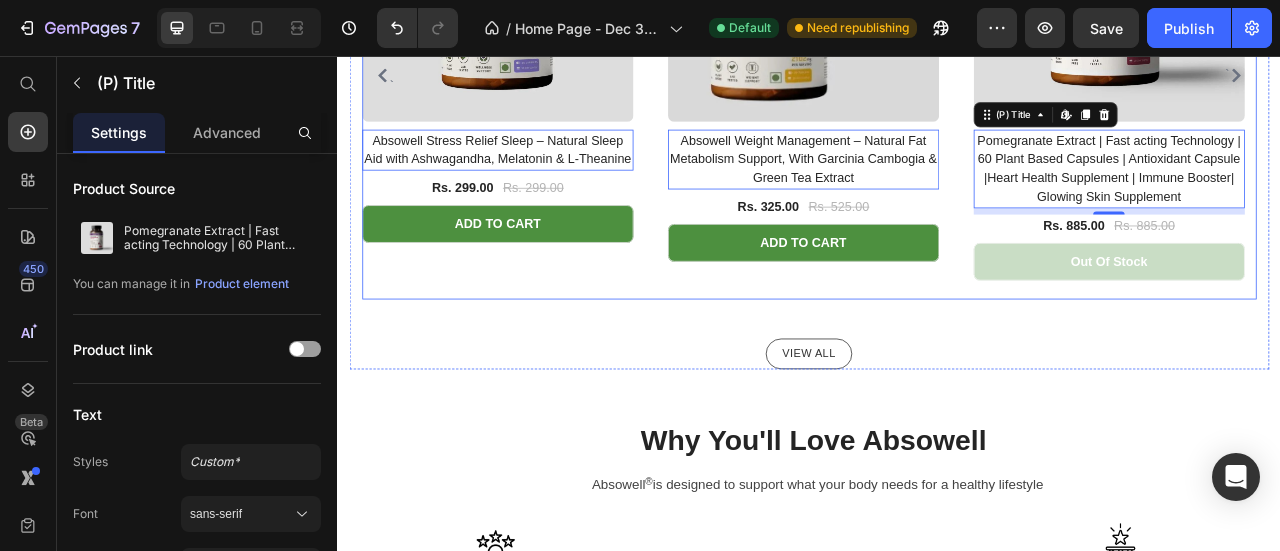 scroll, scrollTop: 1140, scrollLeft: 0, axis: vertical 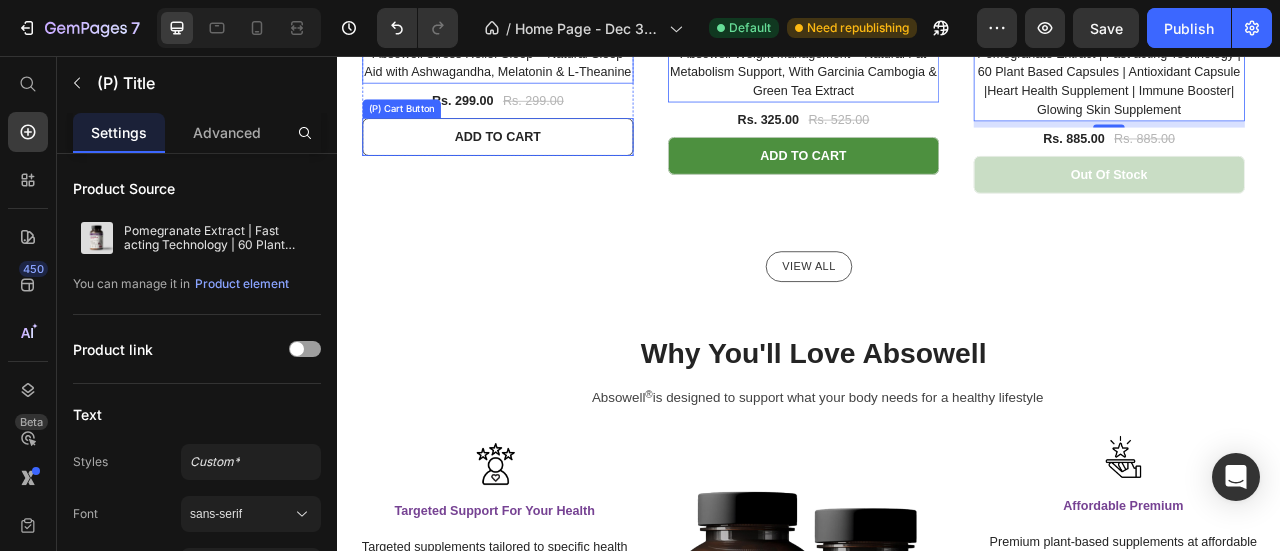 click on "ADD TO CART" at bounding box center (540, 158) 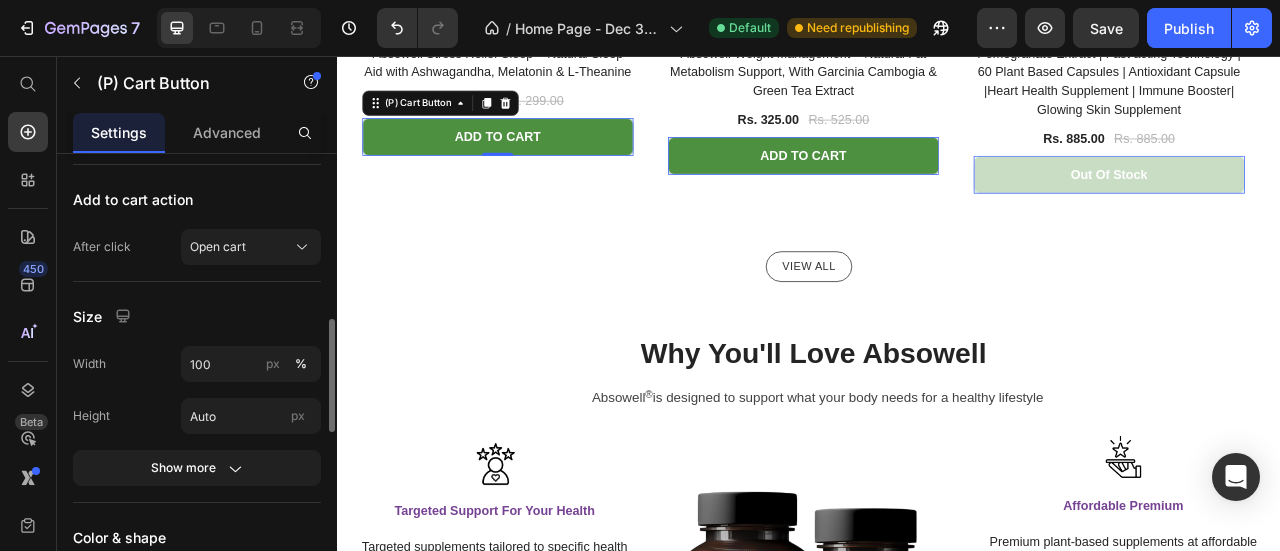 scroll, scrollTop: 833, scrollLeft: 0, axis: vertical 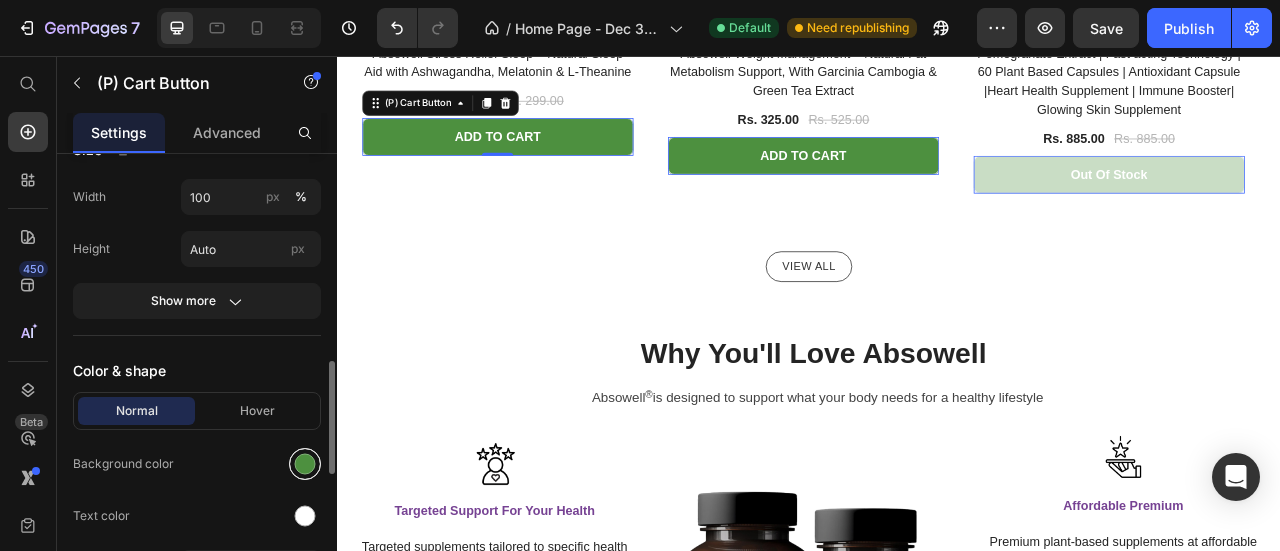 click at bounding box center [305, 464] 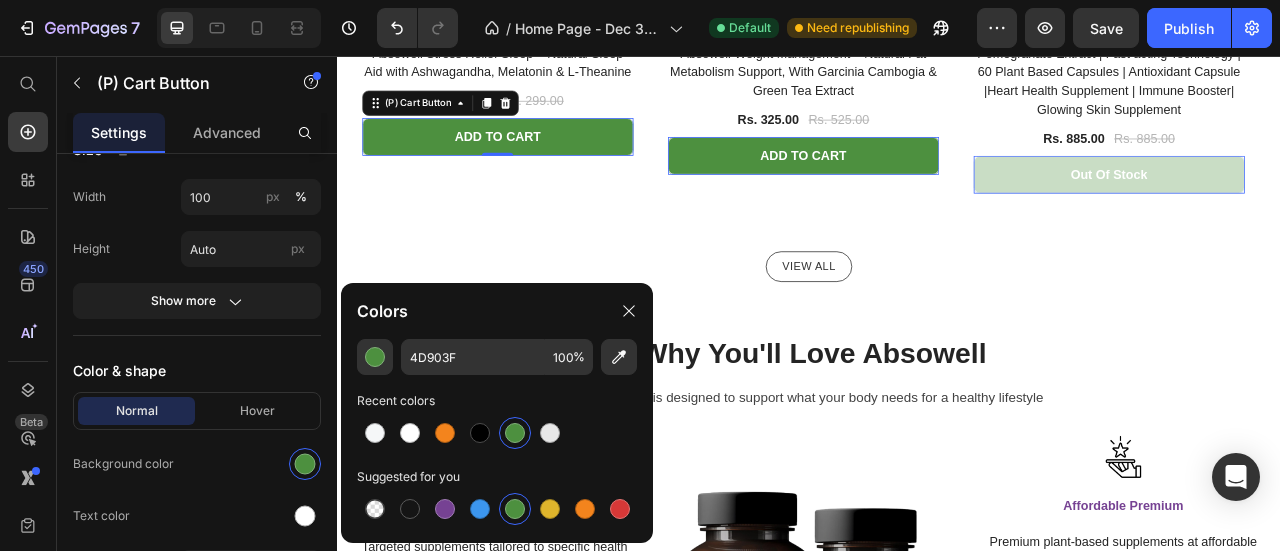 scroll, scrollTop: 1000, scrollLeft: 0, axis: vertical 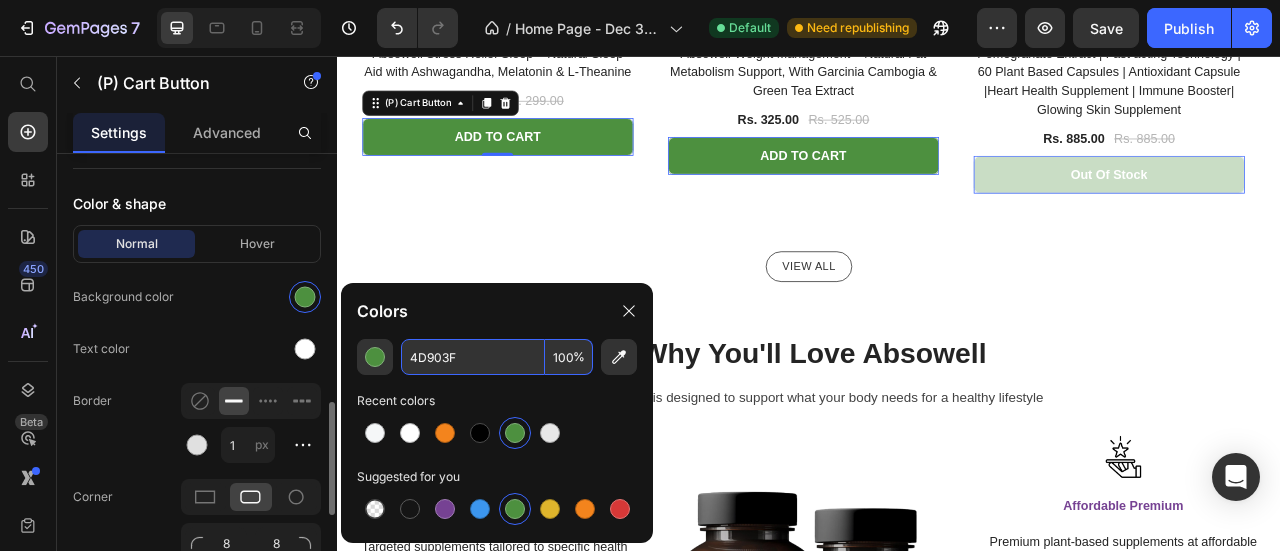 click on "4D903F" at bounding box center (473, 357) 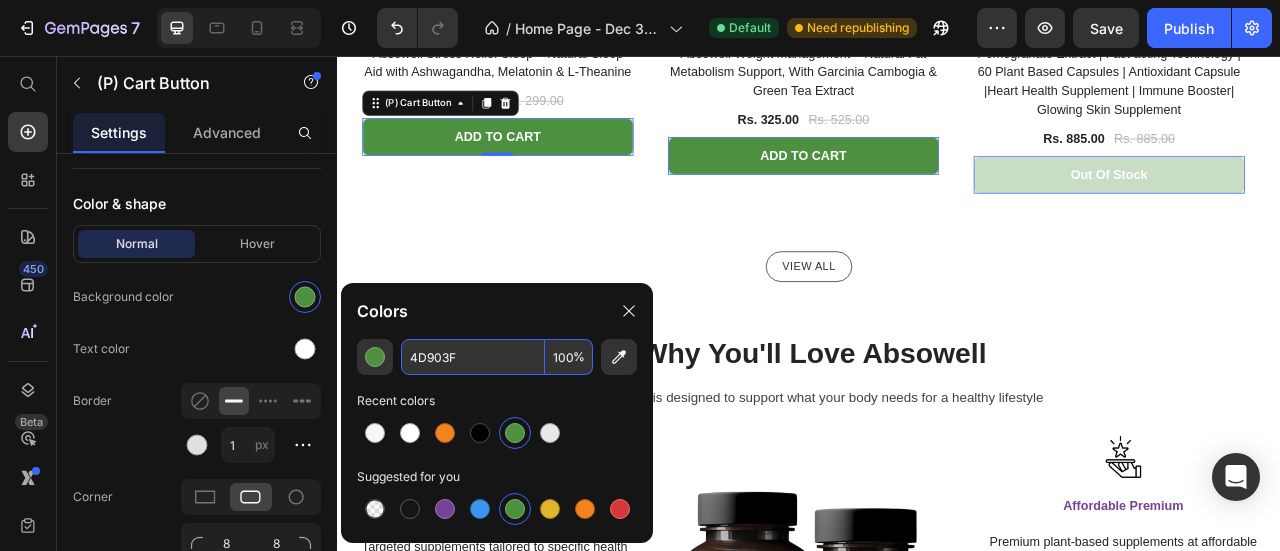 click on "4D903F" at bounding box center (473, 357) 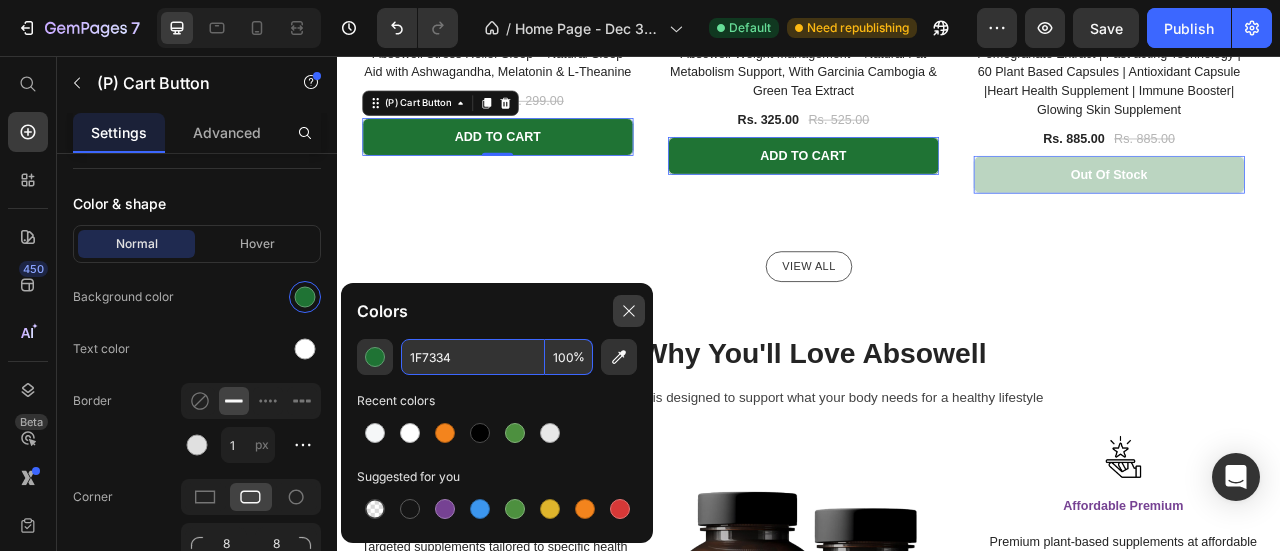 type on "1F7334" 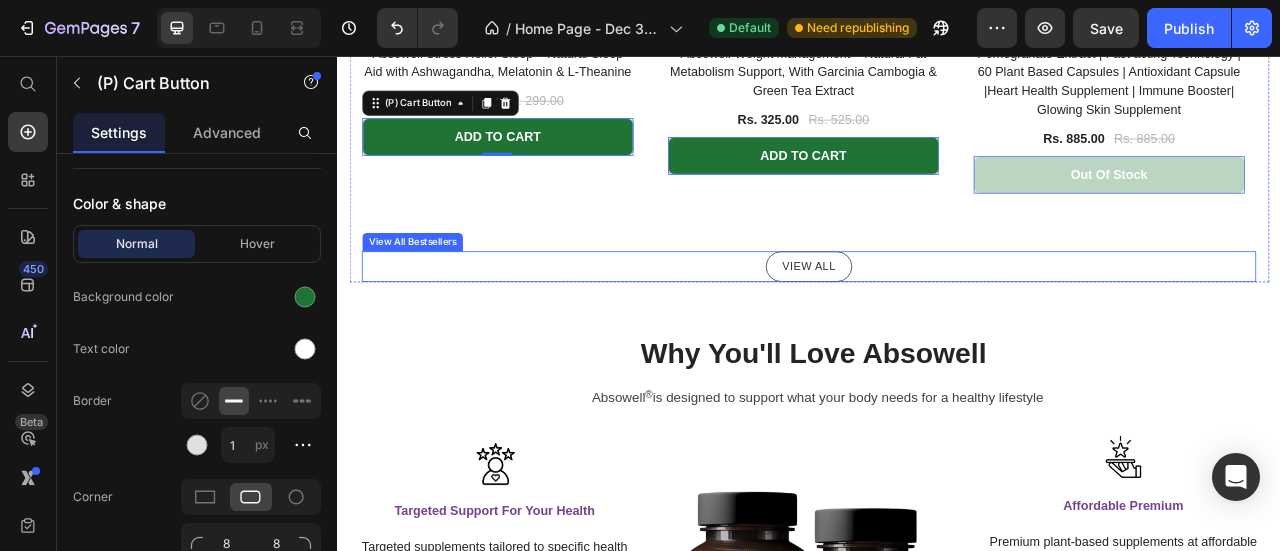 click on "View All" at bounding box center [937, 323] 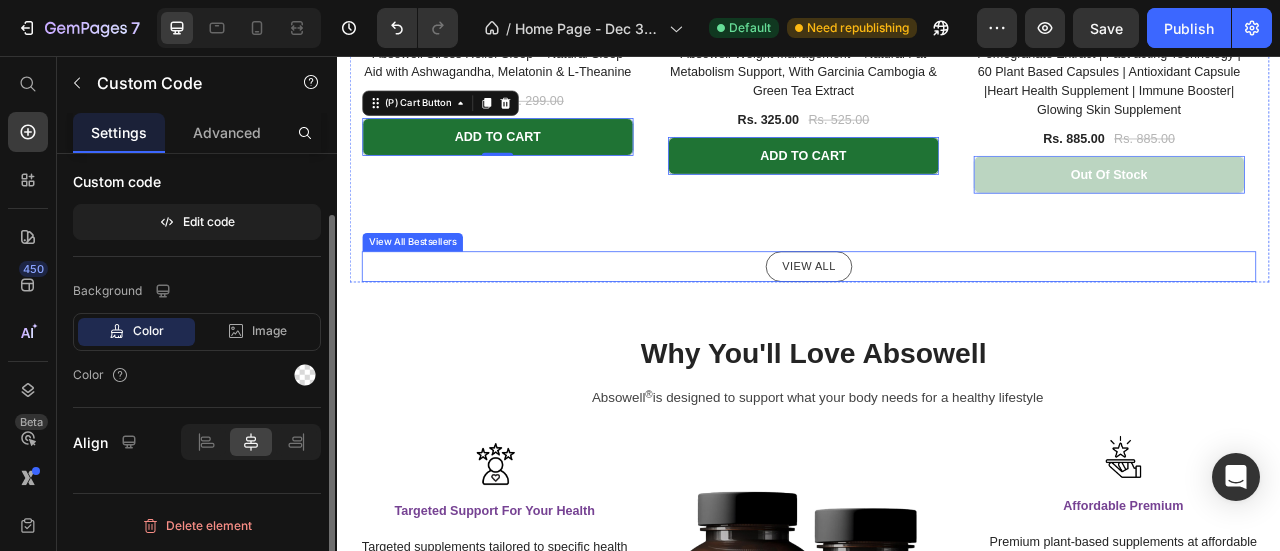 scroll, scrollTop: 0, scrollLeft: 0, axis: both 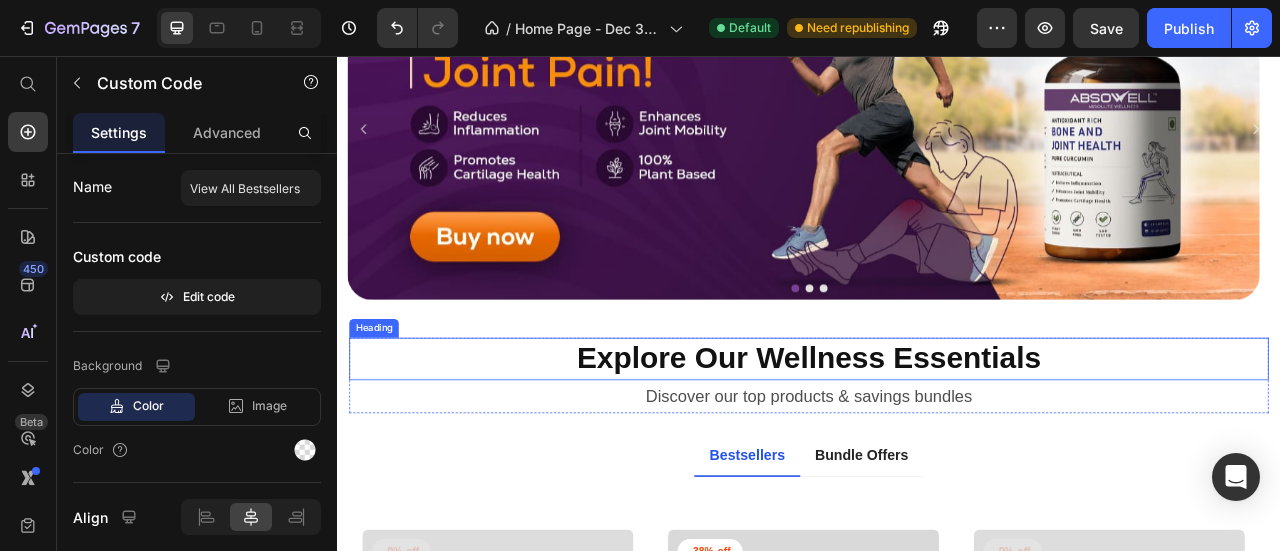 click on "Explore Our Wellness Essentials" at bounding box center [937, 440] 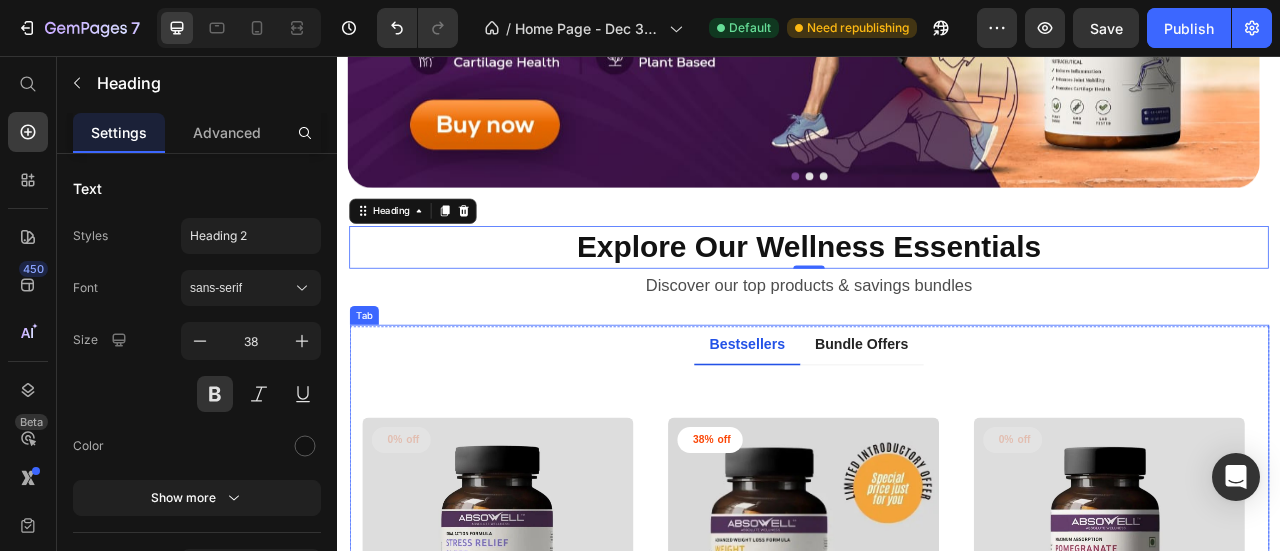 scroll, scrollTop: 333, scrollLeft: 0, axis: vertical 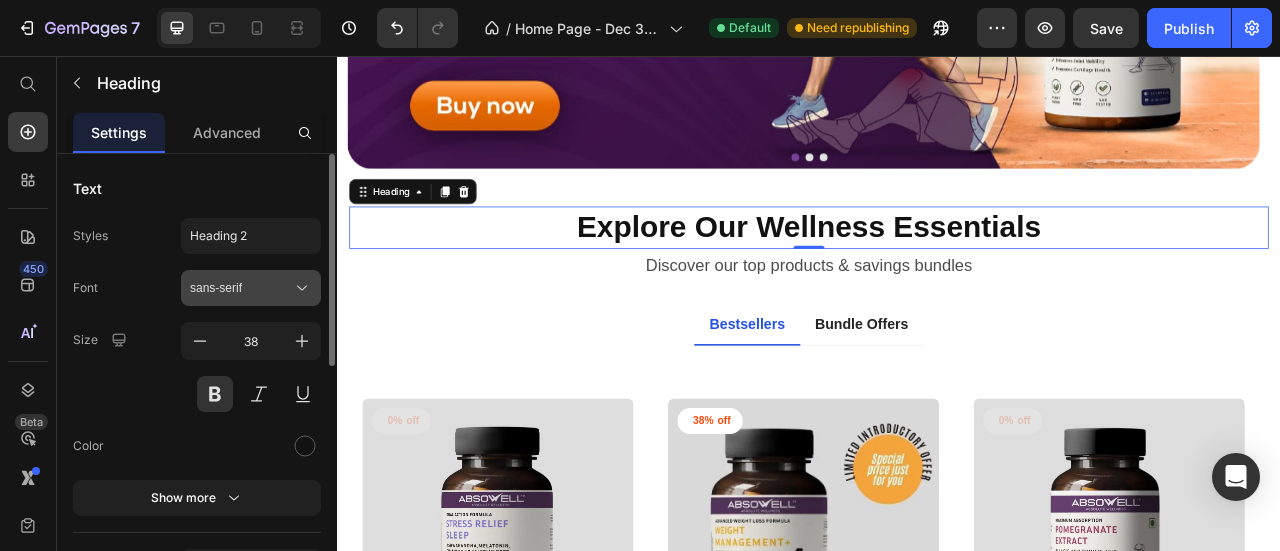 click on "sans-serif" at bounding box center (251, 288) 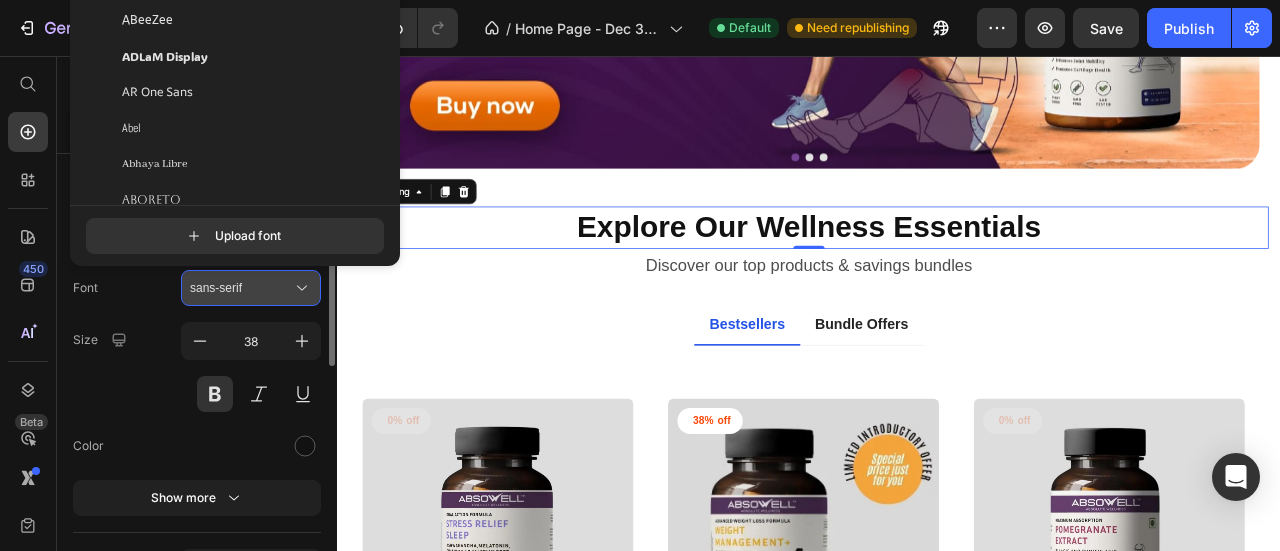 click on "sans-serif" at bounding box center (251, 288) 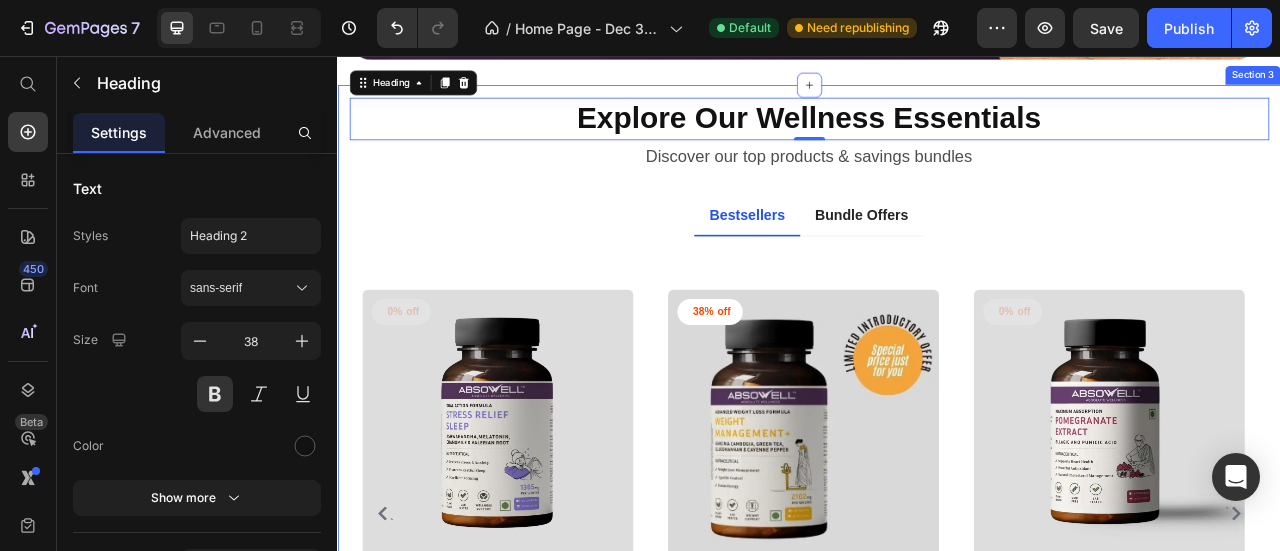 scroll, scrollTop: 500, scrollLeft: 0, axis: vertical 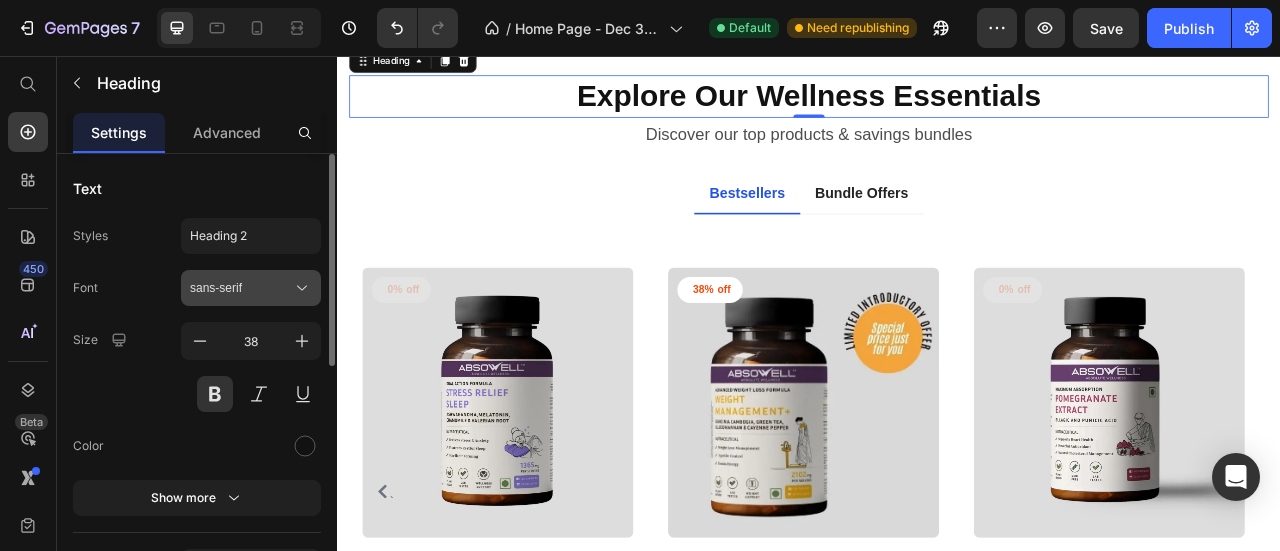click on "sans-serif" at bounding box center (241, 288) 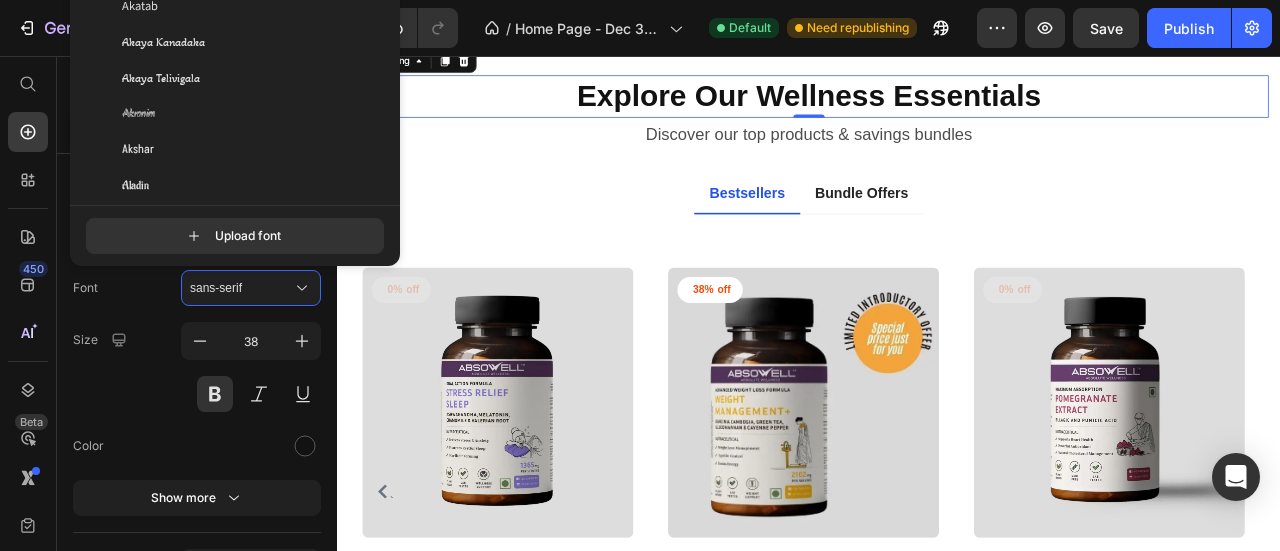 scroll, scrollTop: 833, scrollLeft: 0, axis: vertical 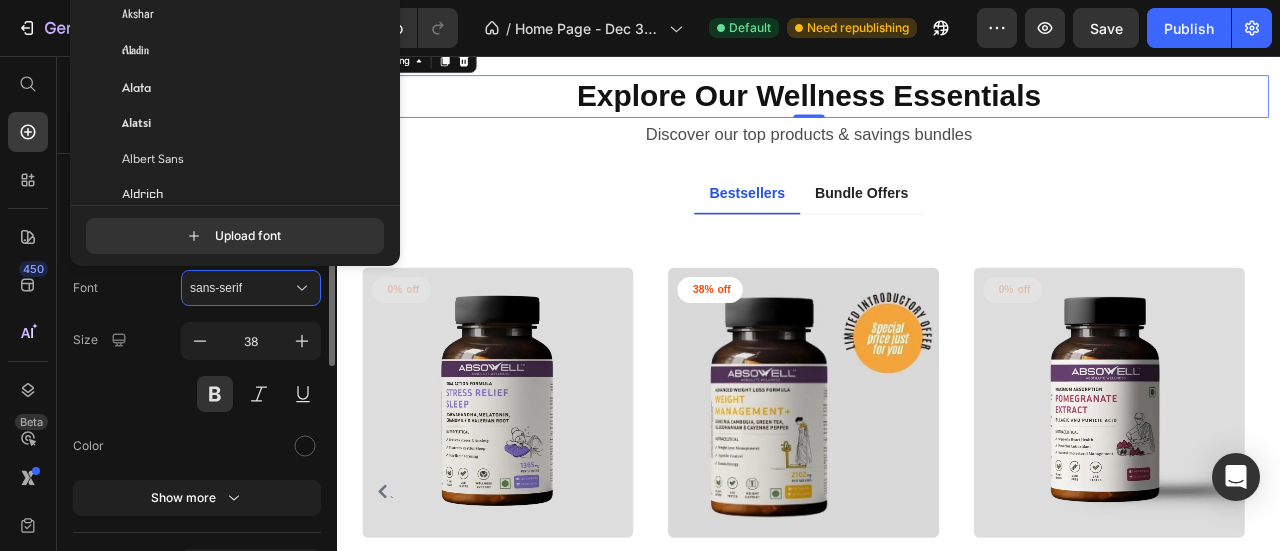 click on "Size" at bounding box center [102, 340] 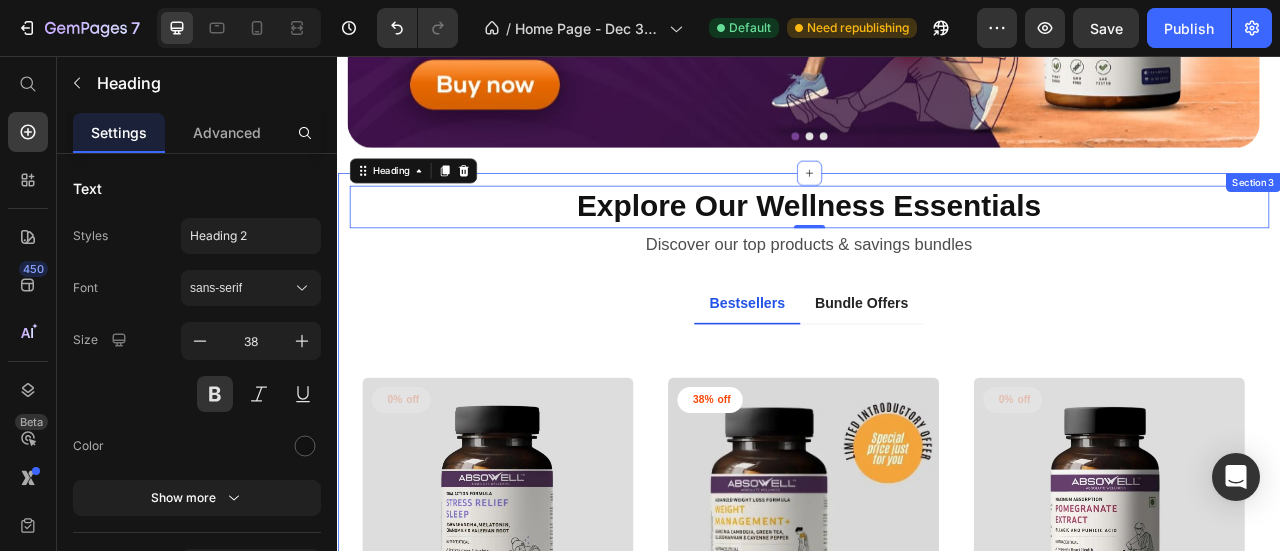 scroll, scrollTop: 333, scrollLeft: 0, axis: vertical 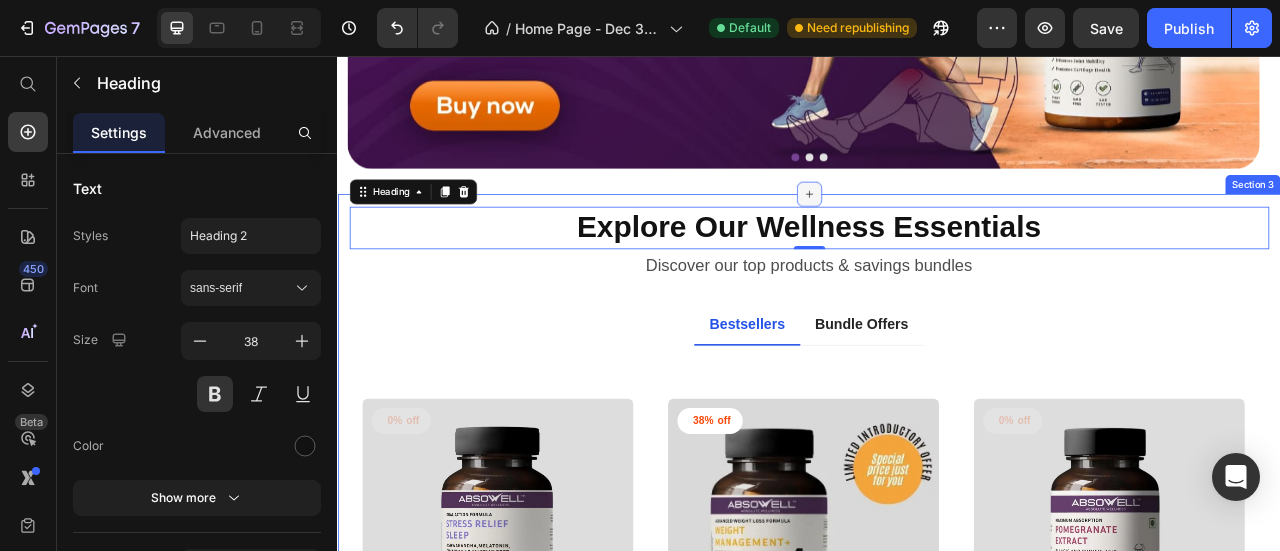 click 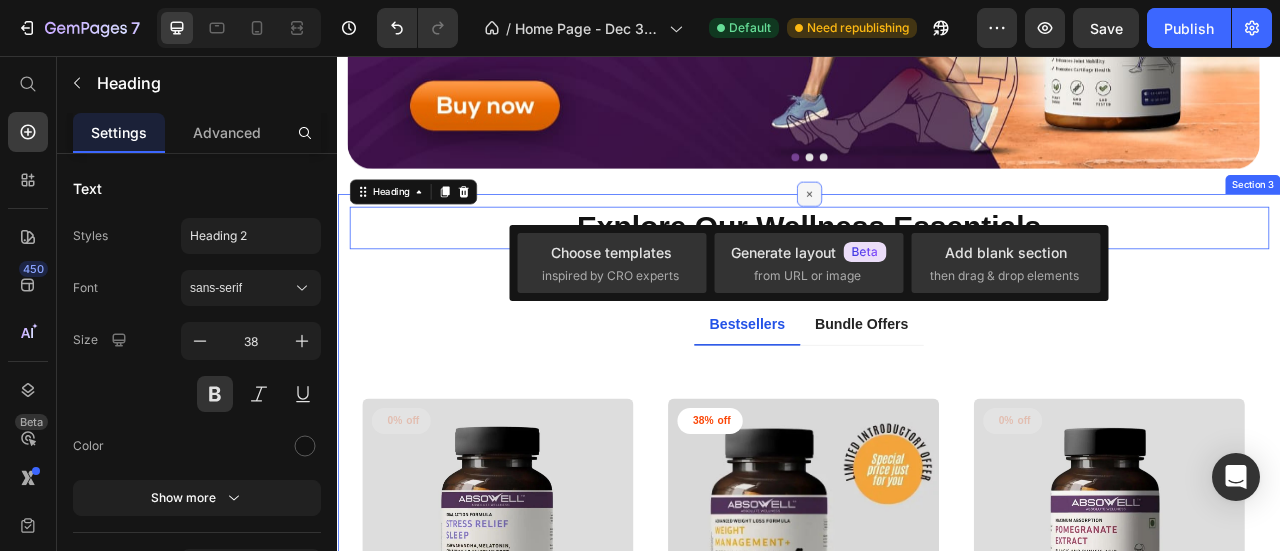 click 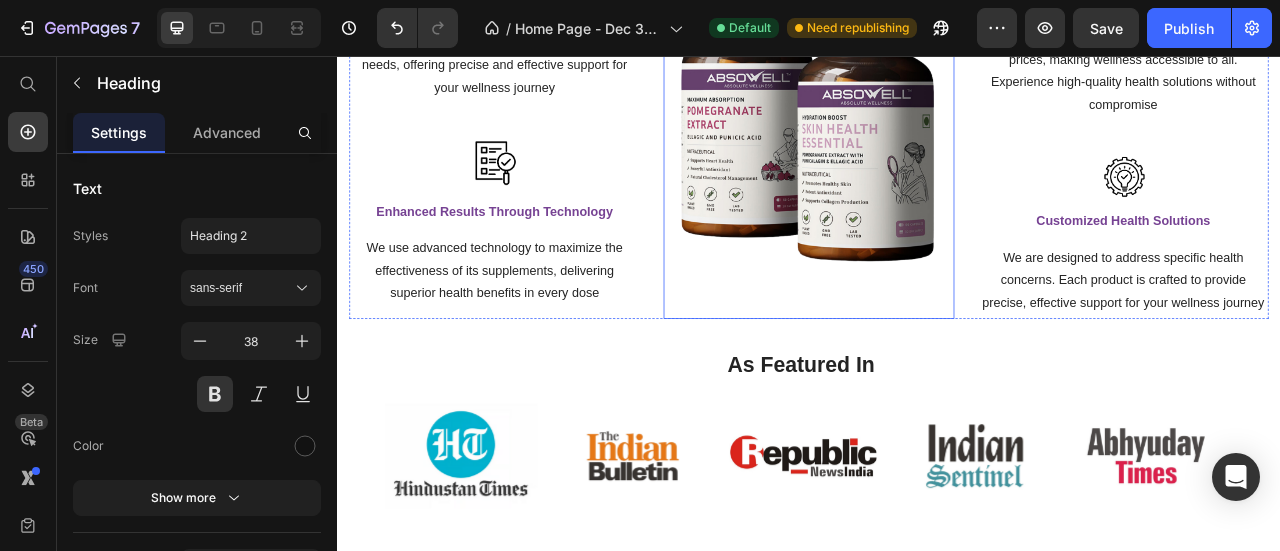 scroll, scrollTop: 1833, scrollLeft: 0, axis: vertical 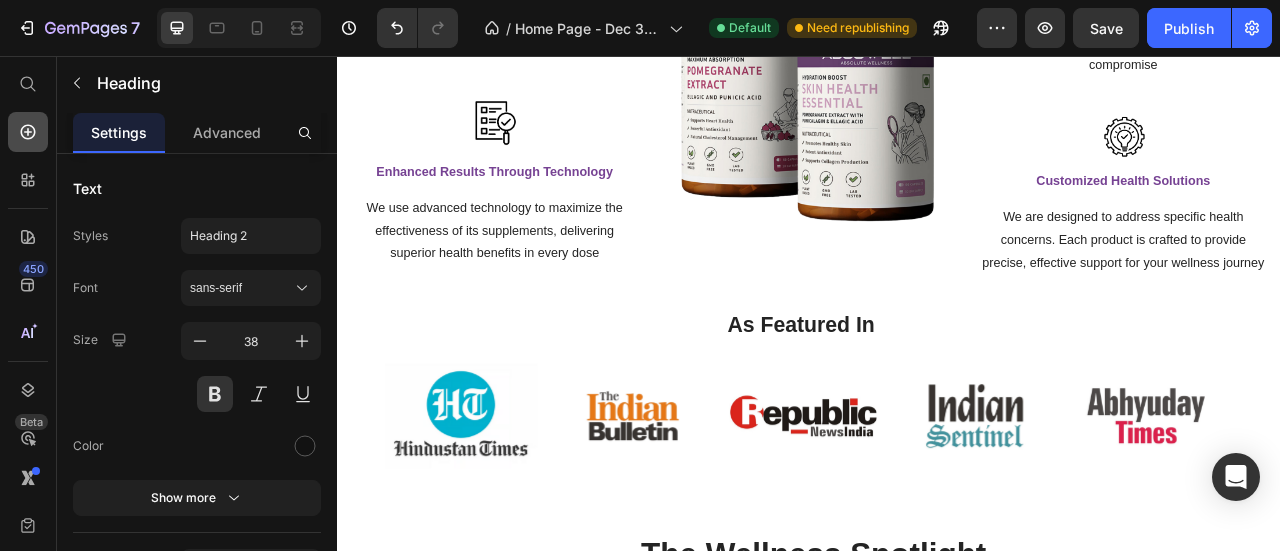 click 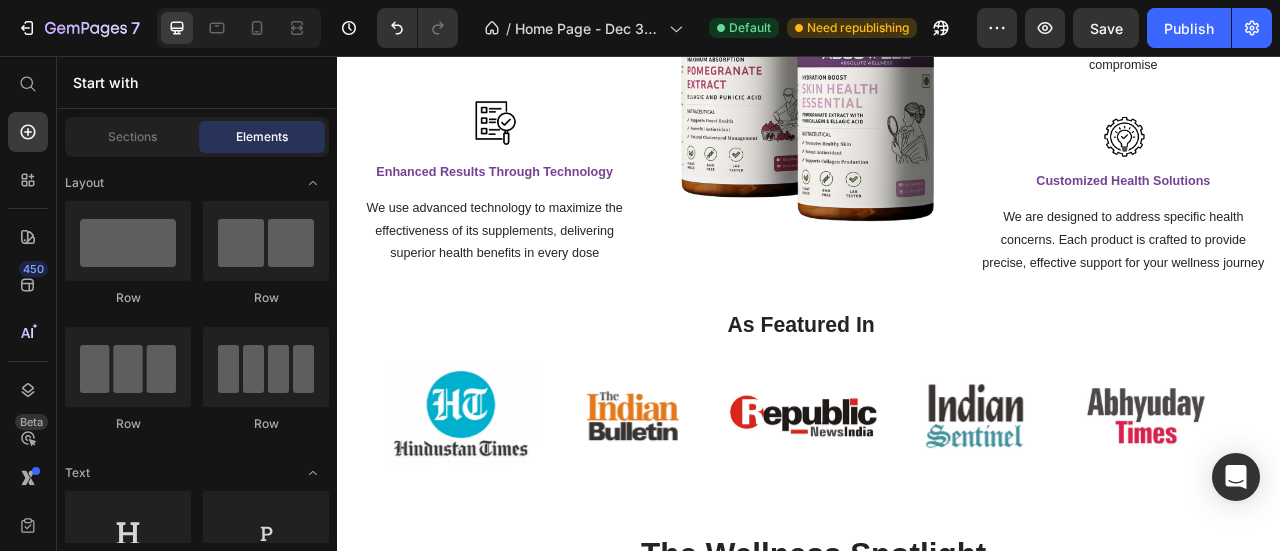 scroll, scrollTop: 333, scrollLeft: 0, axis: vertical 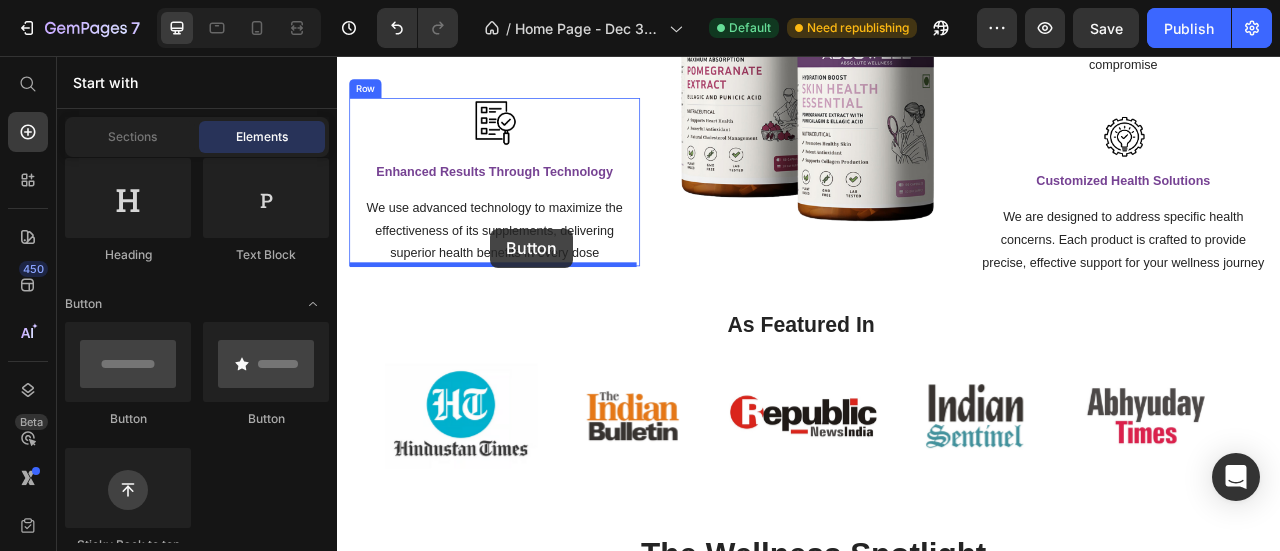 drag, startPoint x: 478, startPoint y: 424, endPoint x: 532, endPoint y: 276, distance: 157.54364 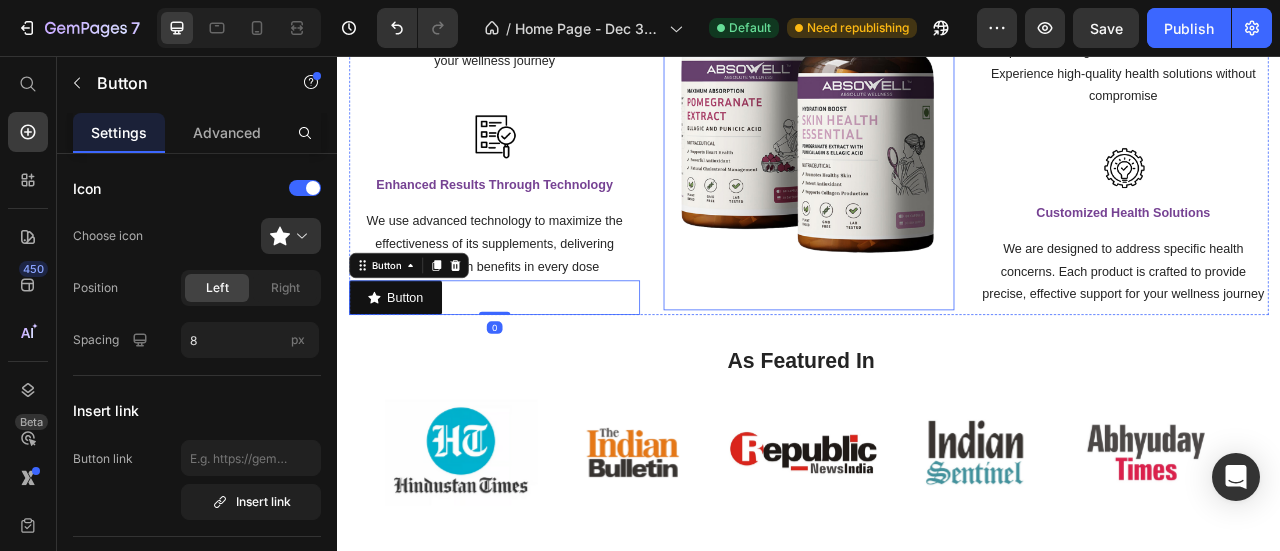 scroll, scrollTop: 1984, scrollLeft: 0, axis: vertical 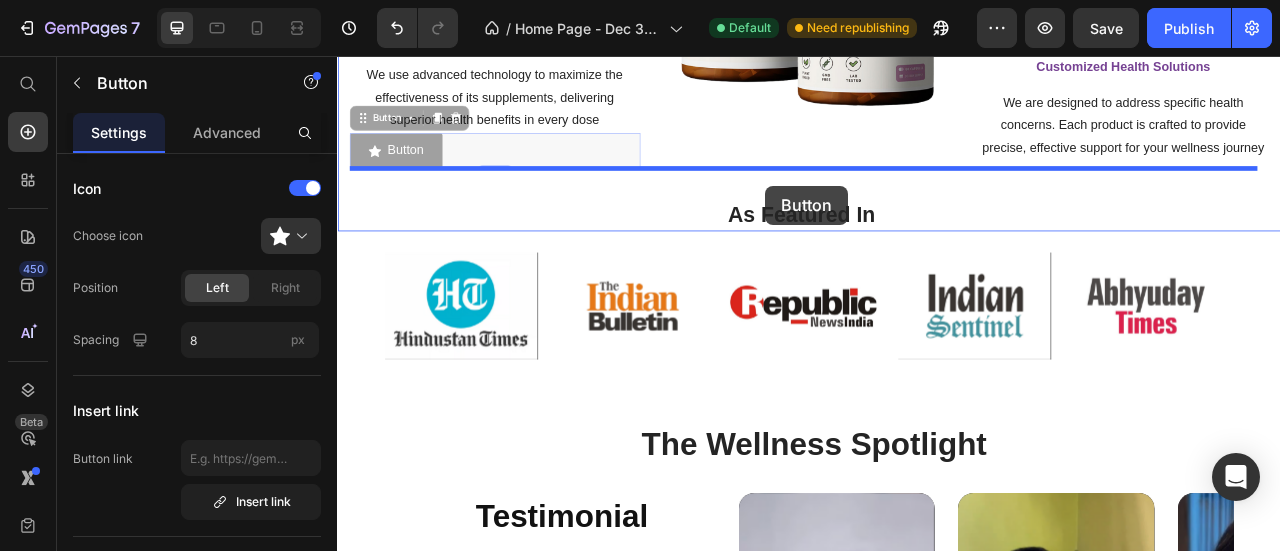 drag, startPoint x: 365, startPoint y: 129, endPoint x: 882, endPoint y: 221, distance: 525.1219 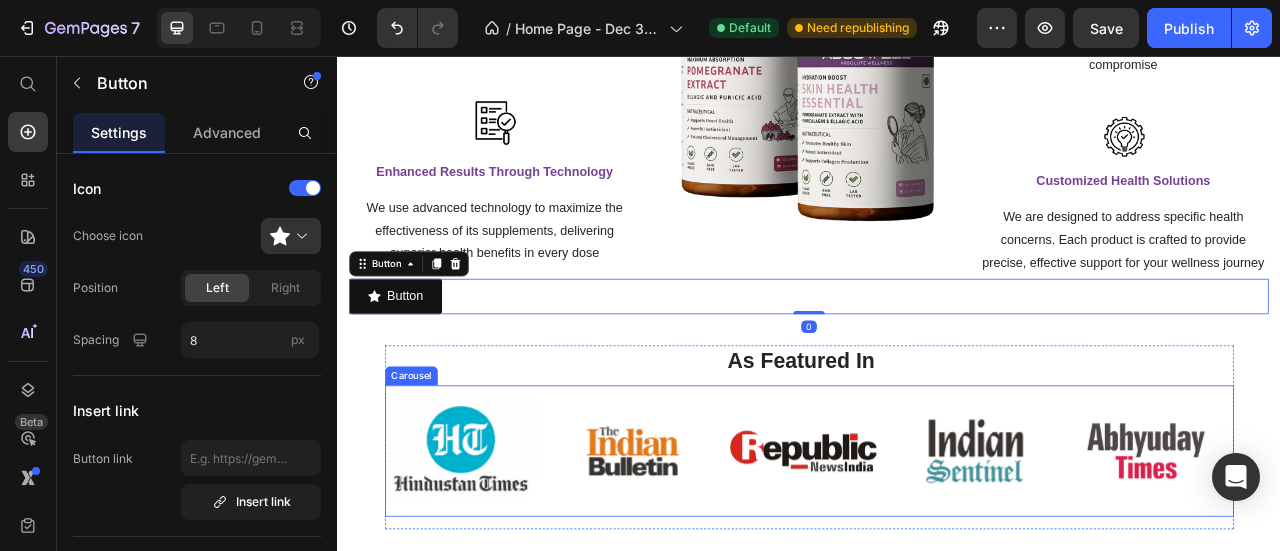 scroll, scrollTop: 1108, scrollLeft: 0, axis: vertical 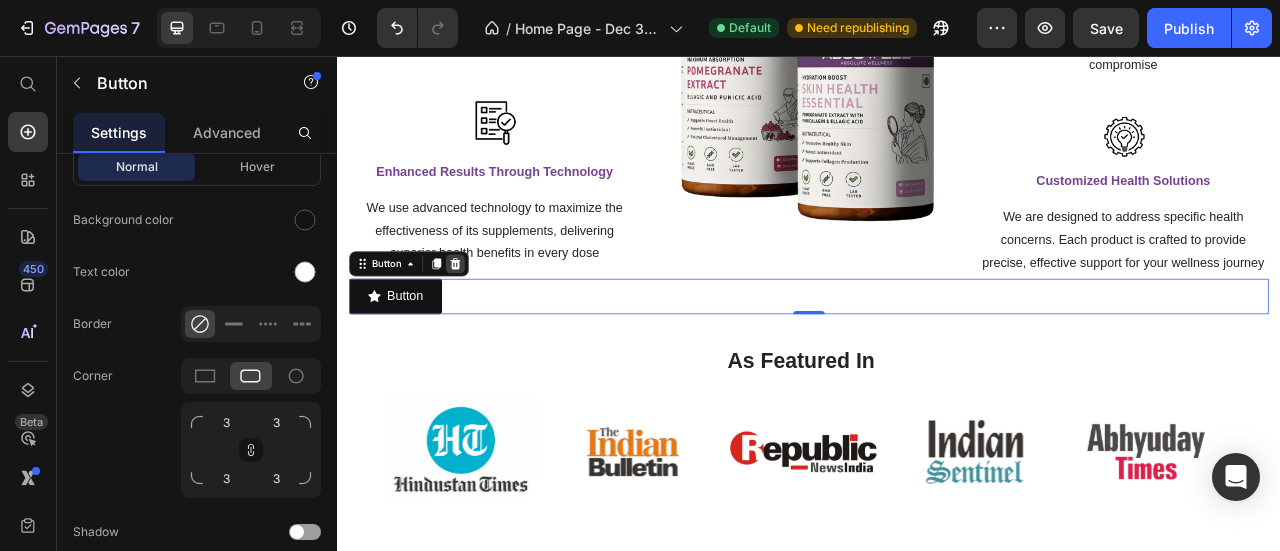 click 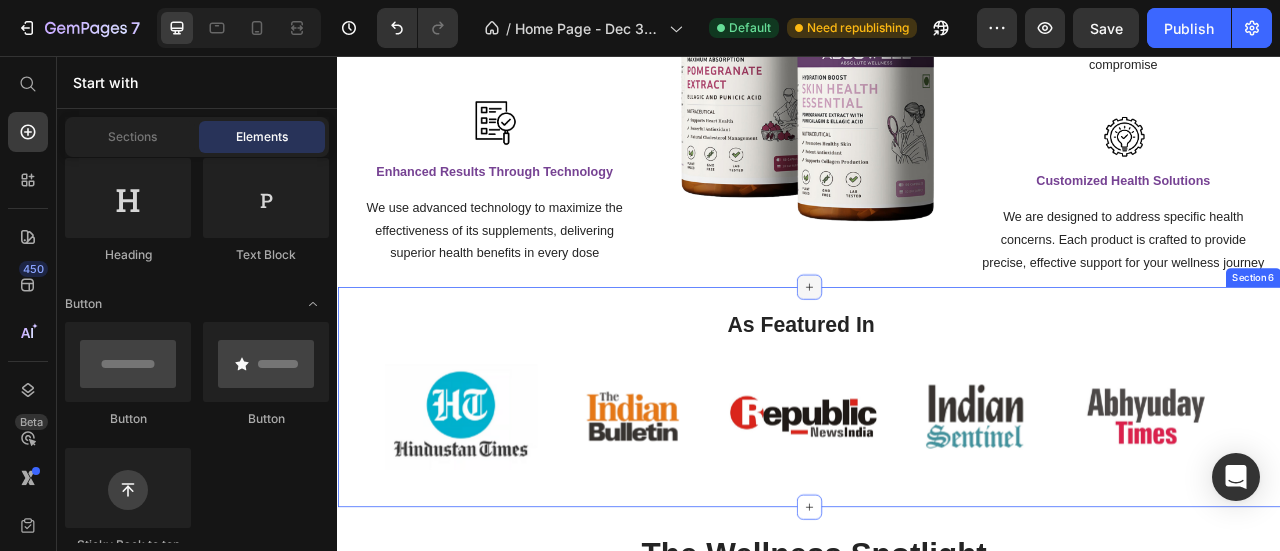 click 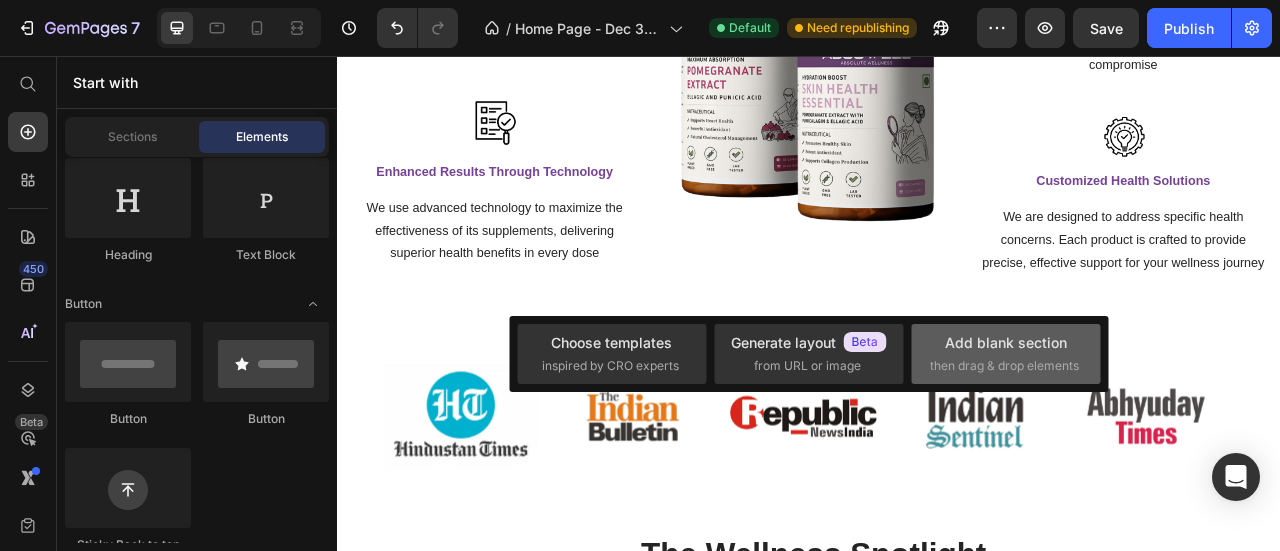 click on "Add blank section  then drag & drop elements" at bounding box center (1006, 353) 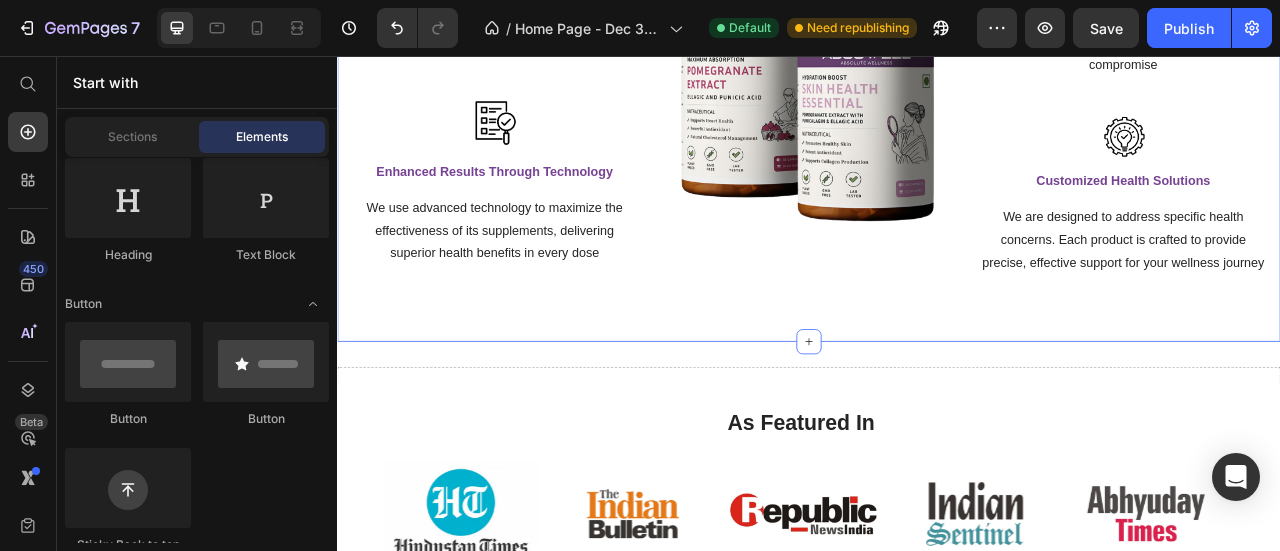 click on "Why You'll Love Absowell Heading Absowell ® is designed to support what your body needs for a healthy lifestyle Text block Row Image Targeted Support For Your Health Text block Targeted supplements tailored to specific health needs, offering precise and effective support for your wellness journey Text block Row Image Enhanced Results Through Technology Text block We use advanced technology to maximize the effectiveness of its supplements, delivering superior health benefits in every dose Text block Row Image Image Affordable Premium Text block Premium plant-based supplements at affordable prices, making wellness accessible to all. Experience high-quality health solutions without compromise Text block Row Image Customized Health Solutions Text block We are designed to address specific health concerns. Each product is crafted to provide precise, effective support for your wellness journey Text block Row Row Section 5" at bounding box center (937, 49) 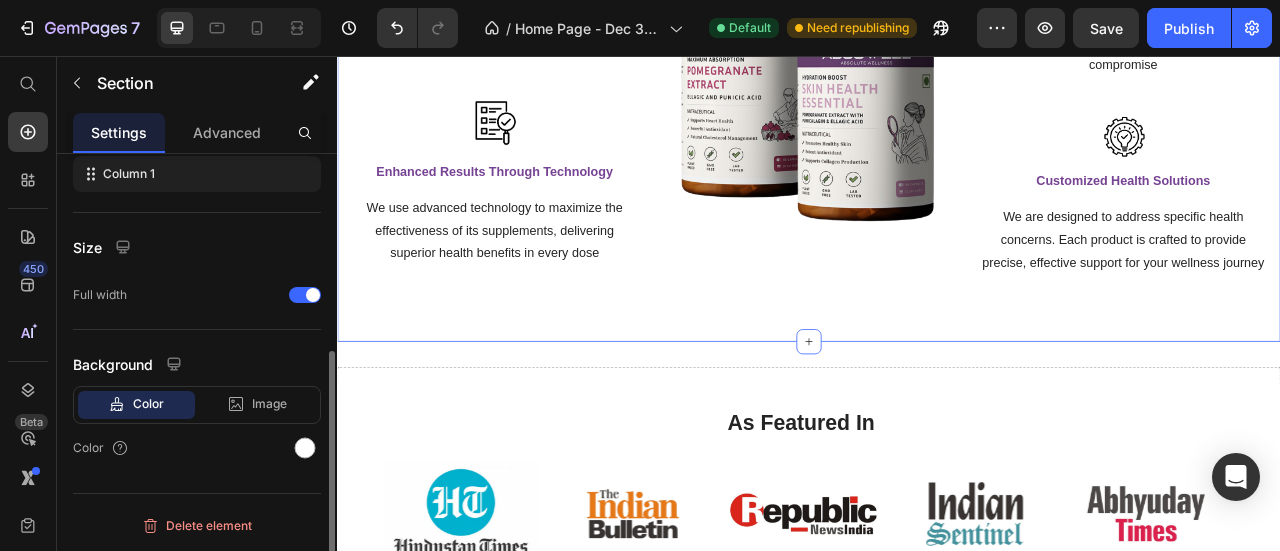 scroll, scrollTop: 0, scrollLeft: 0, axis: both 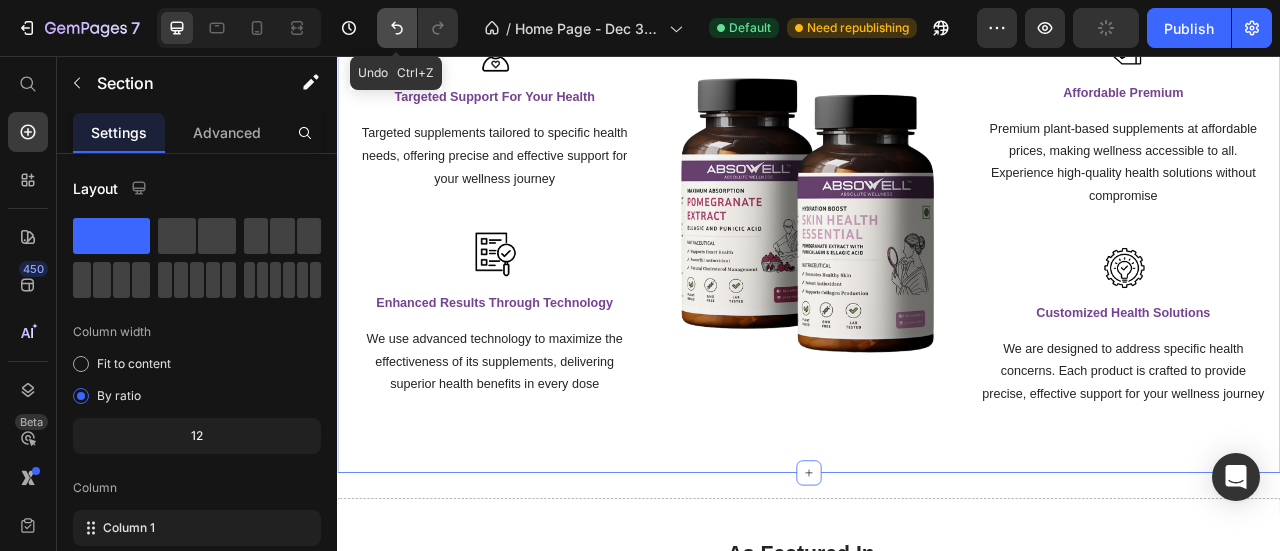 click 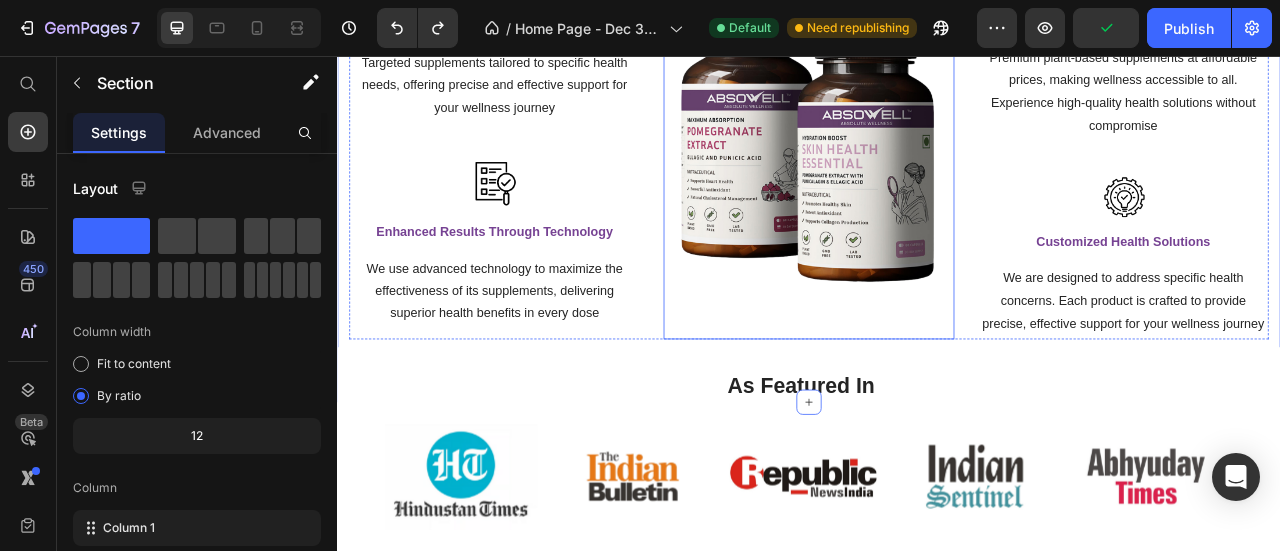 scroll, scrollTop: 1761, scrollLeft: 0, axis: vertical 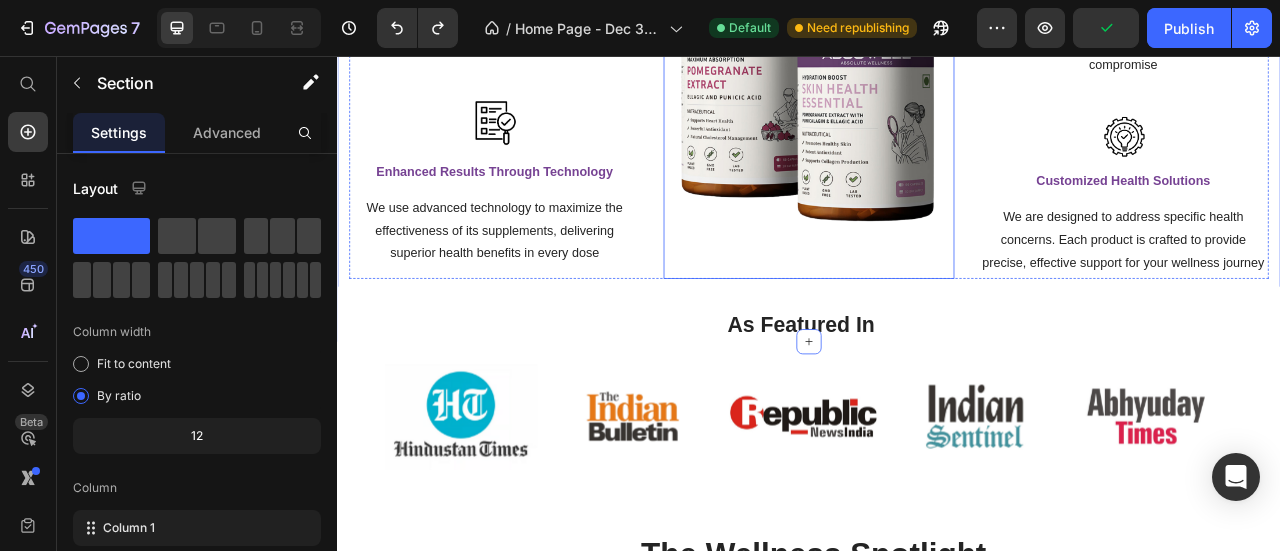 click at bounding box center (937, 89) 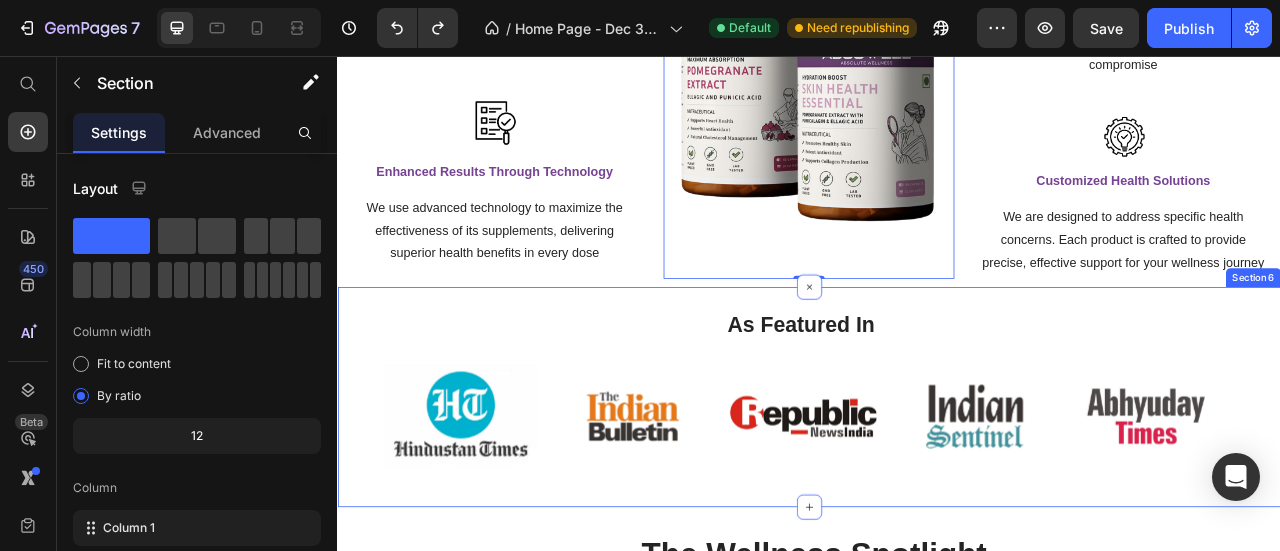 click on "As Featured In Heading Image Image Image Image Image Carousel Row Section 6" at bounding box center (937, 489) 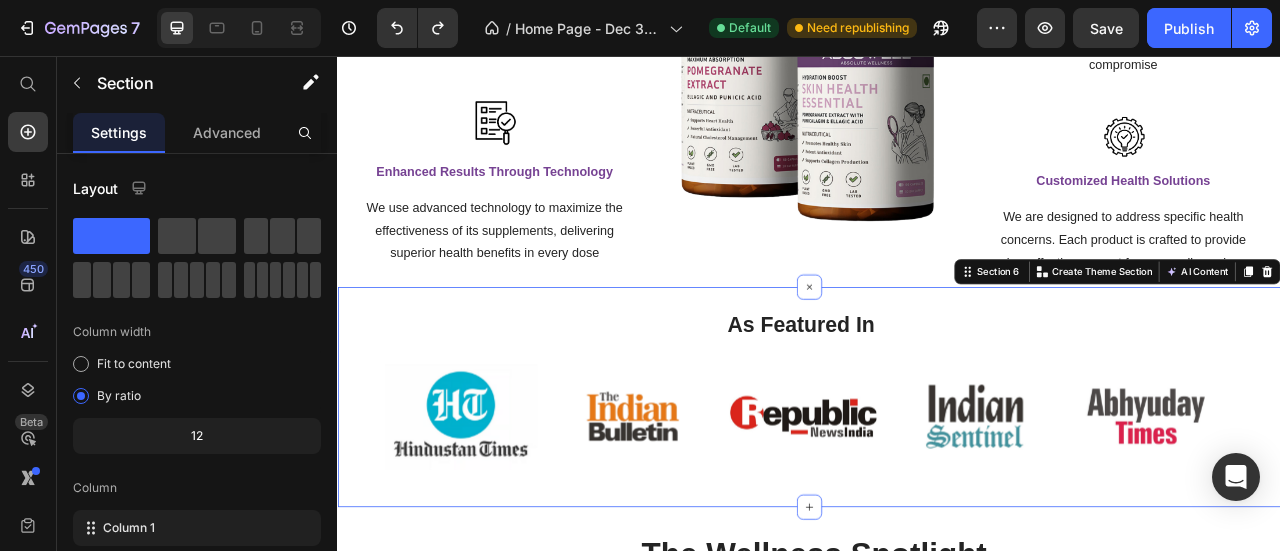 click on "As Featured In Heading Image Image Image Image Image Carousel Row Section 6 You can create reusable sections Create Theme Section AI Content Write with GemAI What would you like to describe here? Tone and Voice Persuasive Product Fat Burner & Sleep Aid Combo Show more Generate" at bounding box center [937, 489] 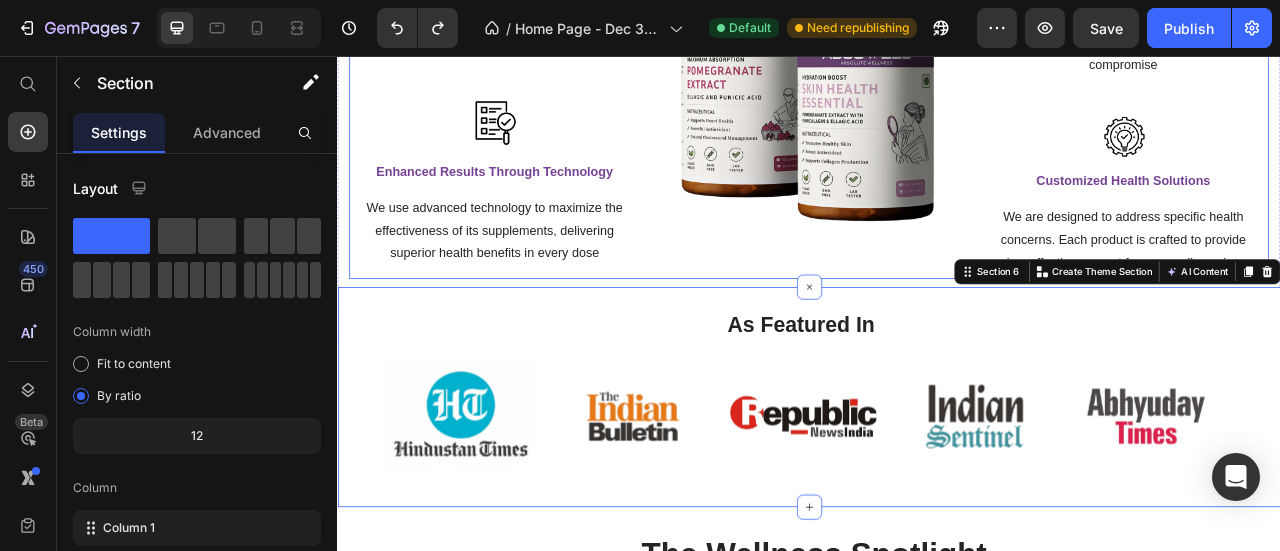 click on "Image Targeted Support For Your Health Text block Targeted supplements tailored to specific health needs, offering precise and effective support for your wellness journey Text block Row Image Enhanced Results Through Technology Text block We use advanced technology to maximize the effectiveness of its supplements, delivering superior health benefits in every dose Text block Row Image Image Affordable Premium Text block Premium plant-based supplements at affordable prices, making wellness accessible to all. Experience high-quality health solutions without compromise Text block Row Image Customized Health Solutions Text block We are designed to address specific health concerns. Each product is crafted to provide precise, effective support for your wellness journey Text block Row Row" at bounding box center (937, 89) 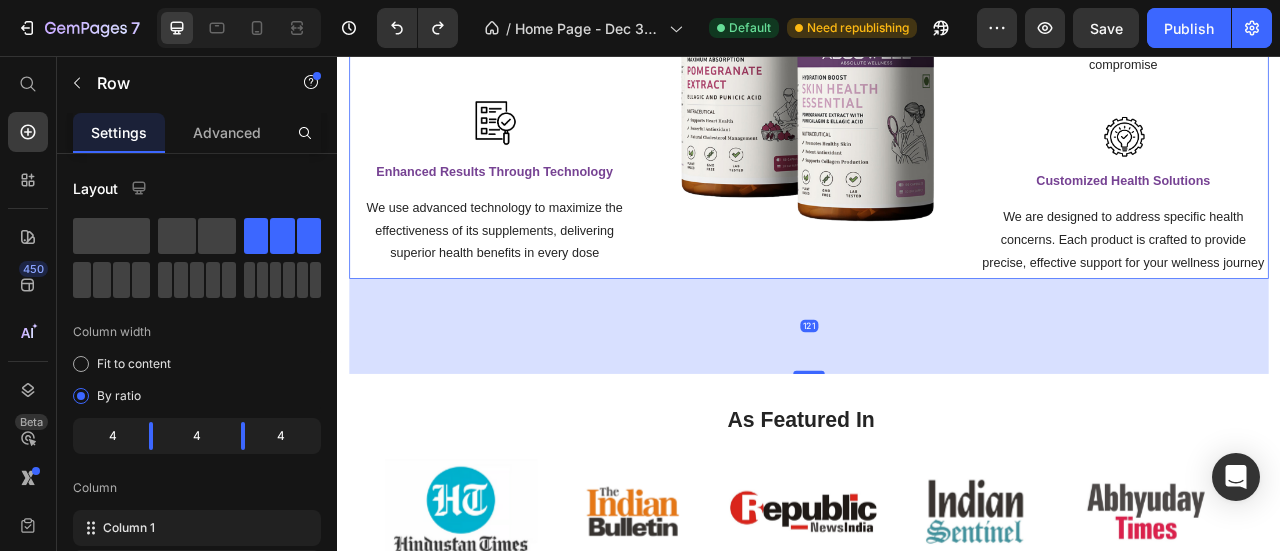 drag, startPoint x: 934, startPoint y: 334, endPoint x: 923, endPoint y: 456, distance: 122.494896 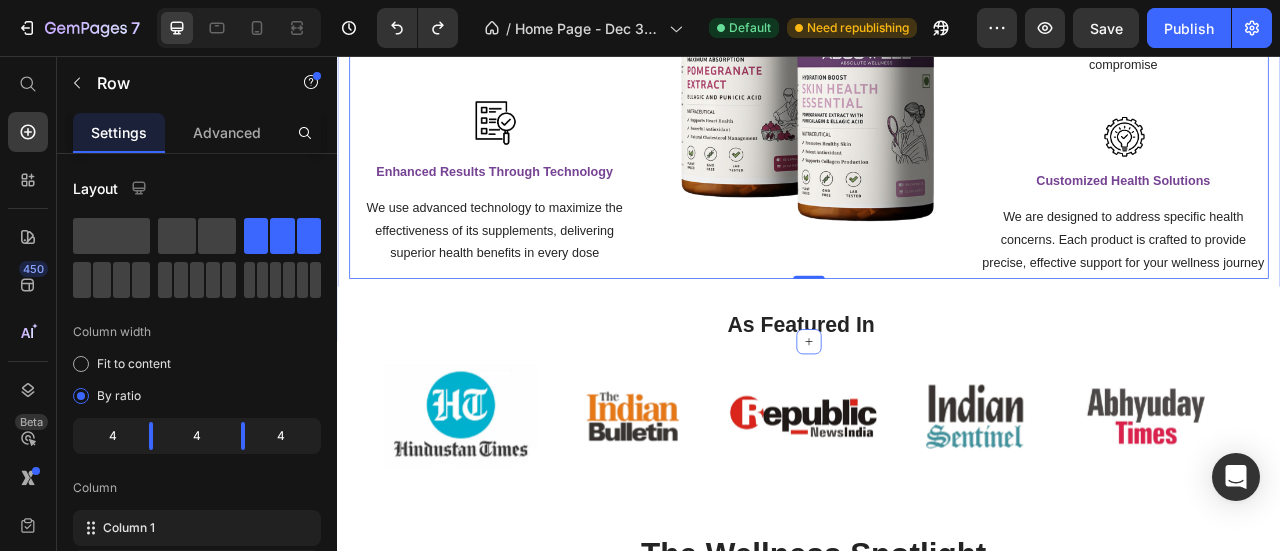 click on "Why You'll Love Absowell Heading Absowell ®  is designed to support what your body needs for a healthy lifestyle Text block Row Image Targeted Support For Your Health Text block Targeted supplements tailored to specific health needs, offering precise and effective support for your wellness journey Text block Row Image Enhanced Results Through Technology Text block We use advanced technology to maximize the effectiveness of its supplements, delivering superior health benefits in every dose Text block Row Image Image Affordable Premium Text block Premium plant-based supplements at affordable prices, making wellness accessible to all. Experience high-quality health solutions without compromise Text block Row Image Customized Health Solutions Text block We are designed to address specific health concerns. Each product is crafted to provide precise, effective support for your wellness journey Text block Row Row   0 Section 5" at bounding box center [937, 49] 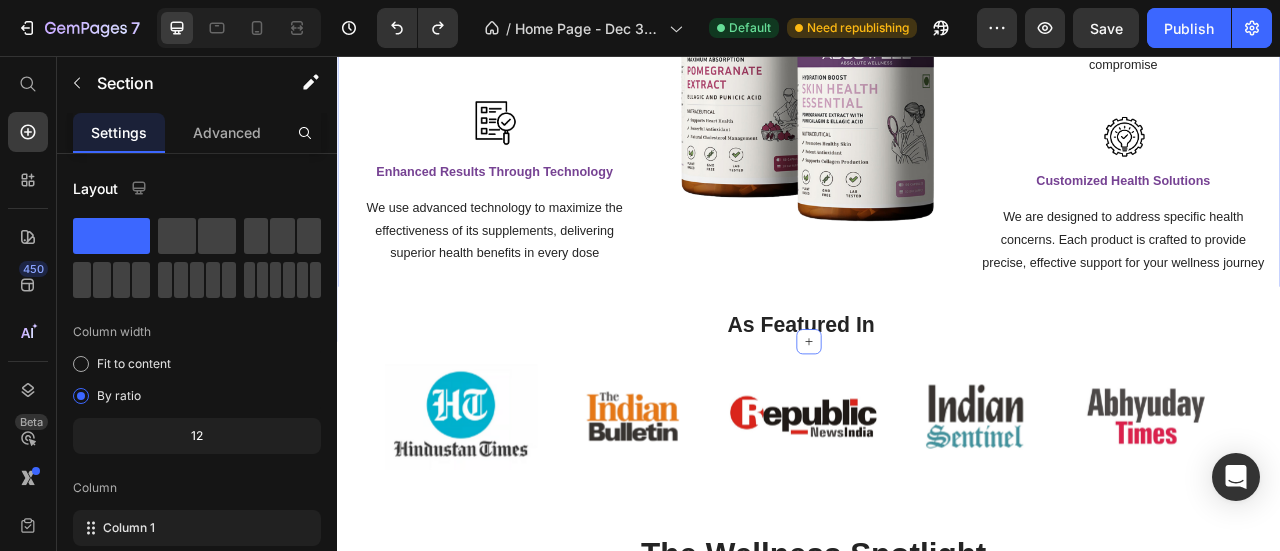 click on "Why You'll Love Absowell Heading Absowell ®  is designed to support what your body needs for a healthy lifestyle Text block Row Image Targeted Support For Your Health Text block Targeted supplements tailored to specific health needs, offering precise and effective support for your wellness journey Text block Row Image Enhanced Results Through Technology Text block We use advanced technology to maximize the effectiveness of its supplements, delivering superior health benefits in every dose Text block Row Image Image Affordable Premium Text block Premium plant-based supplements at affordable prices, making wellness accessible to all. Experience high-quality health solutions without compromise Text block Row Image Customized Health Solutions Text block We are designed to address specific health concerns. Each product is crafted to provide precise, effective support for your wellness journey Text block Row Row Section 5   You can create reusable sections Create Theme Section AI Content Write with GemAI Product" at bounding box center [937, 49] 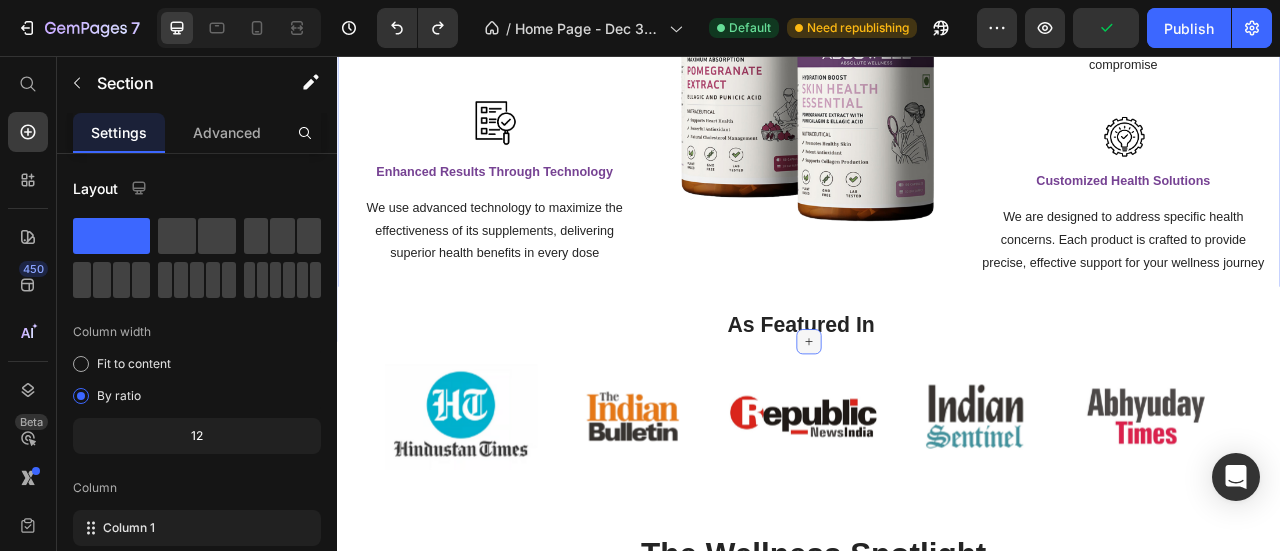 click 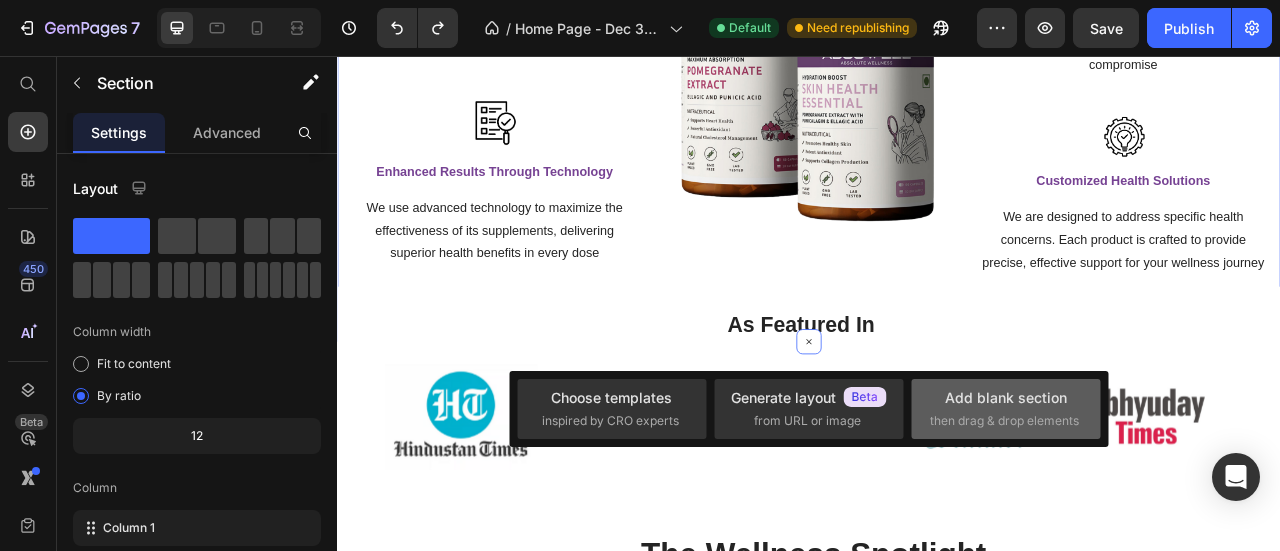 click on "Add blank section" at bounding box center (1006, 397) 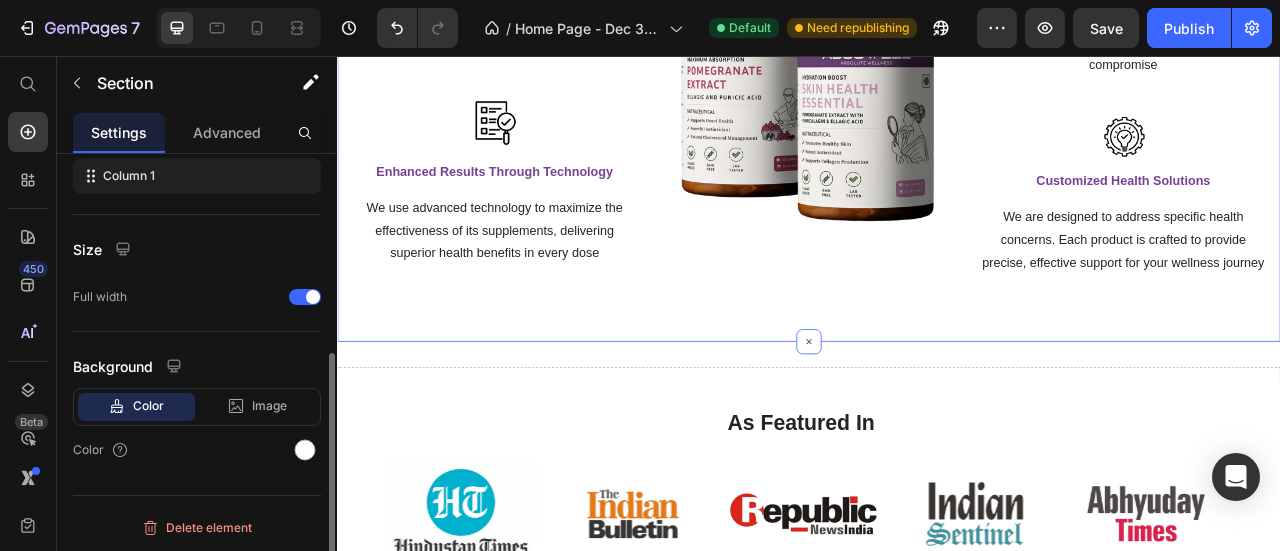 scroll, scrollTop: 0, scrollLeft: 0, axis: both 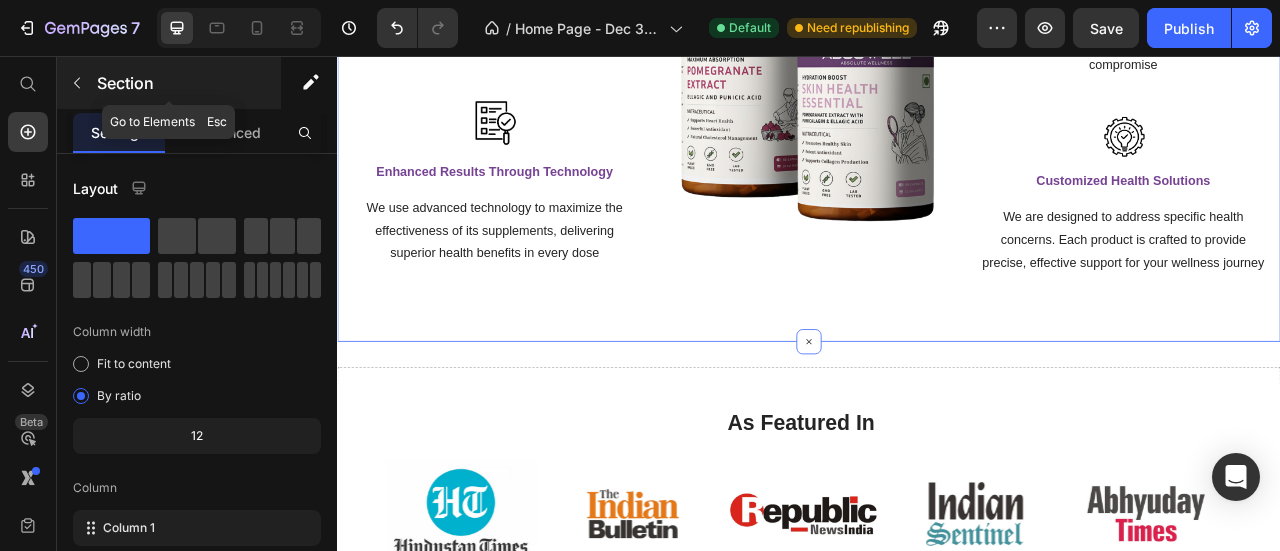 click 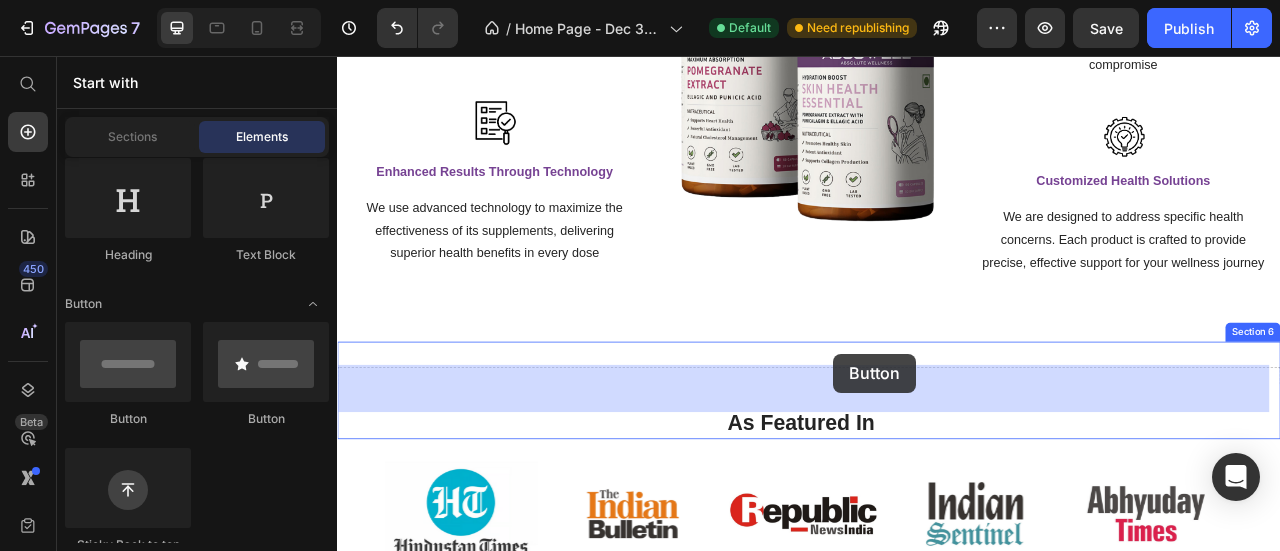 drag, startPoint x: 590, startPoint y: 436, endPoint x: 968, endPoint y: 435, distance: 378.0013 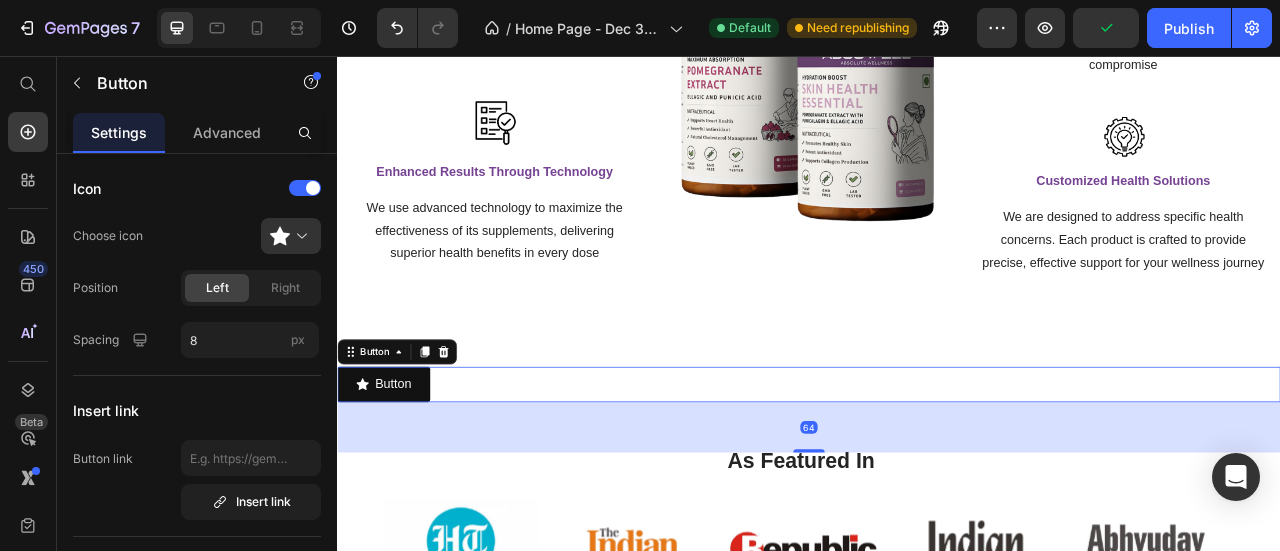 drag, startPoint x: 918, startPoint y: 492, endPoint x: 923, endPoint y: 556, distance: 64.195015 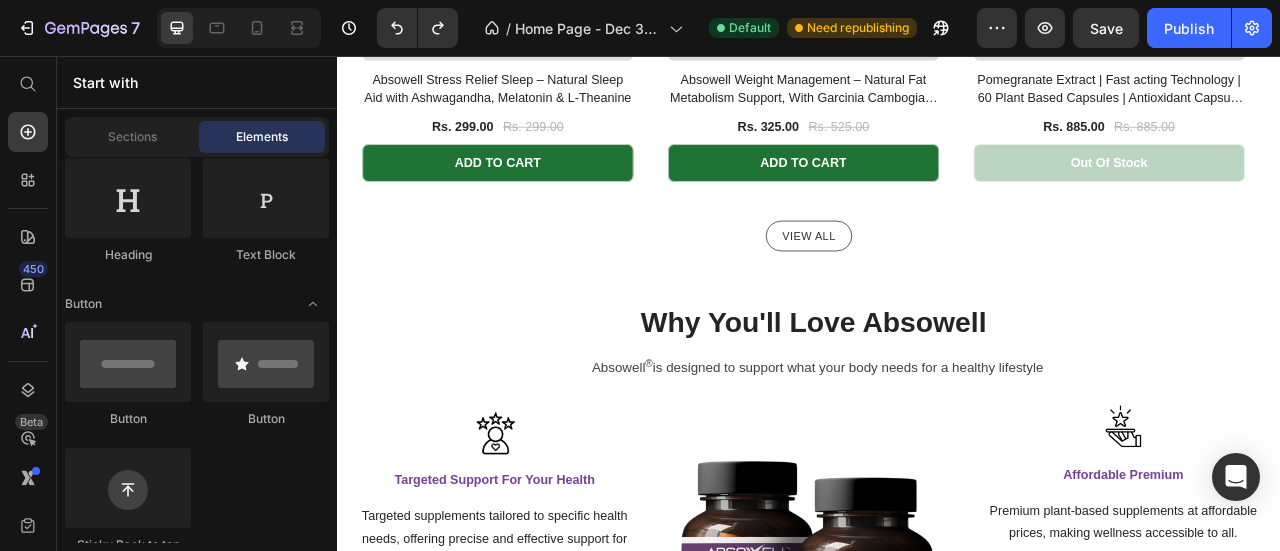 scroll, scrollTop: 1594, scrollLeft: 0, axis: vertical 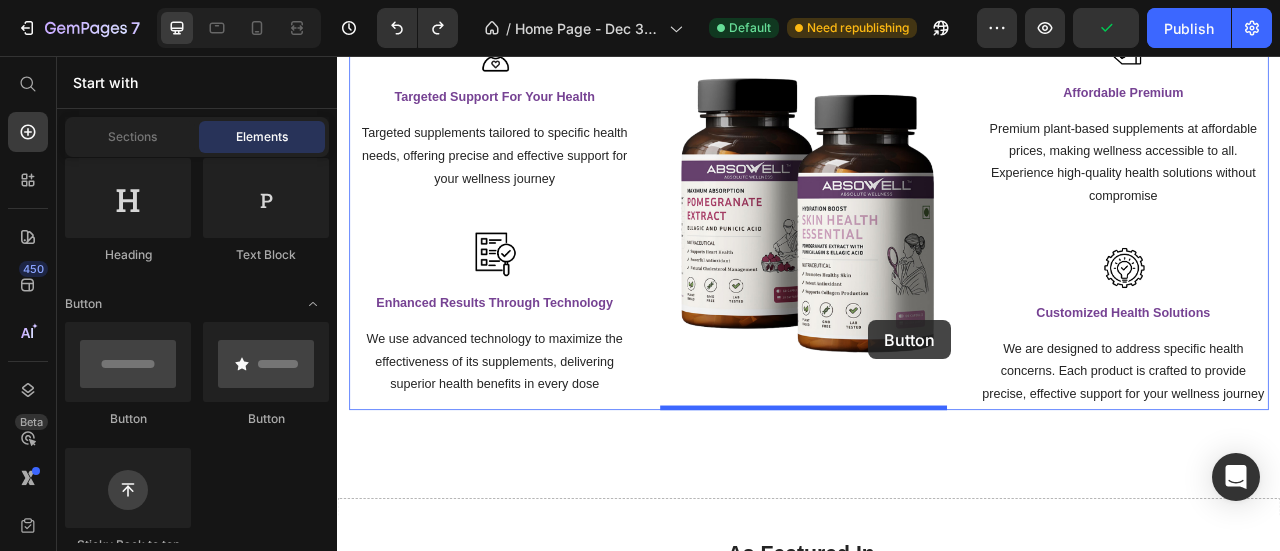 drag, startPoint x: 626, startPoint y: 427, endPoint x: 1013, endPoint y: 392, distance: 388.57947 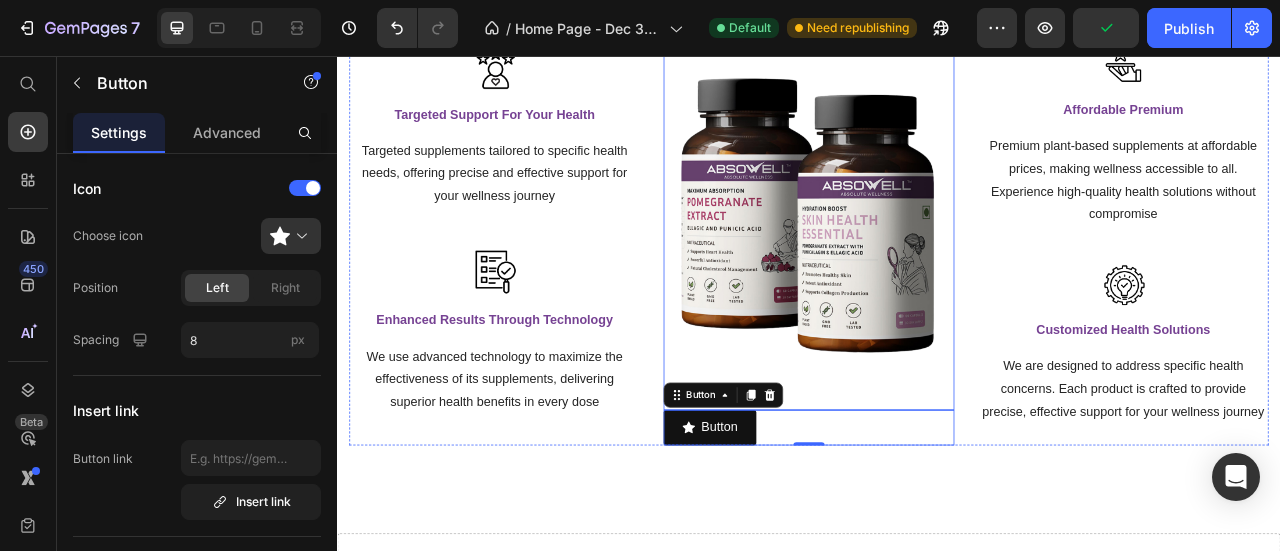 scroll, scrollTop: 1616, scrollLeft: 0, axis: vertical 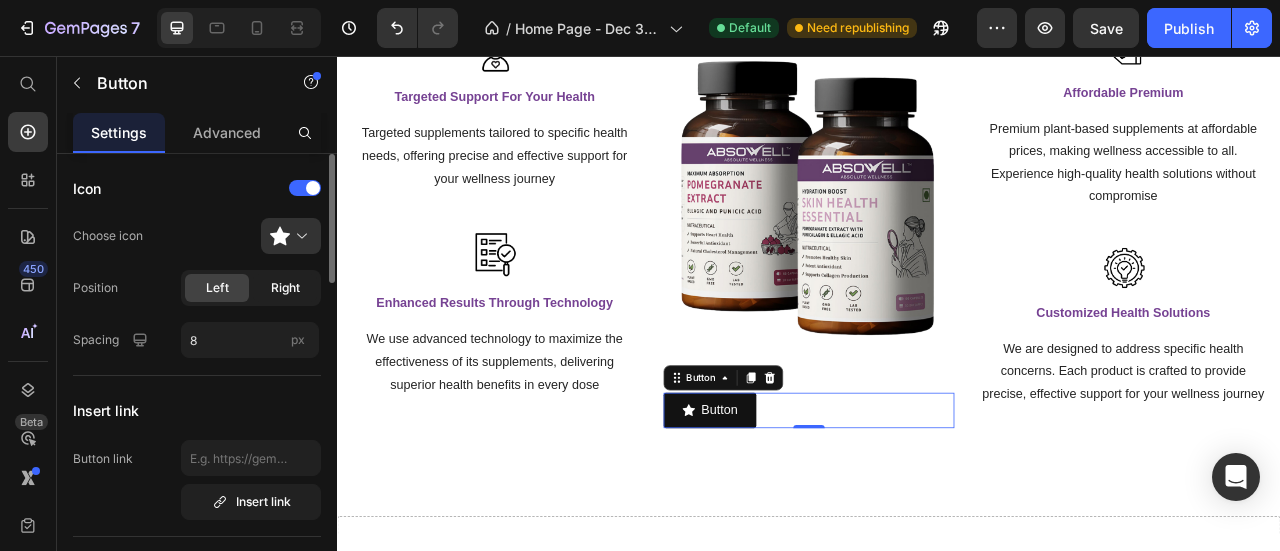 click on "Right" 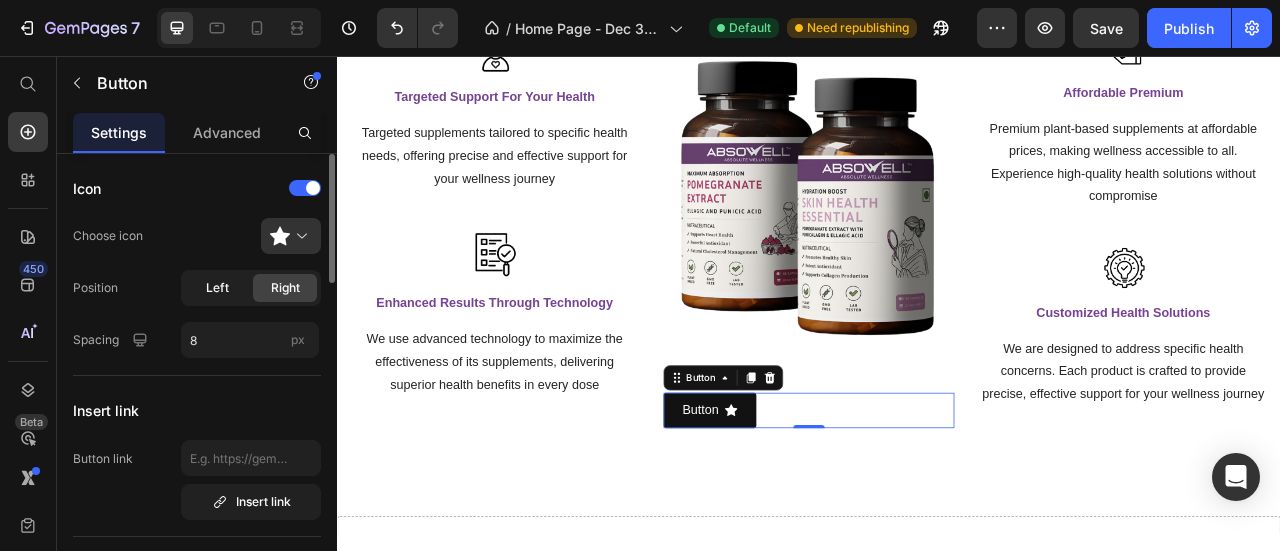 click on "Left" 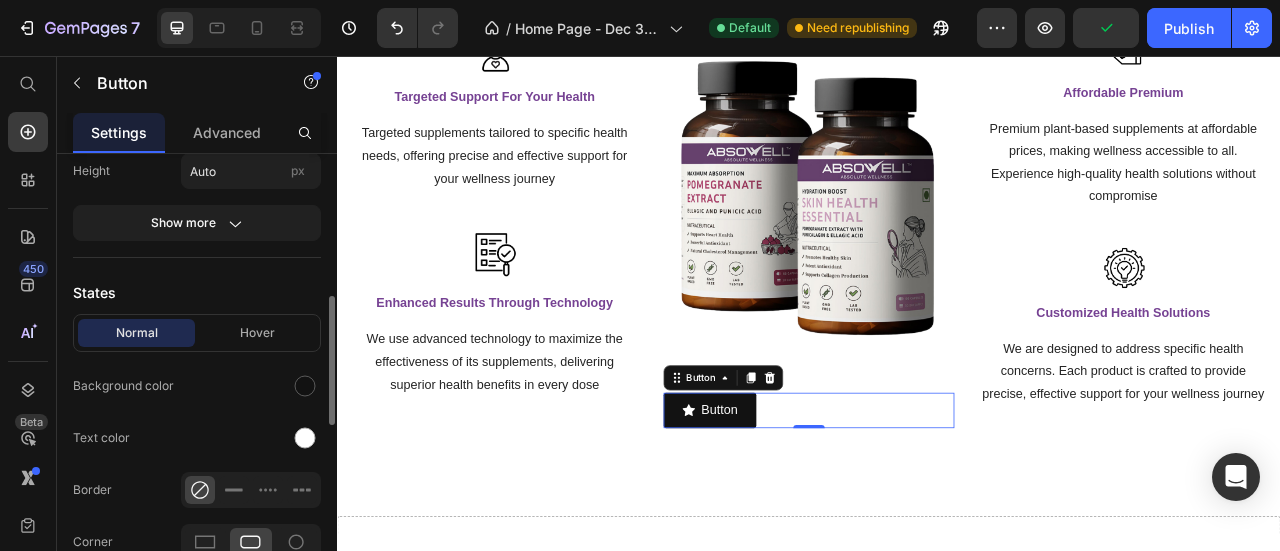scroll, scrollTop: 666, scrollLeft: 0, axis: vertical 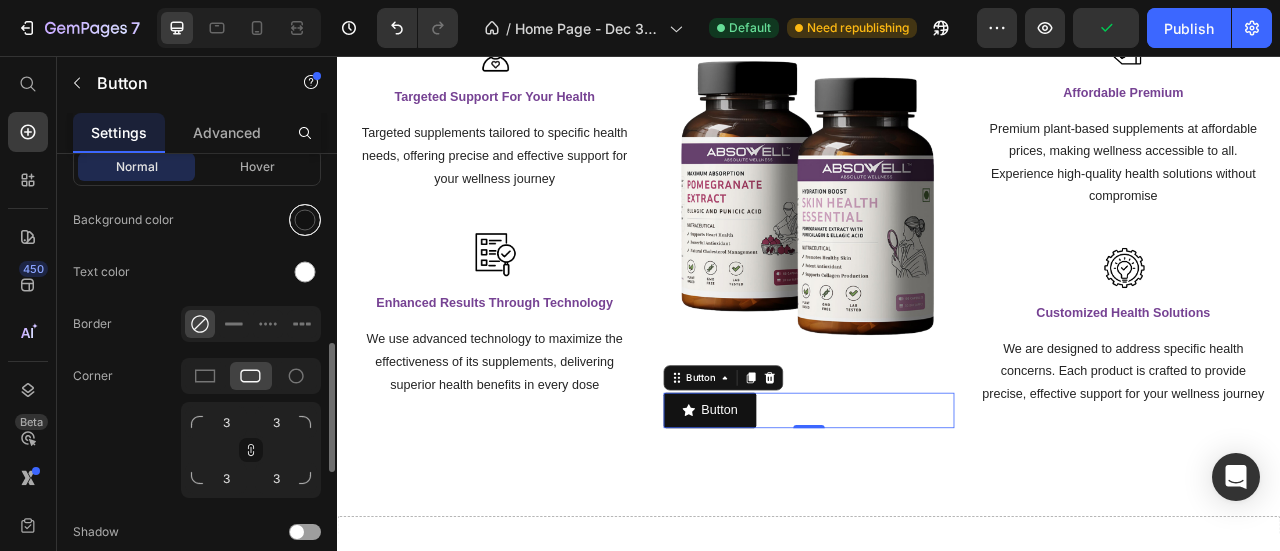 click at bounding box center [305, 220] 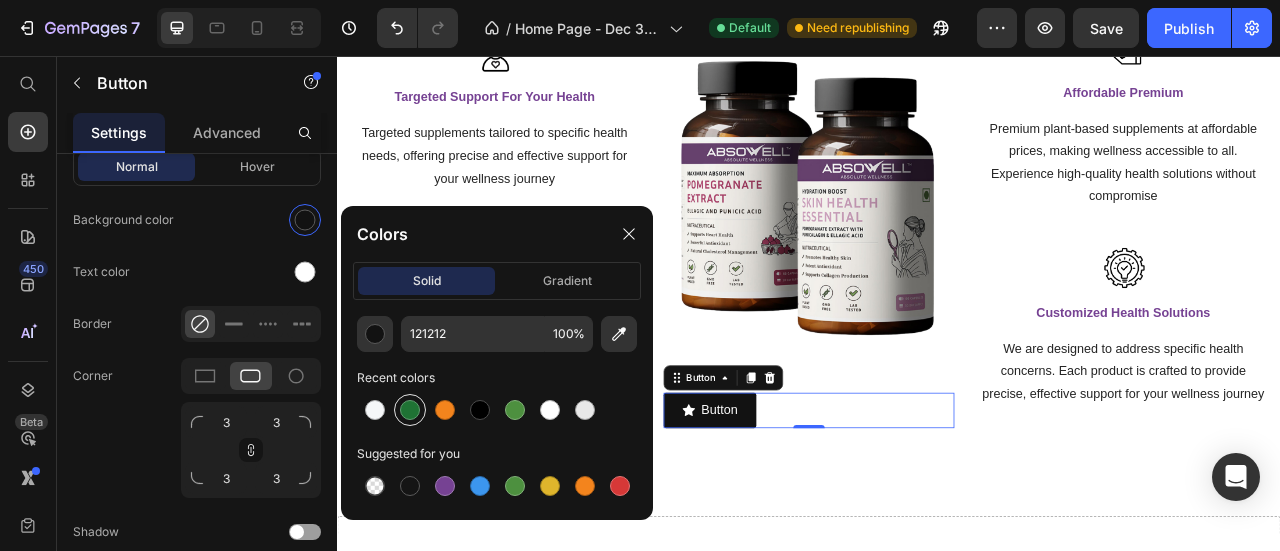 click at bounding box center (410, 410) 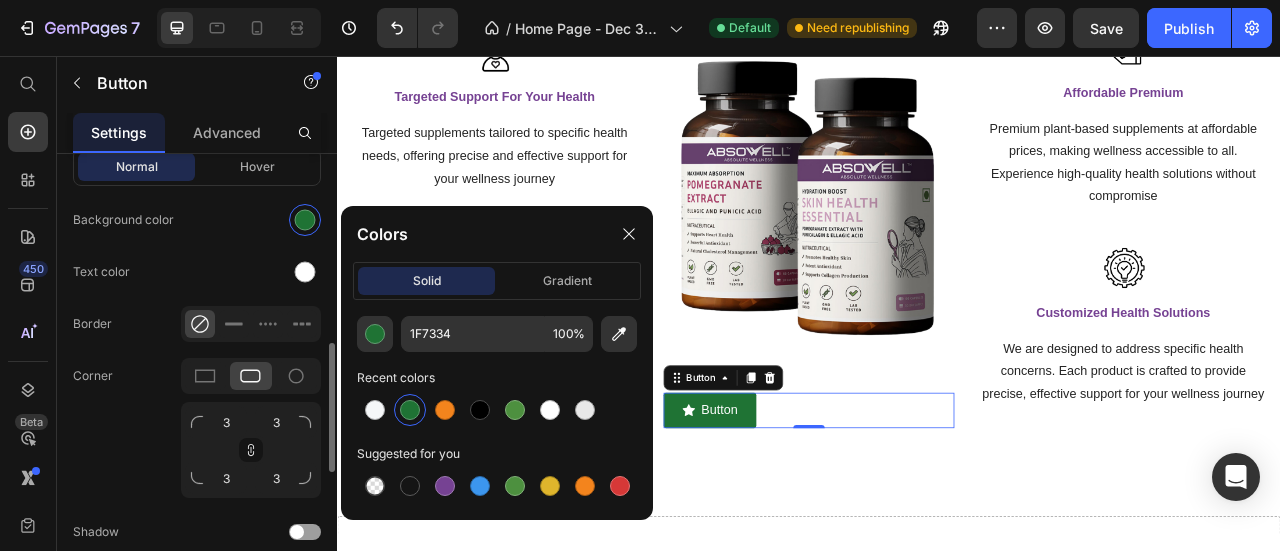 click on "Text color" 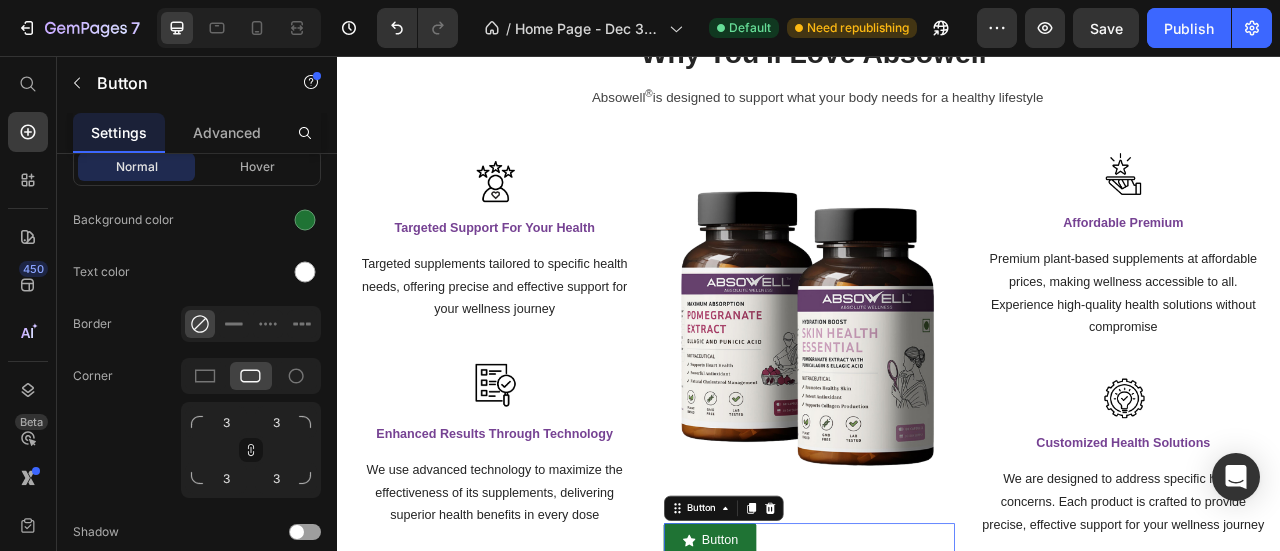 scroll, scrollTop: 1616, scrollLeft: 0, axis: vertical 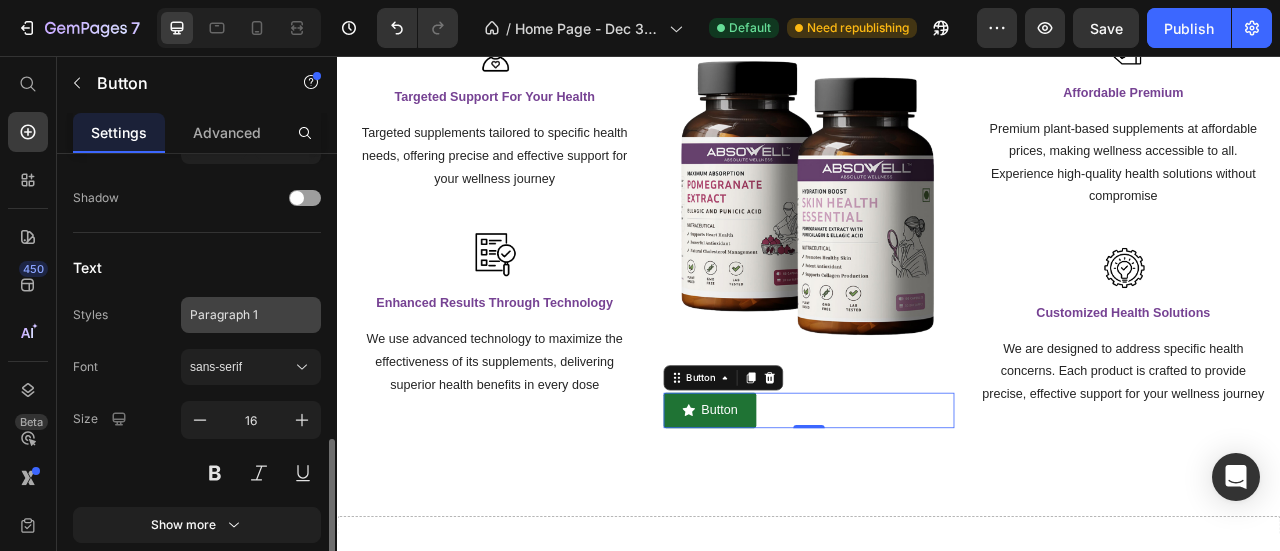 click on "Paragraph 1" at bounding box center (239, 315) 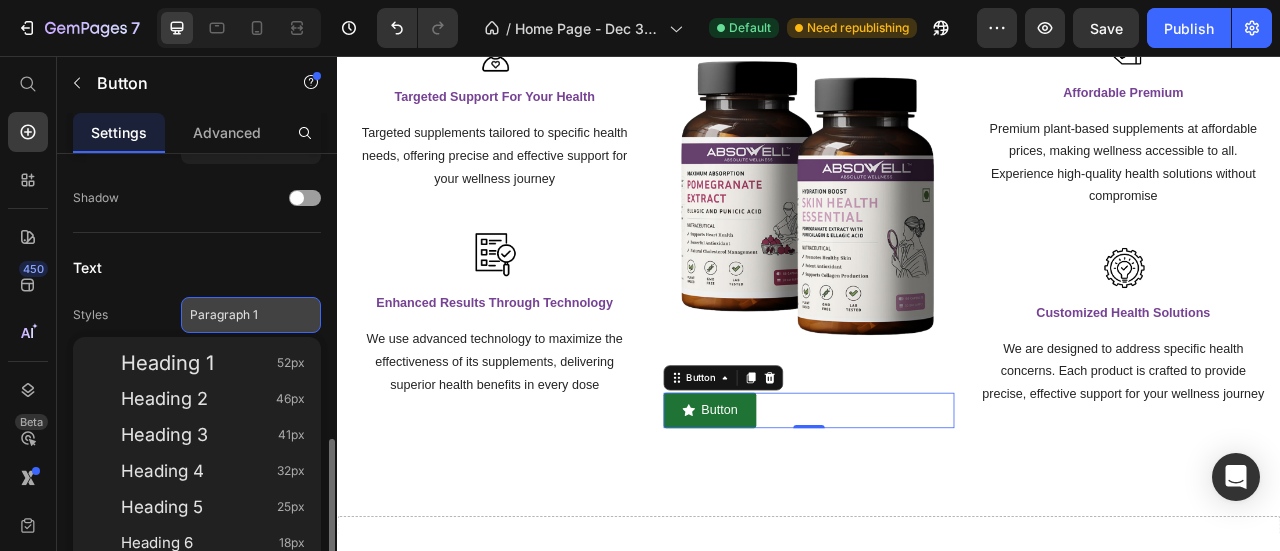 click on "Paragraph 1" at bounding box center [239, 315] 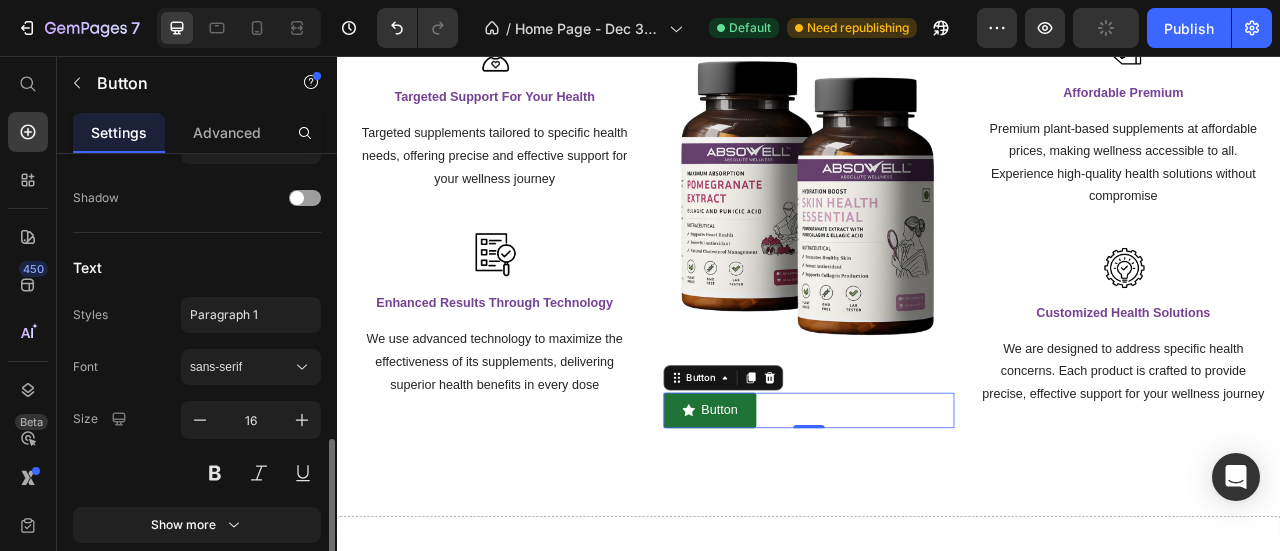 click on "Styles Paragraph 1" at bounding box center [197, 315] 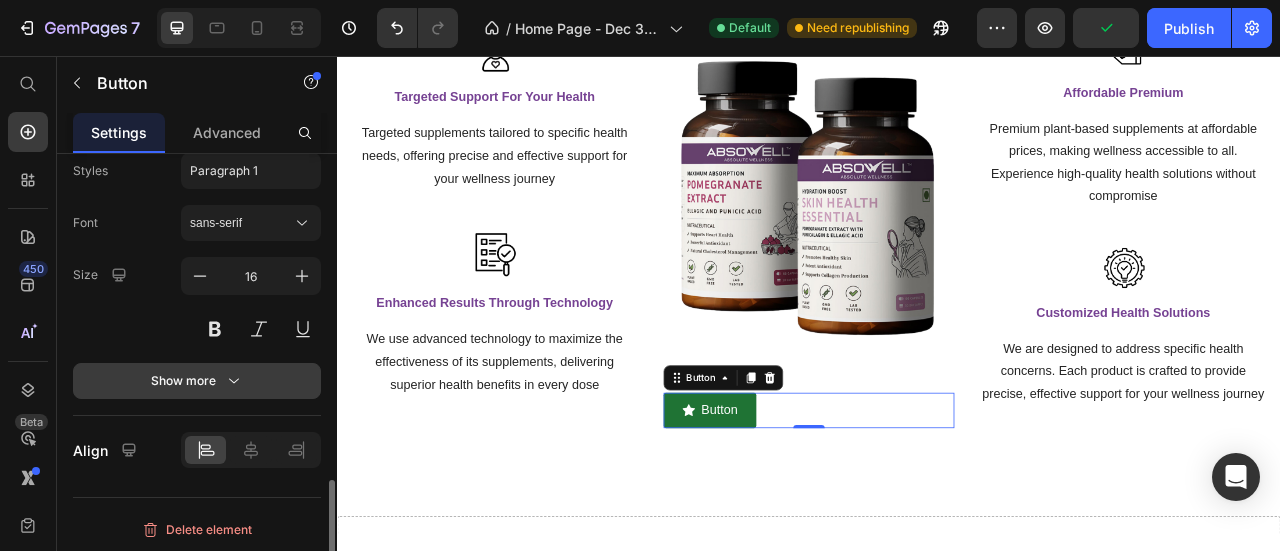 scroll, scrollTop: 1144, scrollLeft: 0, axis: vertical 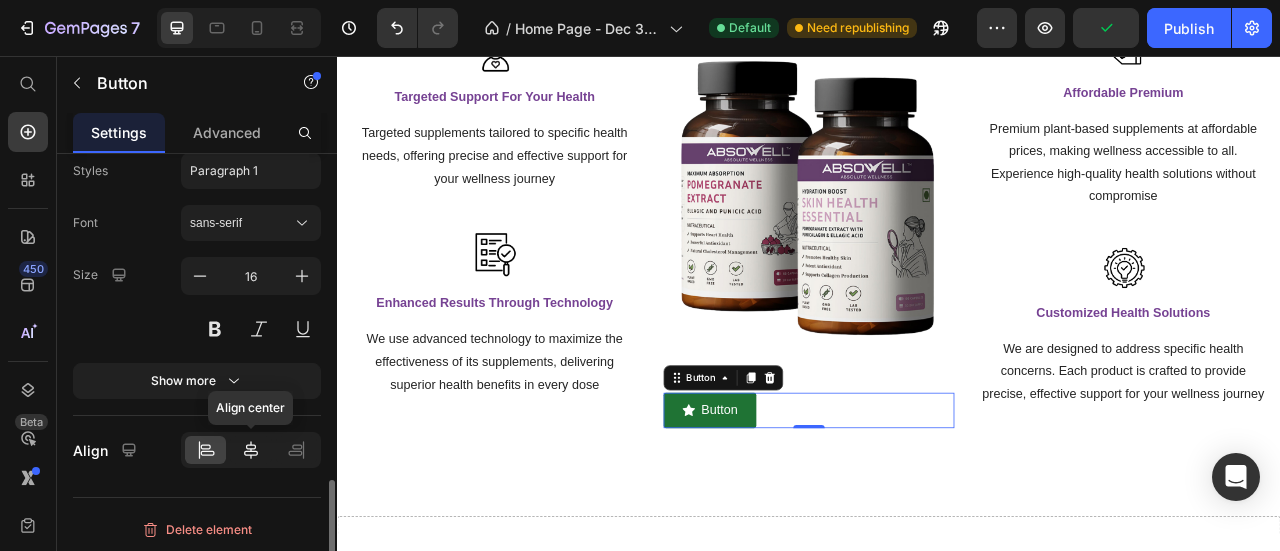 click 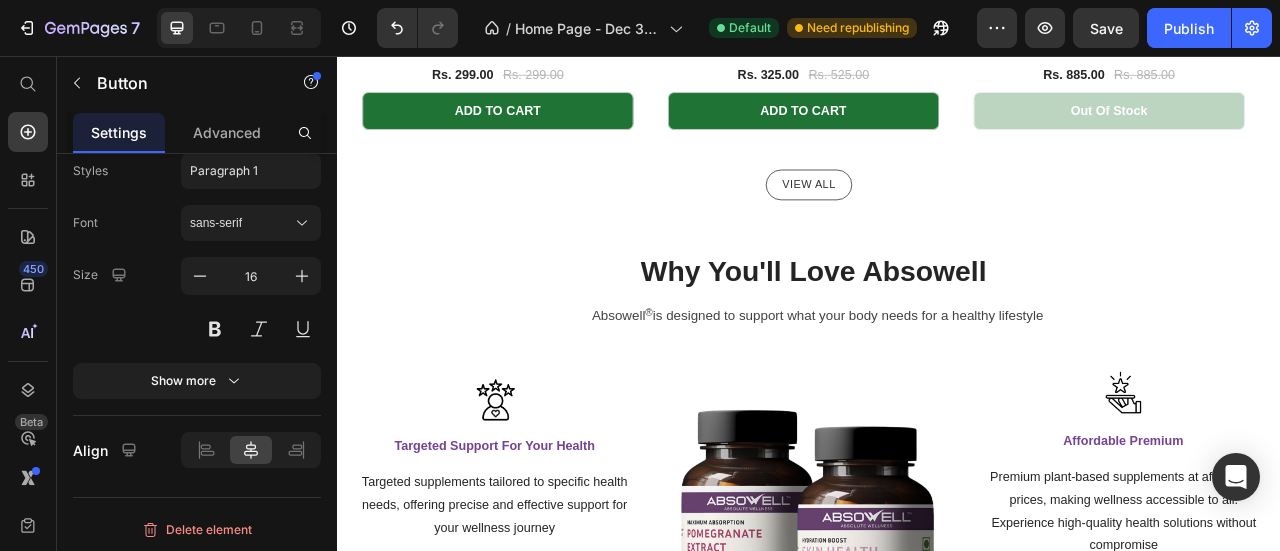 scroll, scrollTop: 1783, scrollLeft: 0, axis: vertical 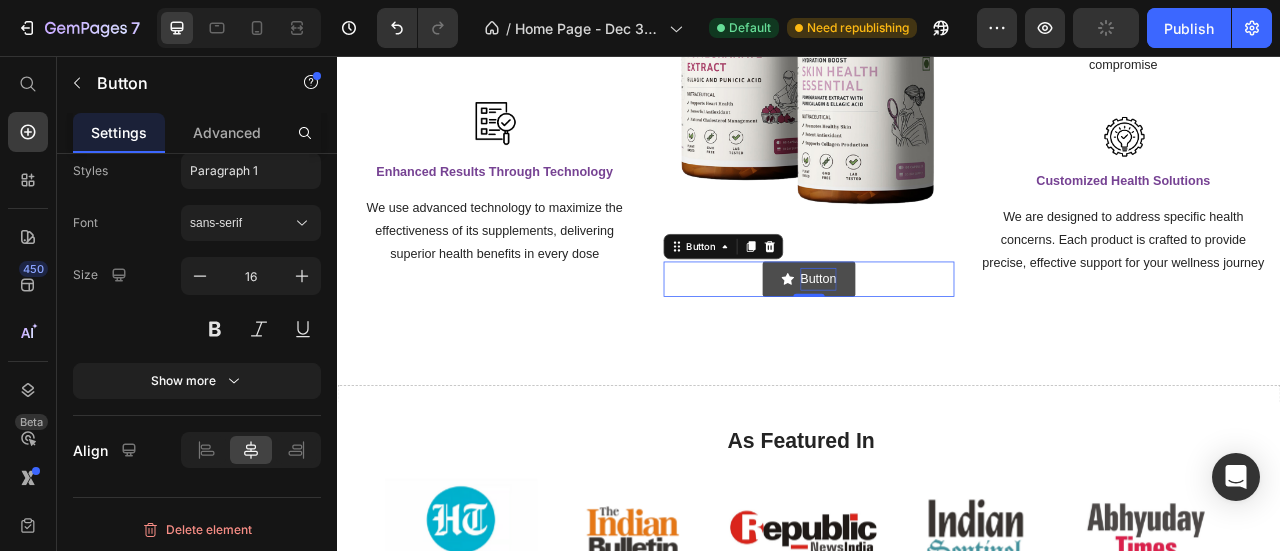 click on "Button" at bounding box center [949, 339] 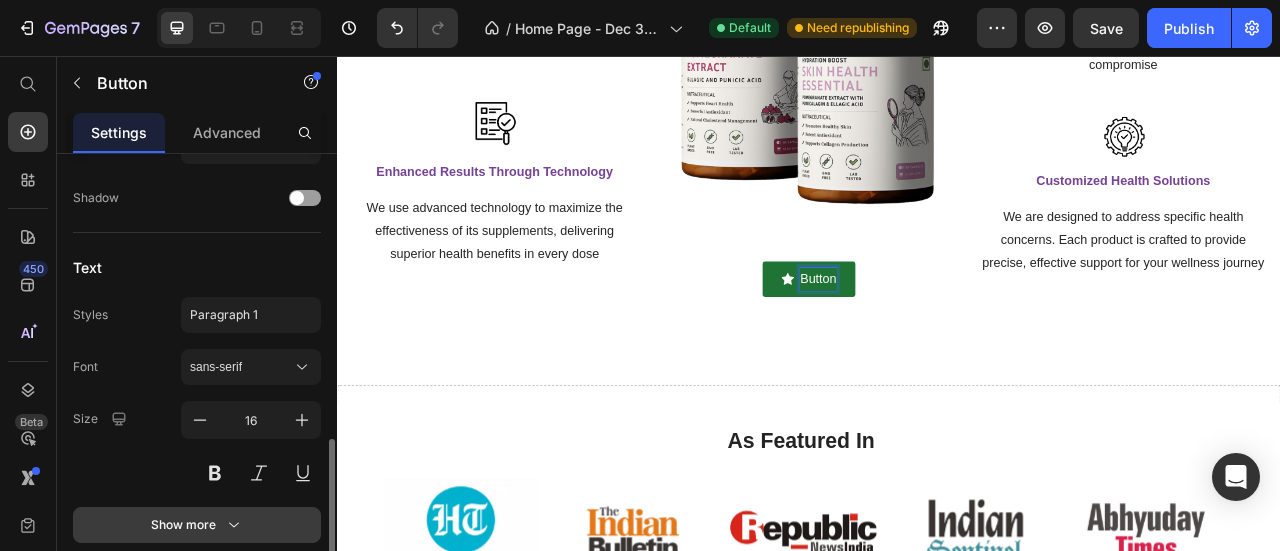 scroll, scrollTop: 1144, scrollLeft: 0, axis: vertical 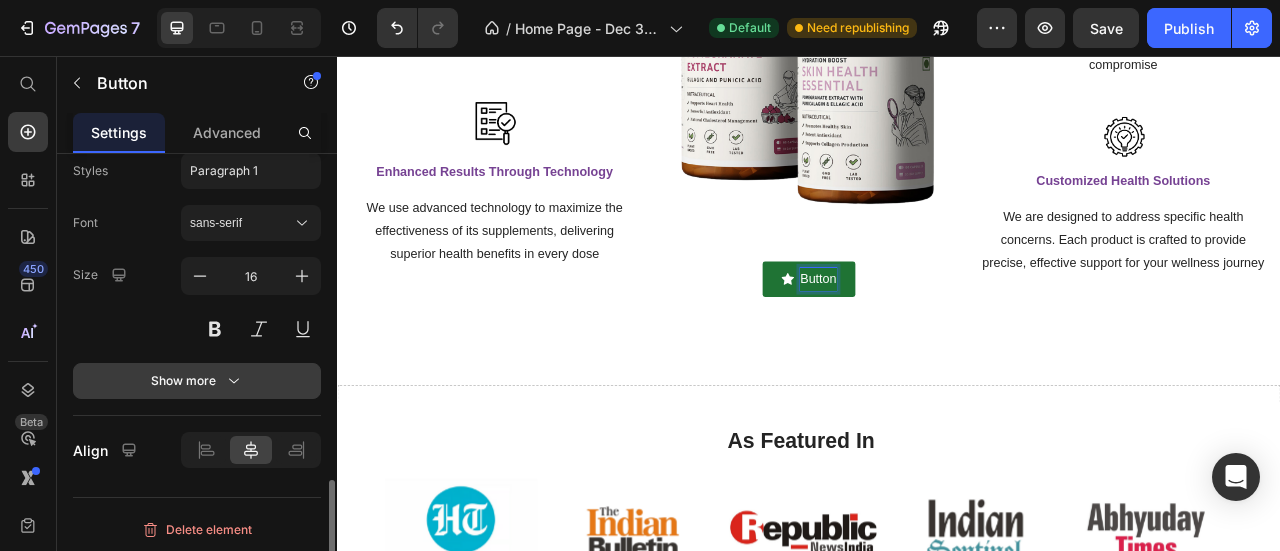 click on "Show more" at bounding box center [197, 381] 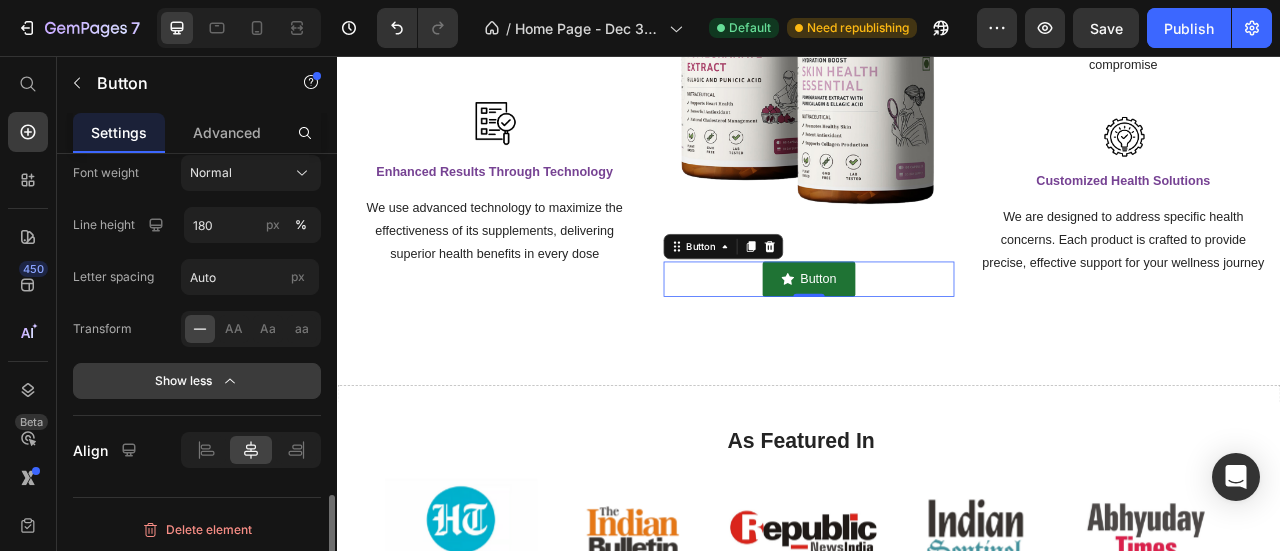 scroll, scrollTop: 1352, scrollLeft: 0, axis: vertical 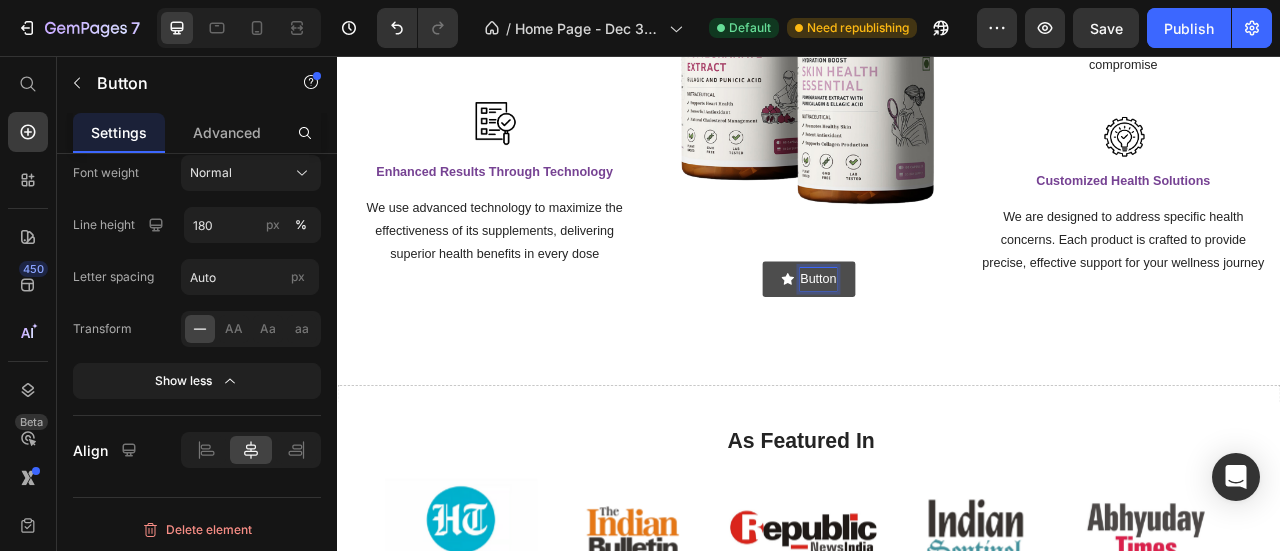 click on "Button" at bounding box center [949, 339] 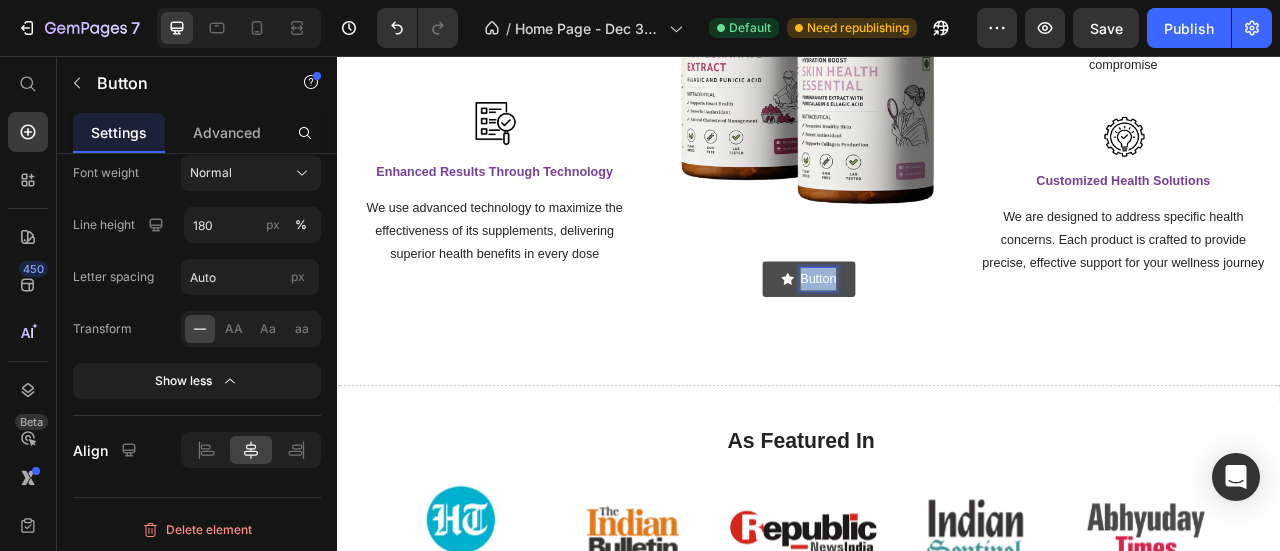 click on "Button" at bounding box center [949, 339] 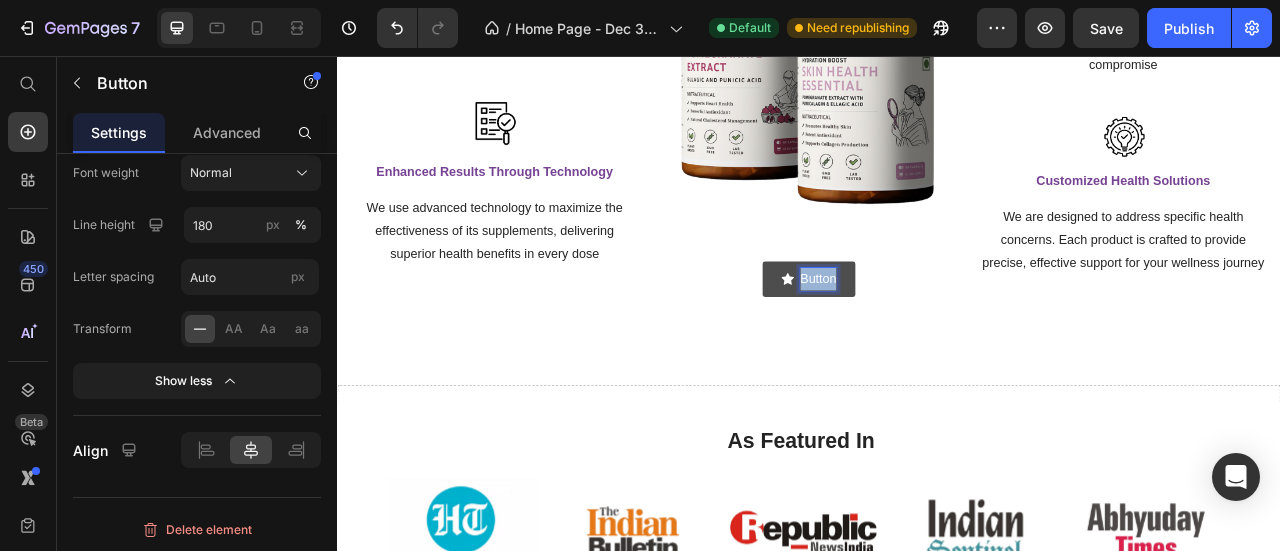 click on "Button" at bounding box center [949, 339] 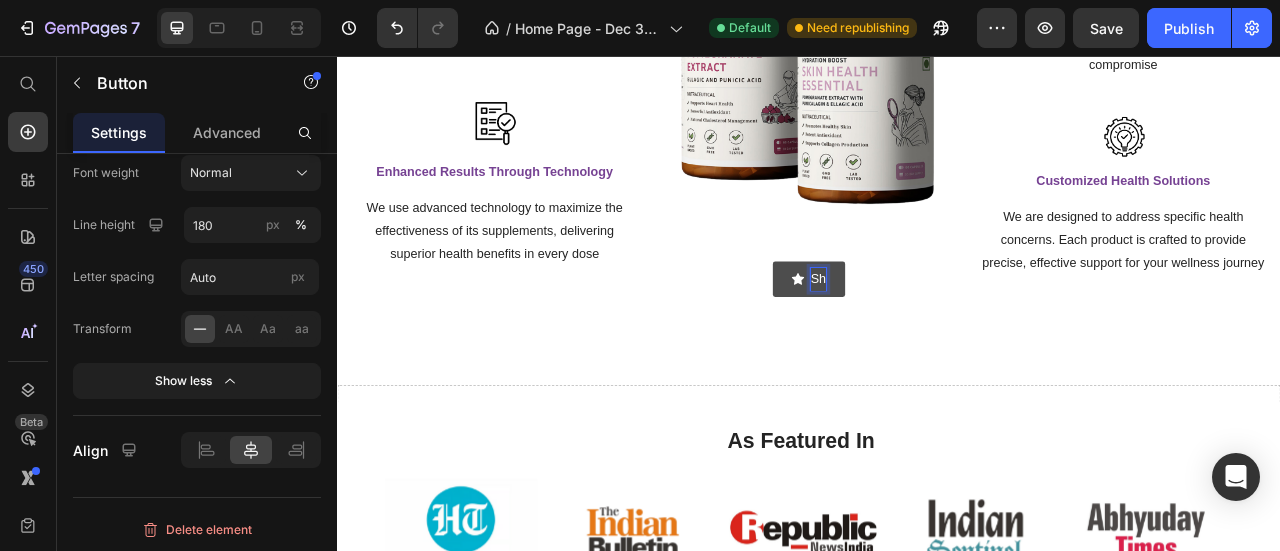 scroll, scrollTop: 1352, scrollLeft: 0, axis: vertical 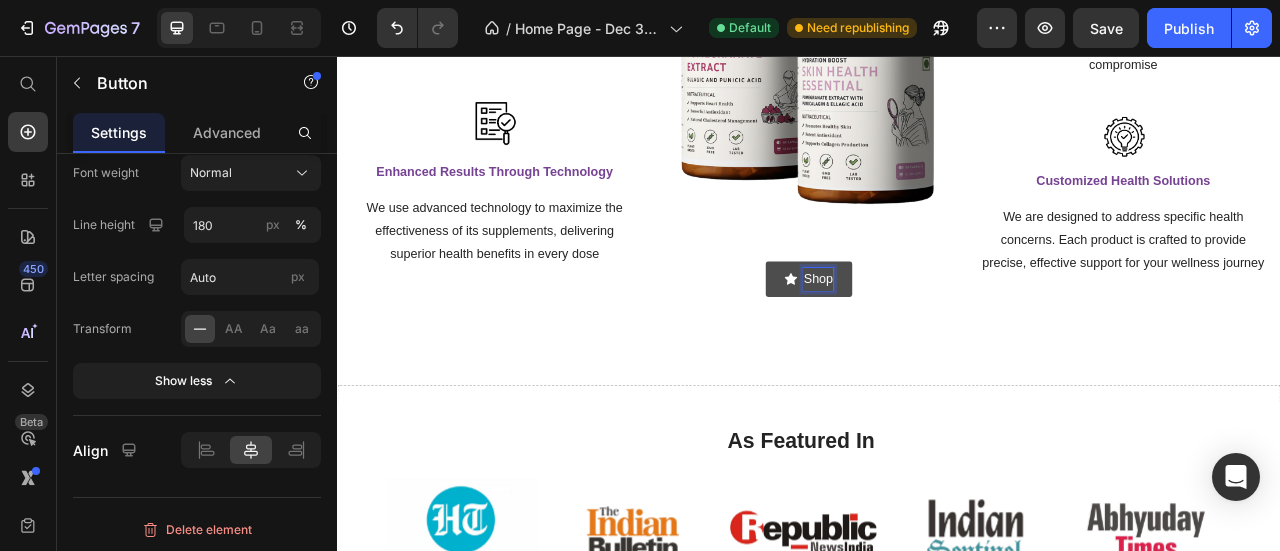 click on "Shop" at bounding box center [936, 339] 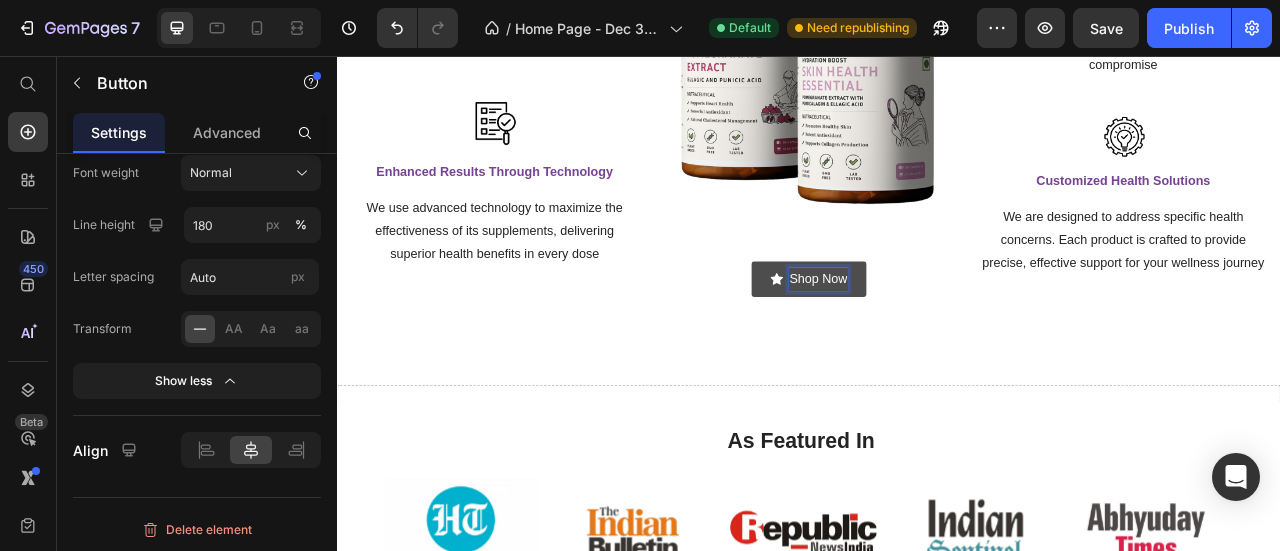click on "Shop Now" at bounding box center [937, 339] 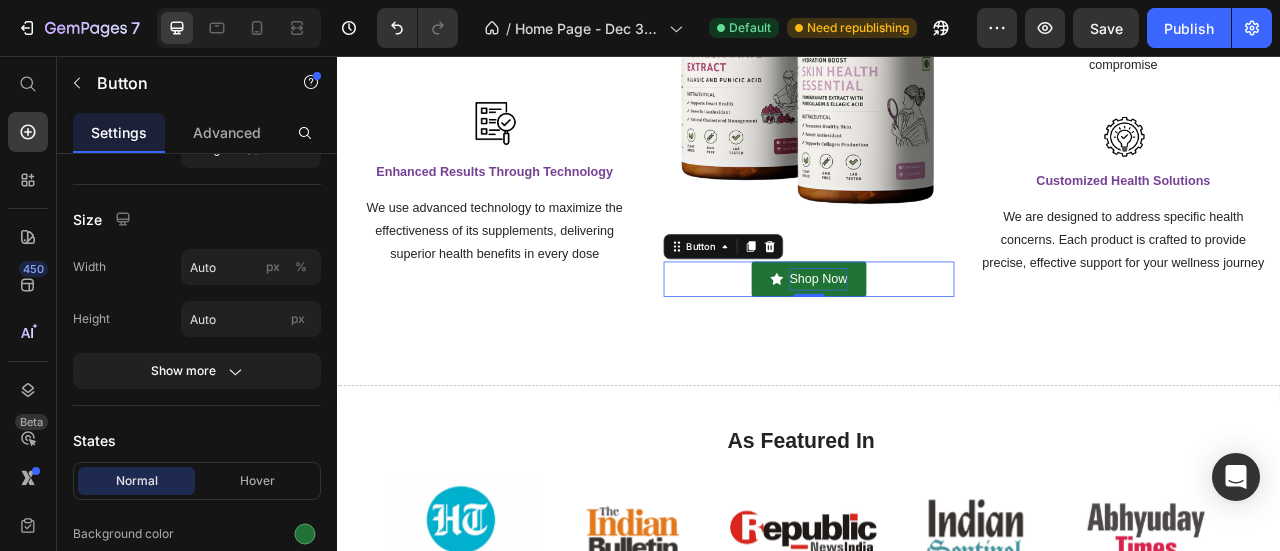 scroll, scrollTop: 0, scrollLeft: 0, axis: both 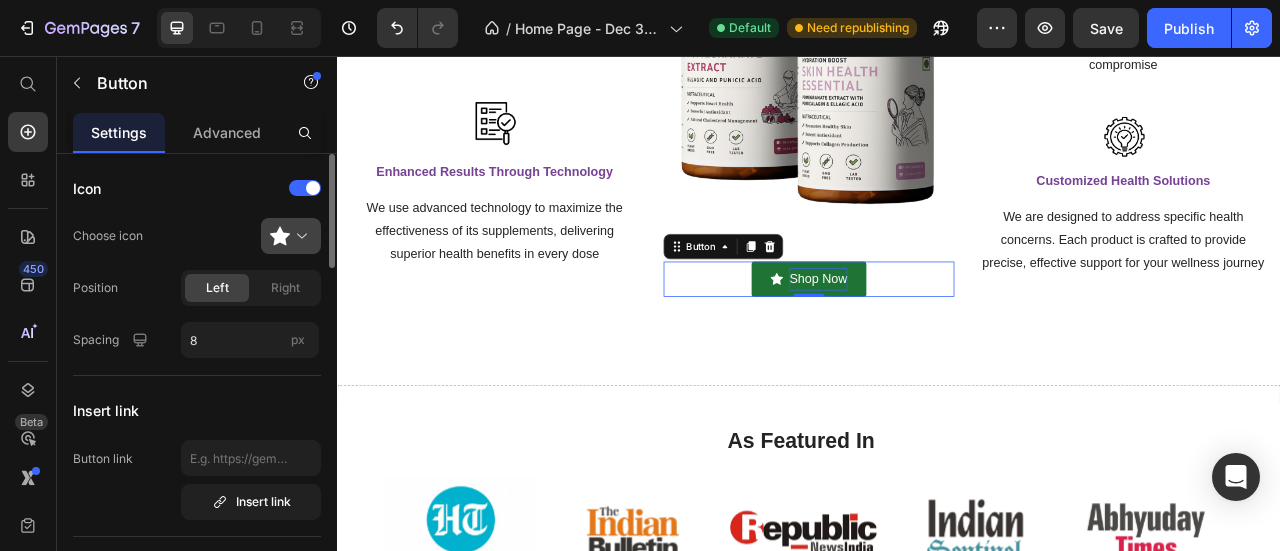 click at bounding box center [299, 236] 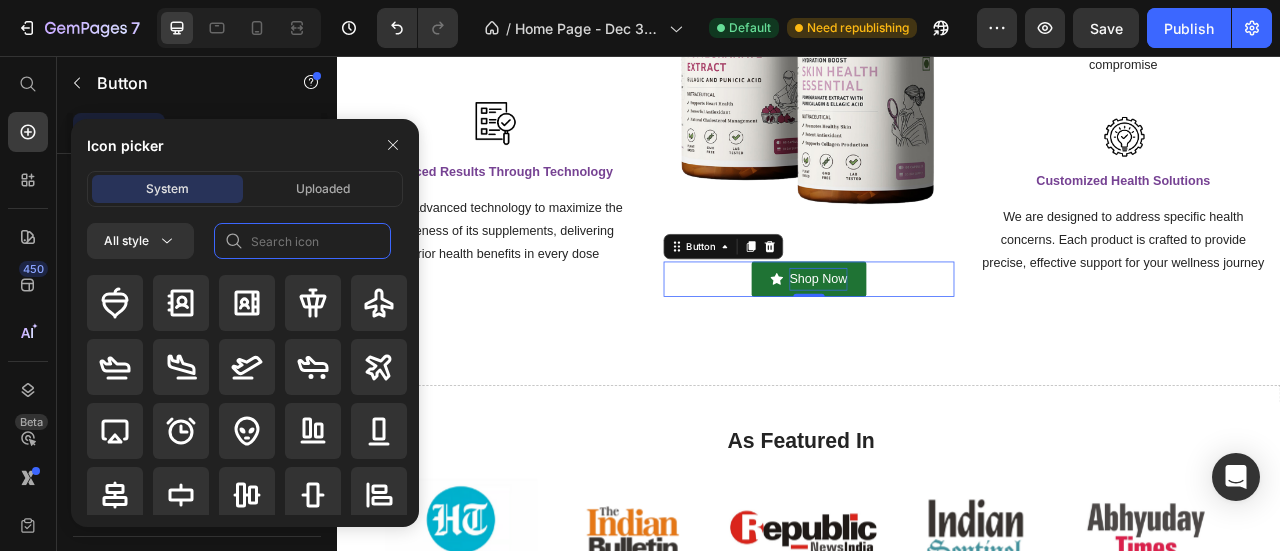 click 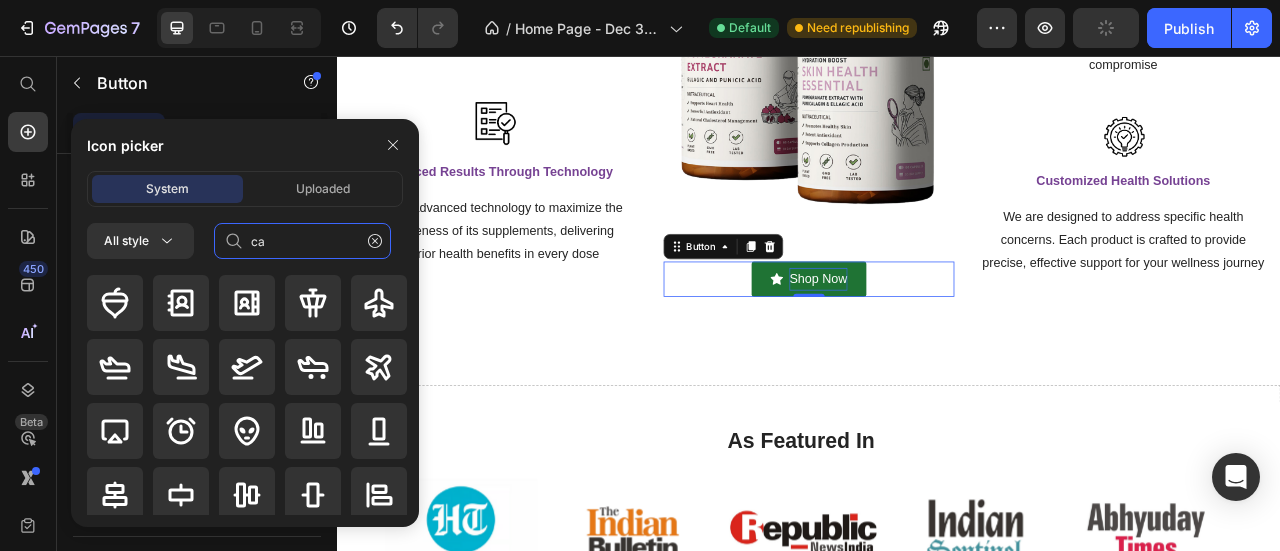 type on "c" 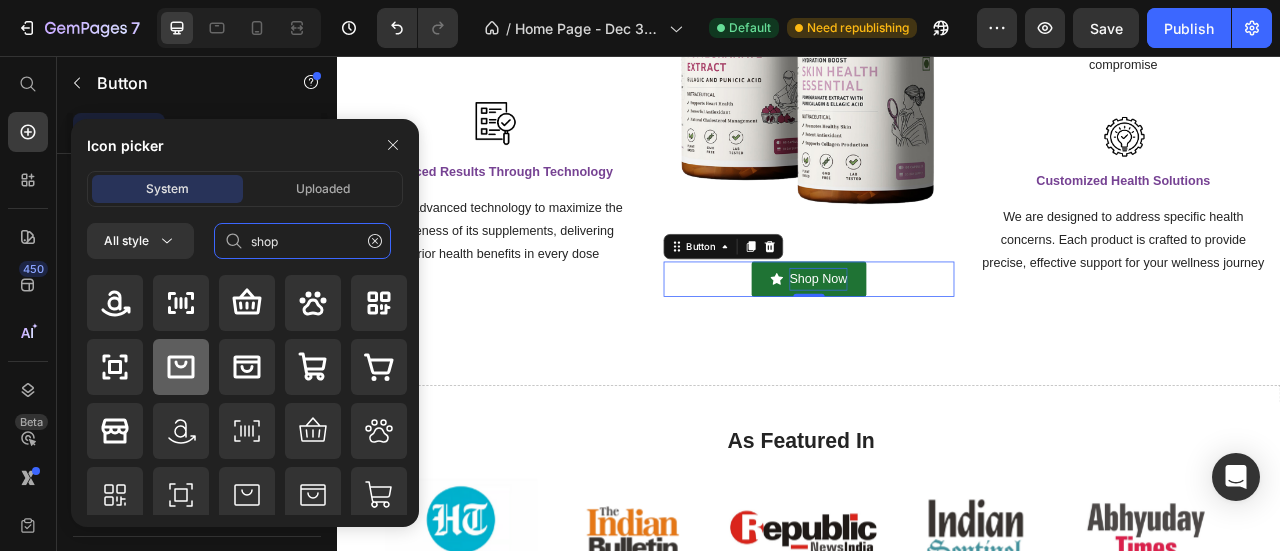 type on "shop" 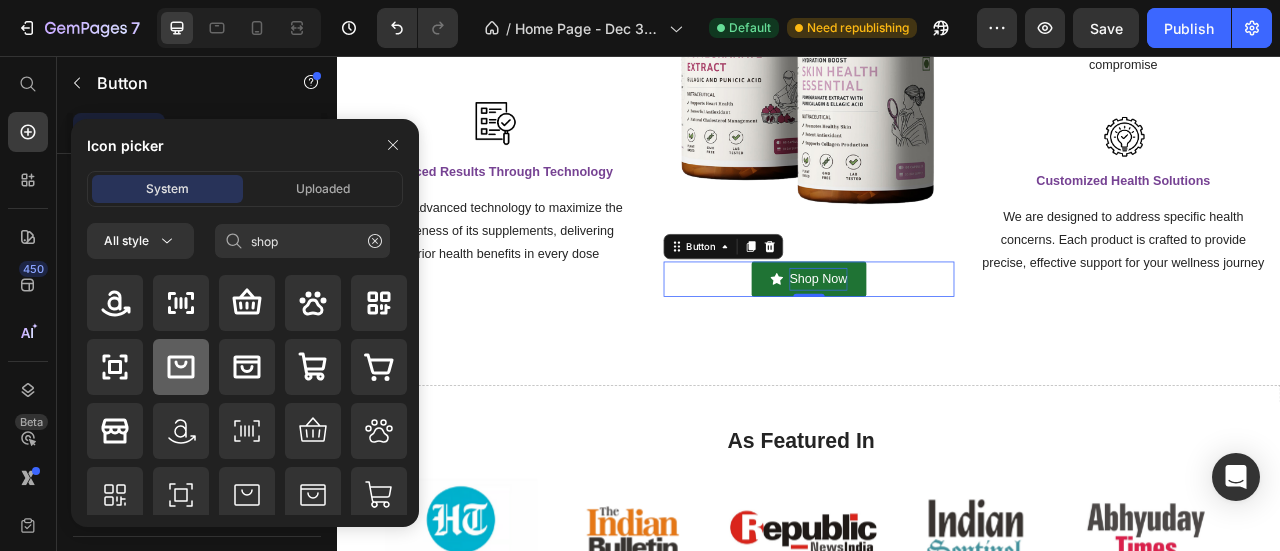click 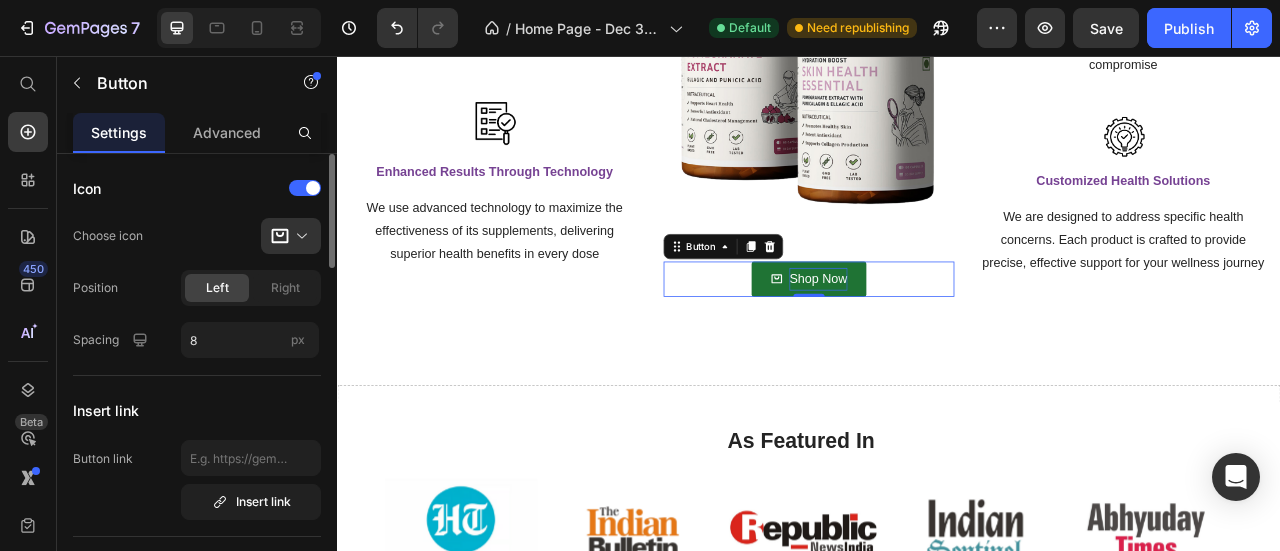 click on "Choose icon" 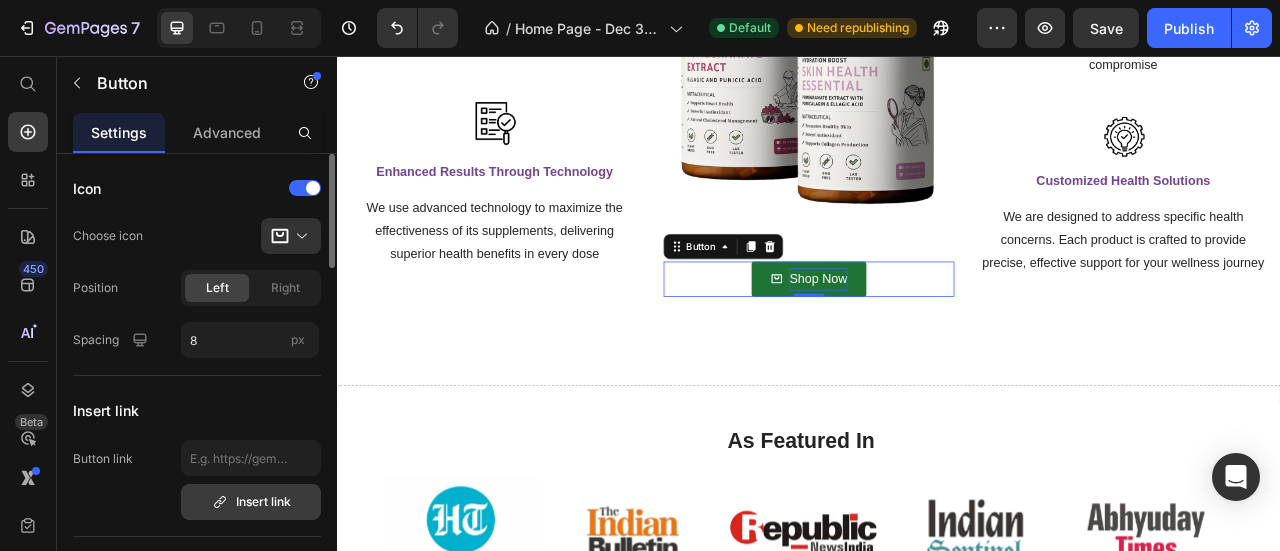 scroll, scrollTop: 166, scrollLeft: 0, axis: vertical 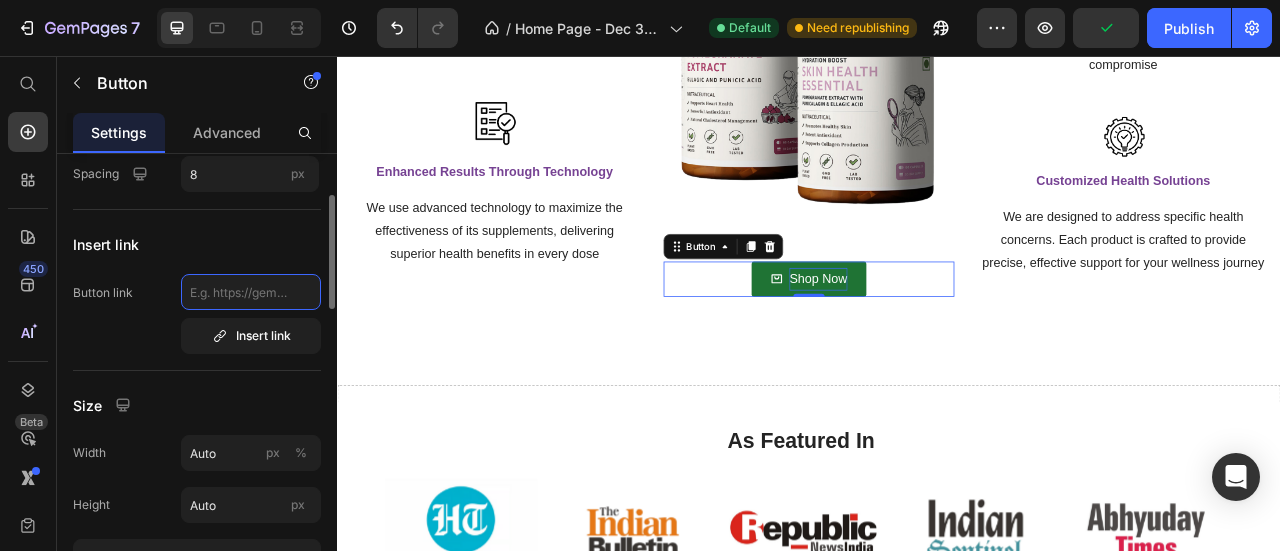 click 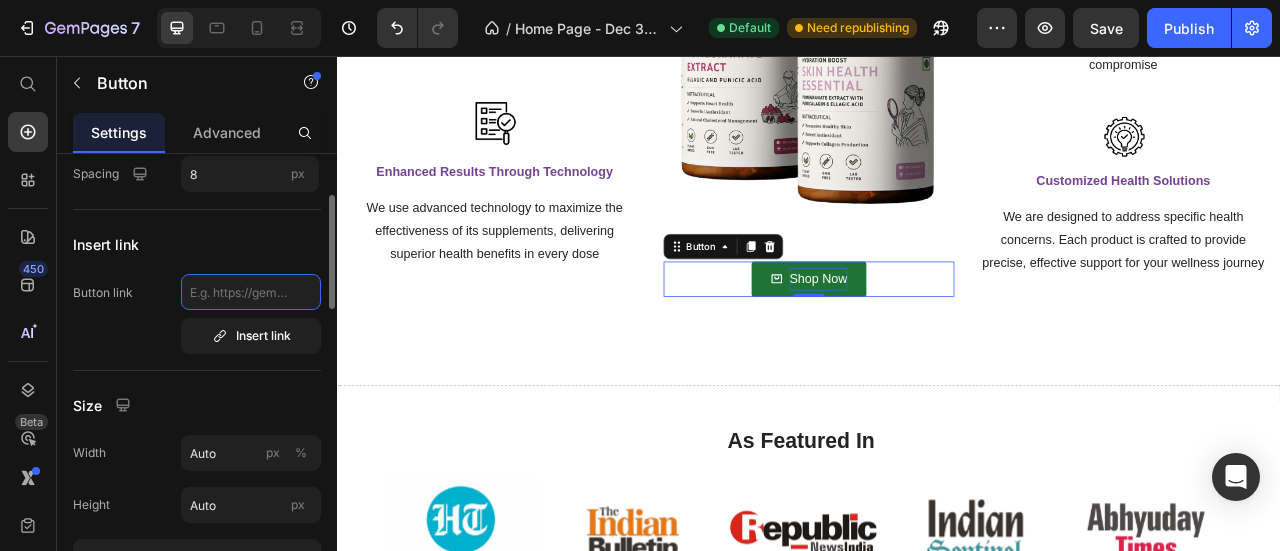 paste on "https://absowell.com/collections/all" 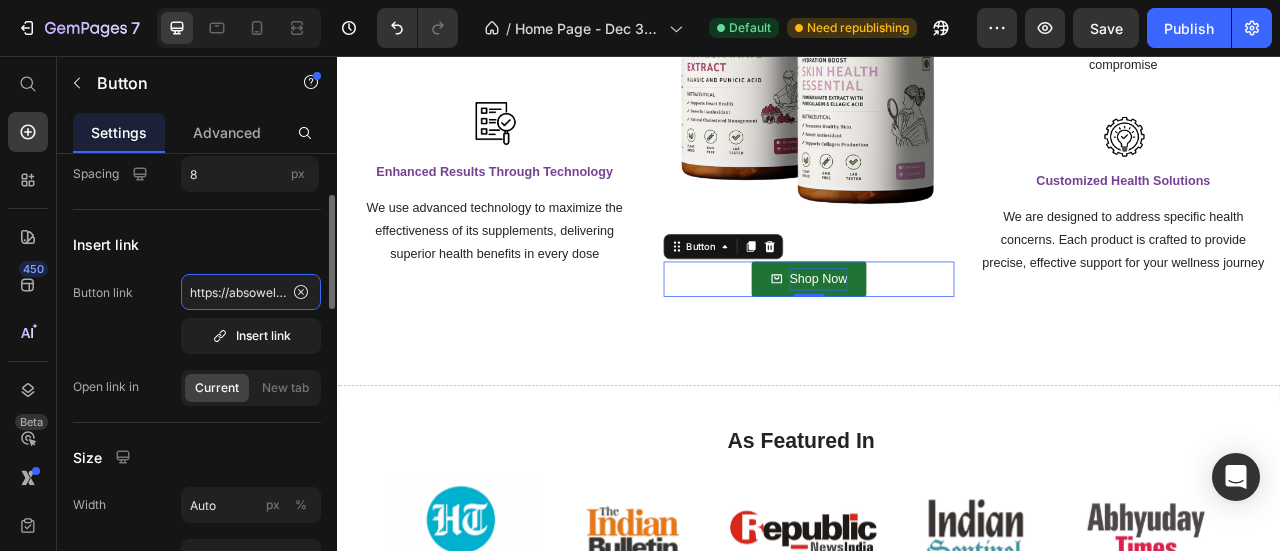scroll, scrollTop: 0, scrollLeft: 102, axis: horizontal 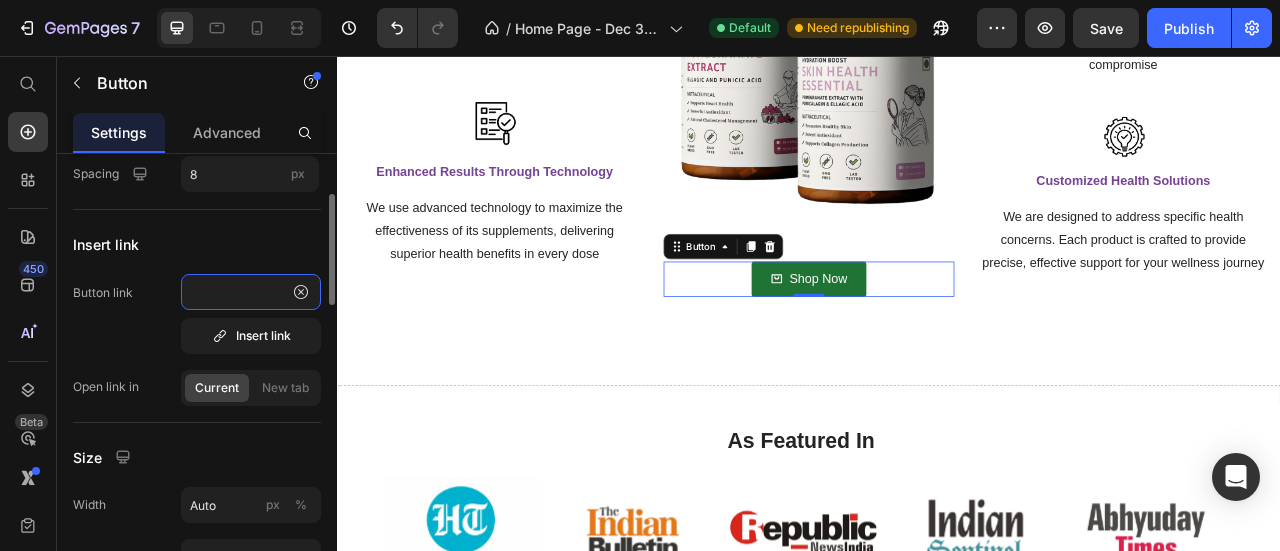type on "https://absowell.com/collections/all" 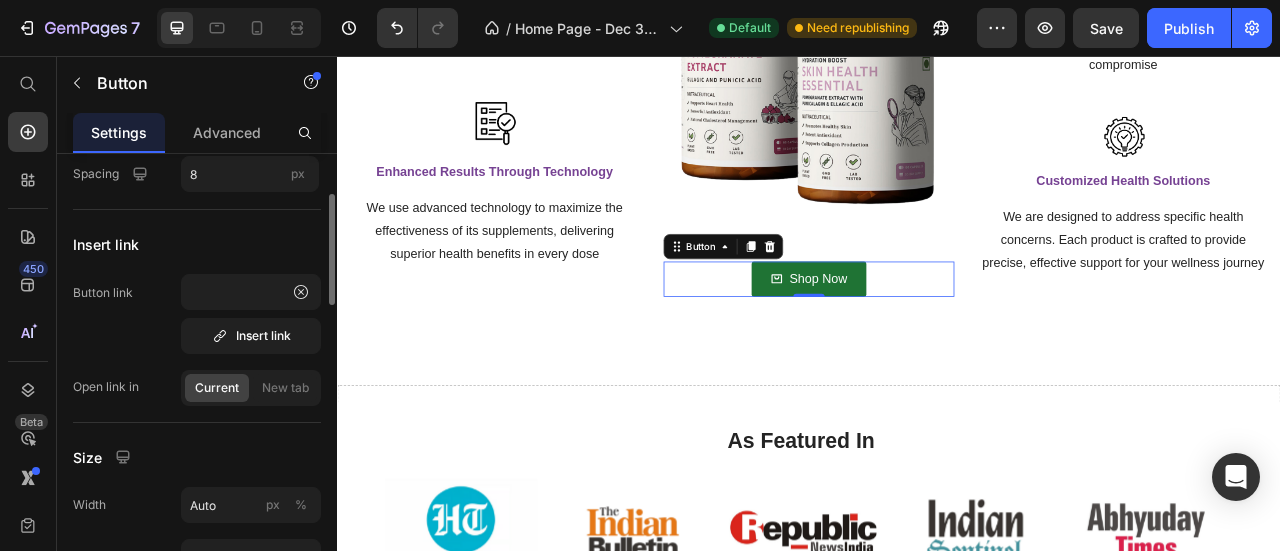 click on "Button link [URL] Insert link" at bounding box center (197, 314) 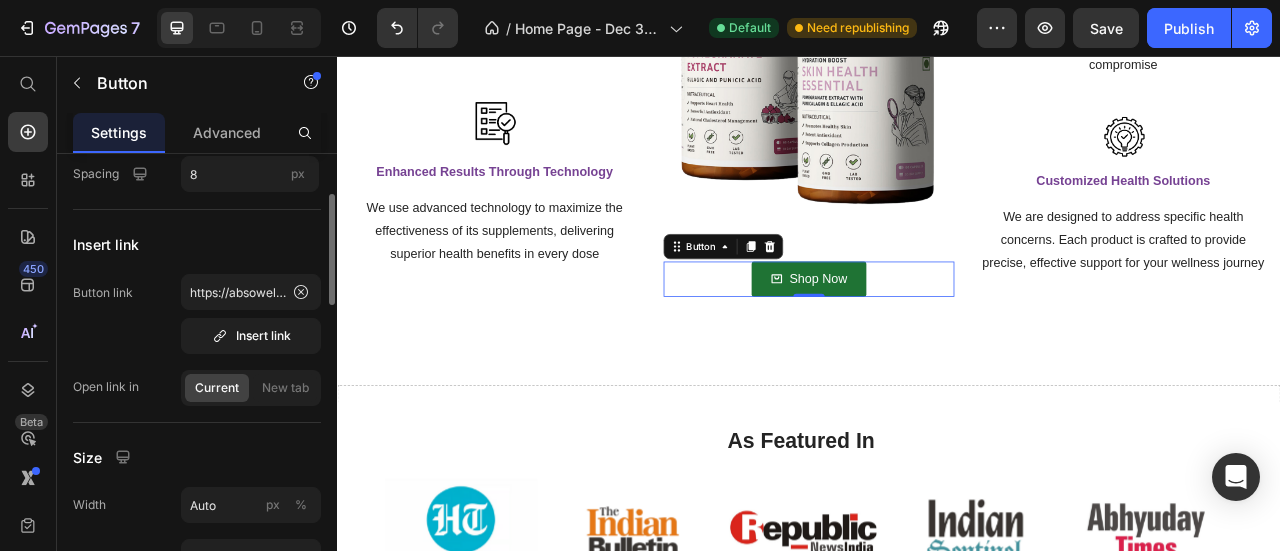 click on "Button link [URL] Insert link" at bounding box center (197, 314) 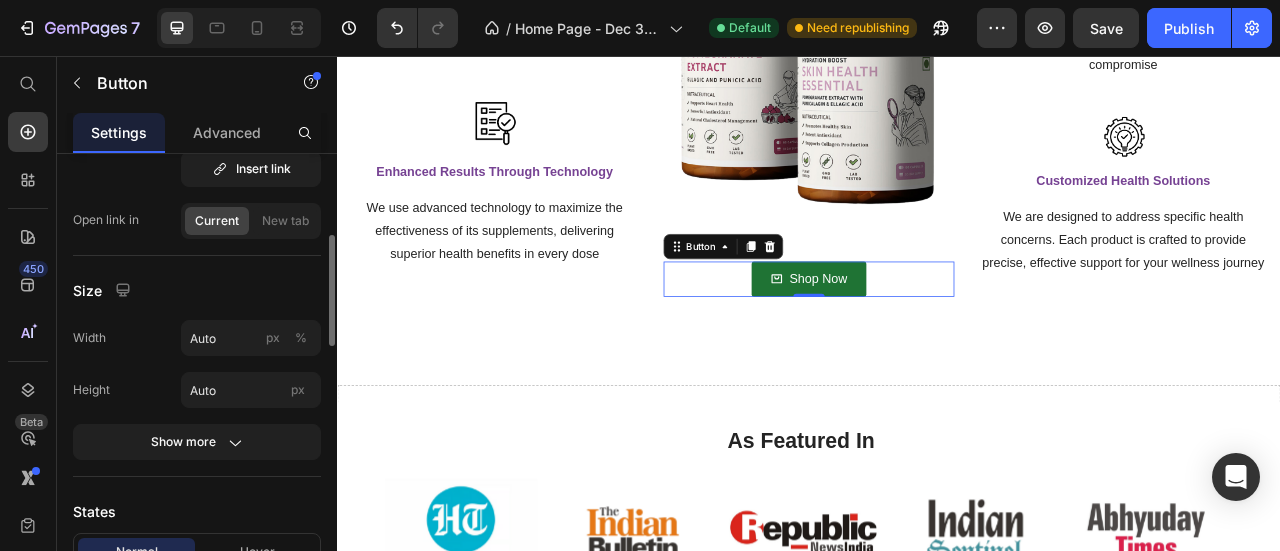 scroll, scrollTop: 666, scrollLeft: 0, axis: vertical 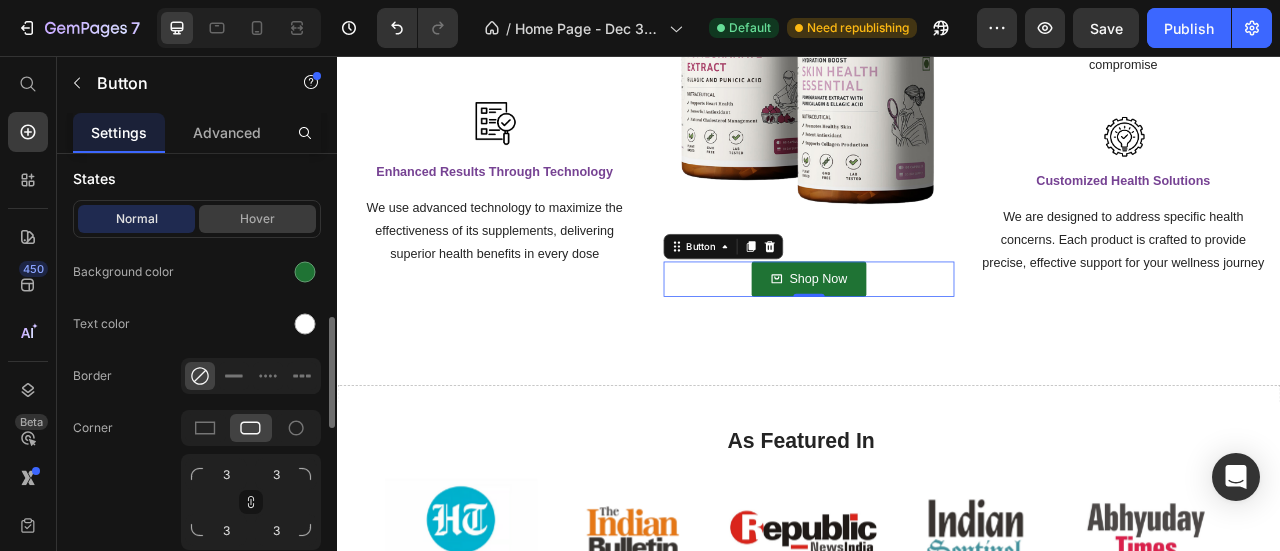 click on "Hover" at bounding box center (257, 219) 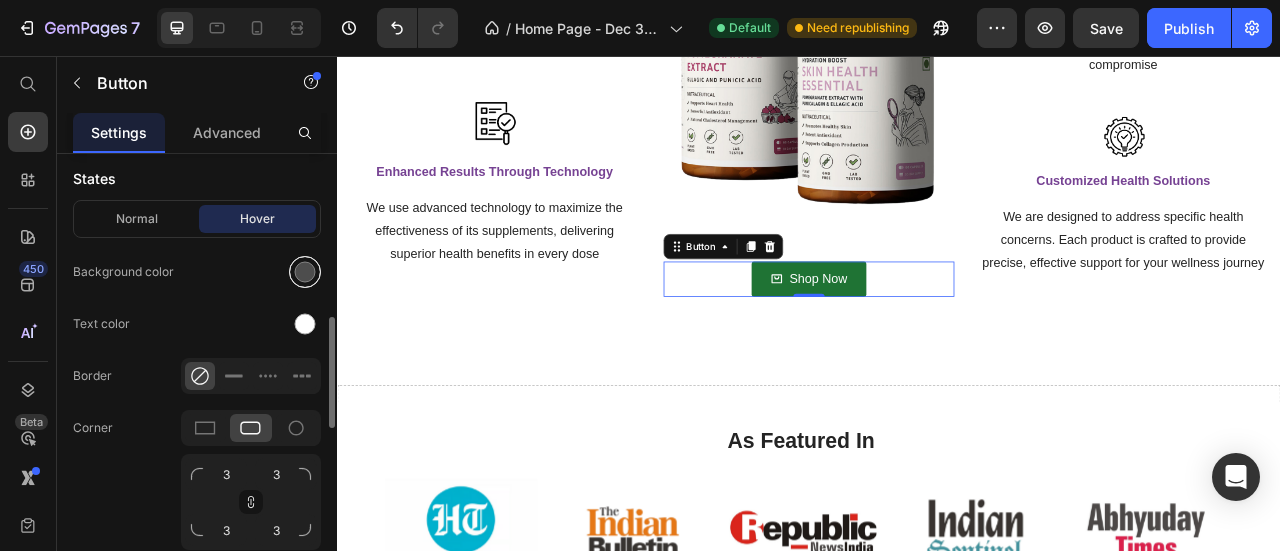 click at bounding box center [305, 272] 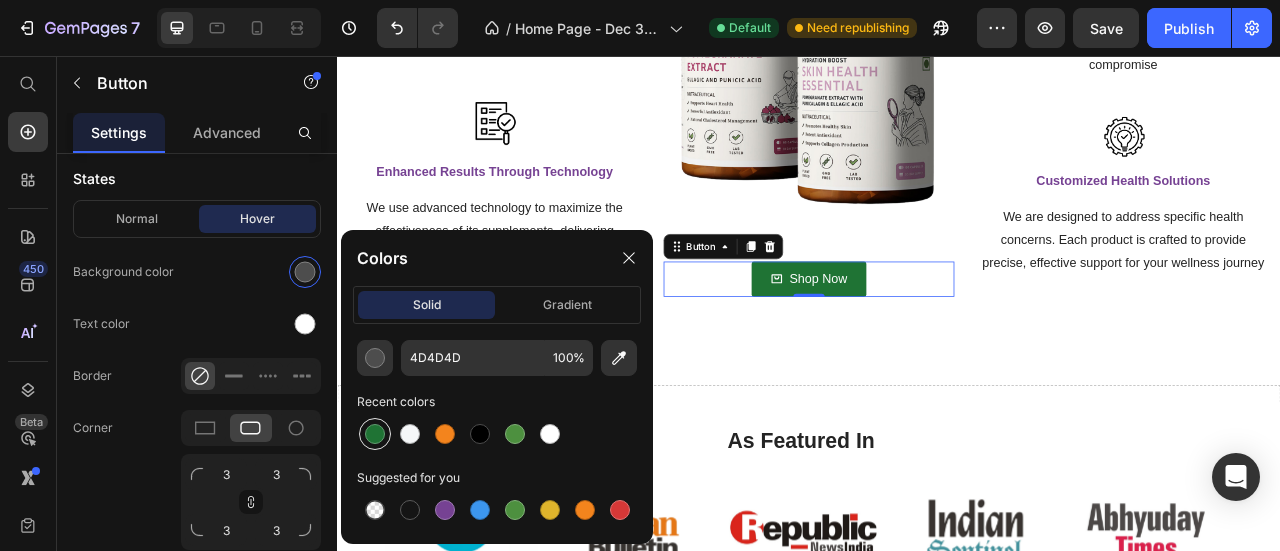 click at bounding box center [375, 434] 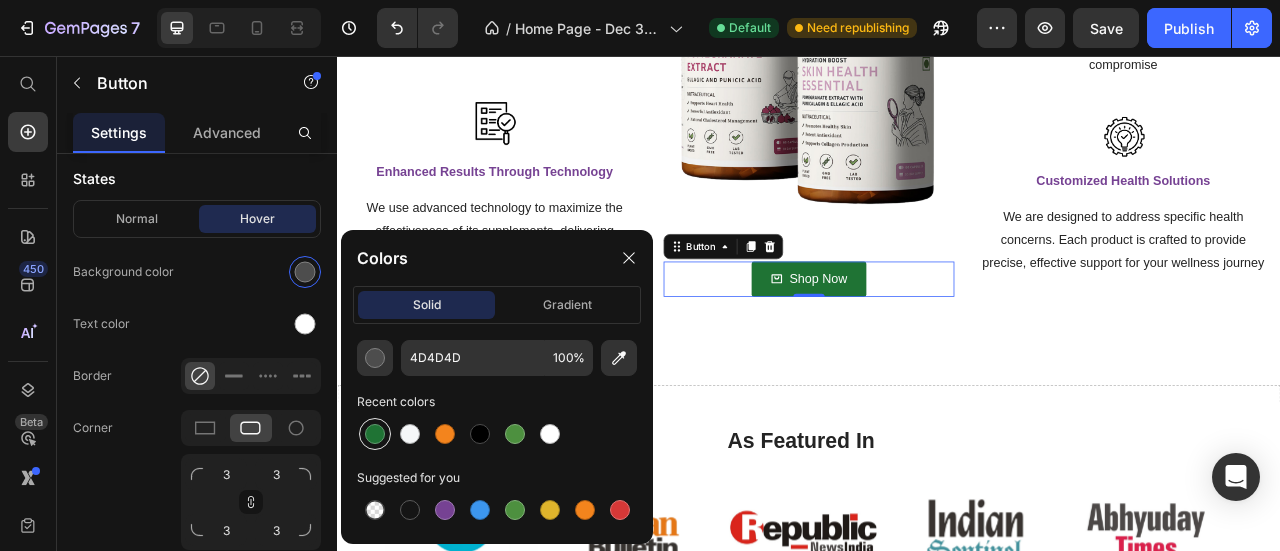 type on "1F7334" 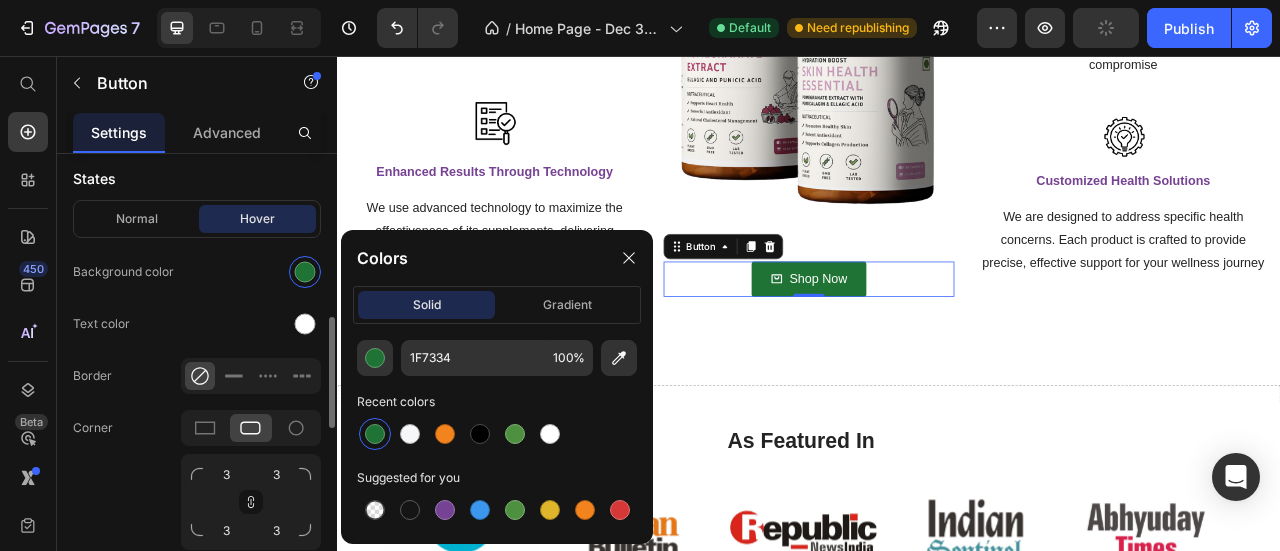 click on "Text color" 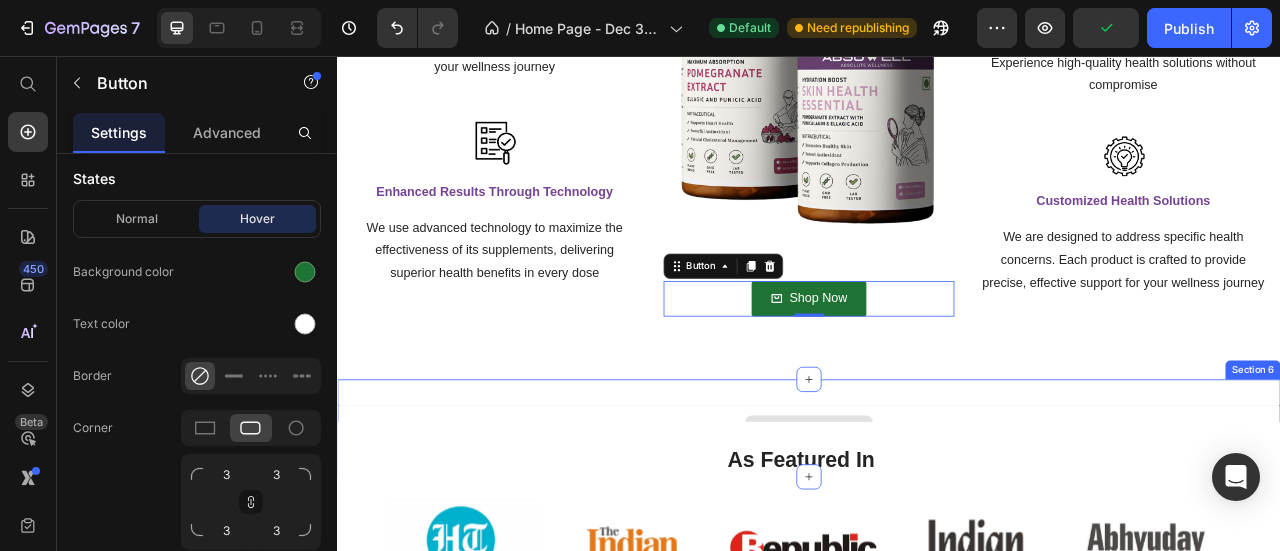 scroll, scrollTop: 1783, scrollLeft: 0, axis: vertical 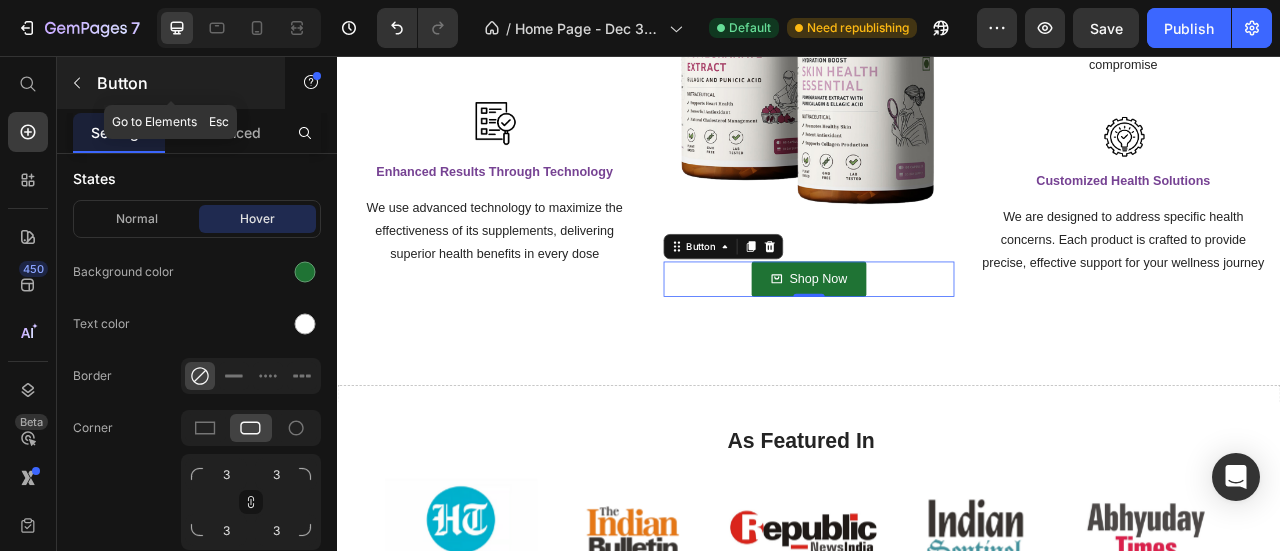 click at bounding box center (77, 83) 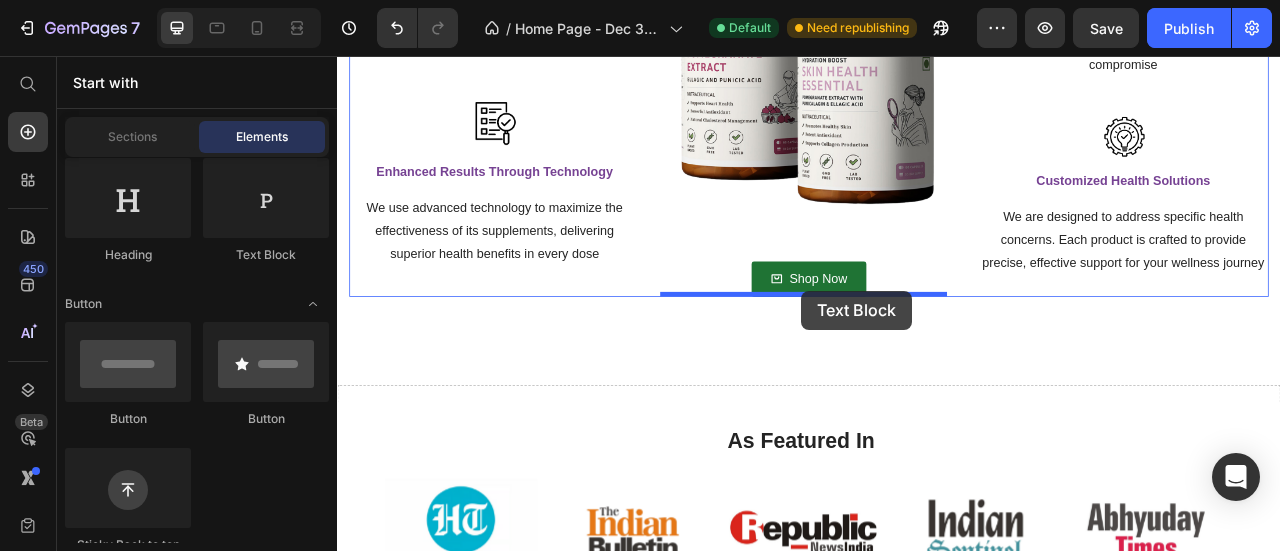 drag, startPoint x: 617, startPoint y: 281, endPoint x: 927, endPoint y: 355, distance: 318.7099 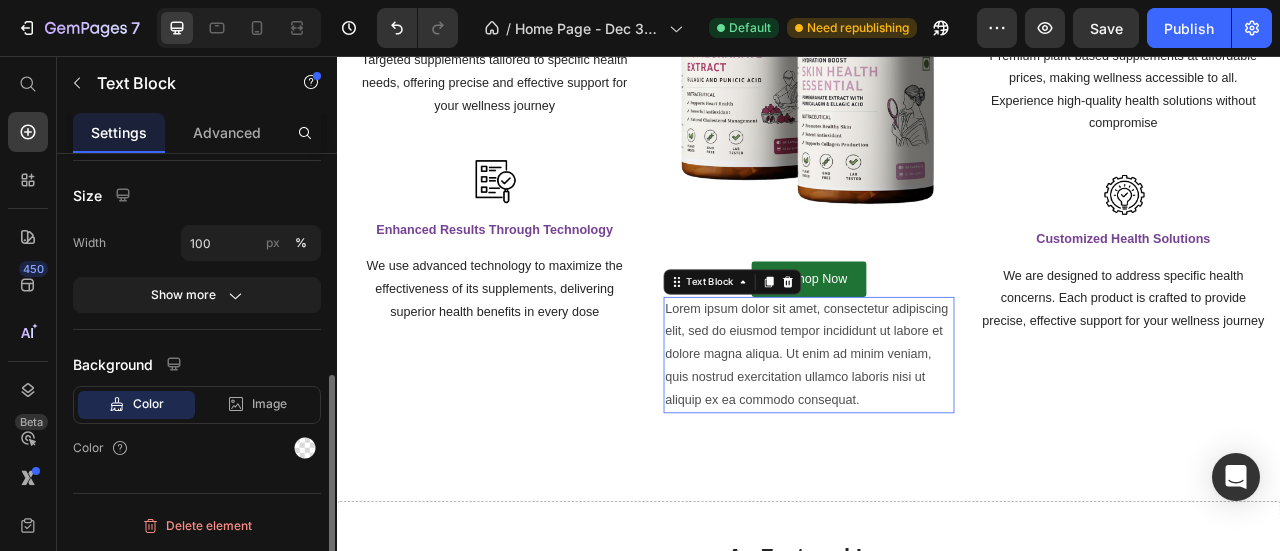 scroll, scrollTop: 0, scrollLeft: 0, axis: both 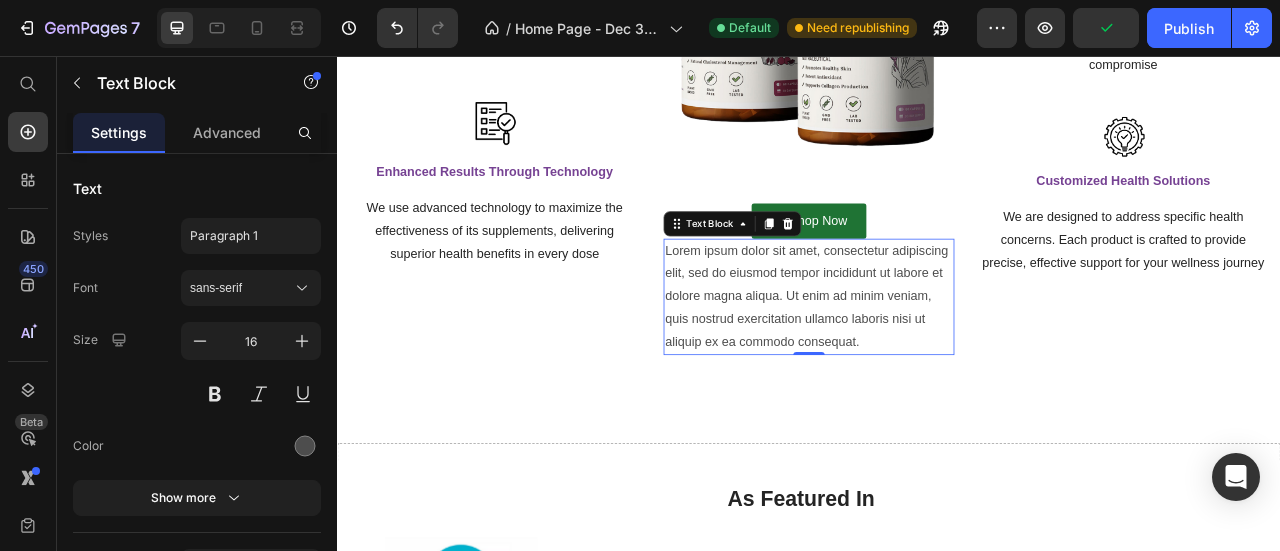 click on "Lorem ipsum dolor sit amet, consectetur adipiscing elit, sed do eiusmod tempor incididunt ut labore et dolore magna aliqua. Ut enim ad minim veniam, quis nostrud exercitation ullamco laboris nisi ut aliquip ex ea commodo consequat." at bounding box center [937, 362] 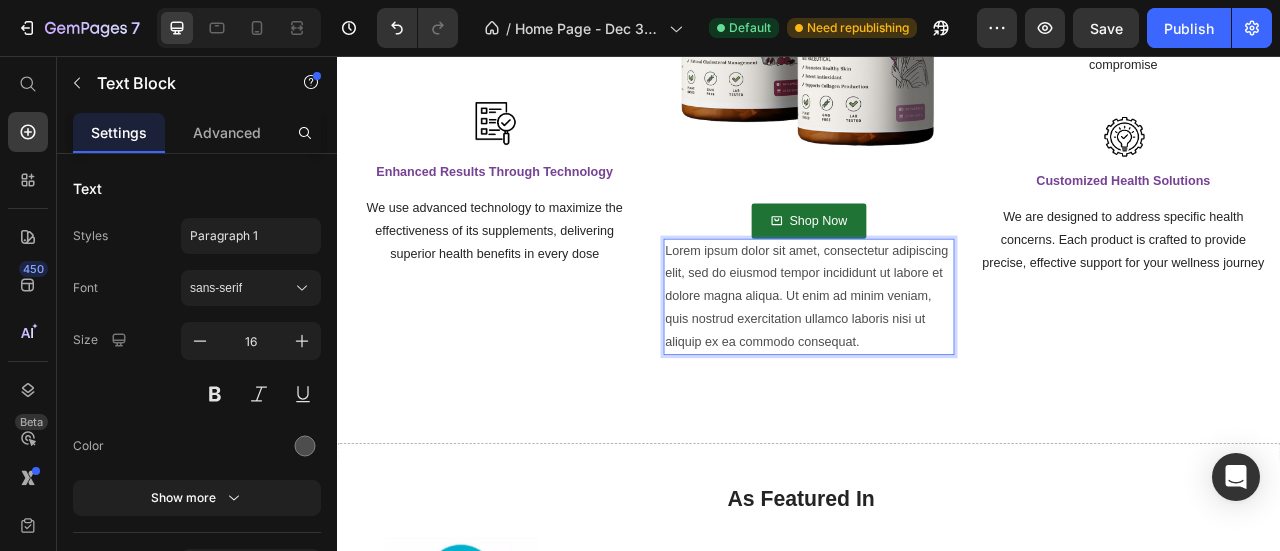 click on "Lorem ipsum dolor sit amet, consectetur adipiscing elit, sed do eiusmod tempor incididunt ut labore et dolore magna aliqua. Ut enim ad minim veniam, quis nostrud exercitation ullamco laboris nisi ut aliquip ex ea commodo consequat." at bounding box center [937, 362] 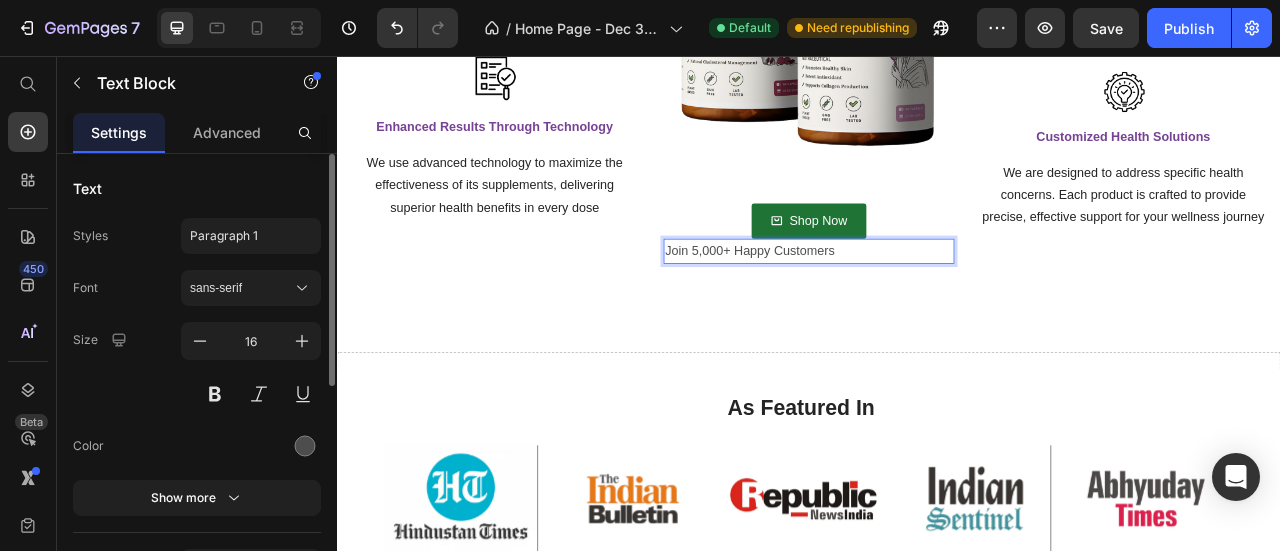 scroll, scrollTop: 333, scrollLeft: 0, axis: vertical 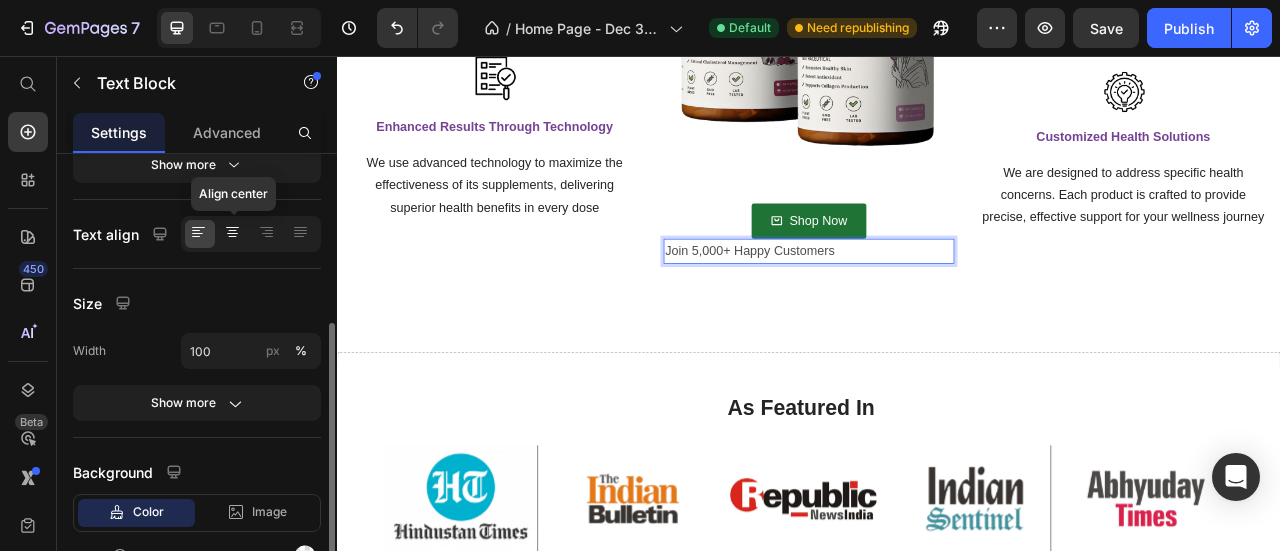 click 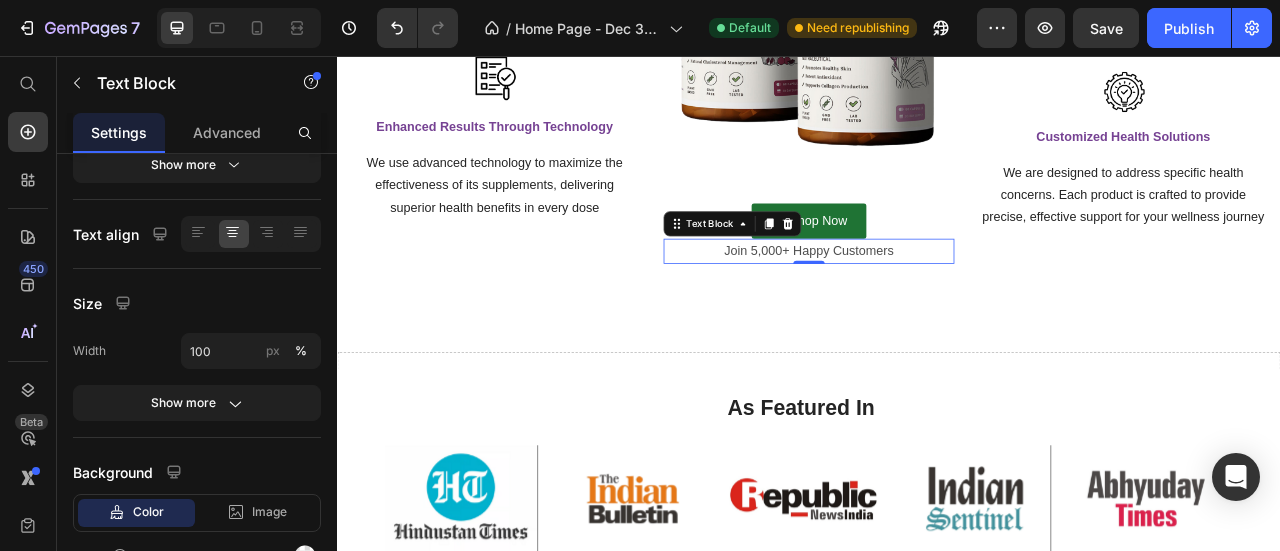 click on "Join 5,000+ Happy Customers" at bounding box center [937, 304] 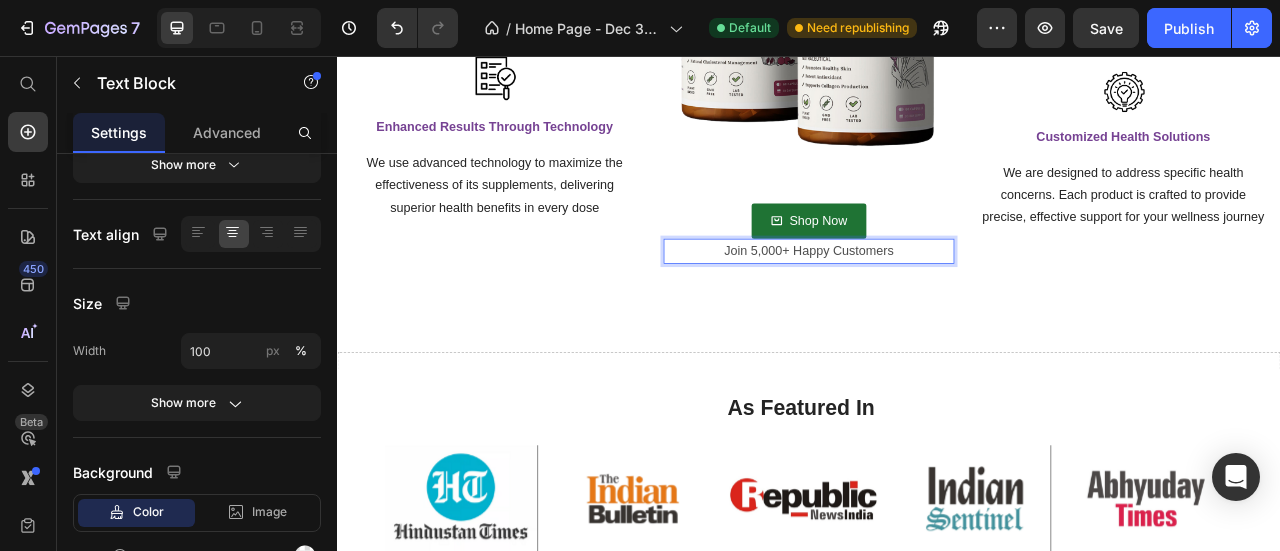 click on "Join 5,000+ Happy Customers" at bounding box center (937, 304) 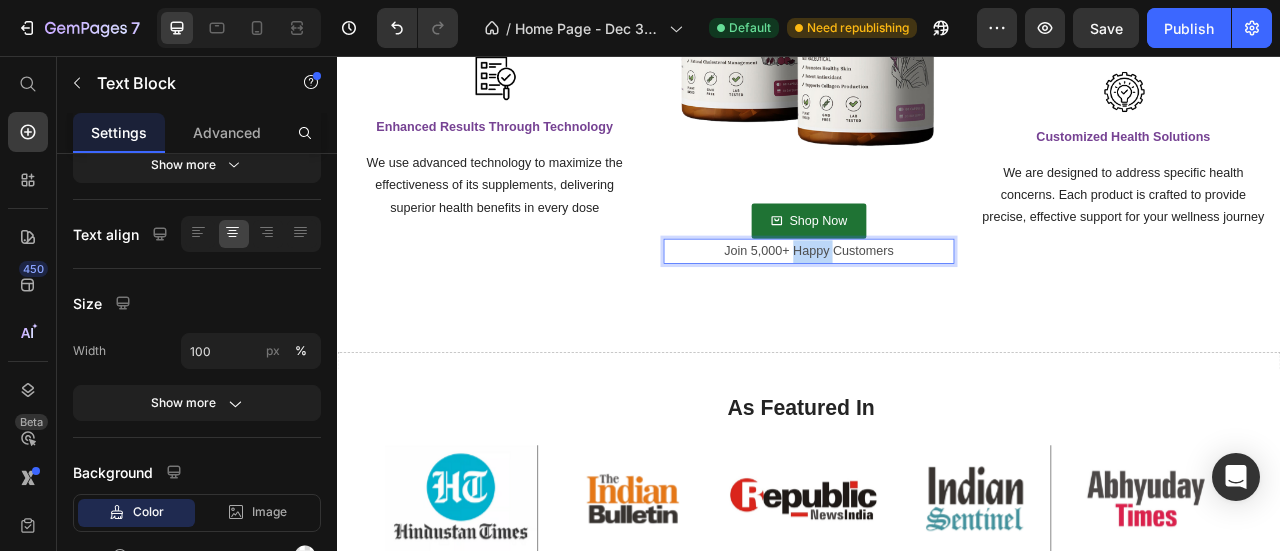 click on "Join 5,000+ Happy Customers" at bounding box center (937, 304) 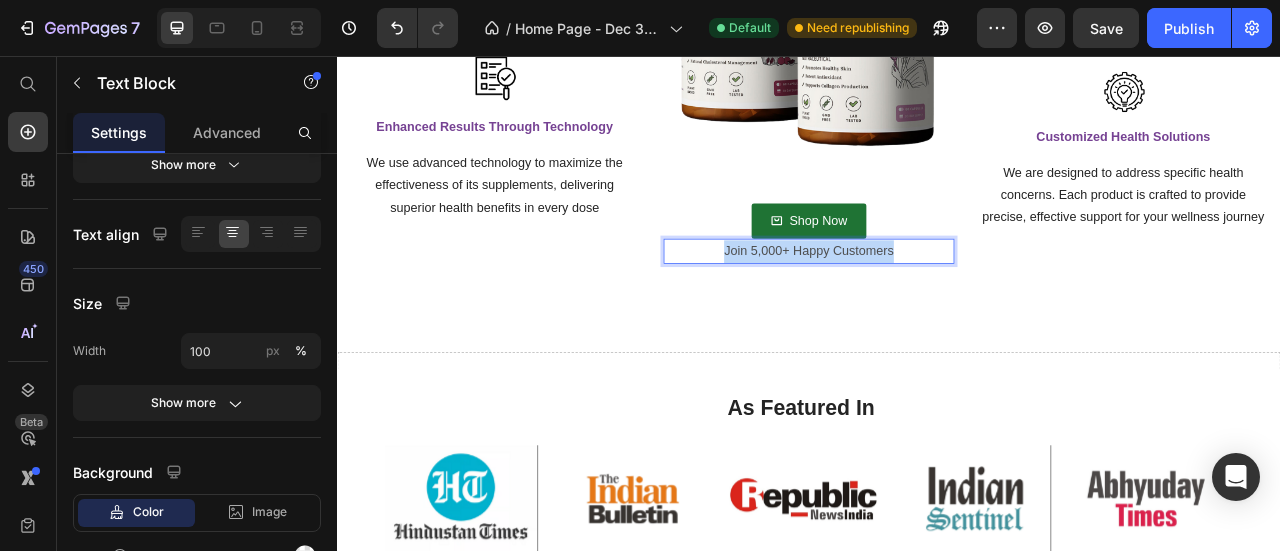 click on "Join 5,000+ Happy Customers" at bounding box center (937, 304) 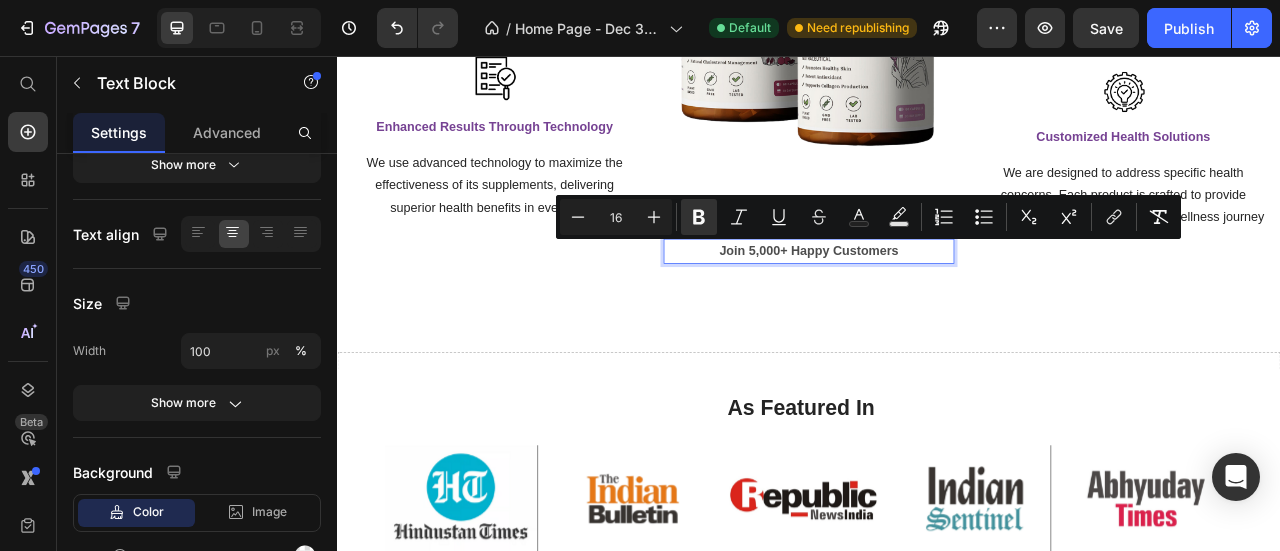 click on "Why You'll Love Absowell Heading Absowell ®  is designed to support what your body needs for a healthy lifestyle Text block Row Image Targeted Support For Your Health Text block Targeted supplements tailored to specific health needs, offering precise and effective support for your wellness journey Text block Row Image Enhanced Results Through Technology Text block We use advanced technology to maximize the effectiveness of its supplements, delivering superior health benefits in every dose Text block Row Image
Shop Now Button Join 5,000+ Happy Customers Text Block   0 Image Affordable Premium Text block Premium plant-based supplements at affordable prices, making wellness accessible to all. Experience high-quality health solutions without compromise Text block Row Image Customized Health Solutions Text block We are designed to address specific health concerns. Each product is crafted to provide precise, effective support for your wellness journey Text block Row Row Section 5" at bounding box center (937, -8) 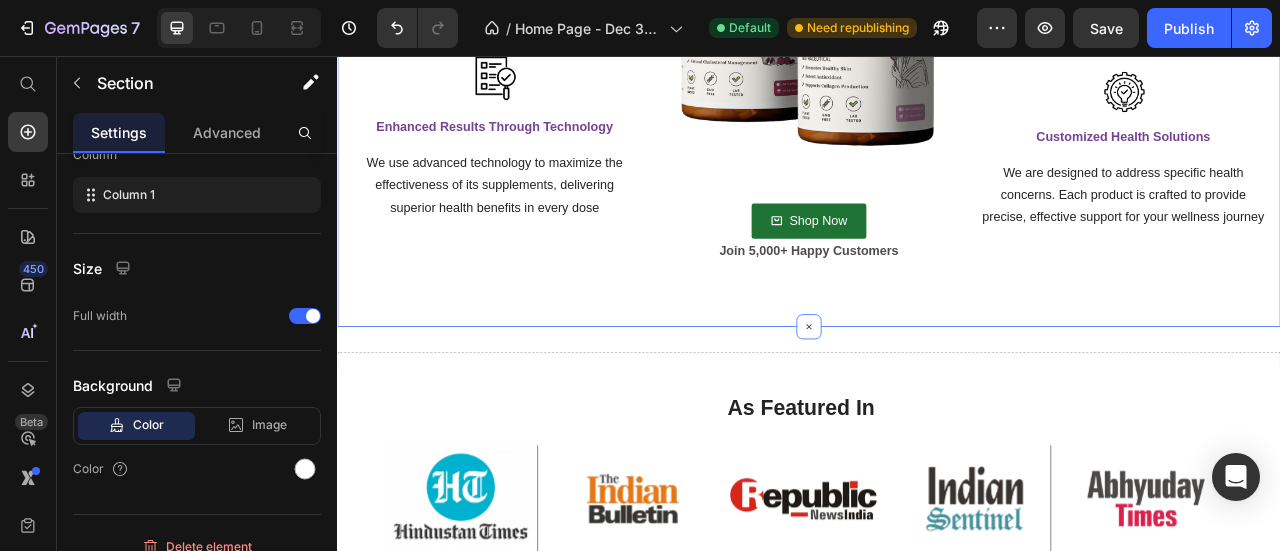 scroll, scrollTop: 0, scrollLeft: 0, axis: both 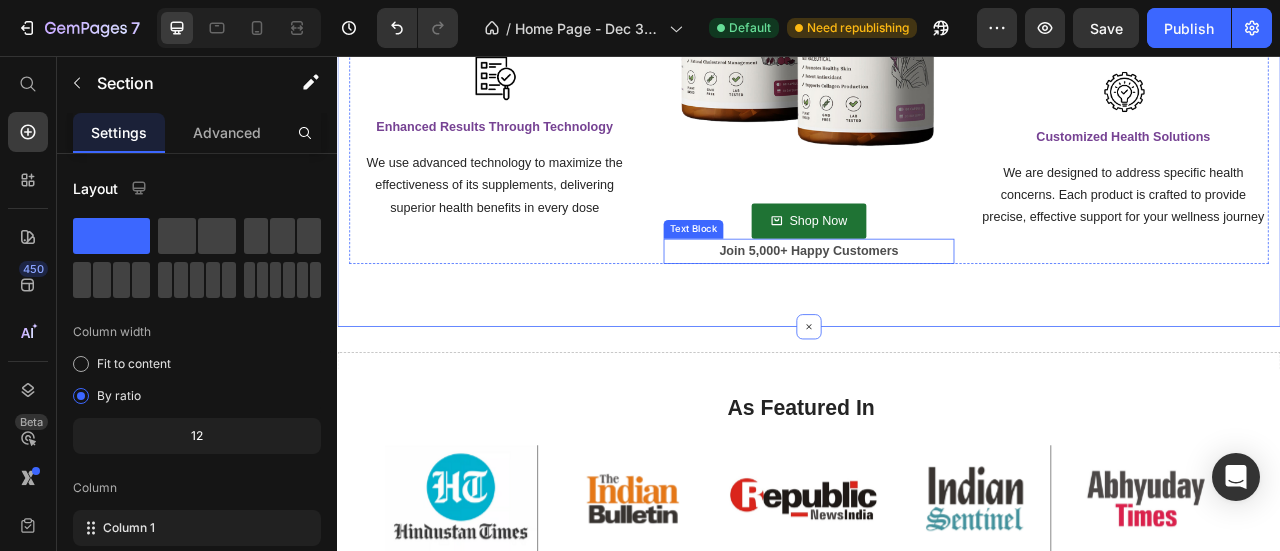 click on "Join 5,000+ Happy Customers" at bounding box center [937, 303] 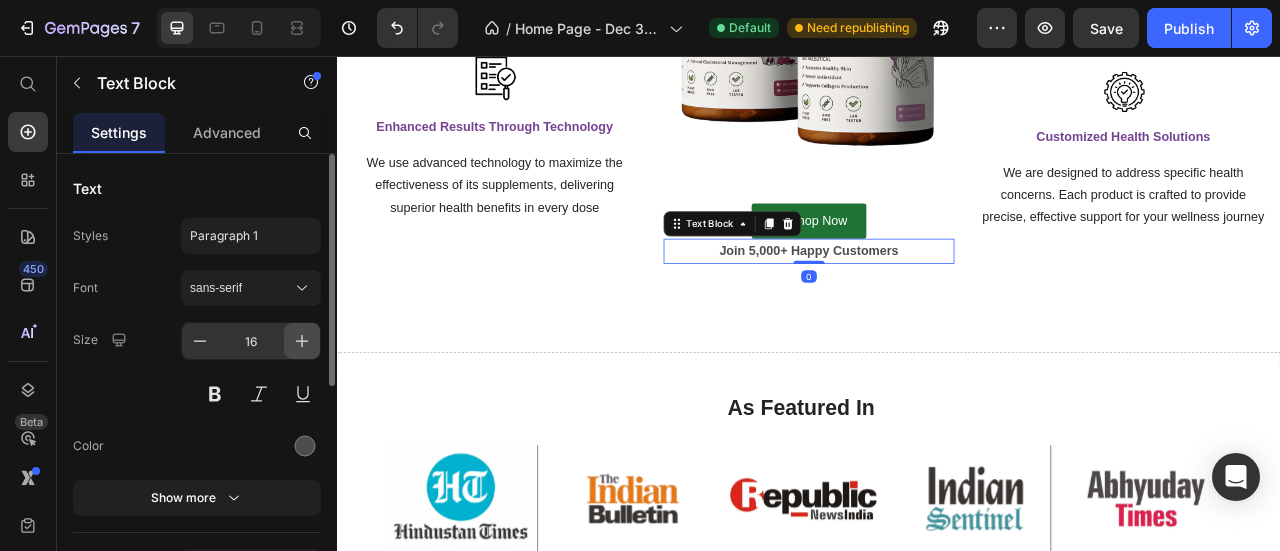 click 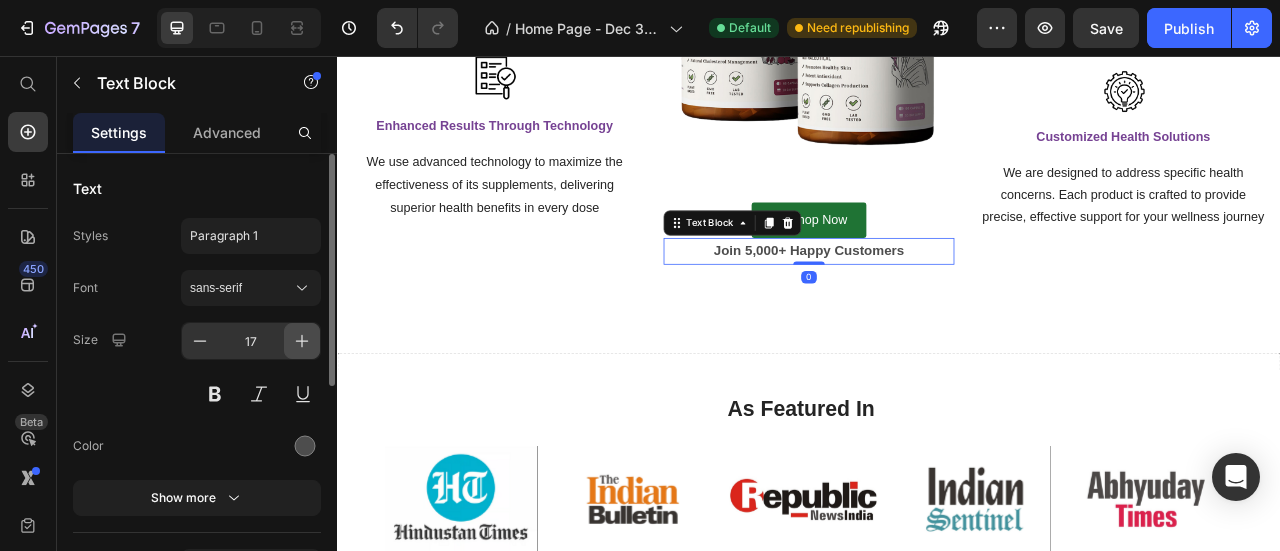 click 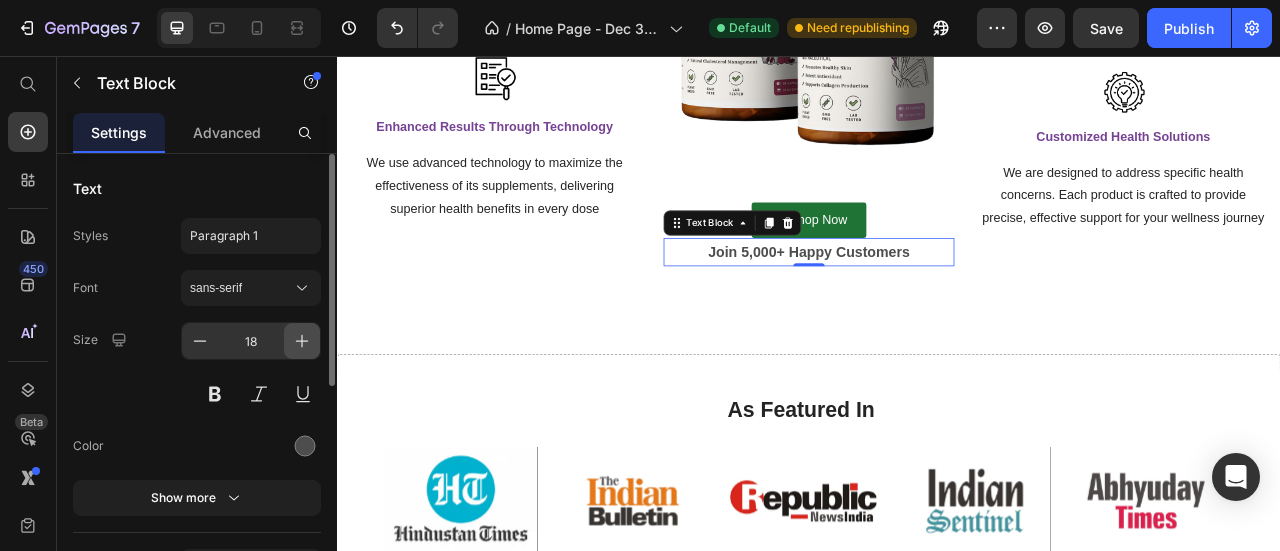 click 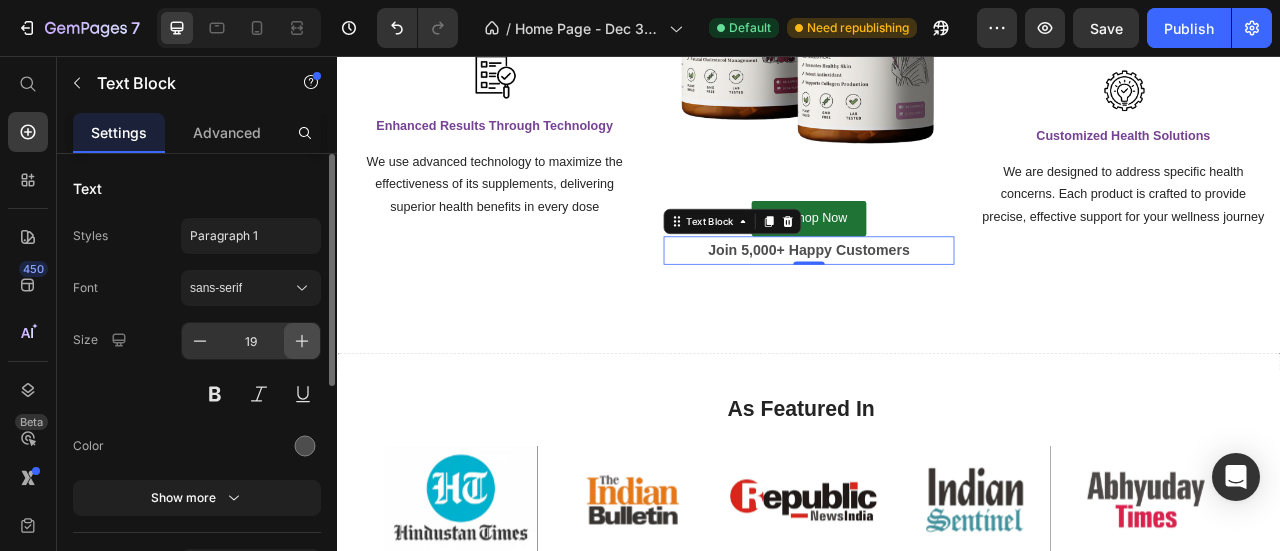 click 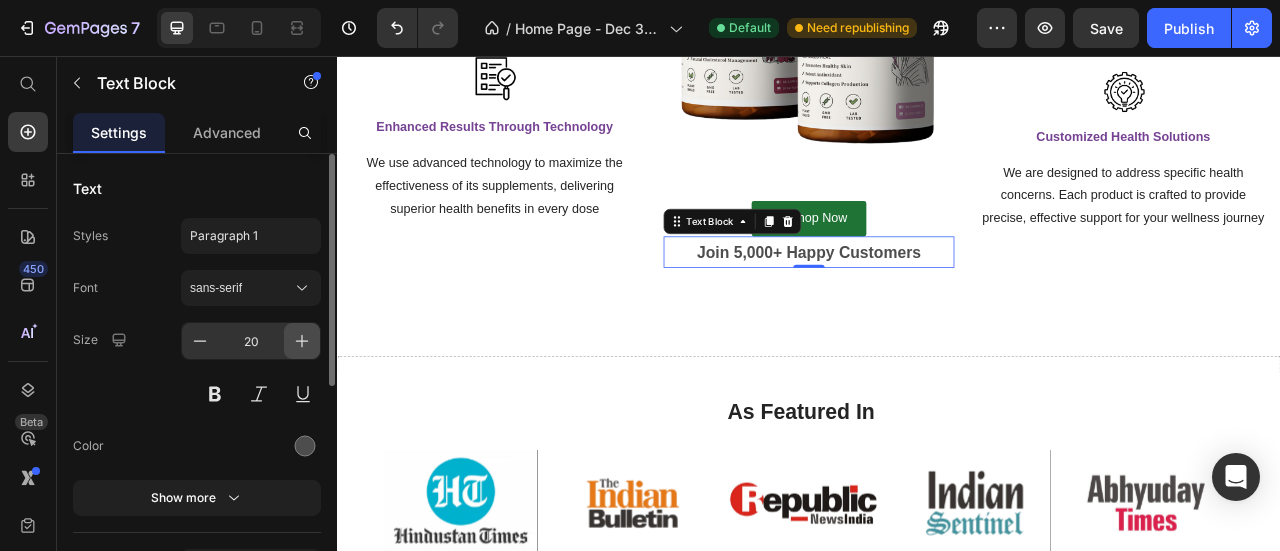 scroll, scrollTop: 1860, scrollLeft: 0, axis: vertical 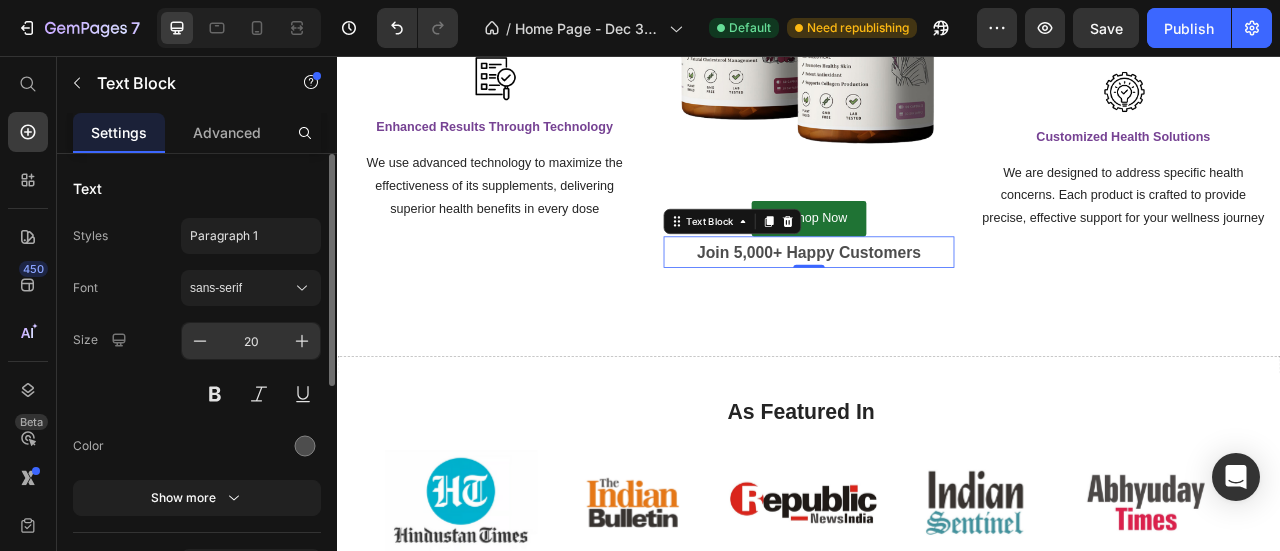 click on "20" at bounding box center [251, 341] 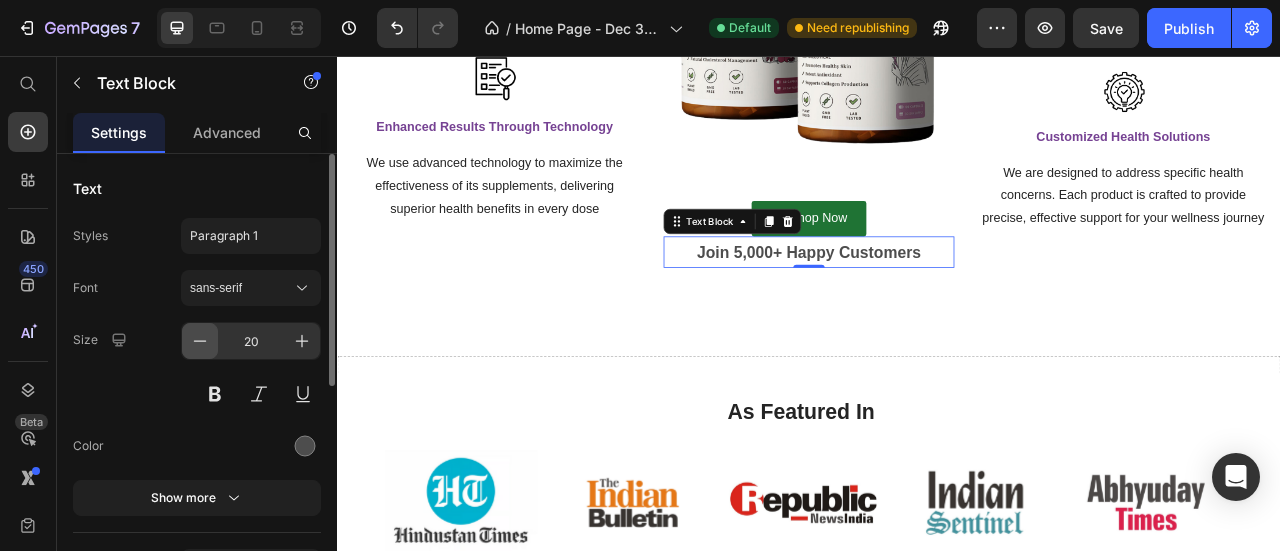 click 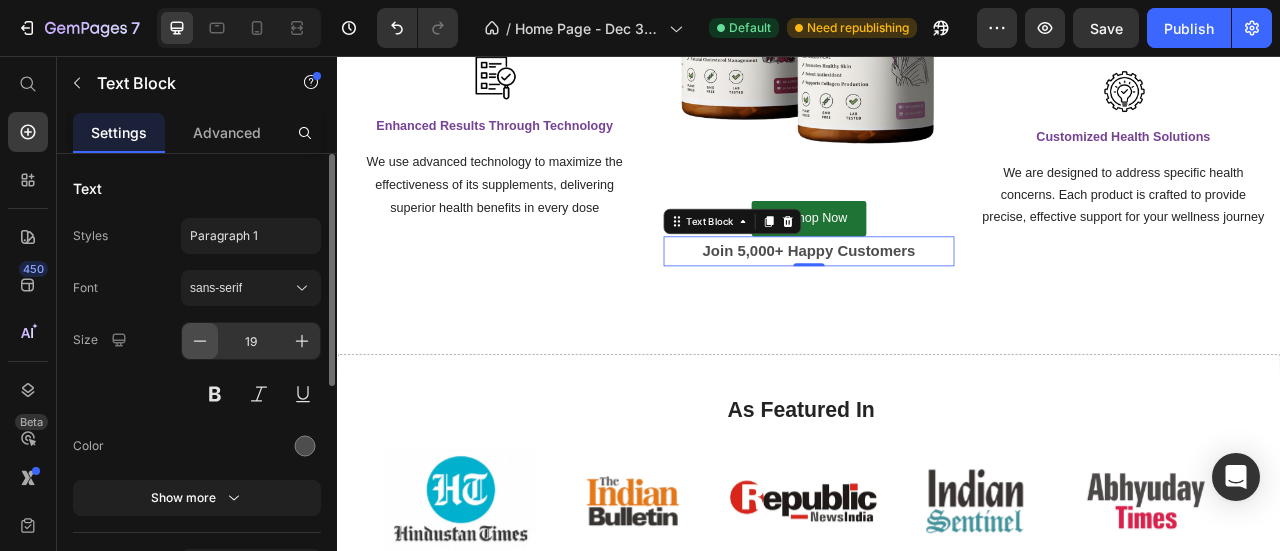 scroll, scrollTop: 1860, scrollLeft: 0, axis: vertical 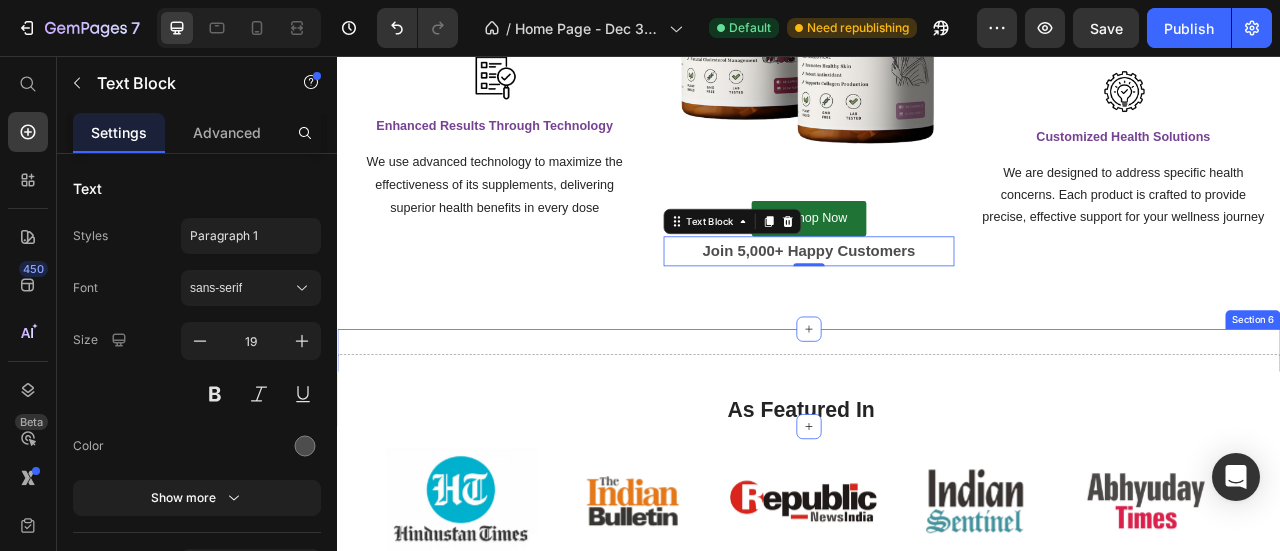 click on "Why You'll Love Absowell Heading Absowell ®  is designed to support what your body needs for a healthy lifestyle Text block Row Image Targeted Support For Your Health Text block Targeted supplements tailored to specific health needs, offering precise and effective support for your wellness journey Text block Row Image Enhanced Results Through Technology Text block We use advanced technology to maximize the effectiveness of its supplements, delivering superior health benefits in every dose Text block Row Image
Shop Now Button Join 5,000+ Happy Customers Text Block   0 Image Affordable Premium Text block Premium plant-based supplements at affordable prices, making wellness accessible to all. Experience high-quality health solutions without compromise Text block Row Image Customized Health Solutions Text block We are designed to address specific health concerns. Each product is crafted to provide precise, effective support for your wellness journey Text block Row Row Section 5" at bounding box center [937, -9] 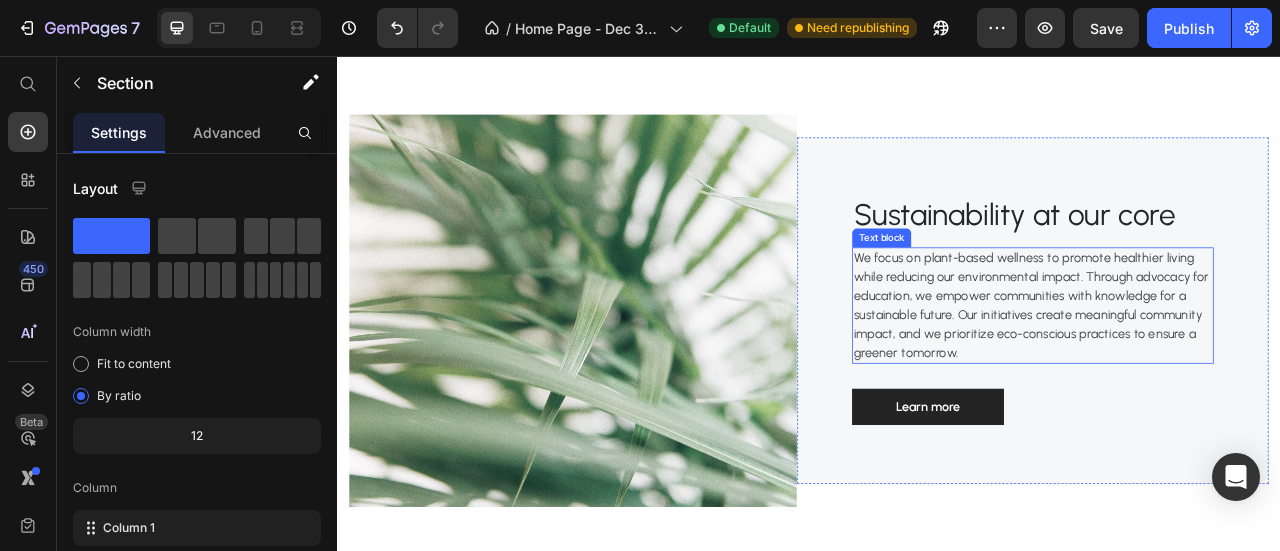 scroll, scrollTop: 3180, scrollLeft: 0, axis: vertical 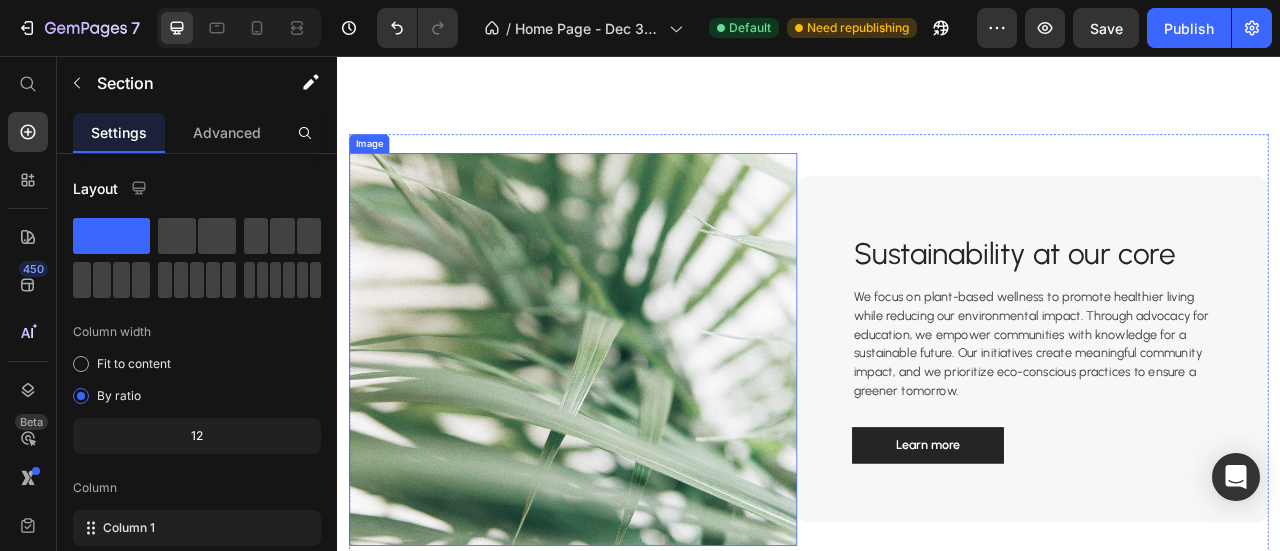 click at bounding box center (637, 429) 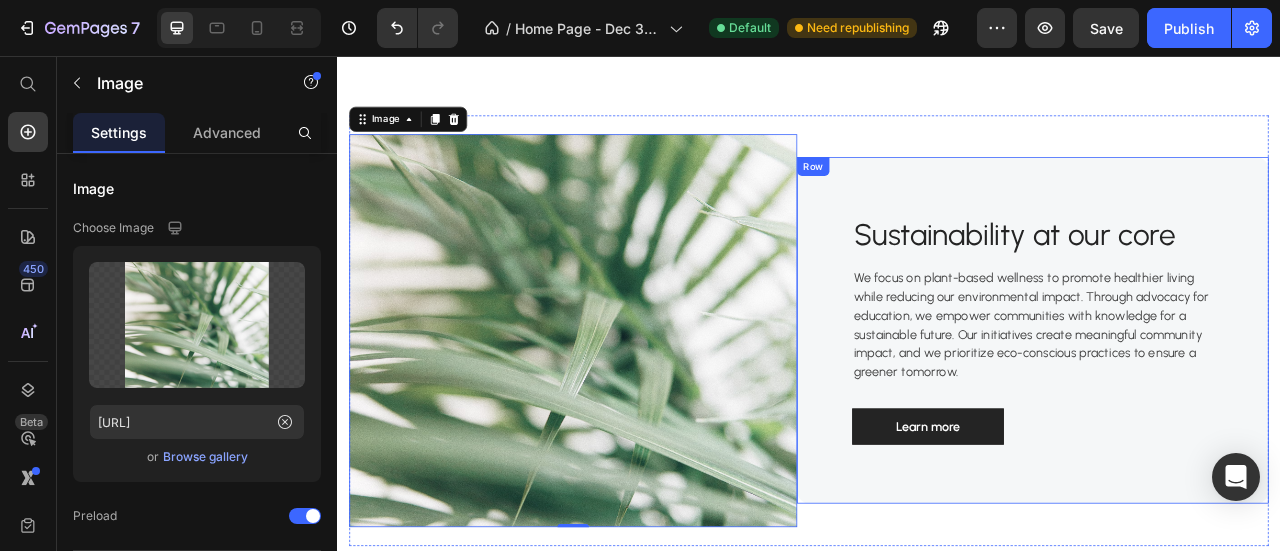 scroll, scrollTop: 3180, scrollLeft: 0, axis: vertical 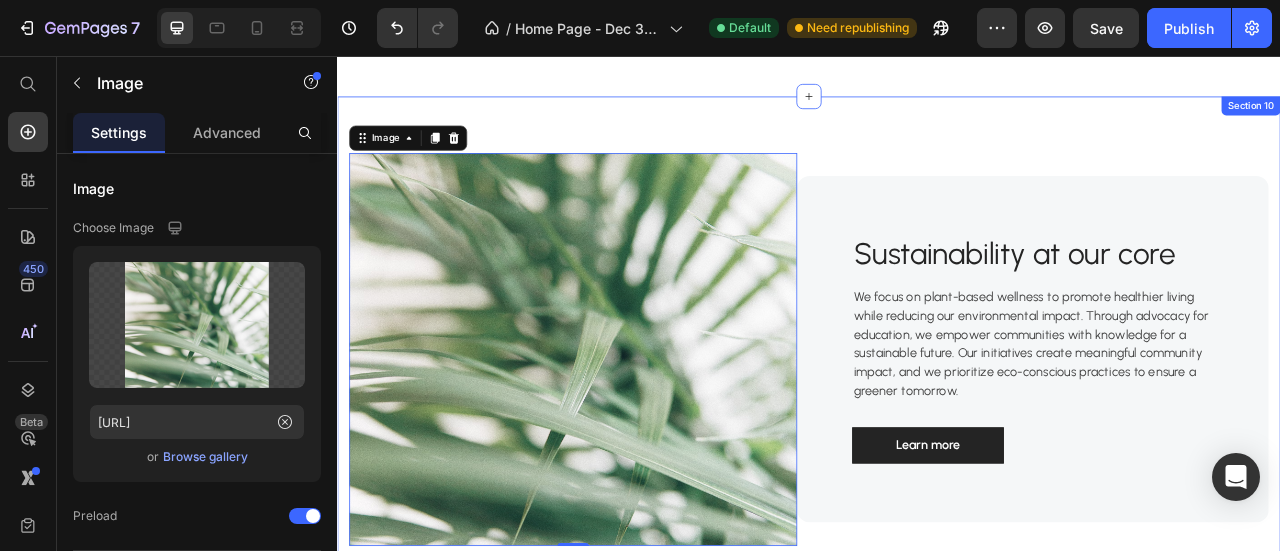 click on "Image   0 Sustainability at our core Heading We focus on plant-based wellness to promote healthier living while reducing our environmental impact. Through advocacy for education, we empower communities with knowledge for a sustainable future. Our initiatives create meaningful community impact, and we prioritize eco-conscious practices to ensure a greener tomorrow. Text block Learn more Button Row Row Section 10" at bounding box center [937, 429] 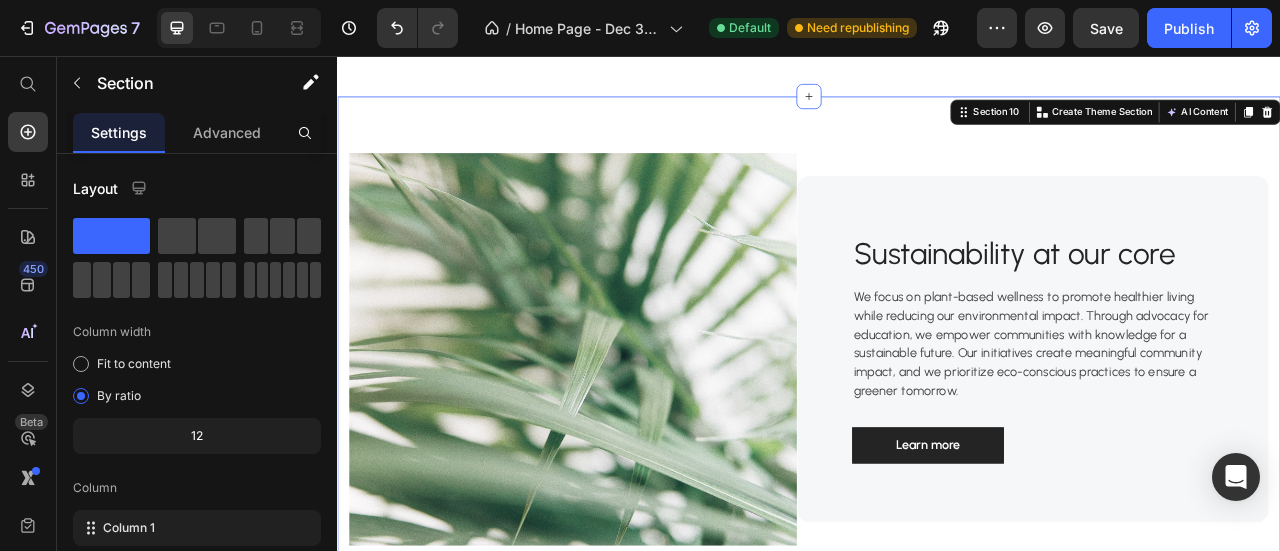 click on "Image Sustainability at our core Heading We focus on plant-based wellness to promote healthier living while reducing our environmental impact. Through advocacy for education, we empower communities with knowledge for a sustainable future. Our initiatives create meaningful community impact, and we prioritize eco-conscious practices to ensure a greener tomorrow. Text block Learn more Button Row Row Section 10 You can create reusable sections Create Theme Section AI Content Write with GemAI What would you like to describe here? Tone and Voice Persuasive Product Fat Burner & Sleep Aid Combo Show more Generate" at bounding box center [937, 429] 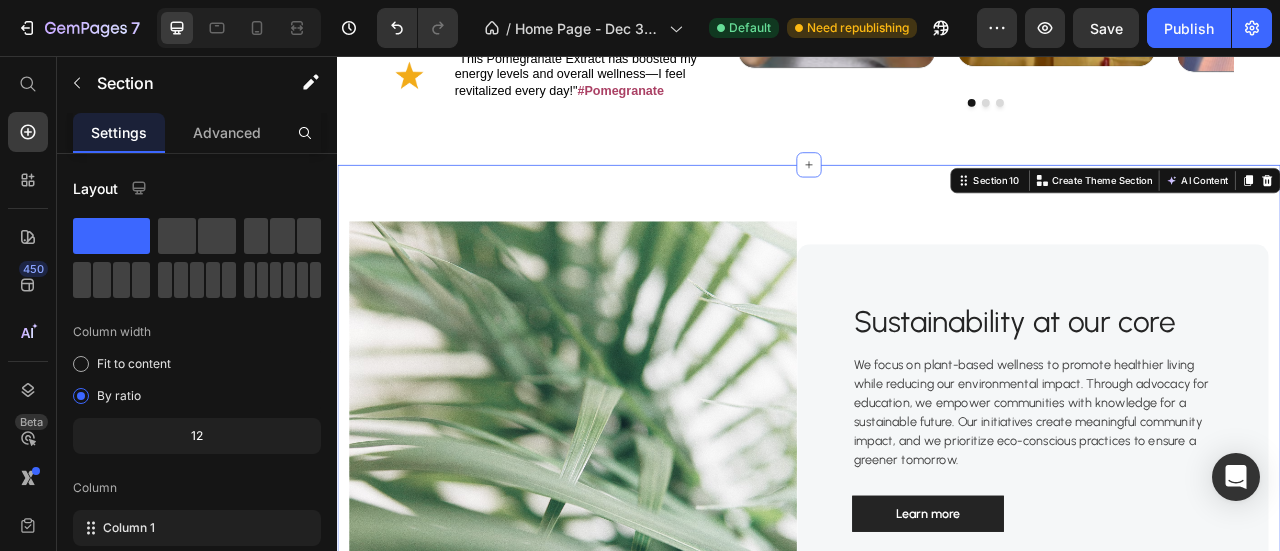 scroll, scrollTop: 3014, scrollLeft: 0, axis: vertical 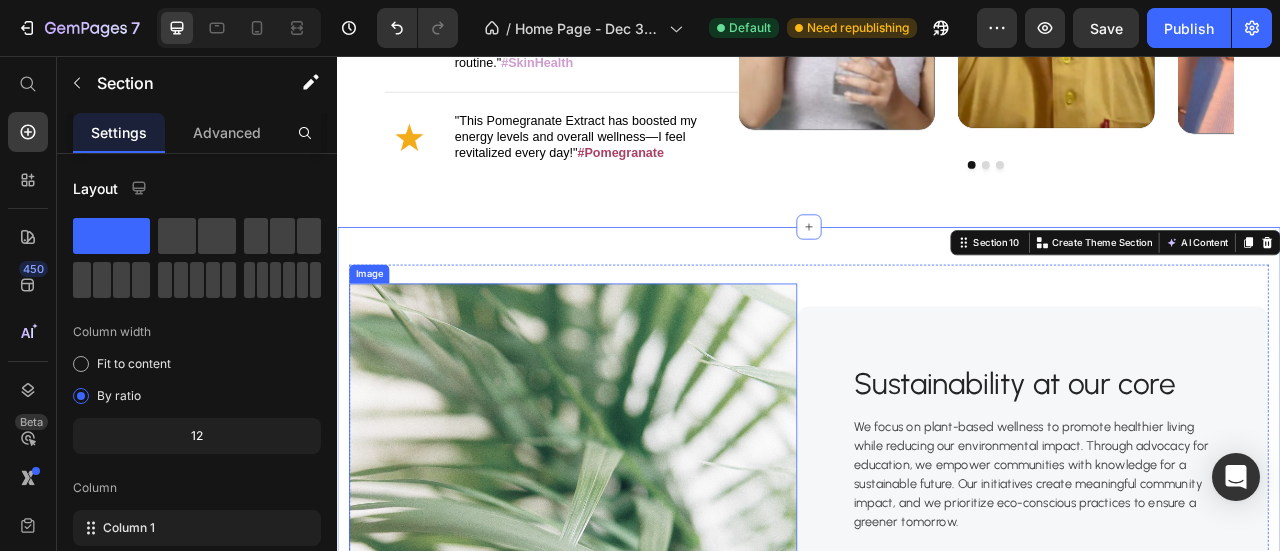 click at bounding box center [637, 595] 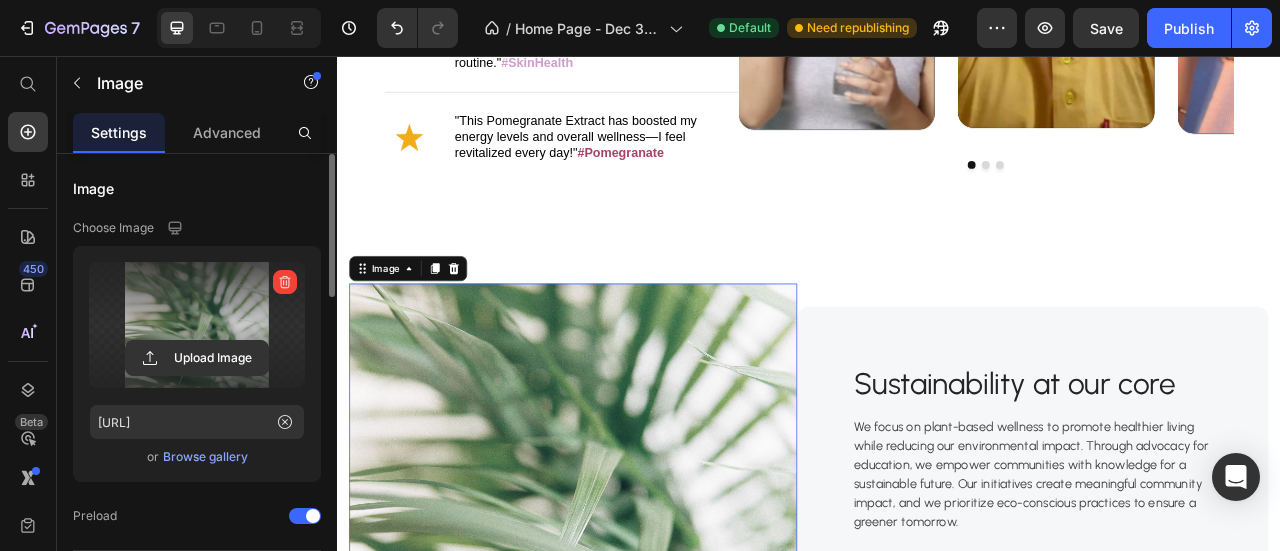 click at bounding box center [197, 325] 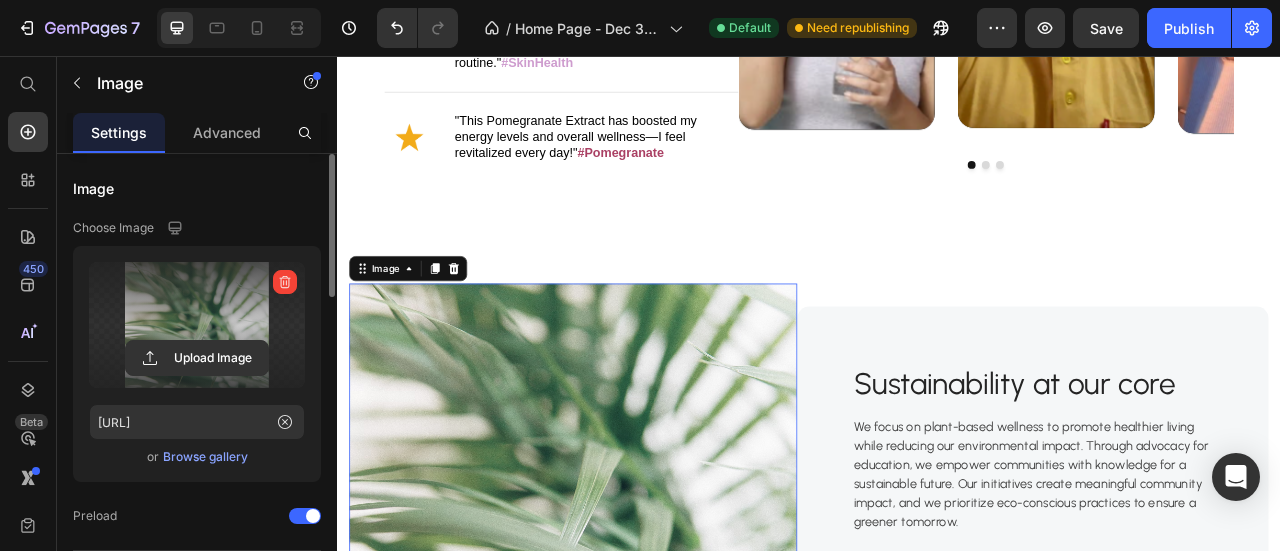 click 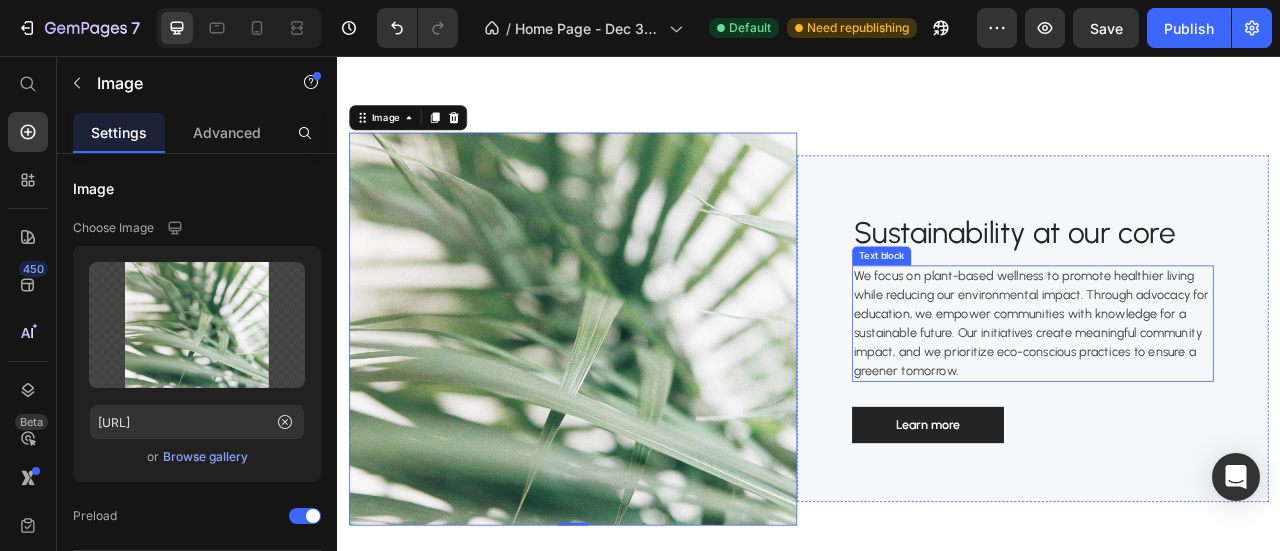scroll, scrollTop: 3180, scrollLeft: 0, axis: vertical 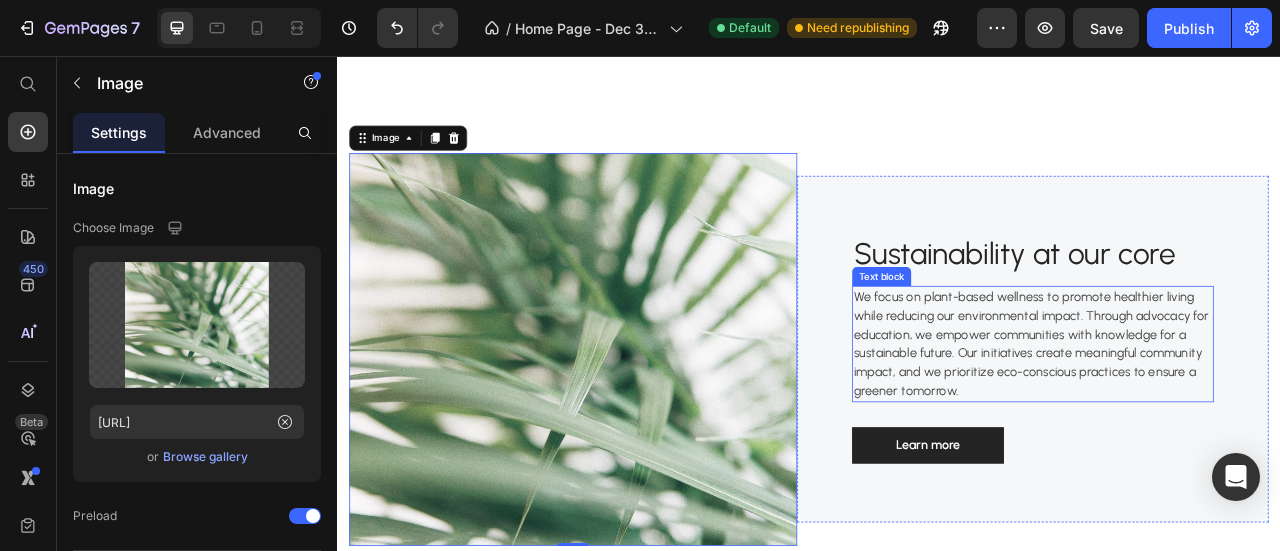 click on "We focus on plant-based wellness to promote healthier living while reducing our environmental impact. Through advocacy for education, we empower communities with knowledge for a sustainable future. Our initiatives create meaningful community impact, and we prioritize eco-conscious practices to ensure a greener tomorrow." at bounding box center (1222, 422) 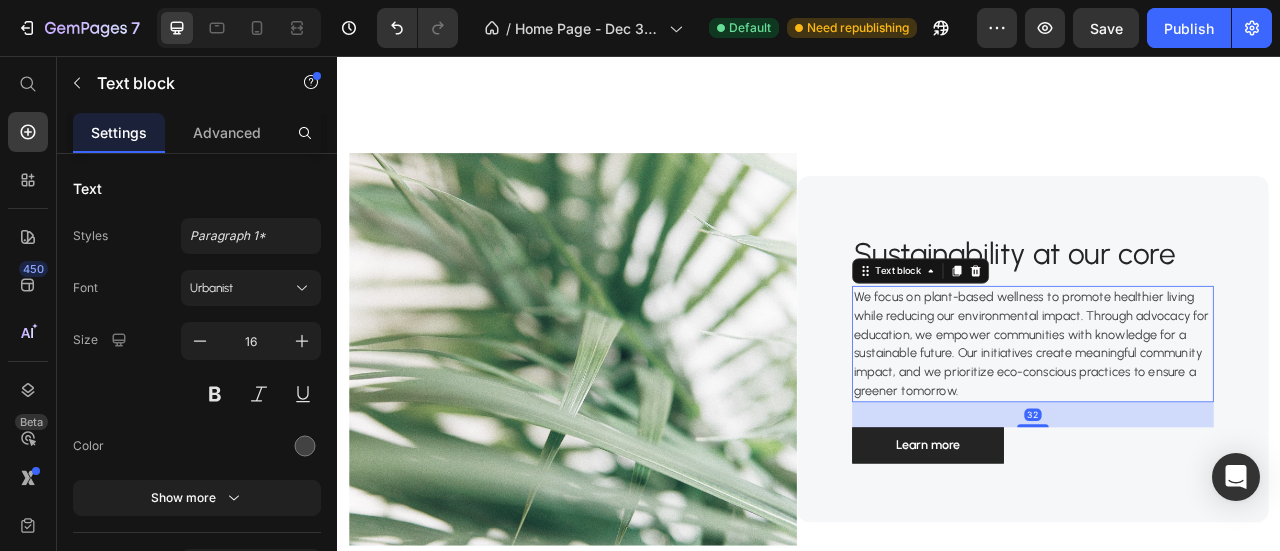 click on "We focus on plant-based wellness to promote healthier living while reducing our environmental impact. Through advocacy for education, we empower communities with knowledge for a sustainable future. Our initiatives create meaningful community impact, and we prioritize eco-conscious practices to ensure a greener tomorrow." at bounding box center (1222, 422) 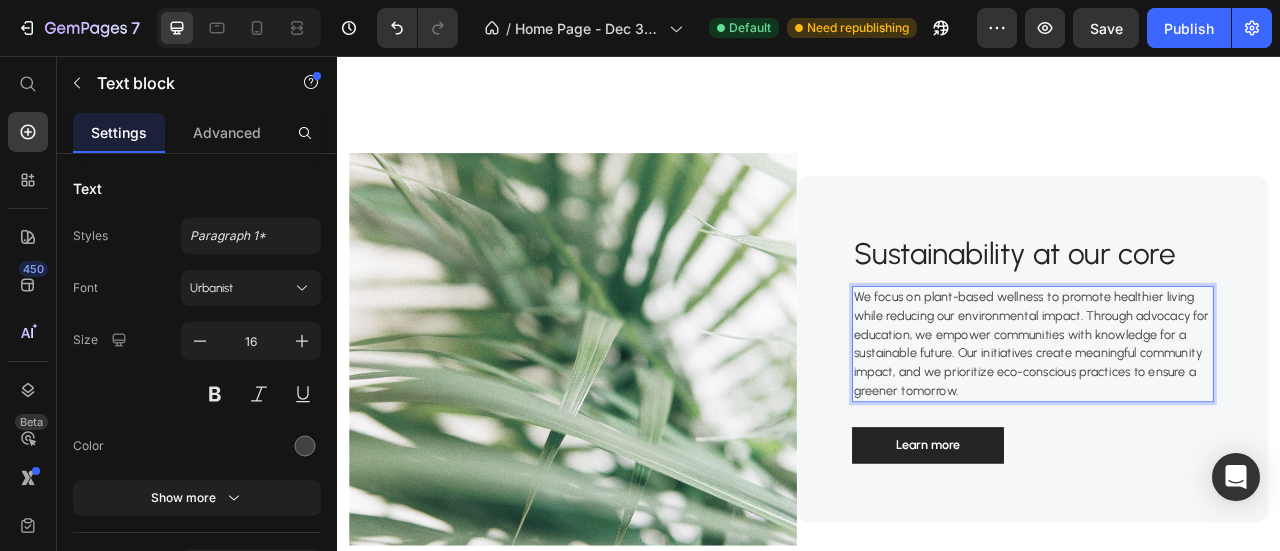 click on "We focus on plant-based wellness to promote healthier living while reducing our environmental impact. Through advocacy for education, we empower communities with knowledge for a sustainable future. Our initiatives create meaningful community impact, and we prioritize eco-conscious practices to ensure a greener tomorrow." at bounding box center [1222, 422] 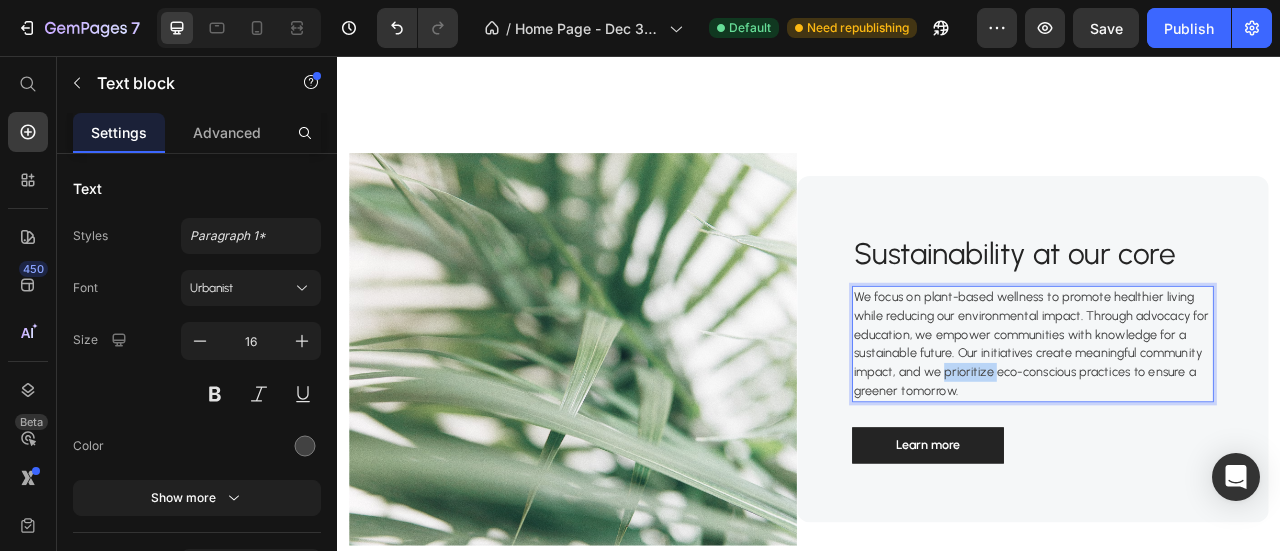 click on "We focus on plant-based wellness to promote healthier living while reducing our environmental impact. Through advocacy for education, we empower communities with knowledge for a sustainable future. Our initiatives create meaningful community impact, and we prioritize eco-conscious practices to ensure a greener tomorrow." at bounding box center [1222, 422] 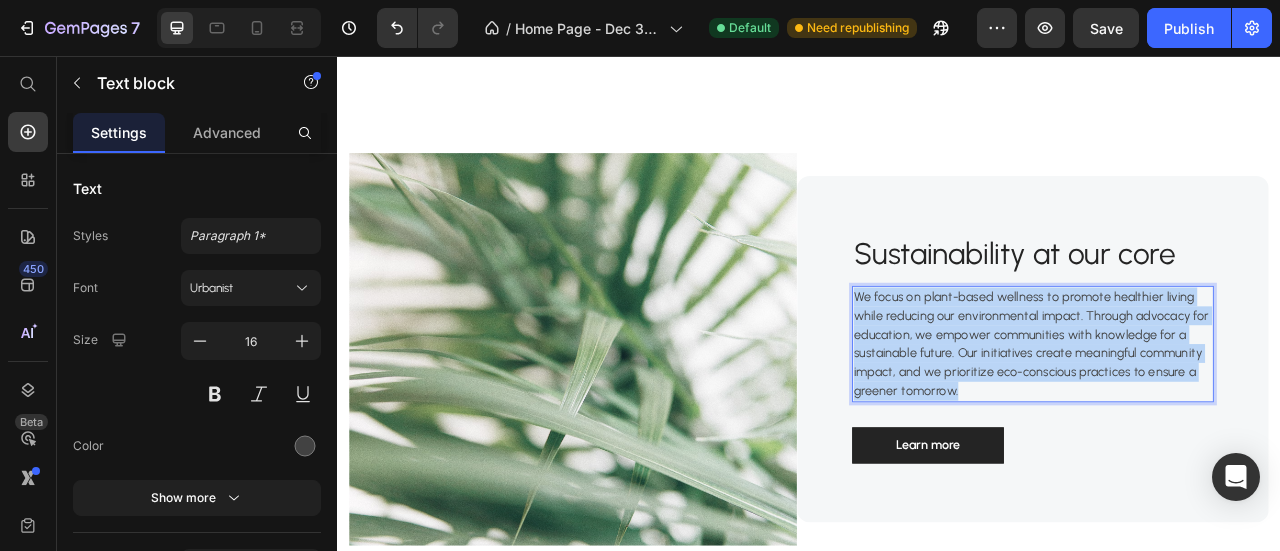 click on "We focus on plant-based wellness to promote healthier living while reducing our environmental impact. Through advocacy for education, we empower communities with knowledge for a sustainable future. Our initiatives create meaningful community impact, and we prioritize eco-conscious practices to ensure a greener tomorrow." at bounding box center [1222, 422] 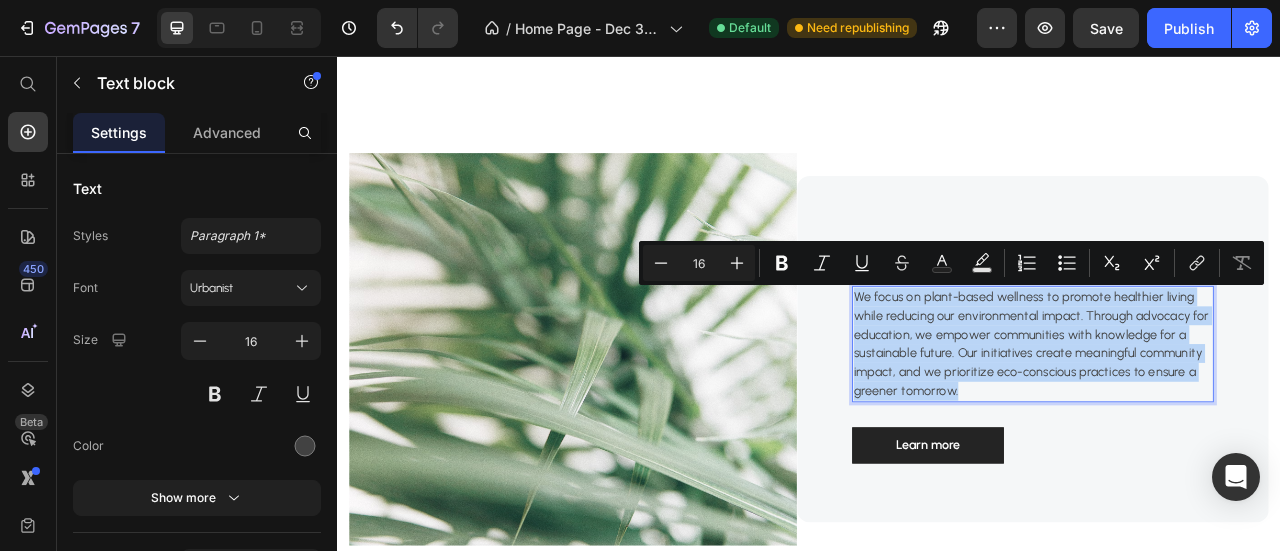 copy on "We focus on plant-based wellness to promote healthier living while reducing our environmental impact. Through advocacy for education, we empower communities with knowledge for a sustainable future. Our initiatives create meaningful community impact, and we prioritize eco-conscious practices to ensure a greener tomorrow." 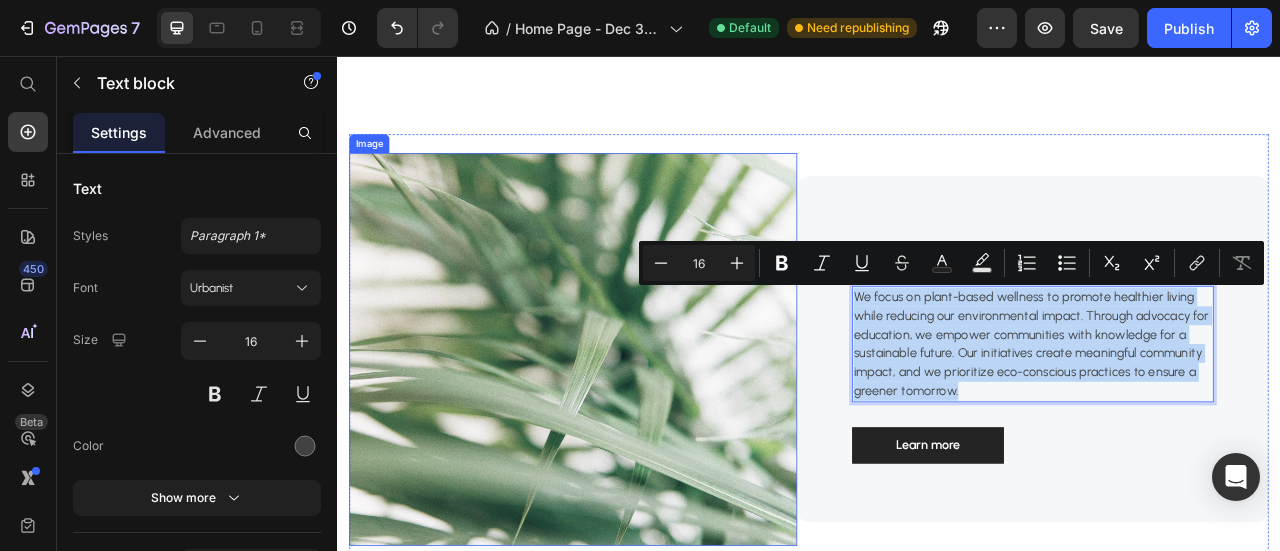 click at bounding box center (637, 429) 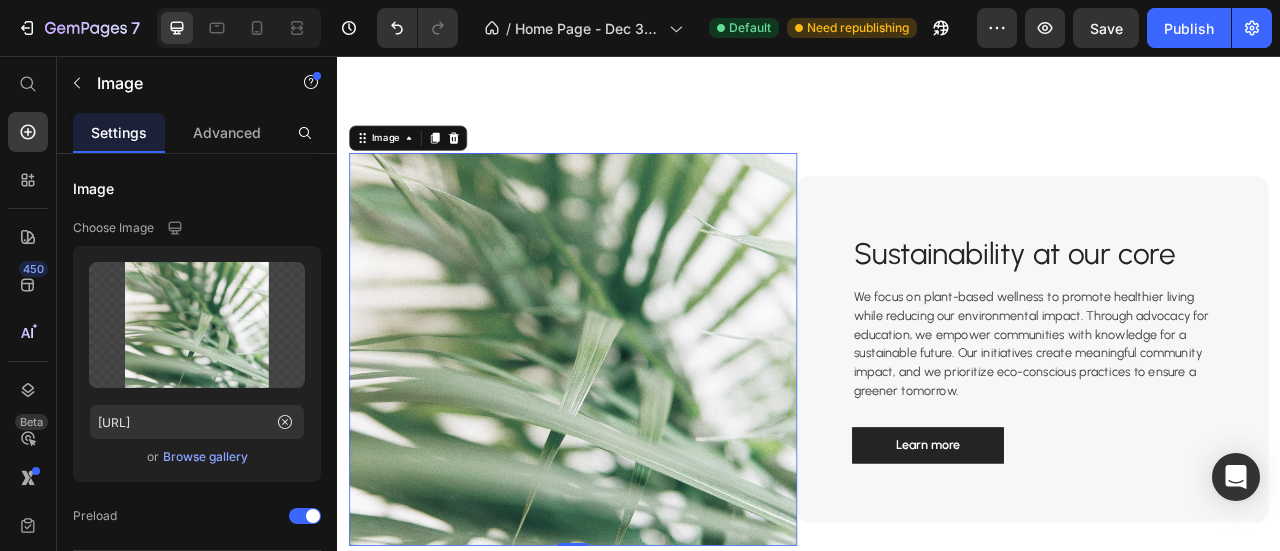 click at bounding box center (637, 429) 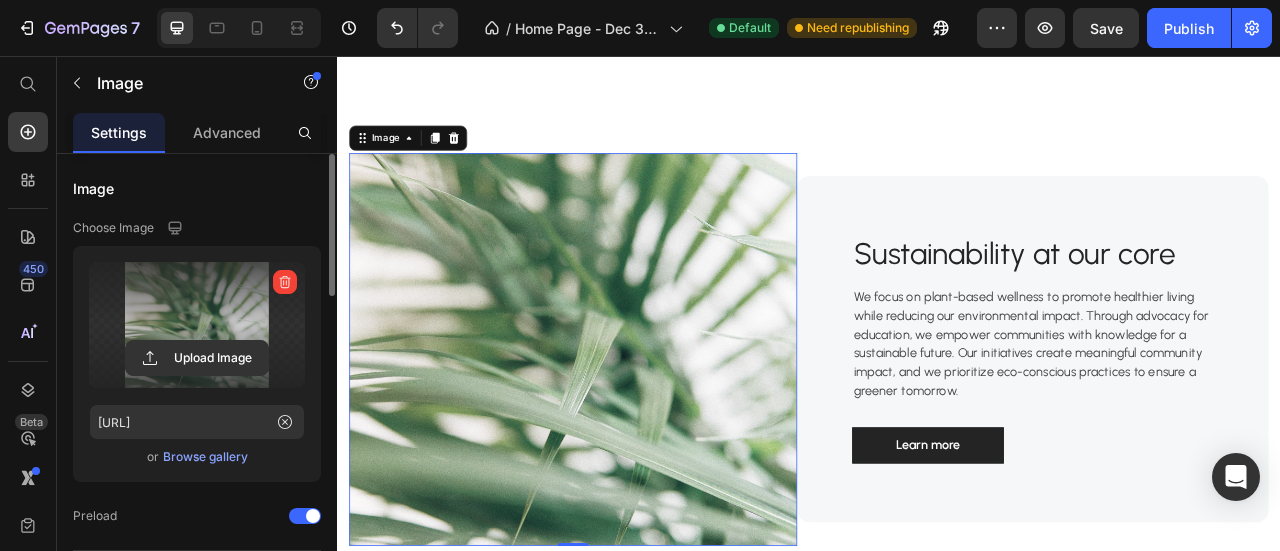 click at bounding box center [197, 325] 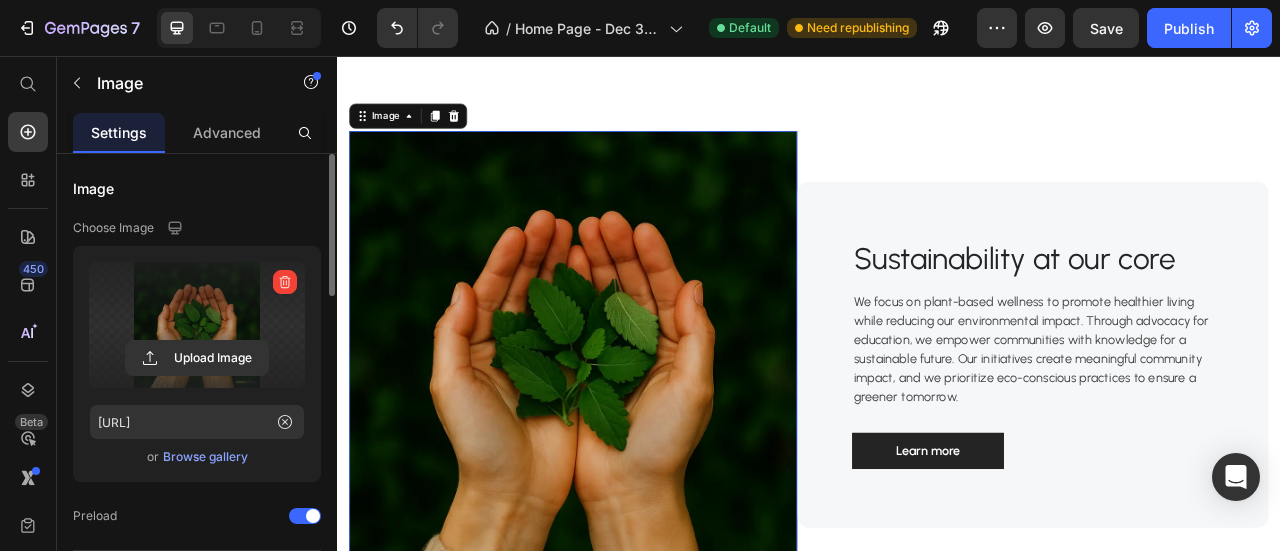 scroll, scrollTop: 3180, scrollLeft: 0, axis: vertical 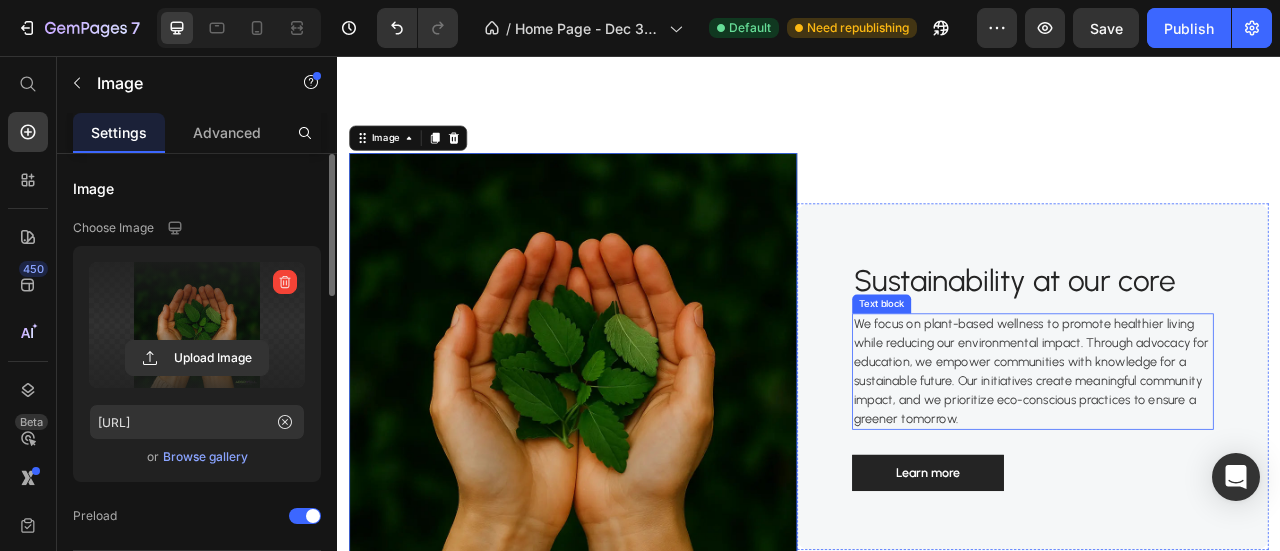 click on "We focus on plant-based wellness to promote healthier living while reducing our environmental impact. Through advocacy for education, we empower communities with knowledge for a sustainable future. Our initiatives create meaningful community impact, and we prioritize eco-conscious practices to ensure a greener tomorrow." at bounding box center (1222, 457) 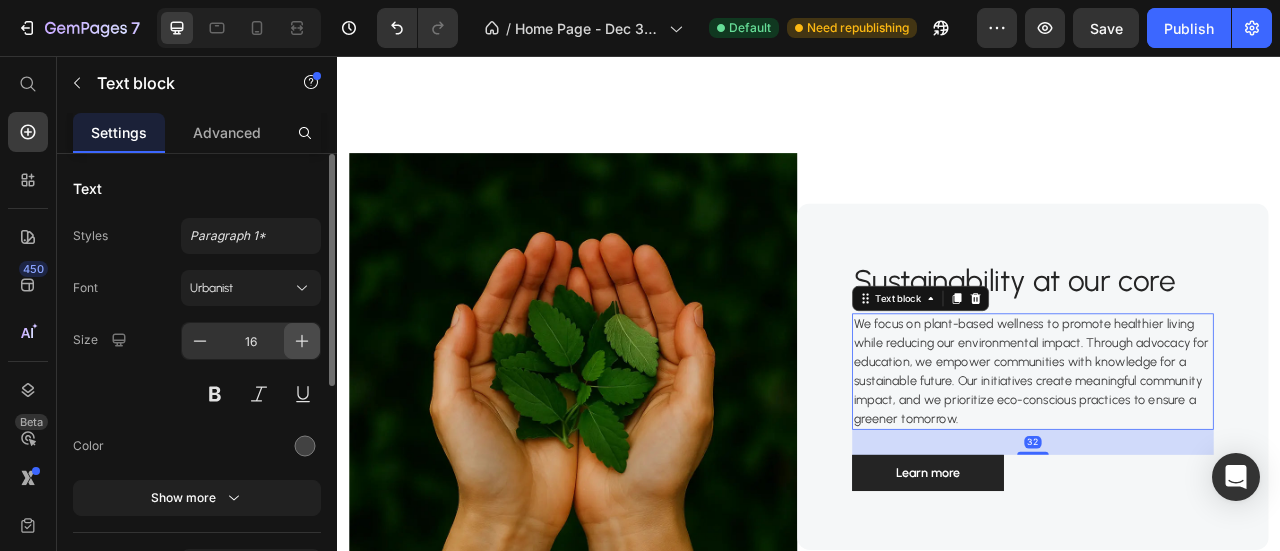 click 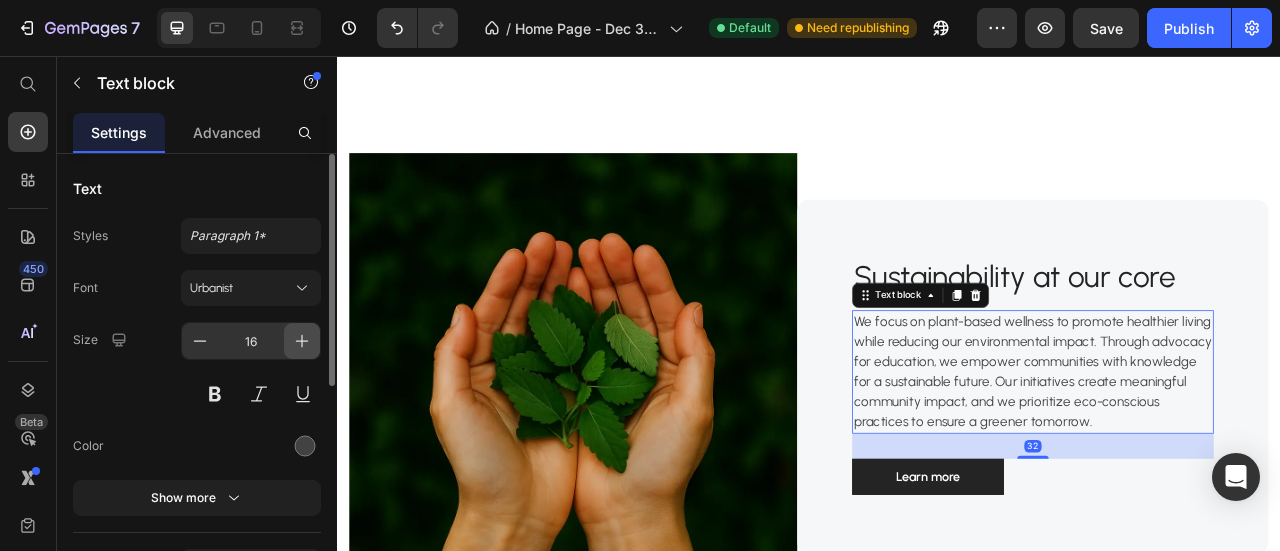 click 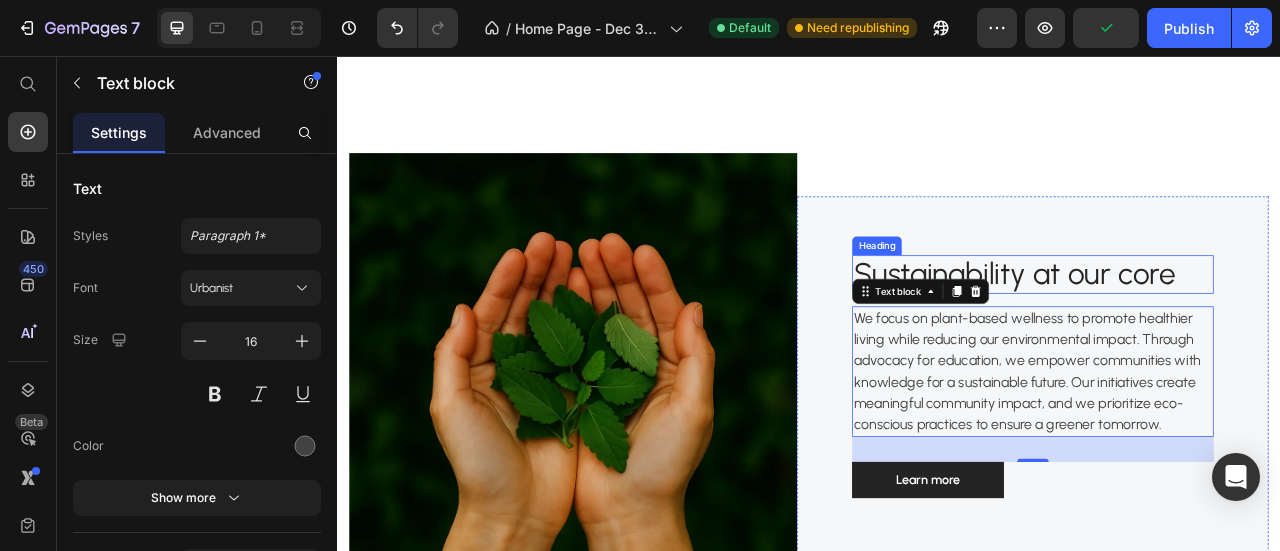 click on "Sustainability at our core" at bounding box center (1222, 334) 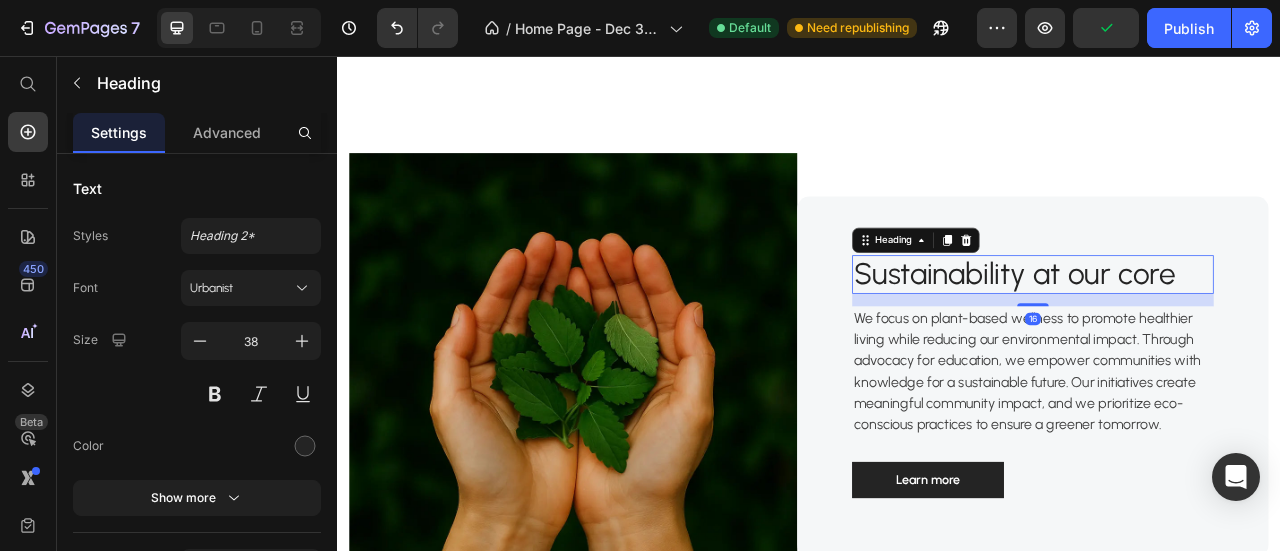 scroll, scrollTop: 3347, scrollLeft: 0, axis: vertical 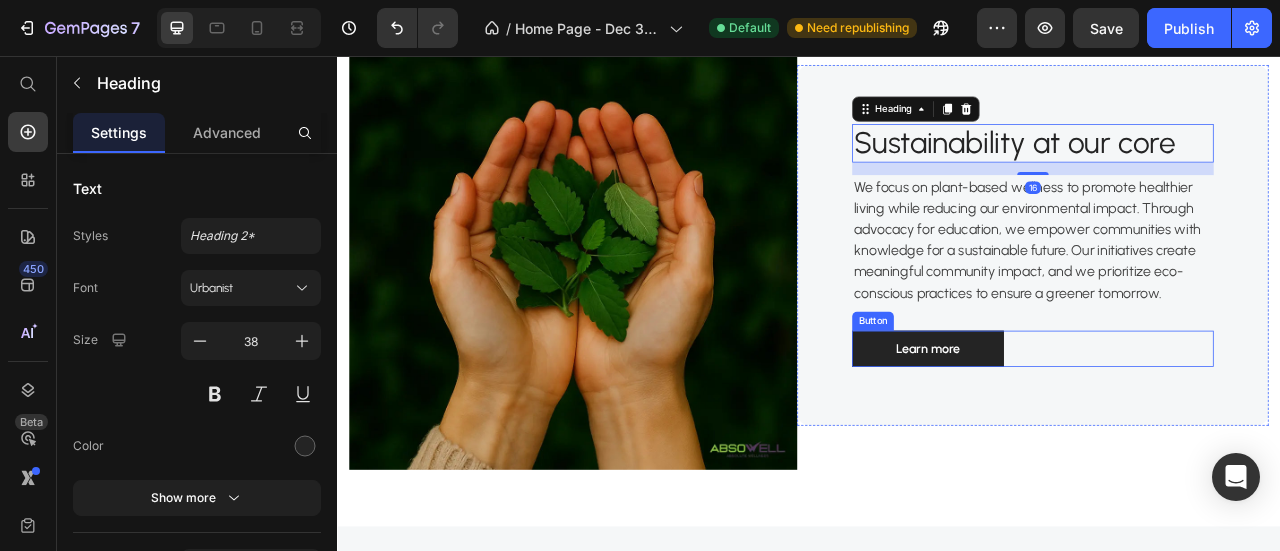 click on "Learn more Button" at bounding box center [1222, 428] 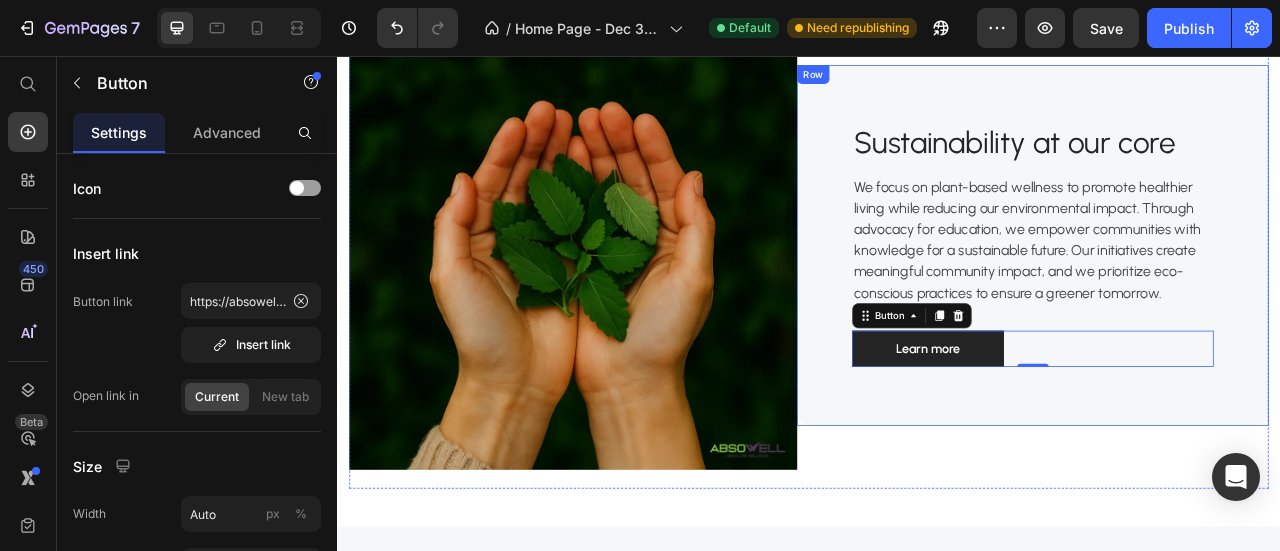 click on "Sustainability at our core Heading We focus on plant-based wellness to promote healthier living while reducing our environmental impact. Through advocacy for education, we empower communities with knowledge for a sustainable future. Our initiatives create meaningful community impact, and we prioritize eco-conscious practices to ensure a greener tomorrow. Text block Learn more Button   0 Row" at bounding box center (1222, 297) 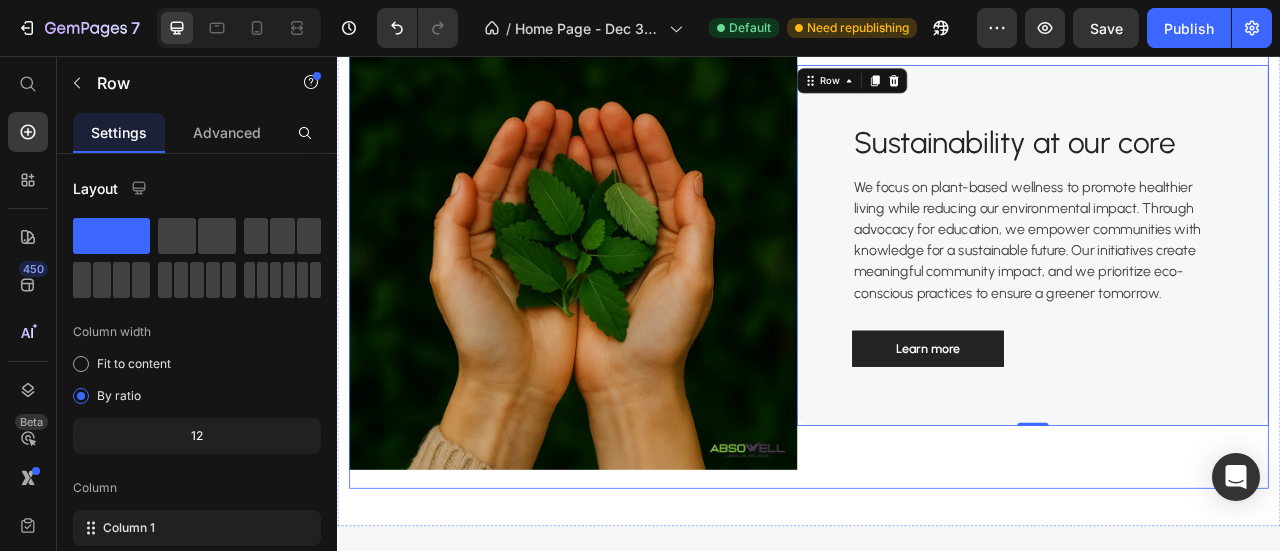 click on "Sustainability at our core Heading We focus on plant-based wellness to promote healthier living while reducing our environmental impact. Through advocacy for education, we empower communities with knowledge for a sustainable future. Our initiatives create meaningful community impact, and we prioritize eco-conscious practices to ensure a greener tomorrow. Text block Learn more Button Row   0" at bounding box center (1222, 297) 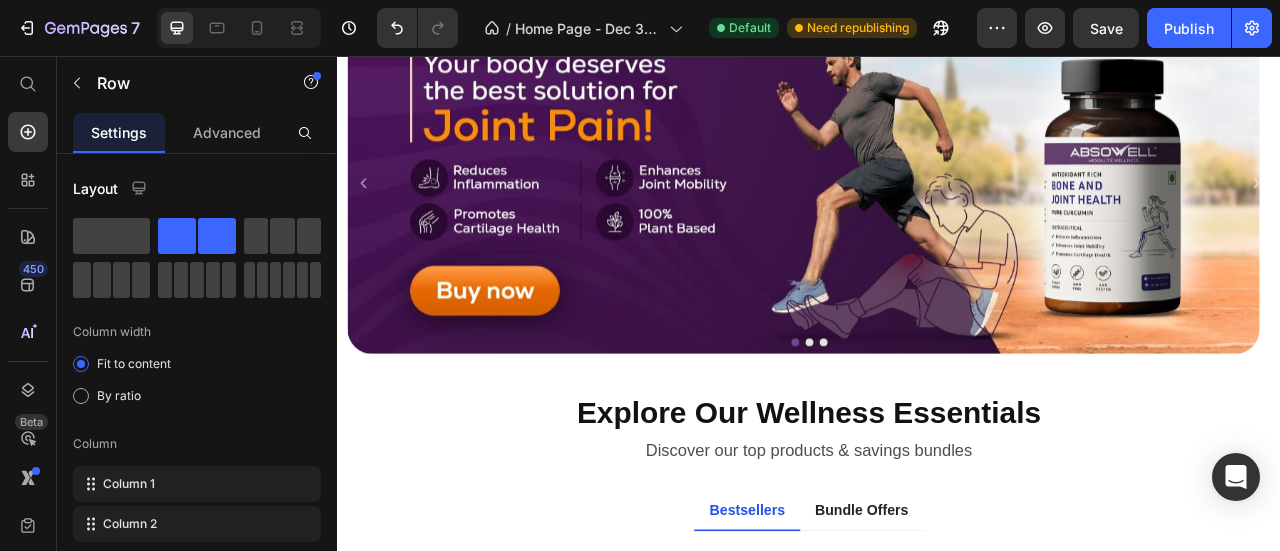 scroll, scrollTop: 0, scrollLeft: 0, axis: both 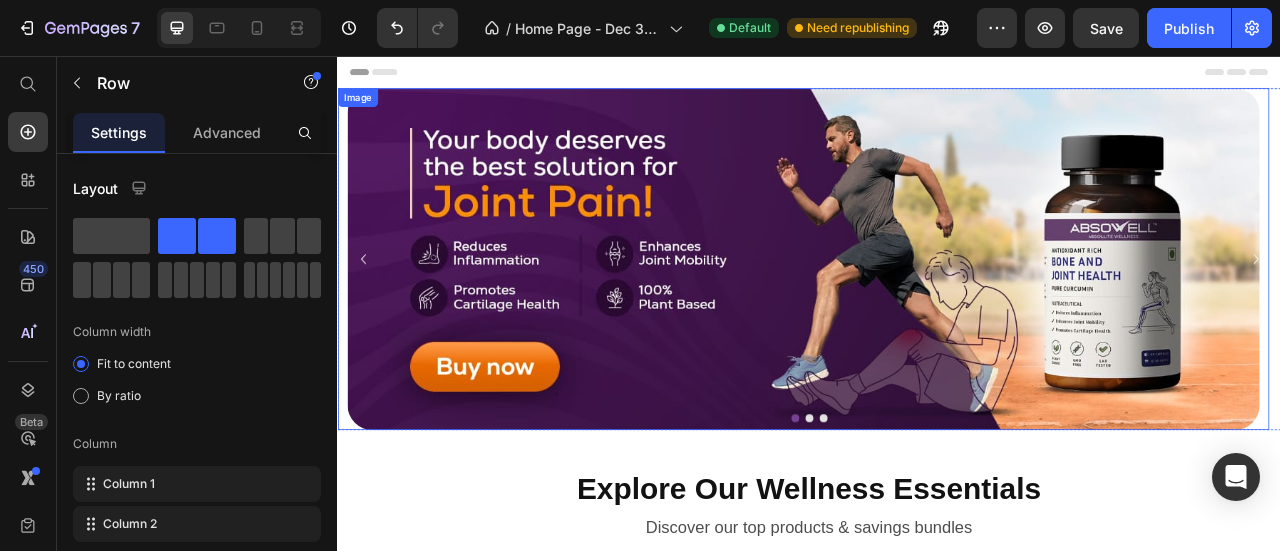 click on "Image" at bounding box center [362, 109] 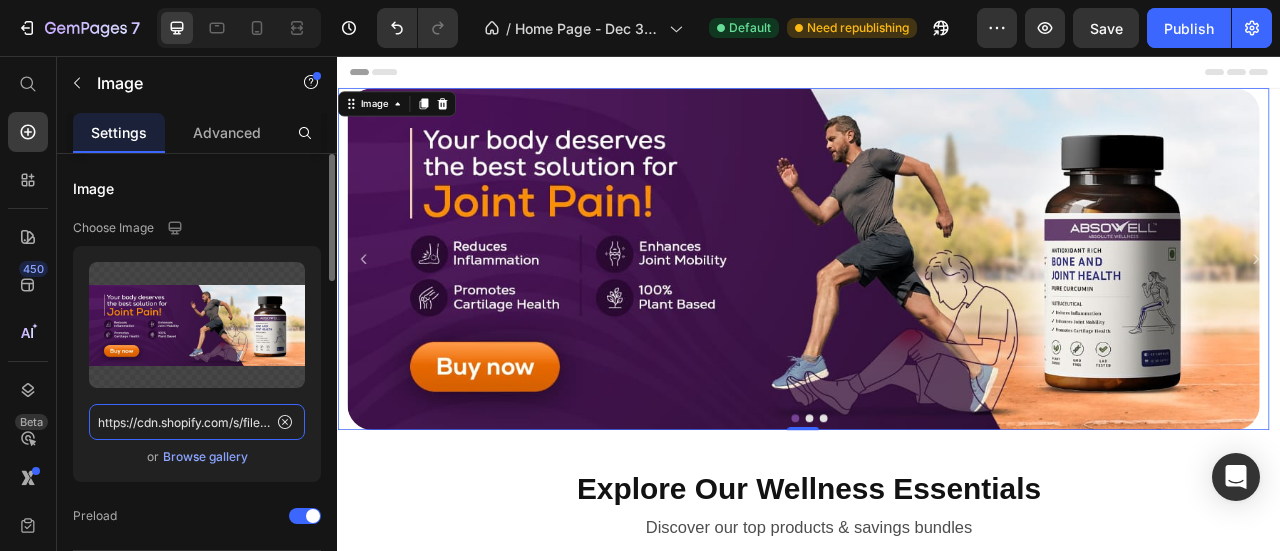 click on "https://cdn.shopify.com/s/files/1/0658/1544/5659/files/gempages_545340098971960352-7b46073d-239a-4b53-b4cf-f99f1013c2f8.svg" 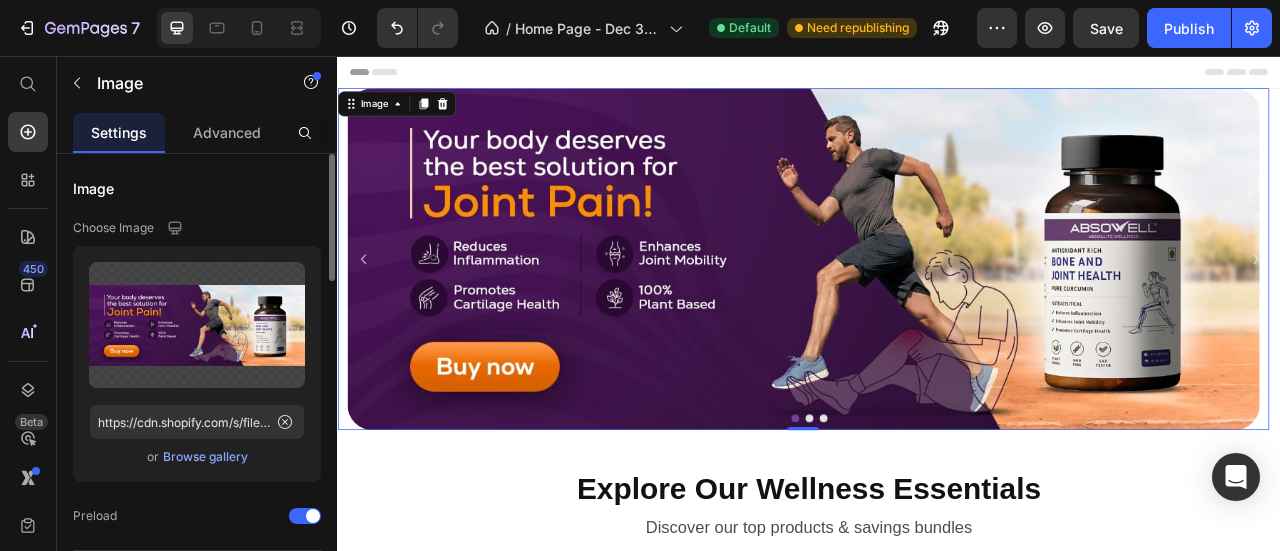 drag, startPoint x: 160, startPoint y: 419, endPoint x: 208, endPoint y: 464, distance: 65.795135 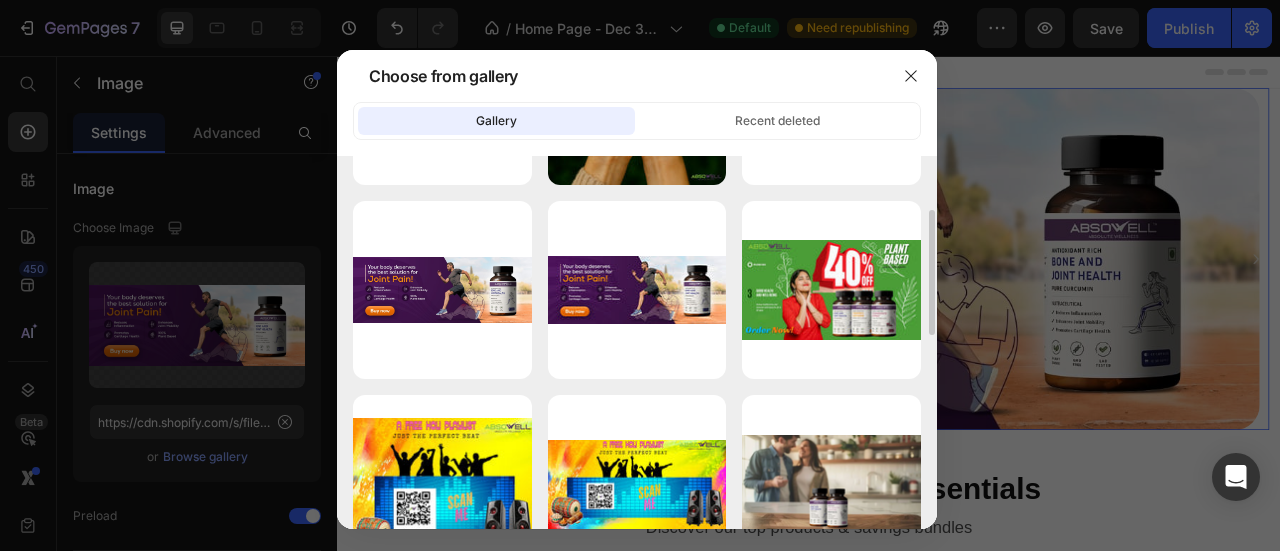 scroll, scrollTop: 0, scrollLeft: 0, axis: both 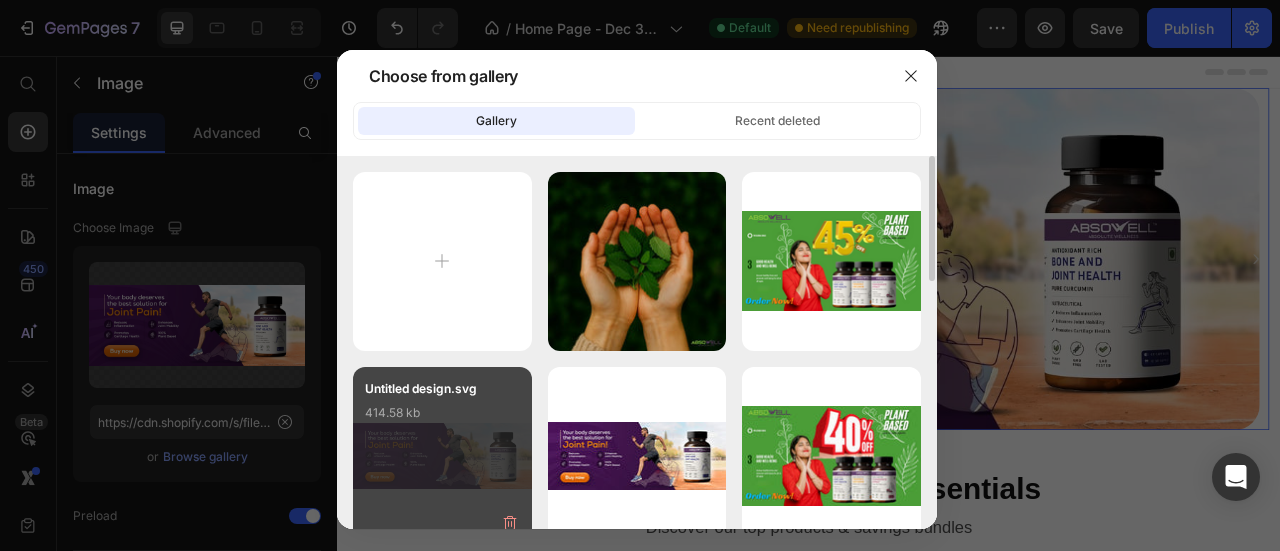 click on "Untitled design.svg 414.58 kb" at bounding box center [442, 419] 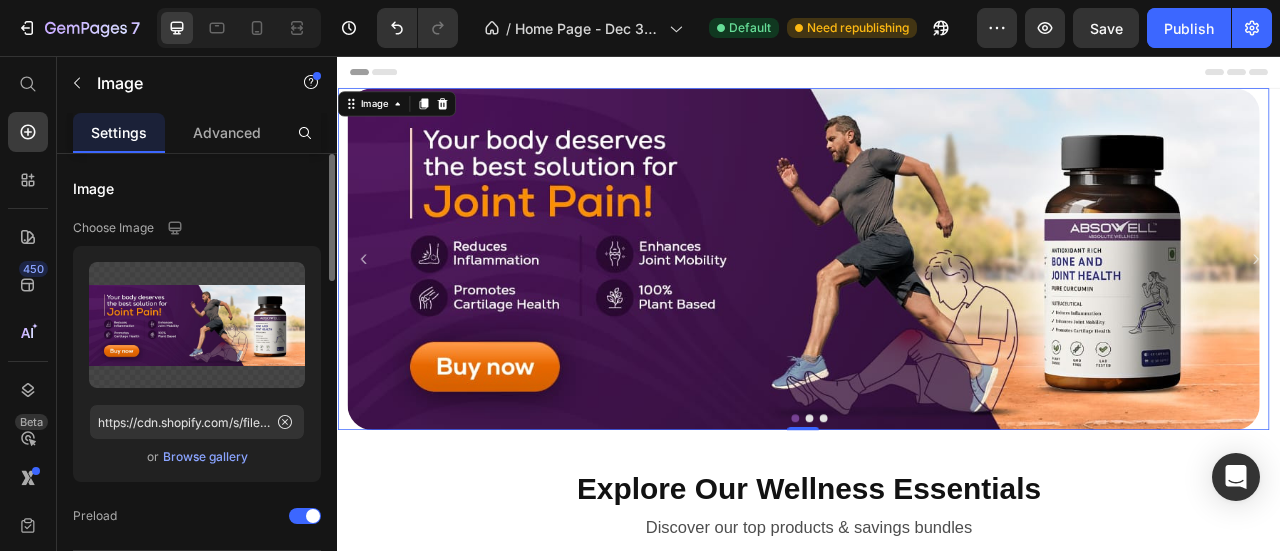 click on "Browse gallery" at bounding box center (205, 457) 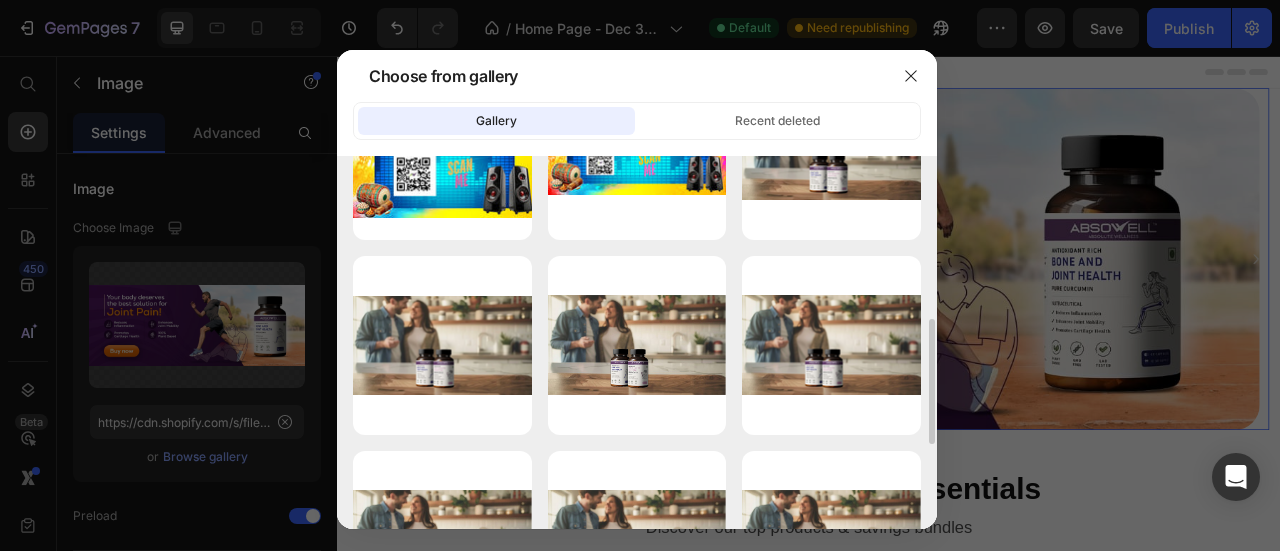 scroll, scrollTop: 0, scrollLeft: 0, axis: both 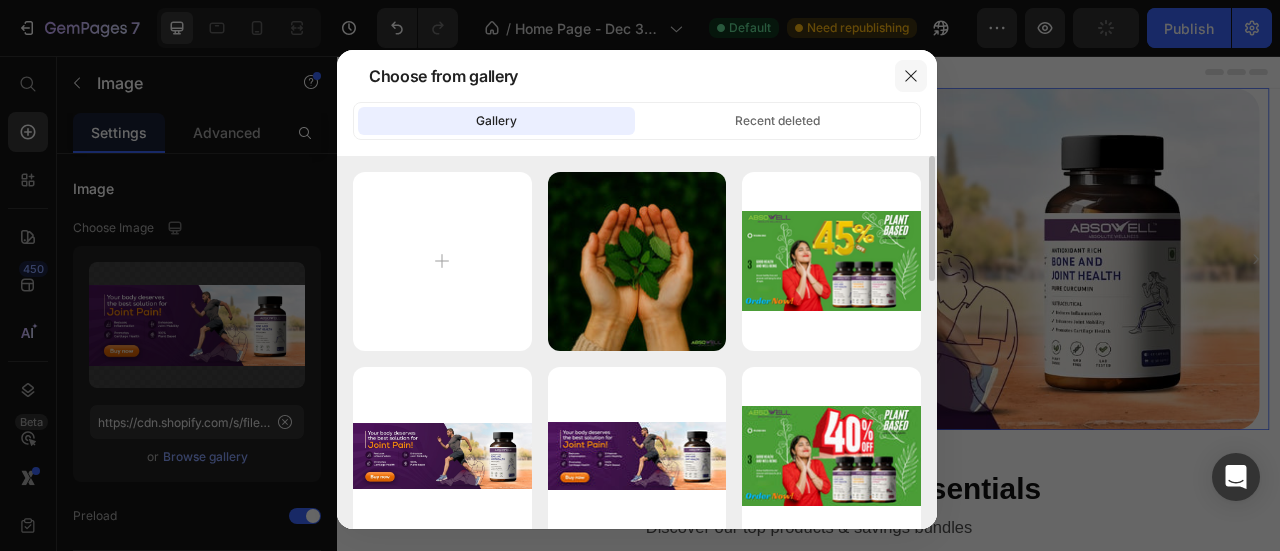 click at bounding box center [911, 76] 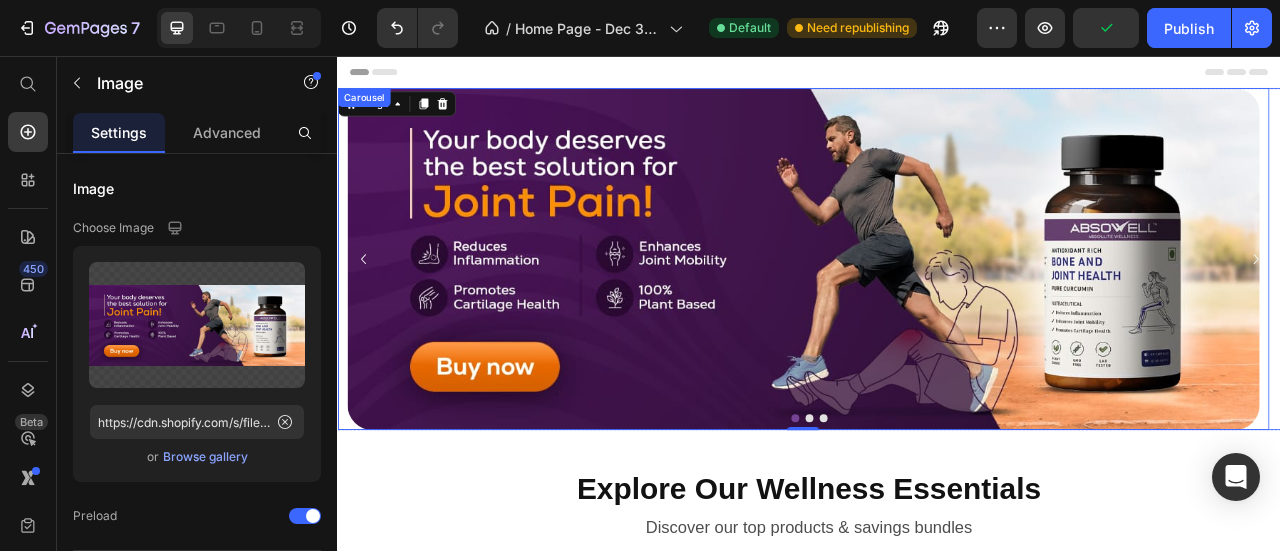 click at bounding box center (937, 517) 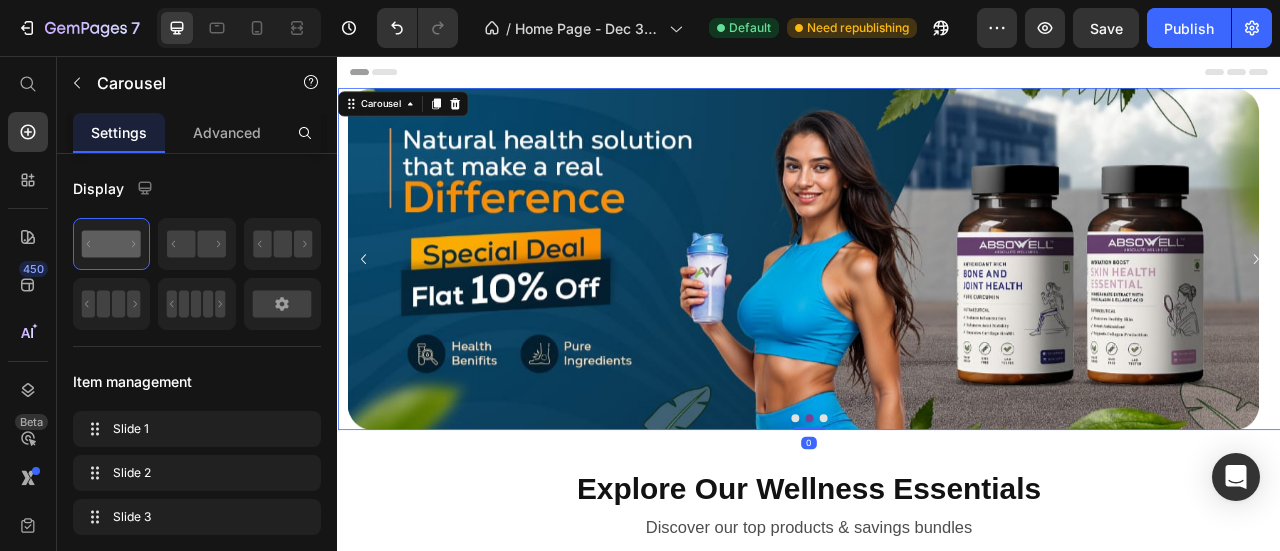 click at bounding box center (955, 517) 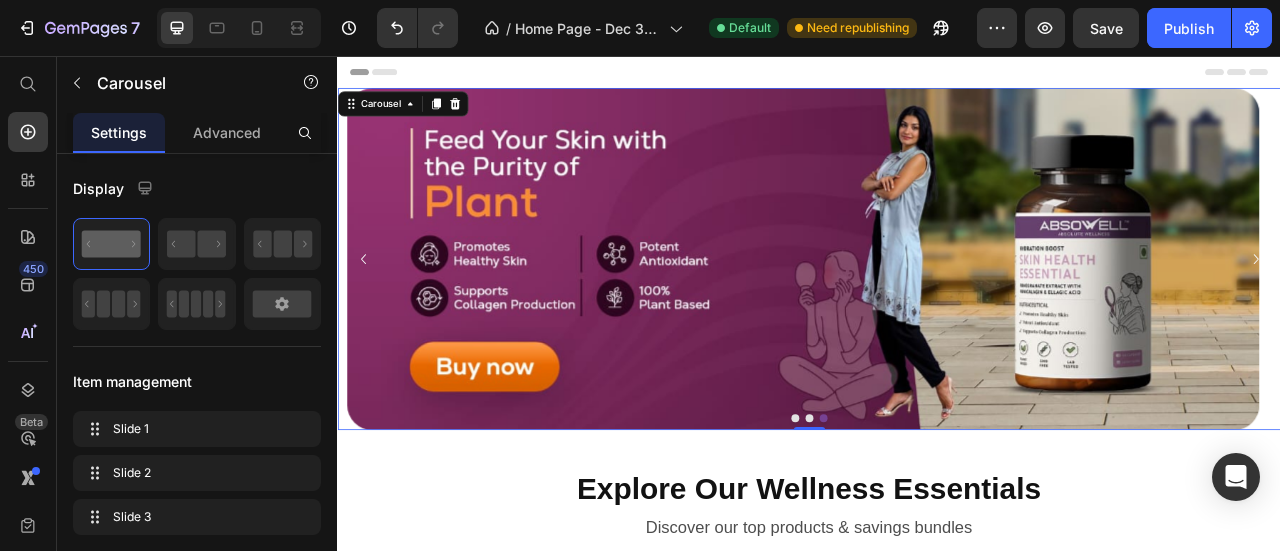 click at bounding box center (919, 517) 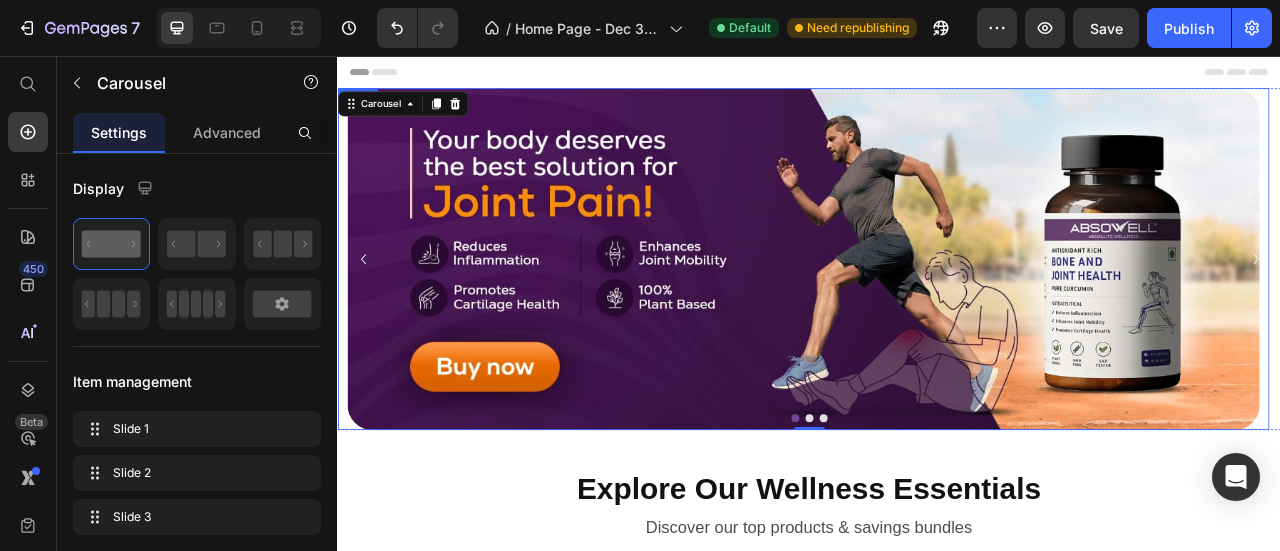 click at bounding box center (929, 314) 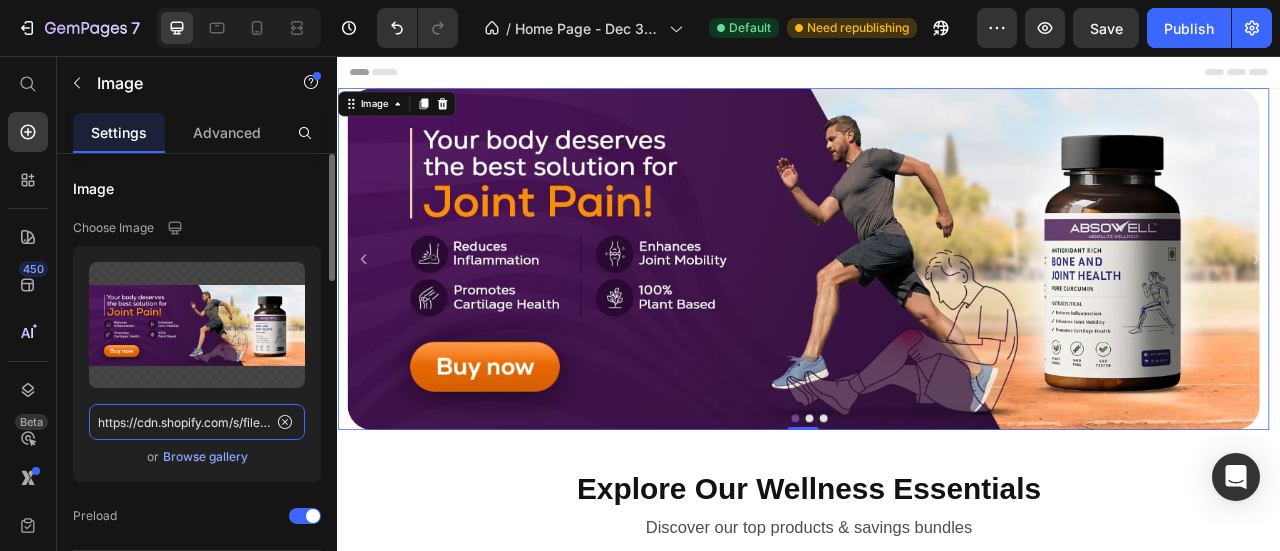 click on "https://cdn.shopify.com/s/files/1/0658/1544/5659/files/gempages_545340098971960352-7b46073d-239a-4b53-b4cf-f99f1013c2f8.svg" 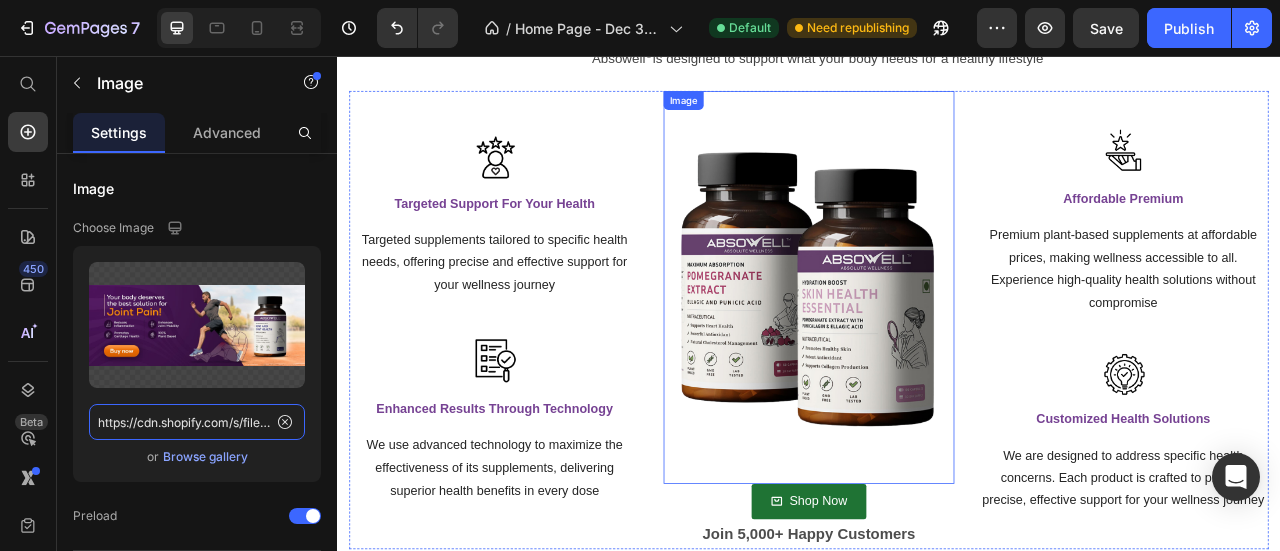 scroll, scrollTop: 1346, scrollLeft: 0, axis: vertical 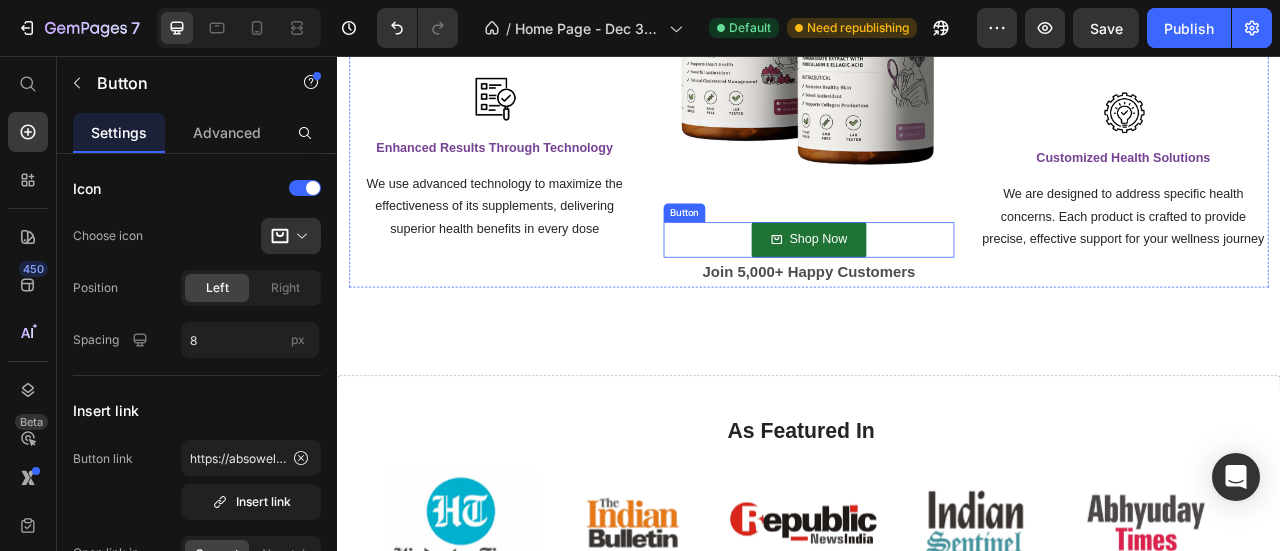 click on "Shop Now Button" at bounding box center [937, 289] 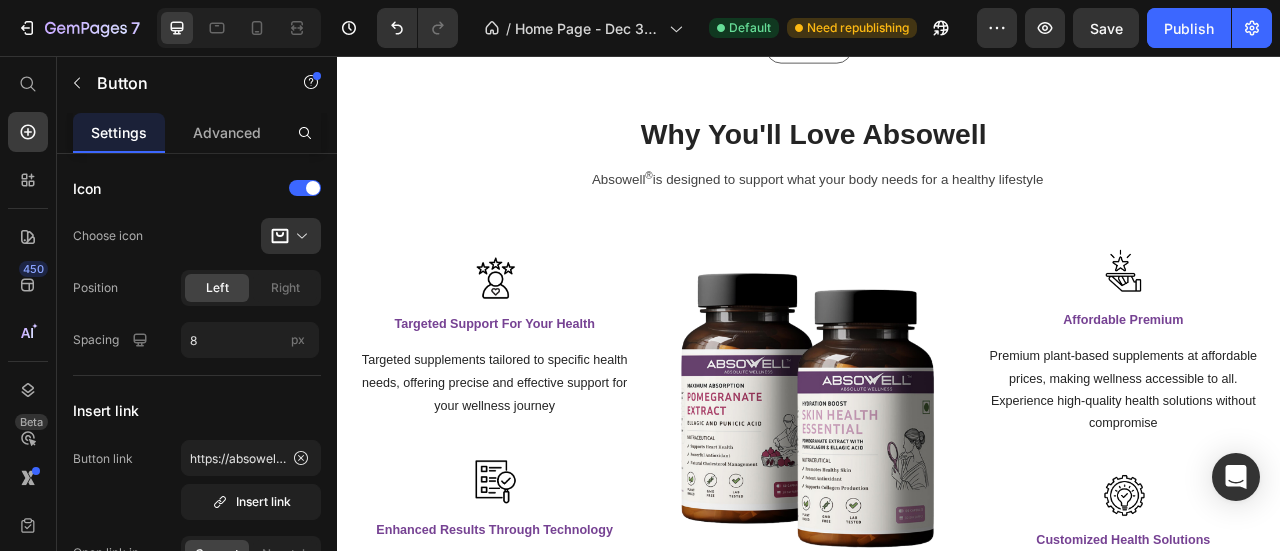 scroll, scrollTop: 1833, scrollLeft: 0, axis: vertical 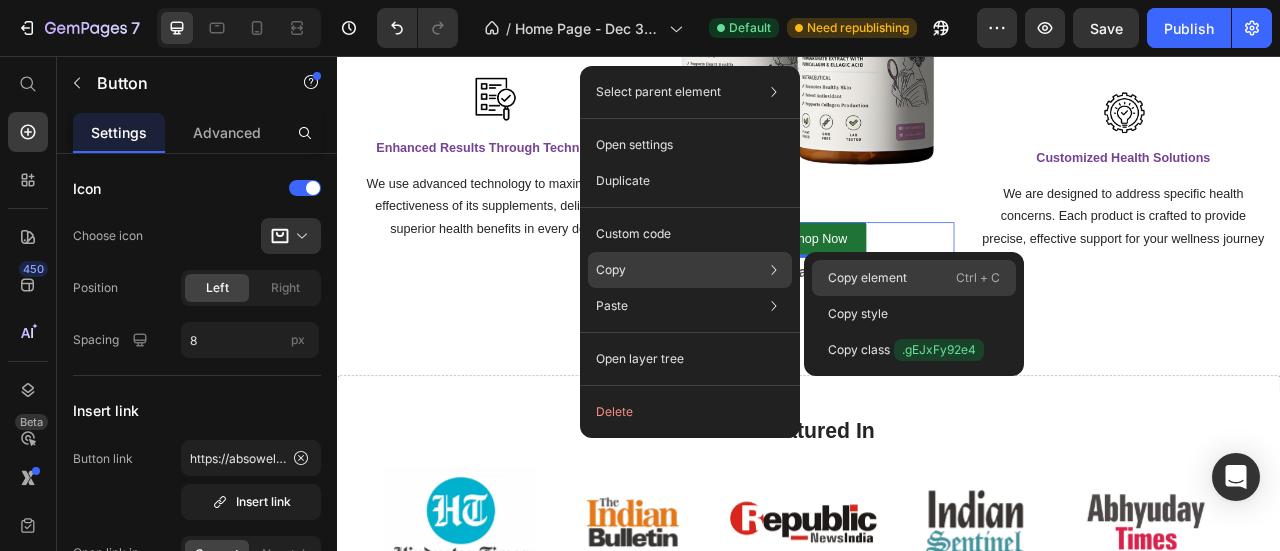 click on "Copy element" at bounding box center (867, 278) 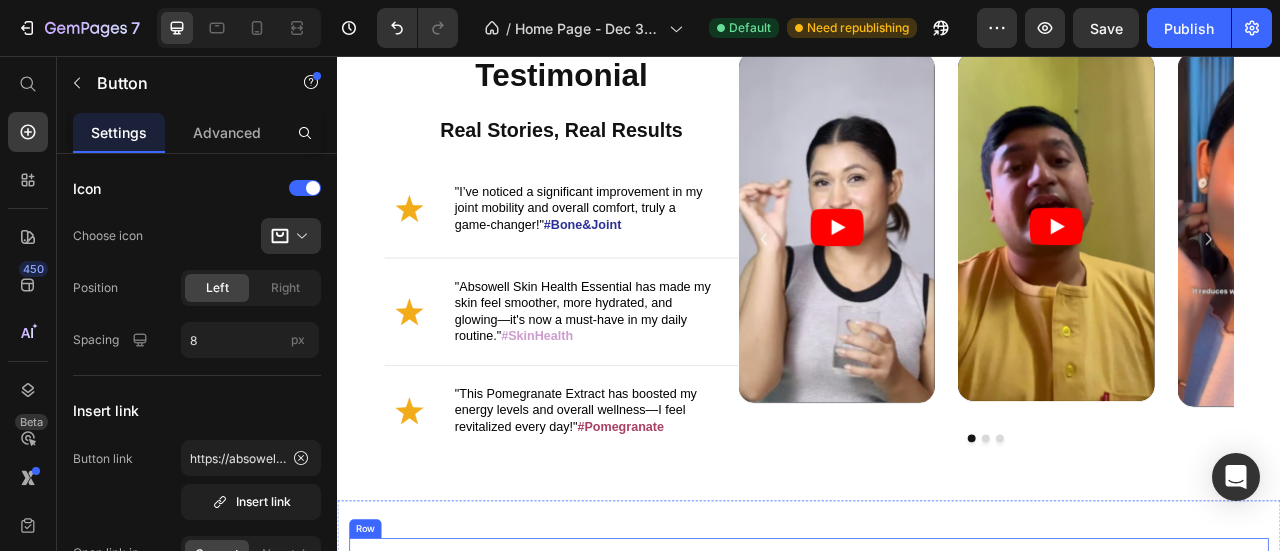 scroll, scrollTop: 2833, scrollLeft: 0, axis: vertical 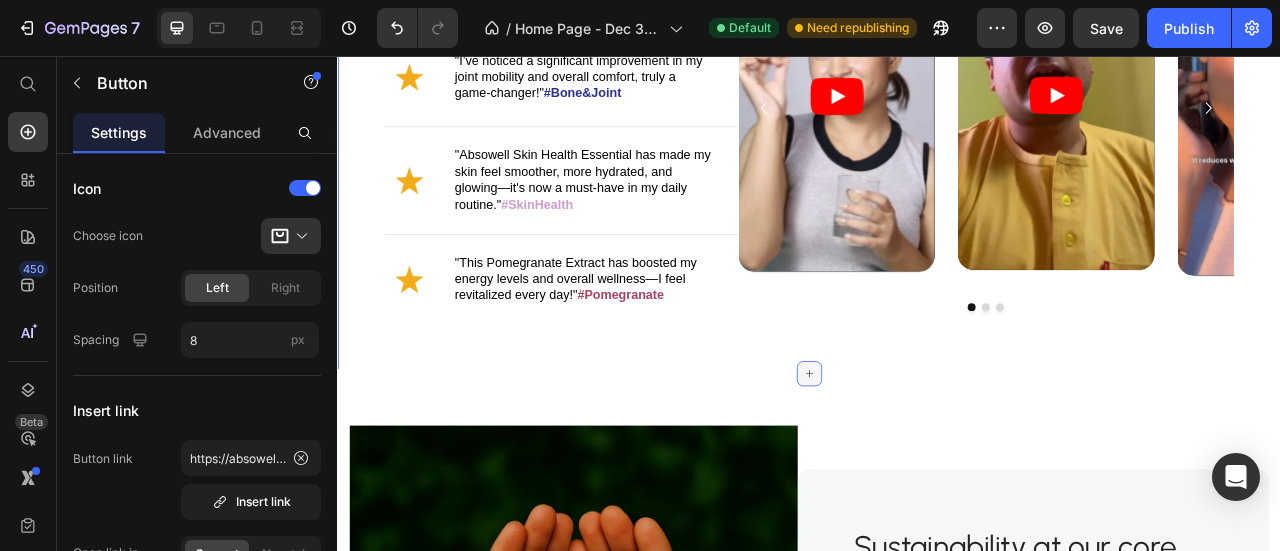 click at bounding box center [937, 460] 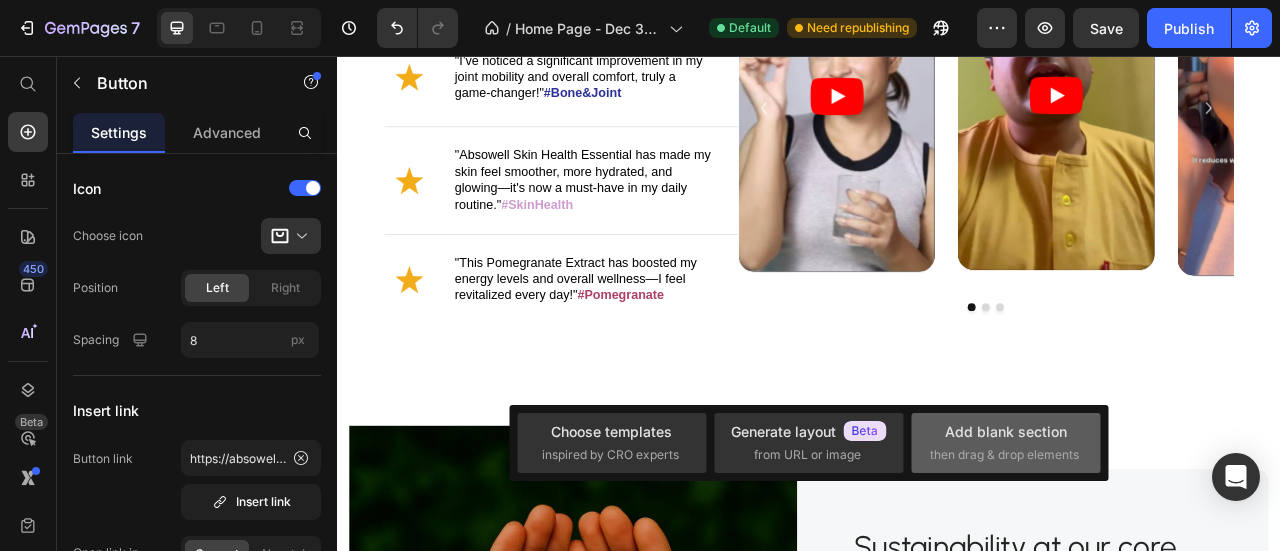 click on "Add blank section" at bounding box center [1006, 431] 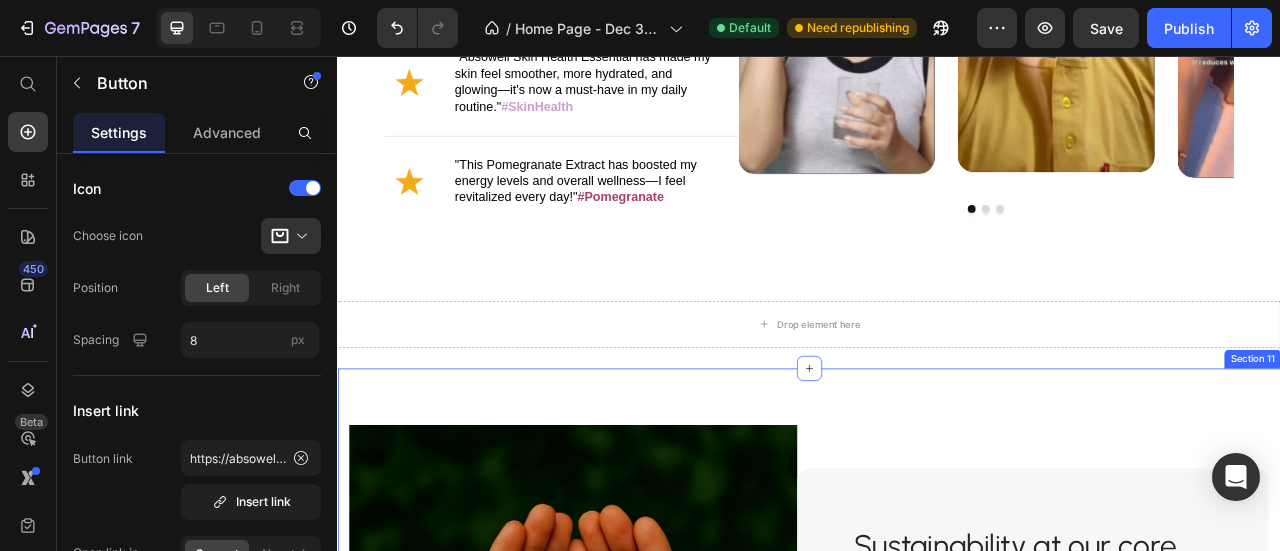 scroll, scrollTop: 3000, scrollLeft: 0, axis: vertical 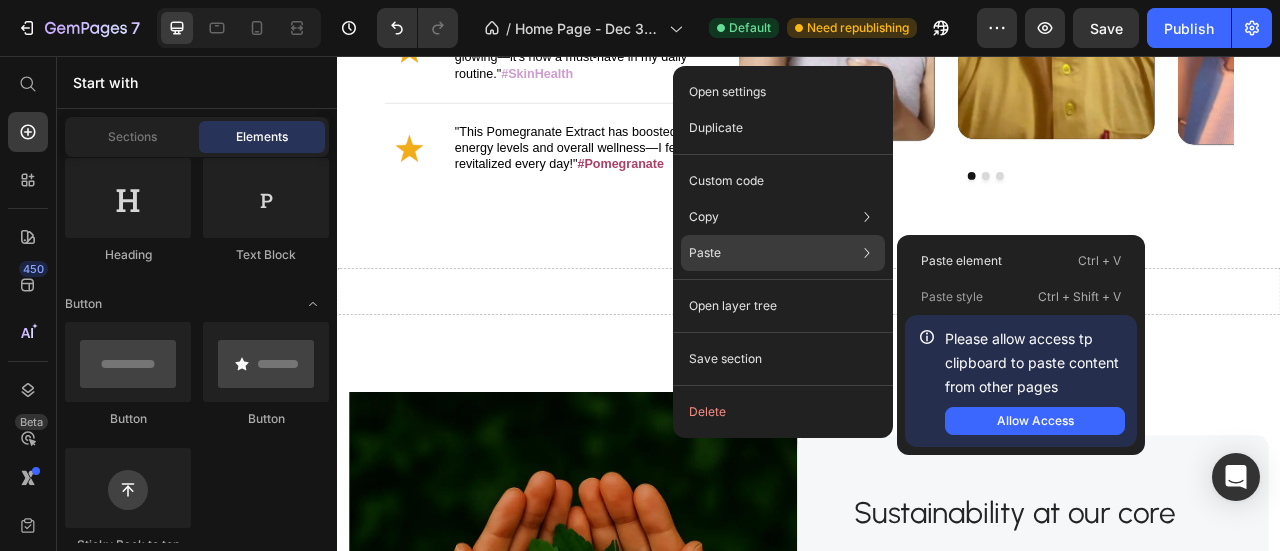 click on "Paste Paste element  Ctrl + V Paste style  Ctrl + Shift + V  Please allow access tp clipboard to paste content from other pages  Allow Access" 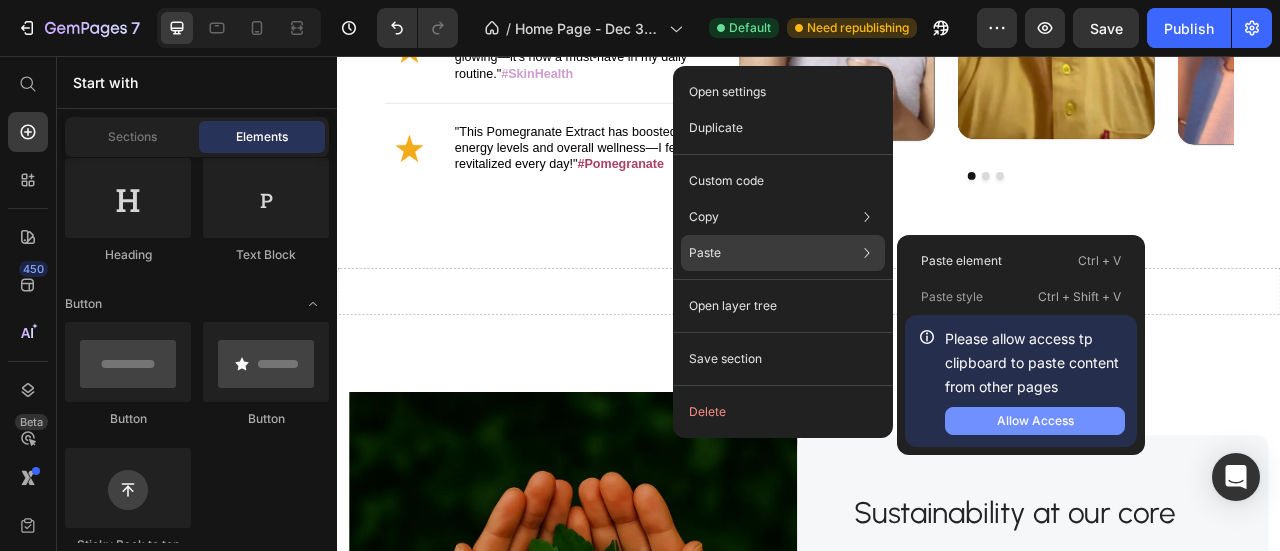 click on "Allow Access" at bounding box center (1035, 421) 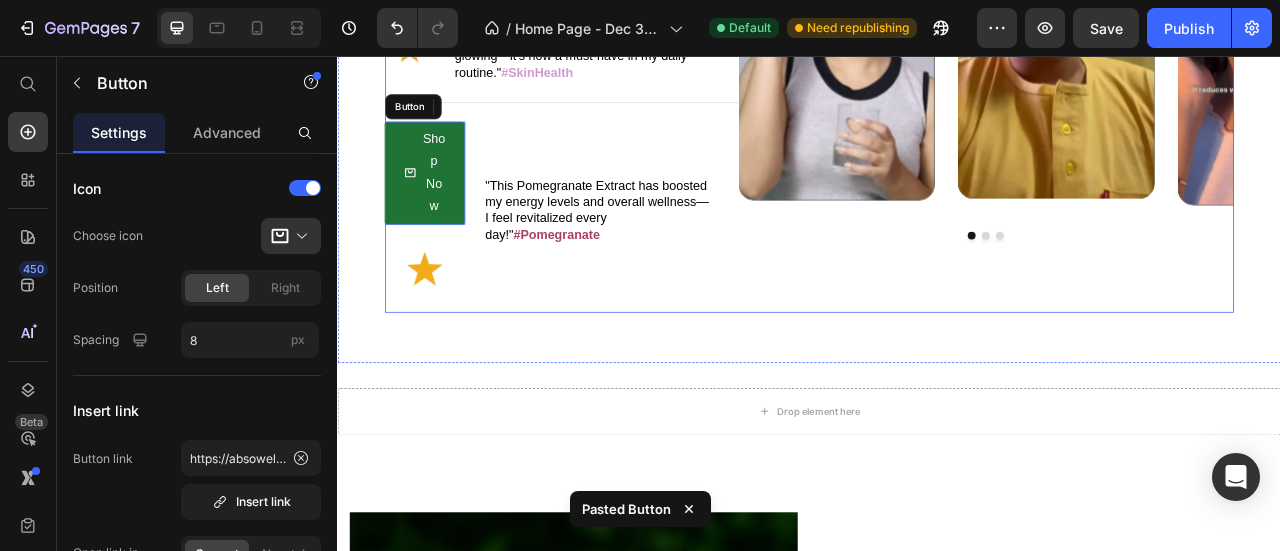 scroll, scrollTop: 2998, scrollLeft: 0, axis: vertical 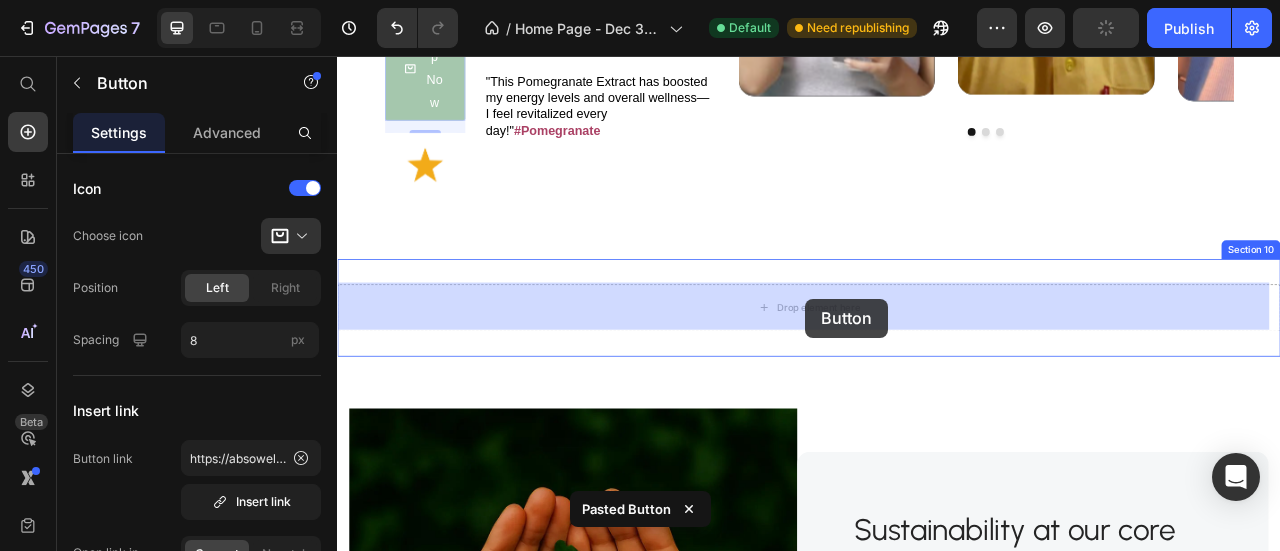 drag, startPoint x: 594, startPoint y: 258, endPoint x: 932, endPoint y: 365, distance: 354.53207 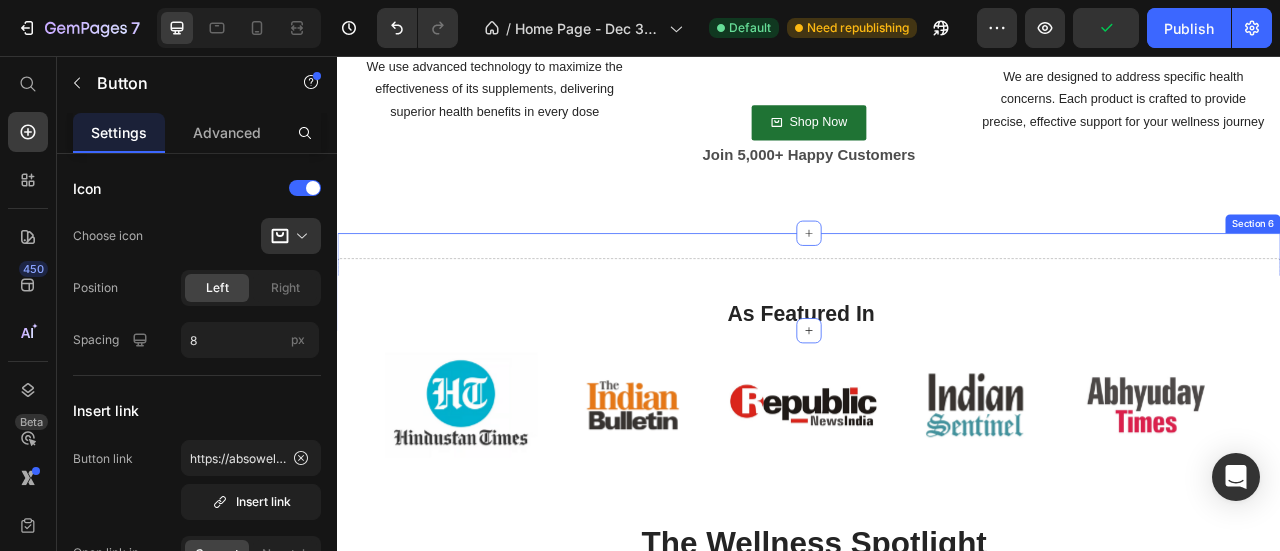scroll, scrollTop: 1988, scrollLeft: 0, axis: vertical 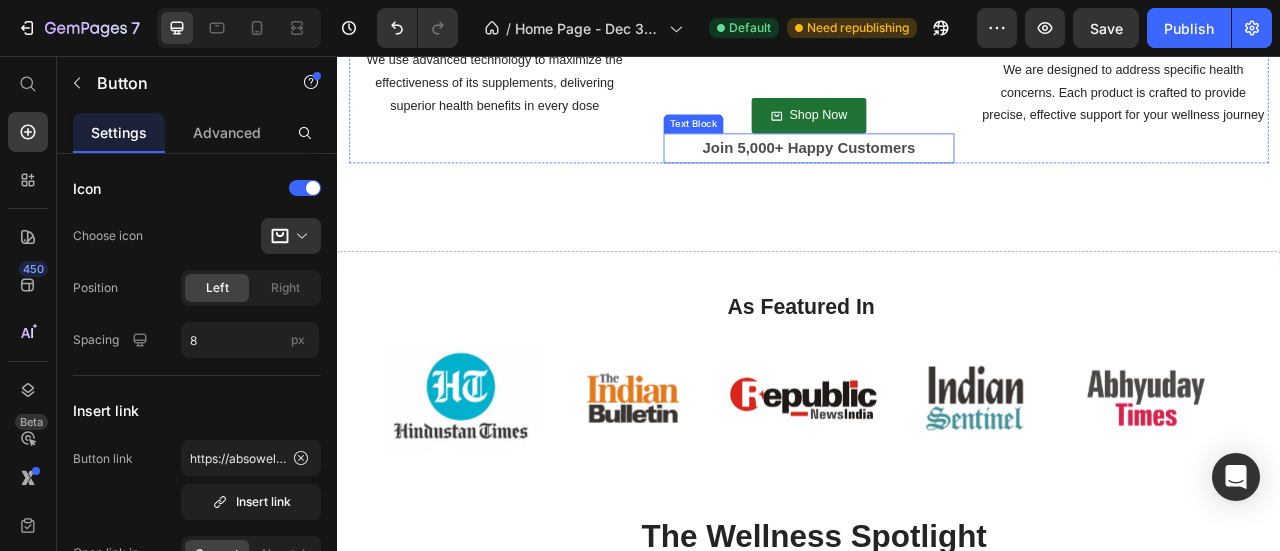 click on "Join 5,000+ Happy Customers" at bounding box center [937, 172] 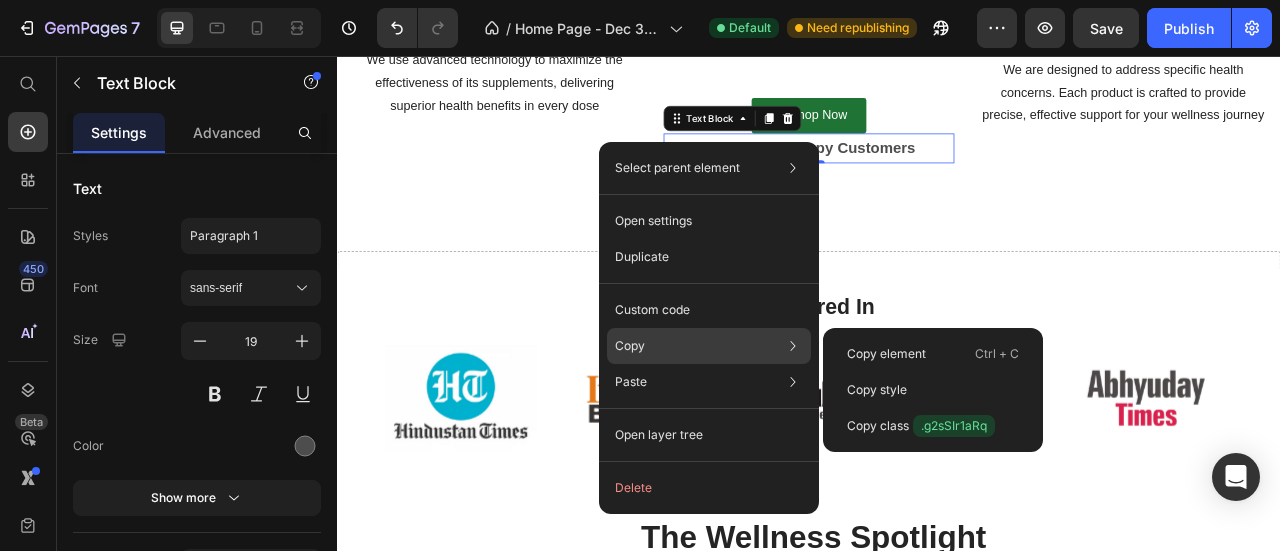 click on "Copy Copy element  Ctrl + C Copy style  Copy class  .g2sSIr1aRq" 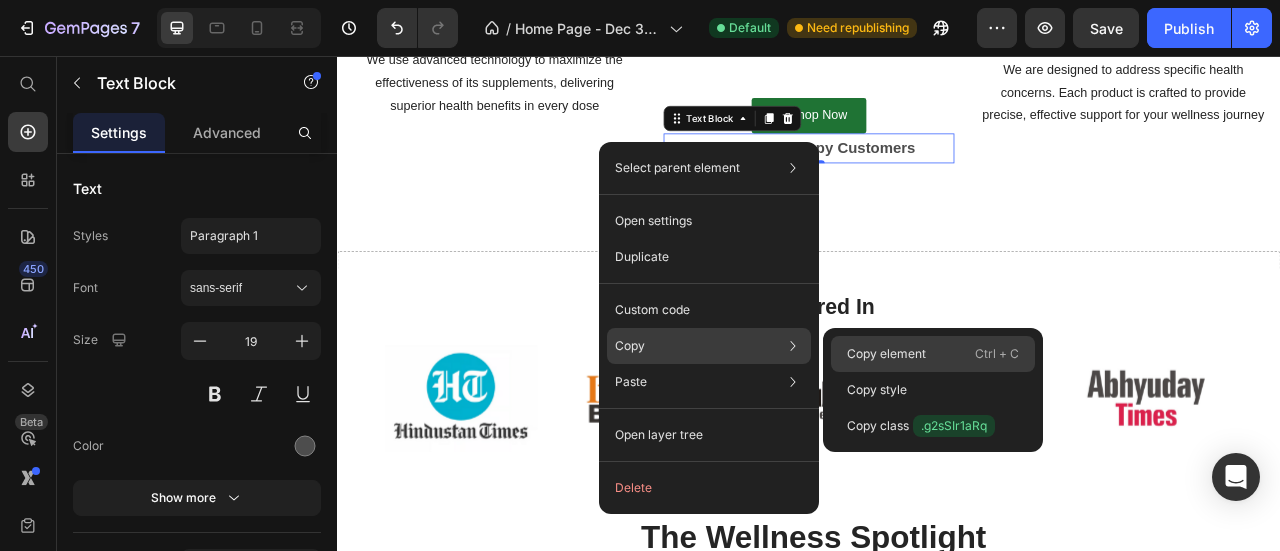 click on "Copy element" at bounding box center (886, 354) 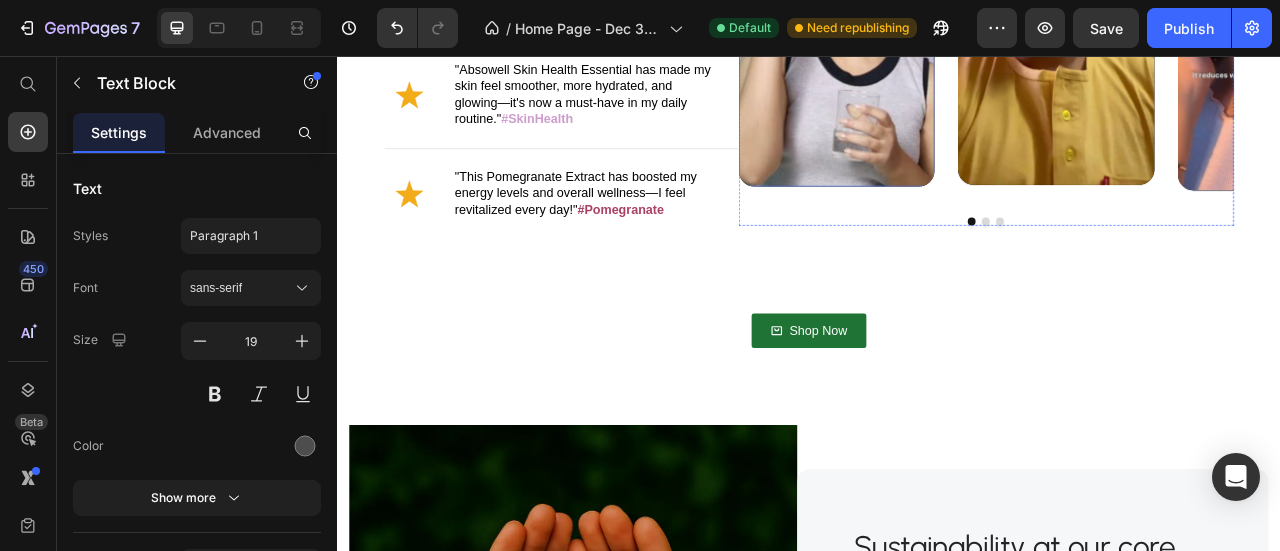 scroll, scrollTop: 2988, scrollLeft: 0, axis: vertical 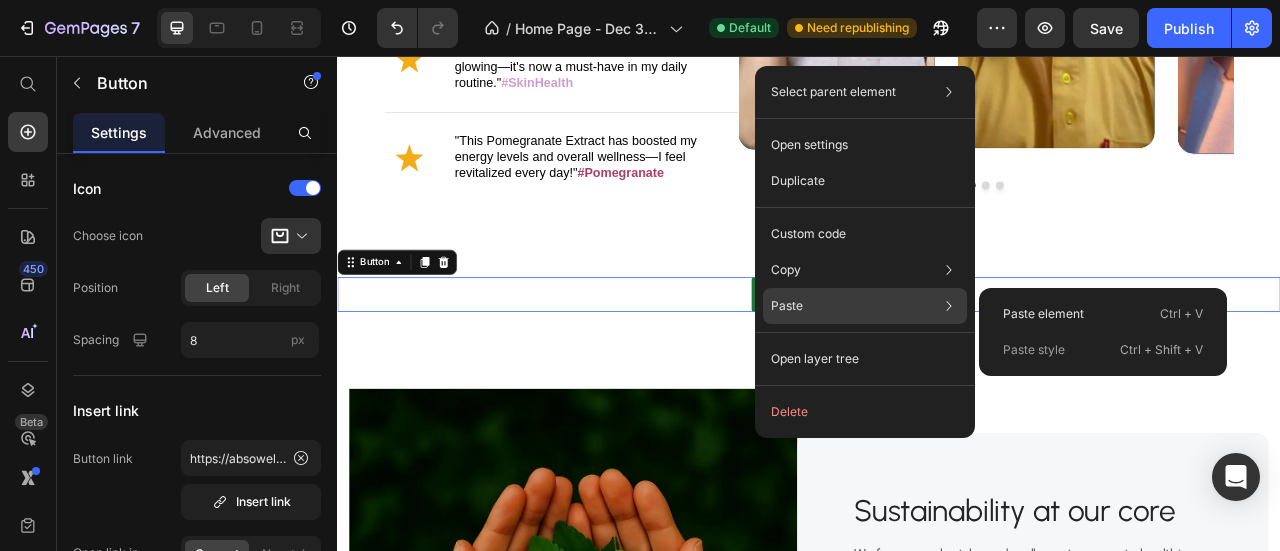 click on "Paste Paste element  Ctrl + V Paste style  Ctrl + Shift + V" 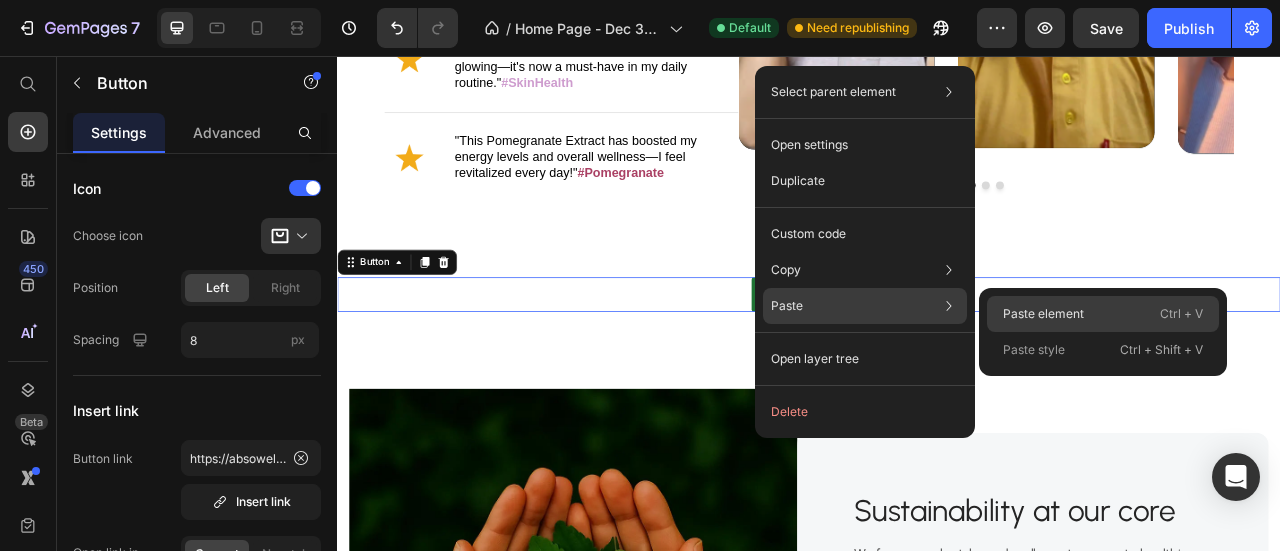 click on "Paste element" at bounding box center [1043, 314] 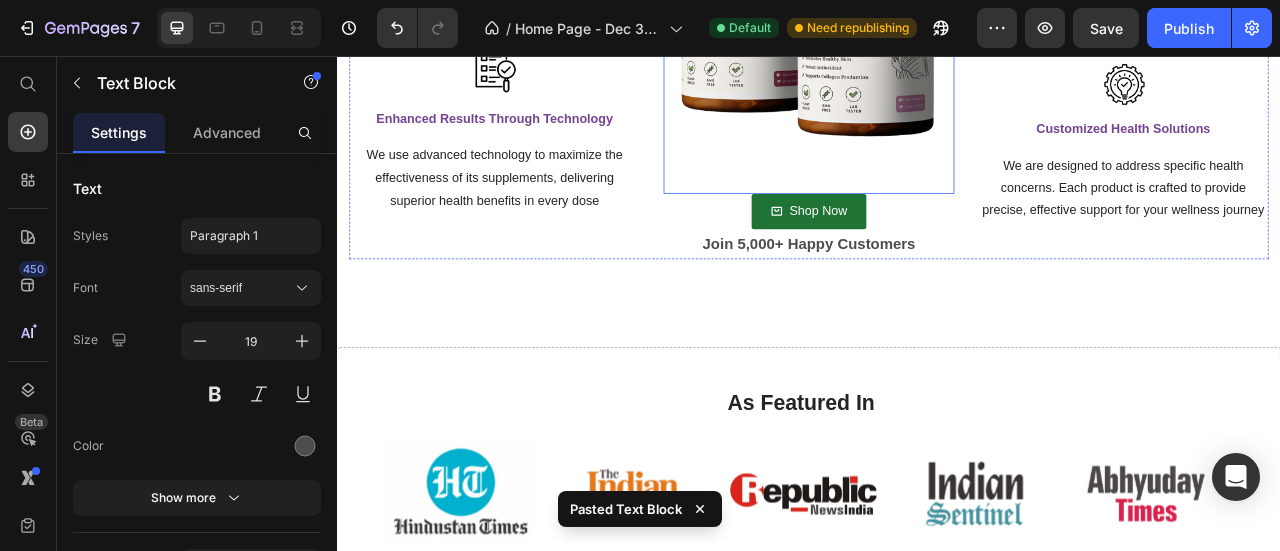 scroll, scrollTop: 1334, scrollLeft: 0, axis: vertical 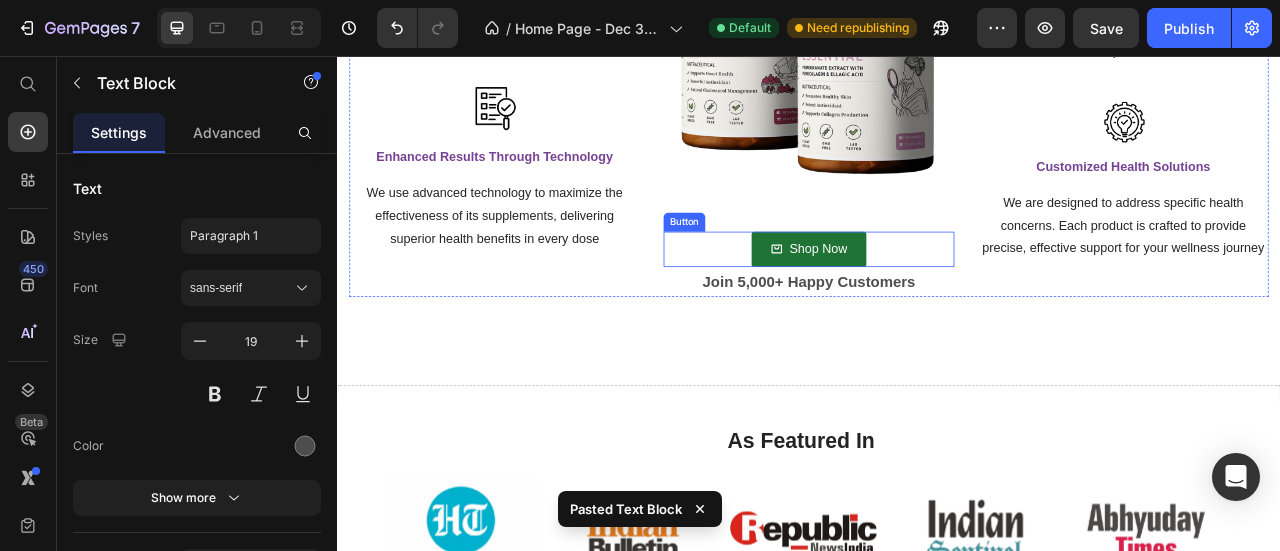 click on "Shop Now Button" at bounding box center (937, 301) 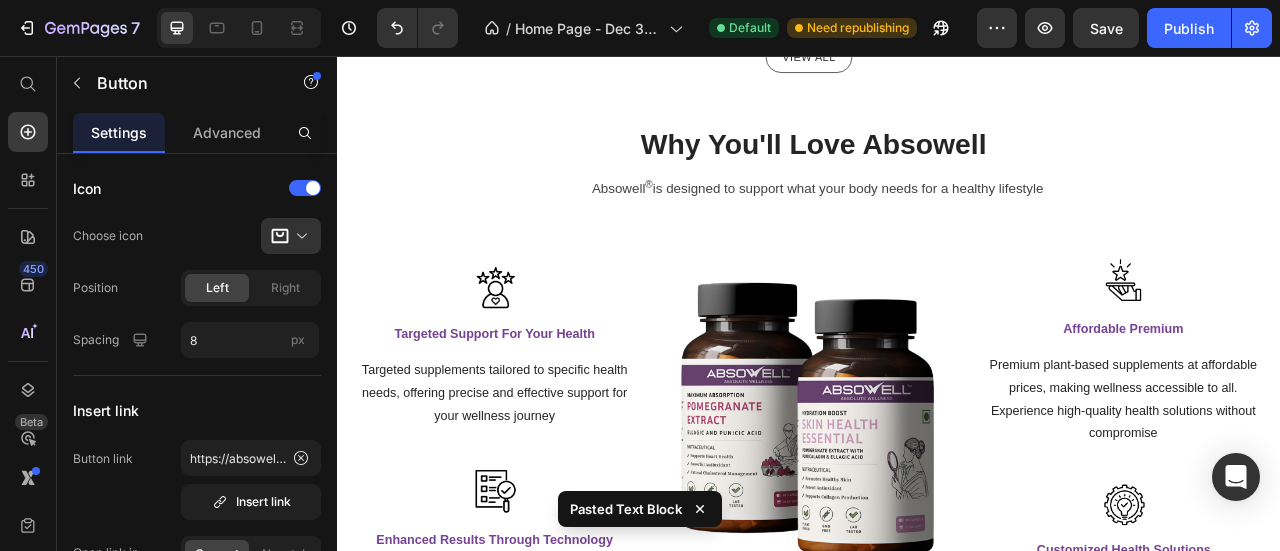 scroll, scrollTop: 1821, scrollLeft: 0, axis: vertical 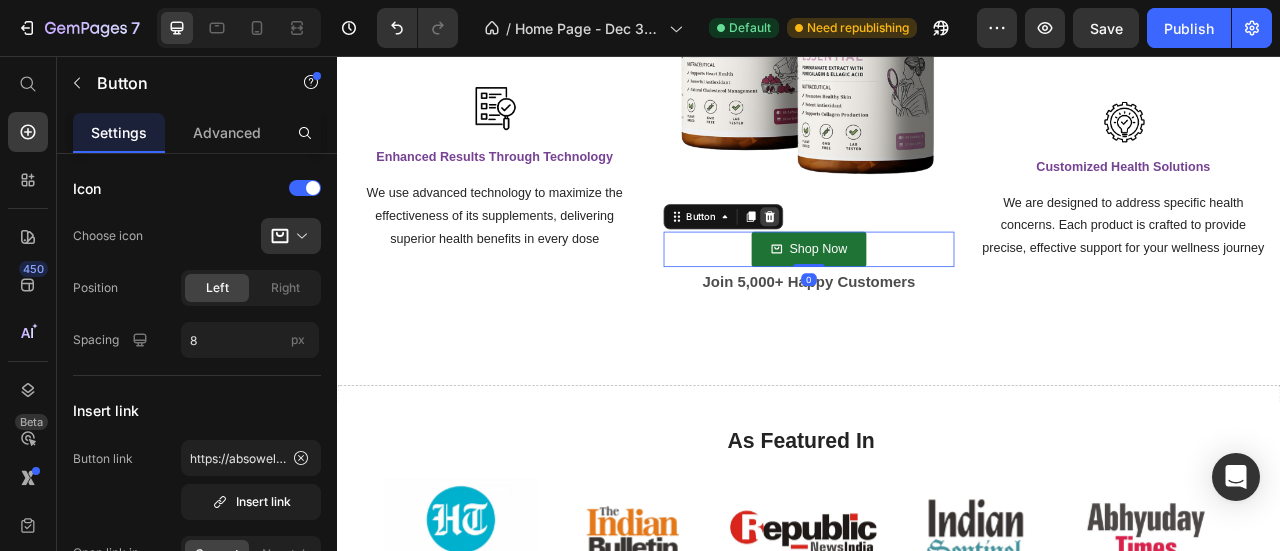 click 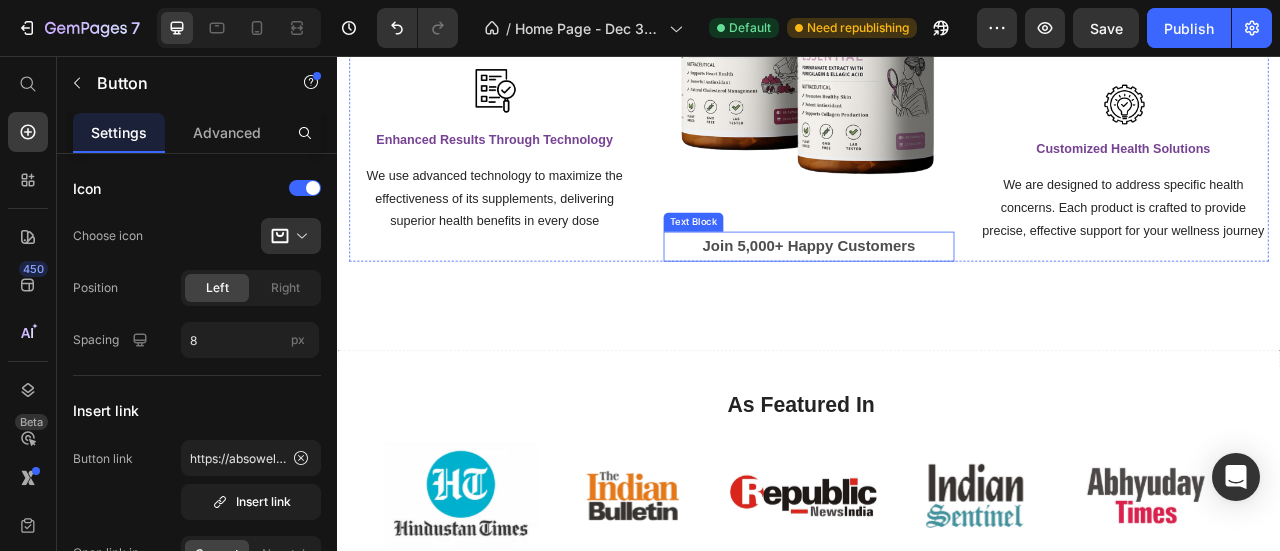 scroll, scrollTop: 1799, scrollLeft: 0, axis: vertical 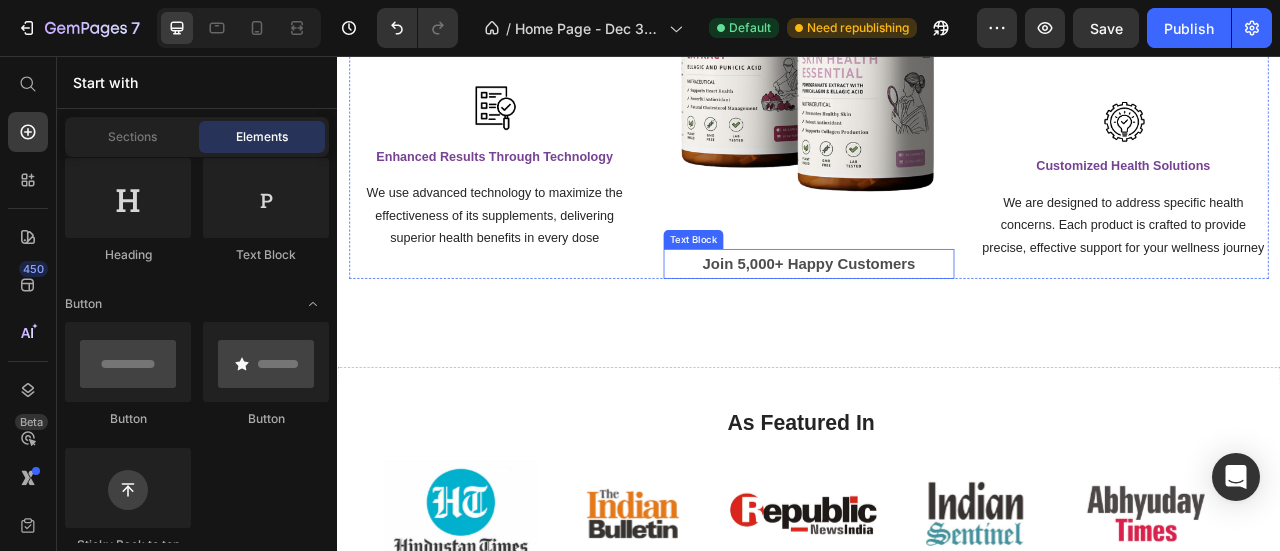 click on "Join 5,000+ Happy Customers" at bounding box center [937, 320] 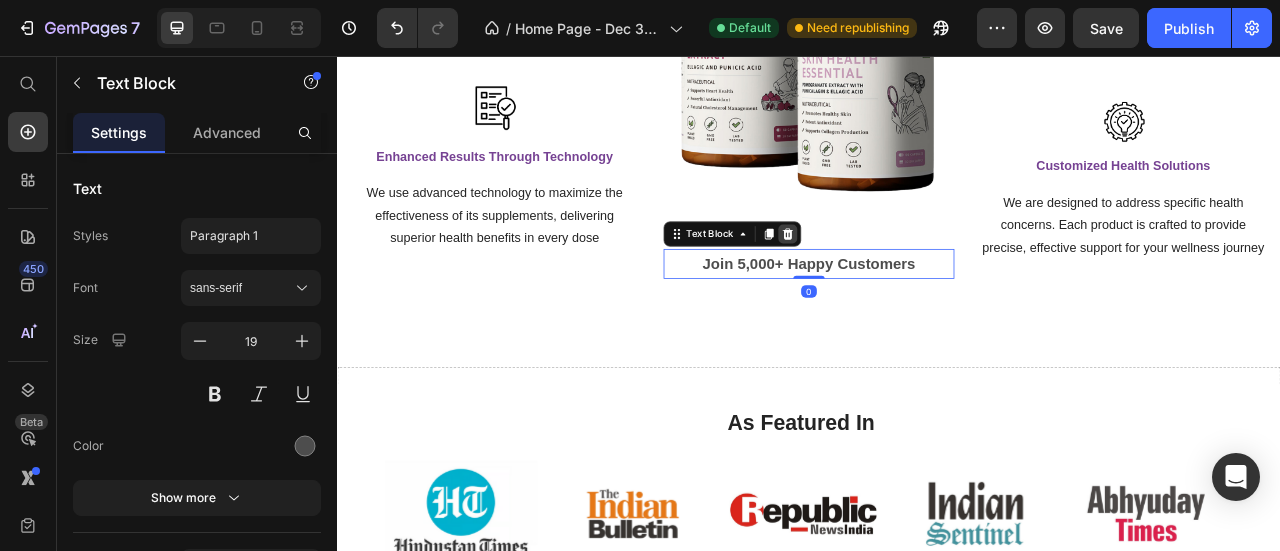 click 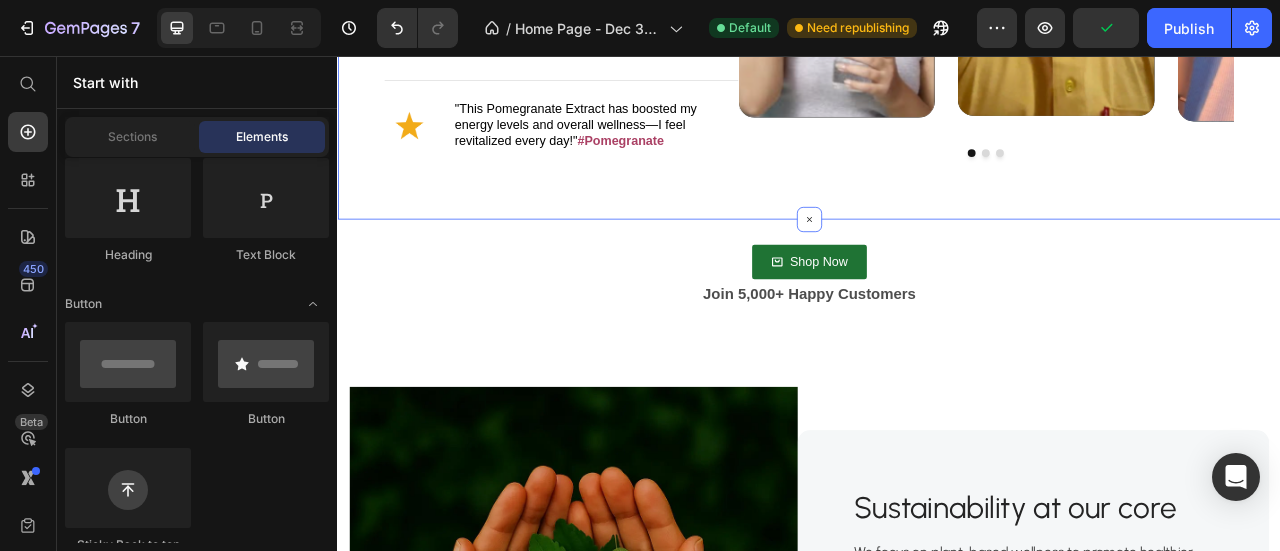 scroll, scrollTop: 3280, scrollLeft: 0, axis: vertical 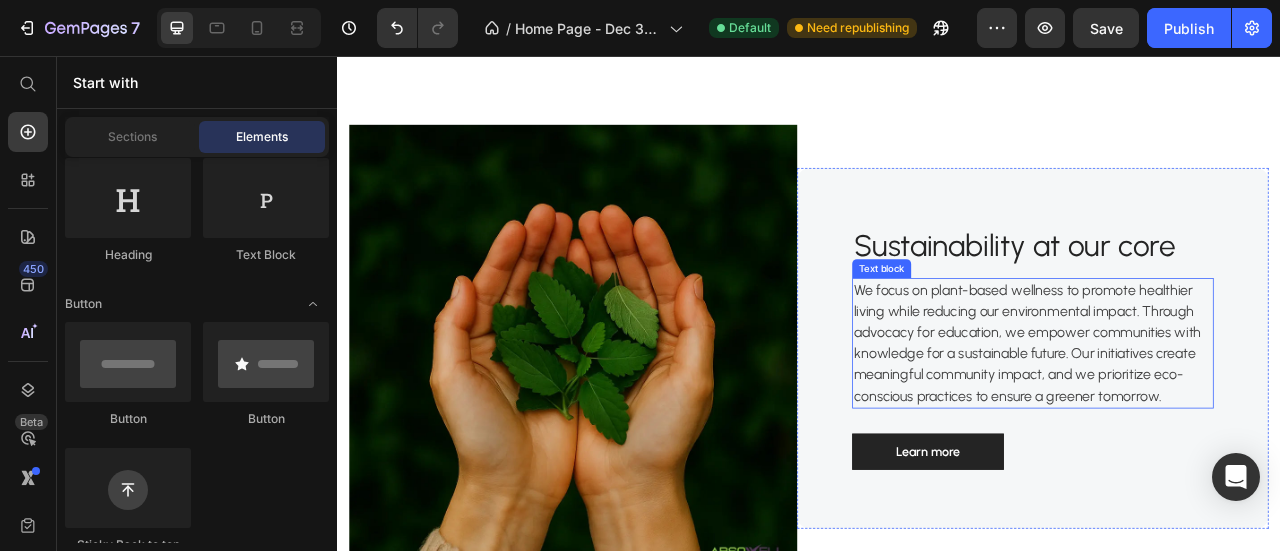 click on "We focus on plant-based wellness to promote healthier living while reducing our environmental impact. Through advocacy for education, we empower communities with knowledge for a sustainable future. Our initiatives create meaningful community impact, and we prioritize eco-conscious practices to ensure a greener tomorrow." at bounding box center (1222, 421) 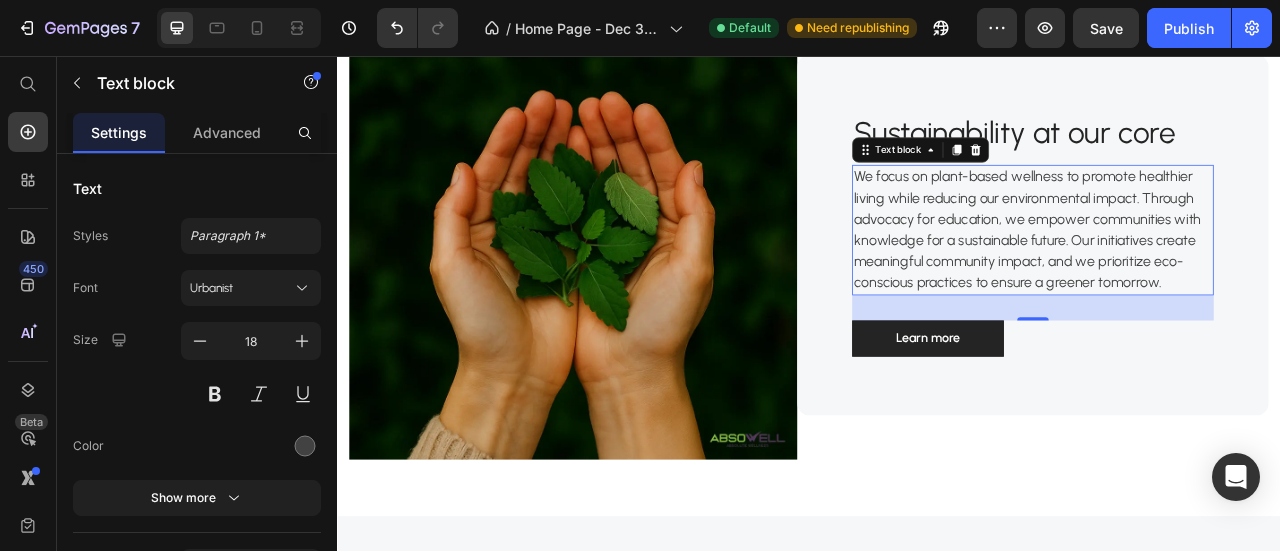 scroll, scrollTop: 3446, scrollLeft: 0, axis: vertical 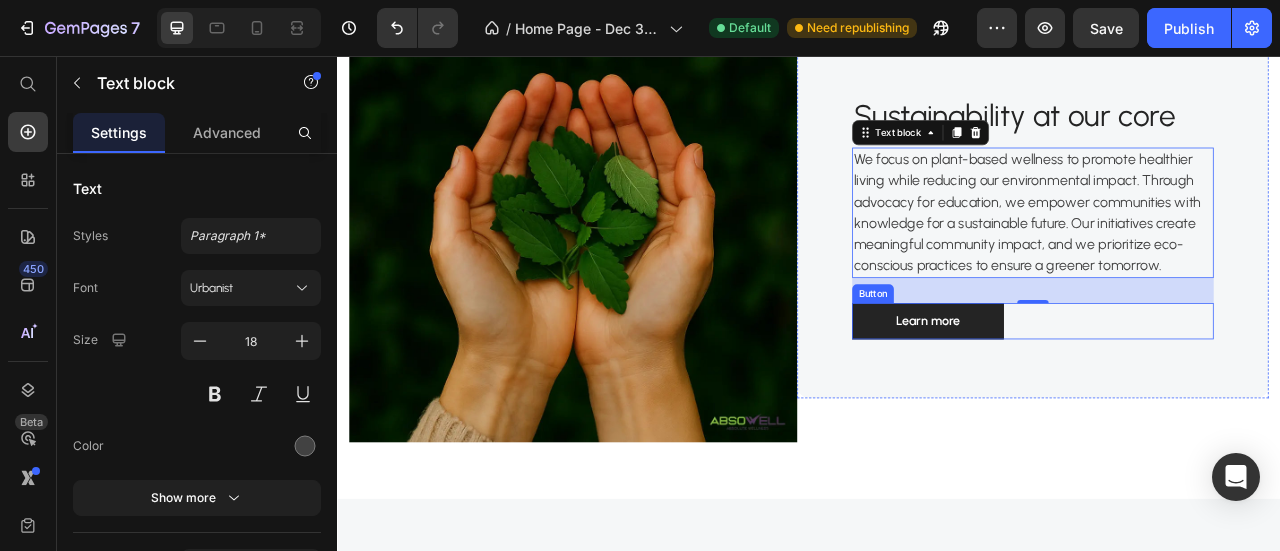 click on "Learn more Button" at bounding box center [1222, 393] 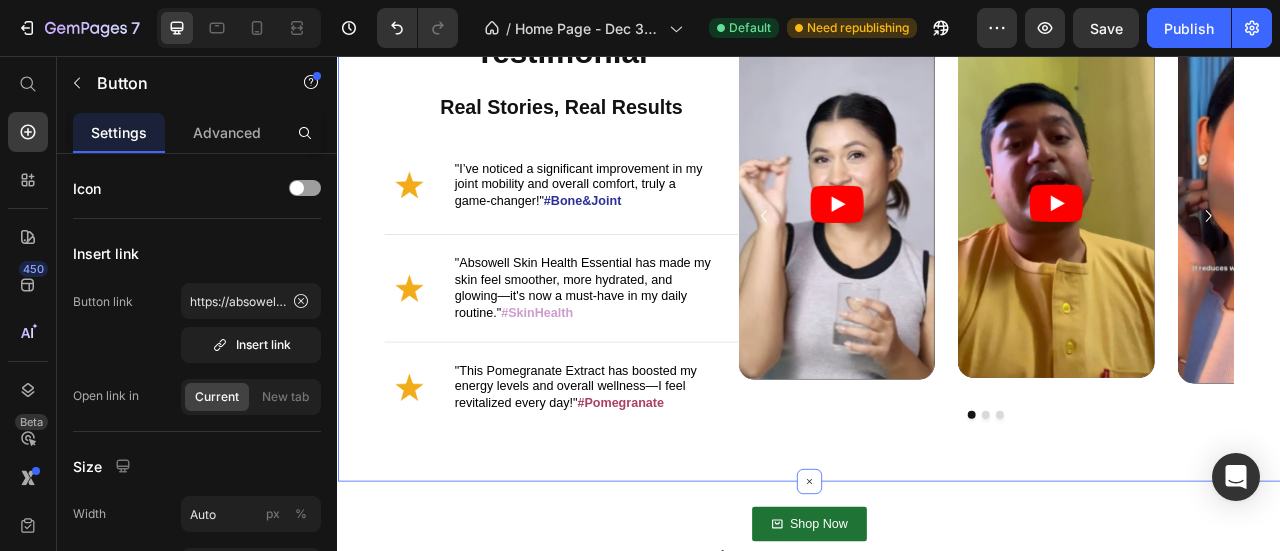 scroll, scrollTop: 2780, scrollLeft: 0, axis: vertical 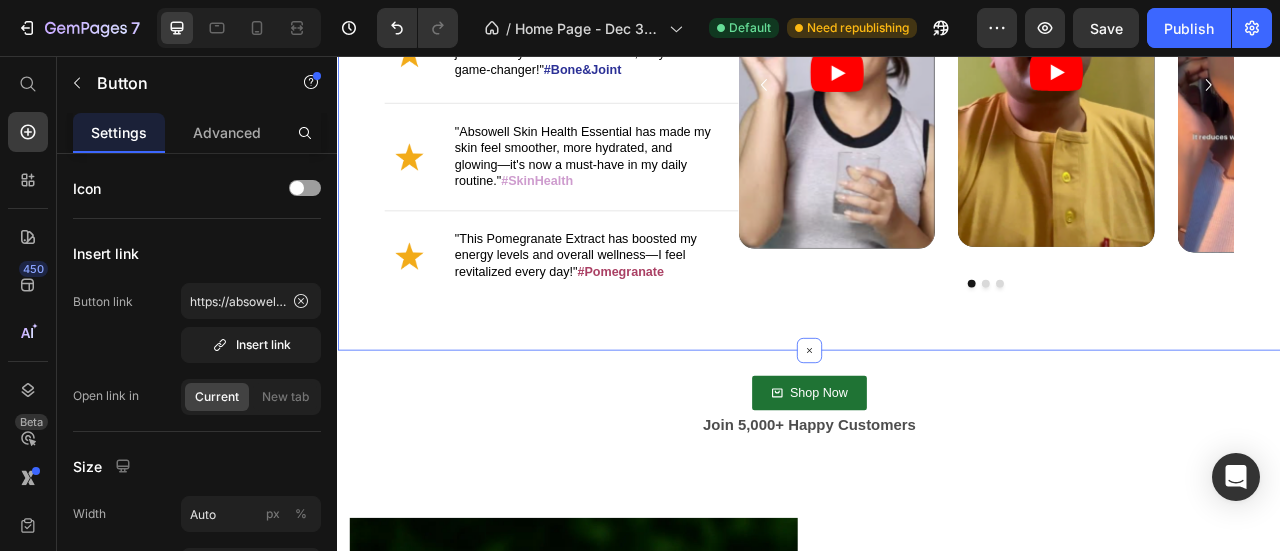click on "Testimonial Heading Real Stories, Real Results Heading Image "I’ve noticed a significant improvement in my joint mobility and overall comfort, truly a game-changer!"   #Bone&Joint Text Block Advanced List Image "Absowell Skin Health Essential has made my skin feel smoother, more hydrated, and glowing—it's now a must-have in my daily routine."  #SkinHealth Text Block Advanced List Image "This Pomegranate Extract has boosted my energy levels and overall wellness—I feel revitalized every day!"  #Pomegranate Text Block Advanced List Row
Video Video Video
Carousel Row Section 9" at bounding box center (937, 128) 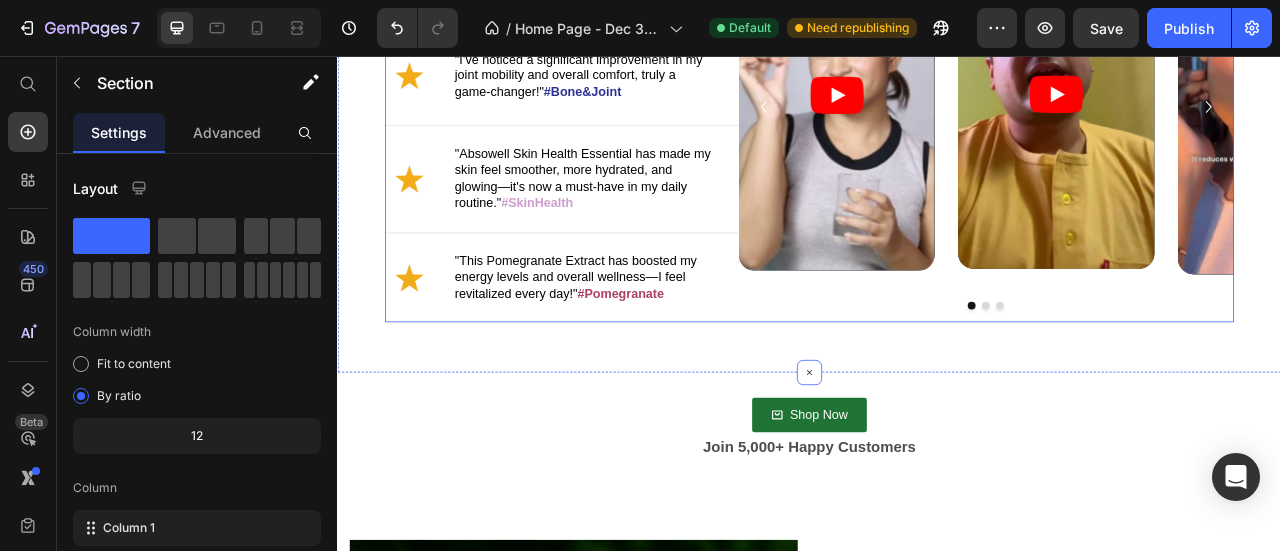 scroll, scrollTop: 2780, scrollLeft: 0, axis: vertical 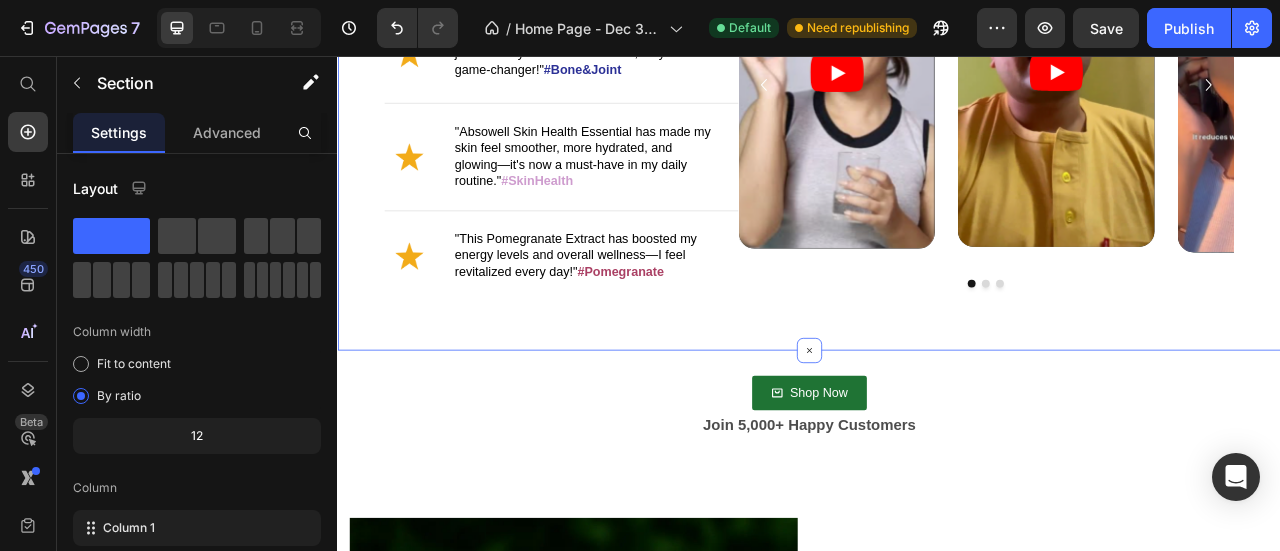 click on "Testimonial Heading Real Stories, Real Results Heading Image "I’ve noticed a significant improvement in my joint mobility and overall comfort, truly a game-changer!"   #Bone&Joint Text Block Advanced List Image "Absowell Skin Health Essential has made my skin feel smoother, more hydrated, and glowing—it's now a must-have in my daily routine."  #SkinHealth Text Block Advanced List Image "This Pomegranate Extract has boosted my energy levels and overall wellness—I feel revitalized every day!"  #Pomegranate Text Block Advanced List Row
Video Video Video
Carousel Row Section 9   You can create reusable sections Create Theme Section AI Content Write with GemAI What would you like to describe here? Tone and Voice Persuasive Product Fat Burner & Sleep Aid Combo Show more Generate" at bounding box center [937, 128] 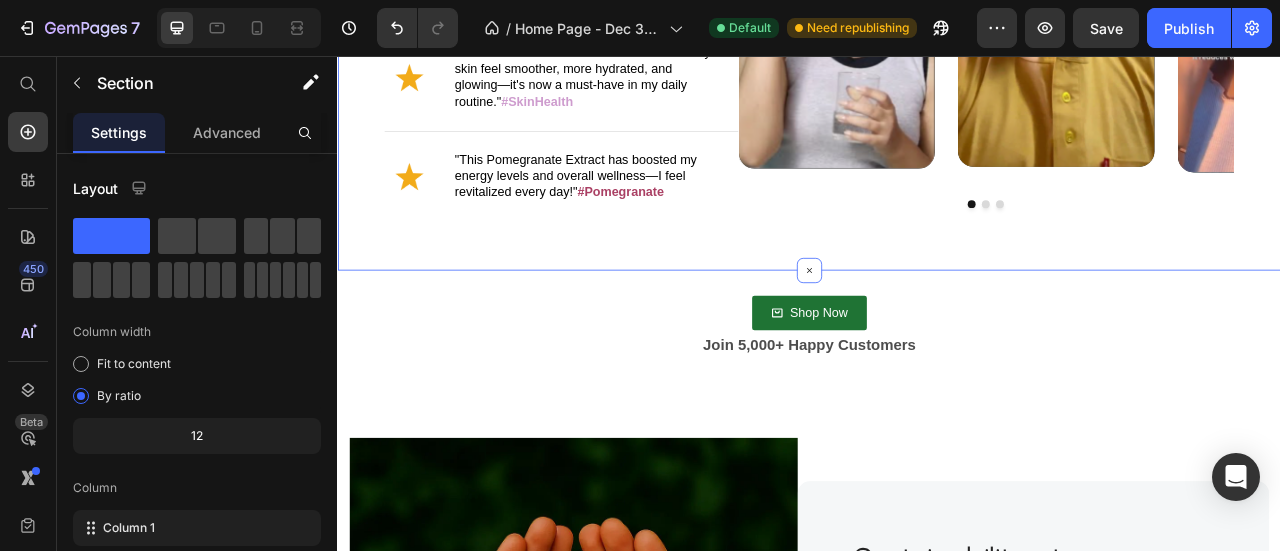 scroll, scrollTop: 2780, scrollLeft: 0, axis: vertical 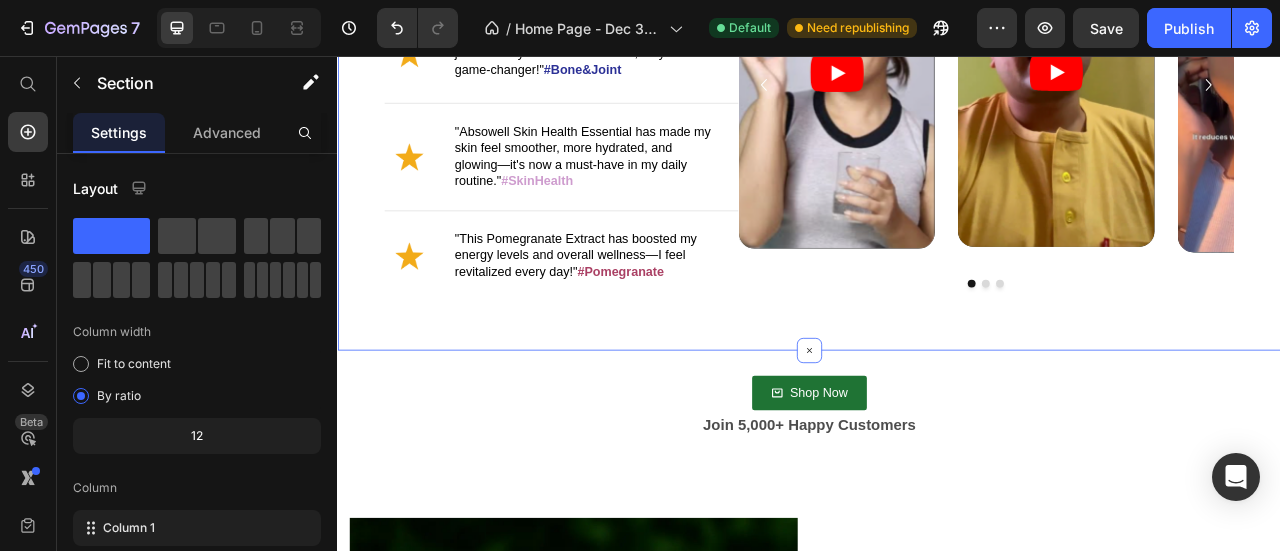 click on "Testimonial Heading Real Stories, Real Results Heading Image "I’ve noticed a significant improvement in my joint mobility and overall comfort, truly a game-changer!"   #Bone&Joint Text Block Advanced List Image "Absowell Skin Health Essential has made my skin feel smoother, more hydrated, and glowing—it's now a must-have in my daily routine."  #SkinHealth Text Block Advanced List Image "This Pomegranate Extract has boosted my energy levels and overall wellness—I feel revitalized every day!"  #Pomegranate Text Block Advanced List Row
Video Video Video
Carousel Row Section 9   You can create reusable sections Create Theme Section AI Content Write with GemAI What would you like to describe here? Tone and Voice Persuasive Product Fat Burner & Sleep Aid Combo Show more Generate" at bounding box center (937, 128) 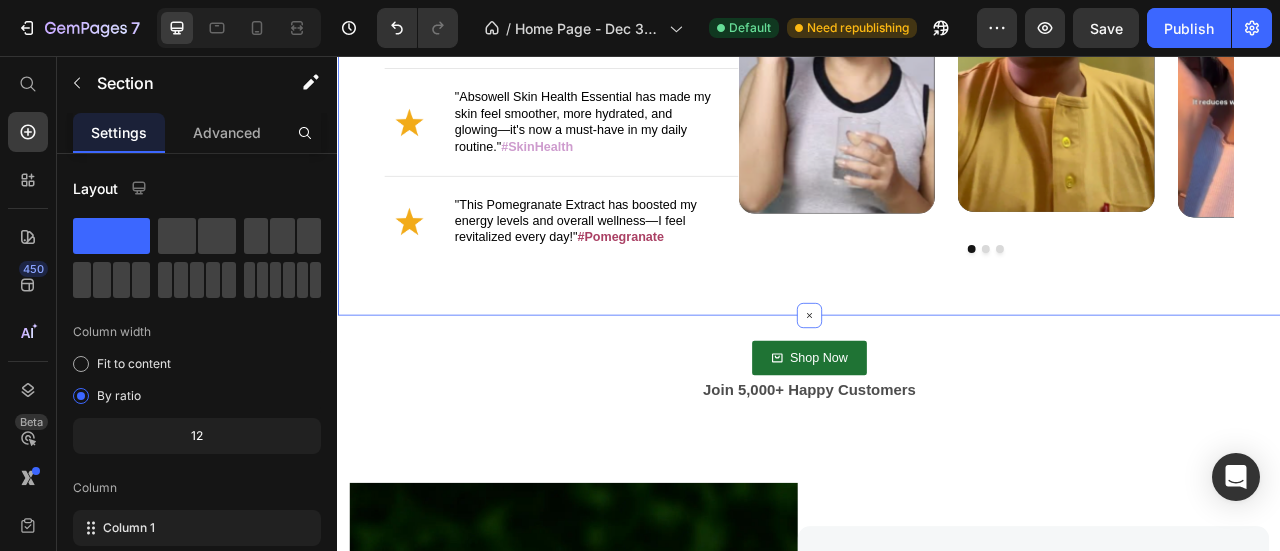 scroll, scrollTop: 2946, scrollLeft: 0, axis: vertical 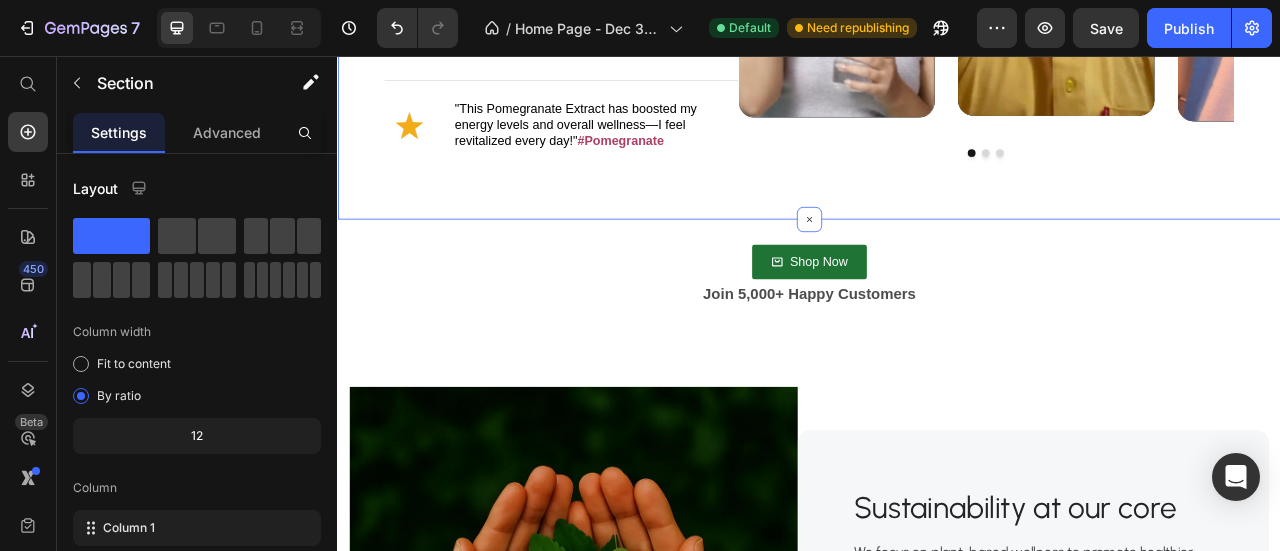 click on "Testimonial Heading Real Stories, Real Results Heading Image "I’ve noticed a significant improvement in my joint mobility and overall comfort, truly a game-changer!"   #Bone&Joint Text Block Advanced List Image "Absowell Skin Health Essential has made my skin feel smoother, more hydrated, and glowing—it's now a must-have in my daily routine."  #SkinHealth Text Block Advanced List Image "This Pomegranate Extract has boosted my energy levels and overall wellness—I feel revitalized every day!"  #Pomegranate Text Block Advanced List Row
Video Video Video
Carousel Row Section 9   You can create reusable sections Create Theme Section AI Content Write with GemAI What would you like to describe here? Tone and Voice Persuasive Product Fat Burner & Sleep Aid Combo Show more Generate" at bounding box center (937, -38) 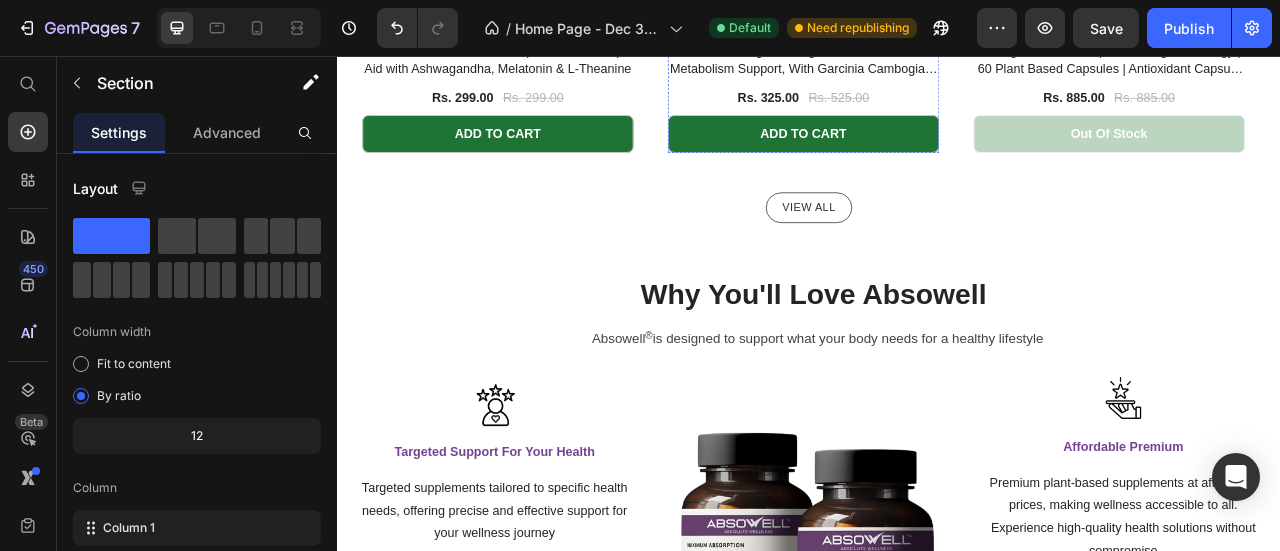 scroll, scrollTop: 1166, scrollLeft: 0, axis: vertical 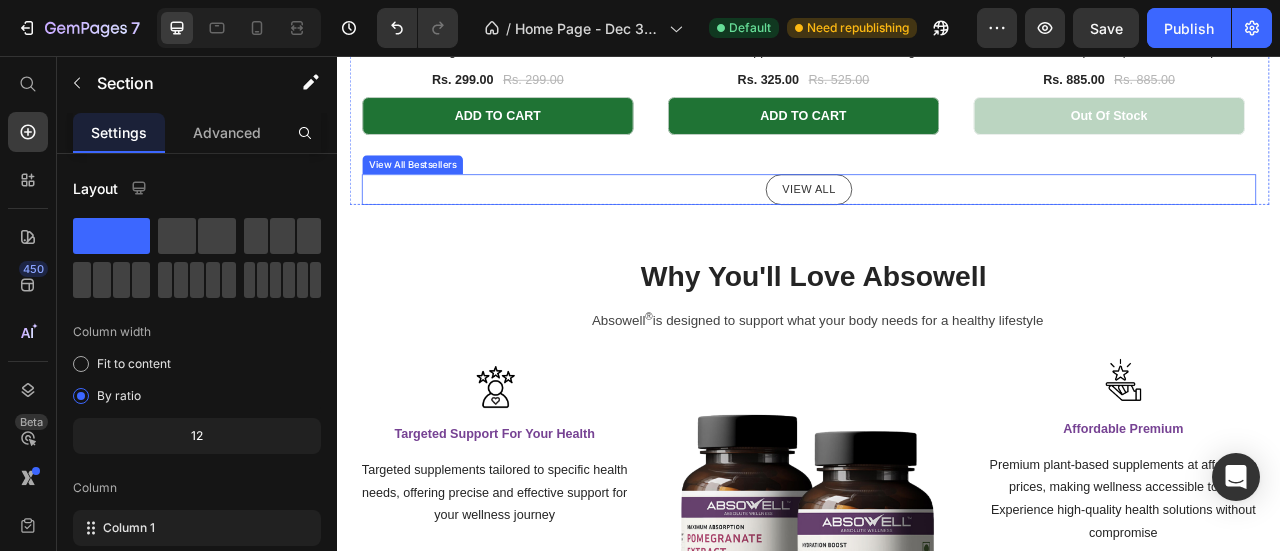 click on "View All" at bounding box center (937, 225) 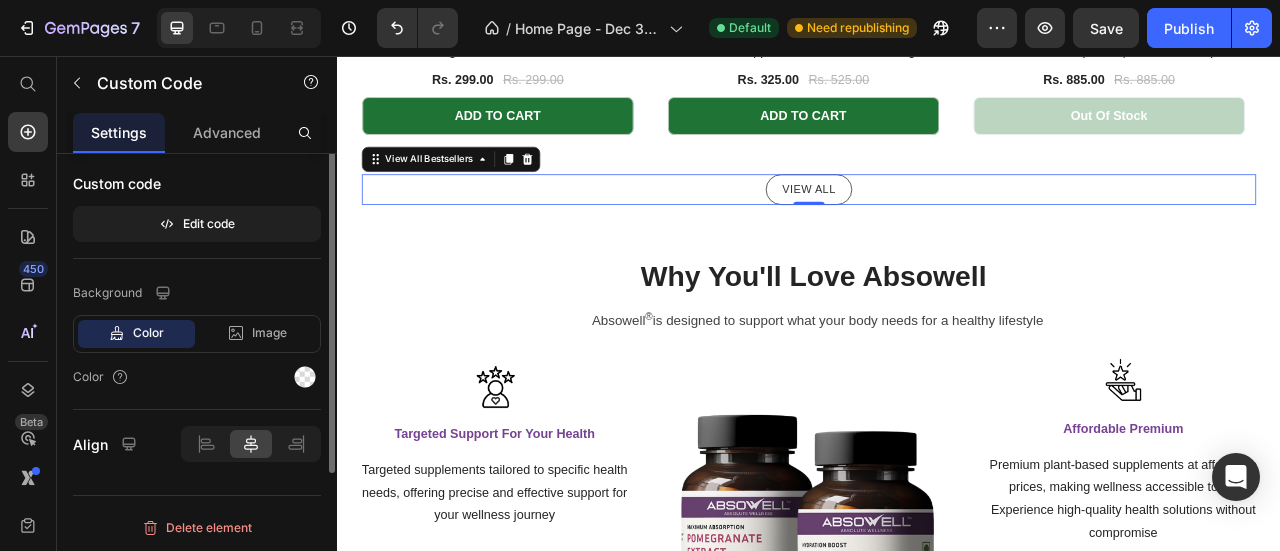 scroll, scrollTop: 0, scrollLeft: 0, axis: both 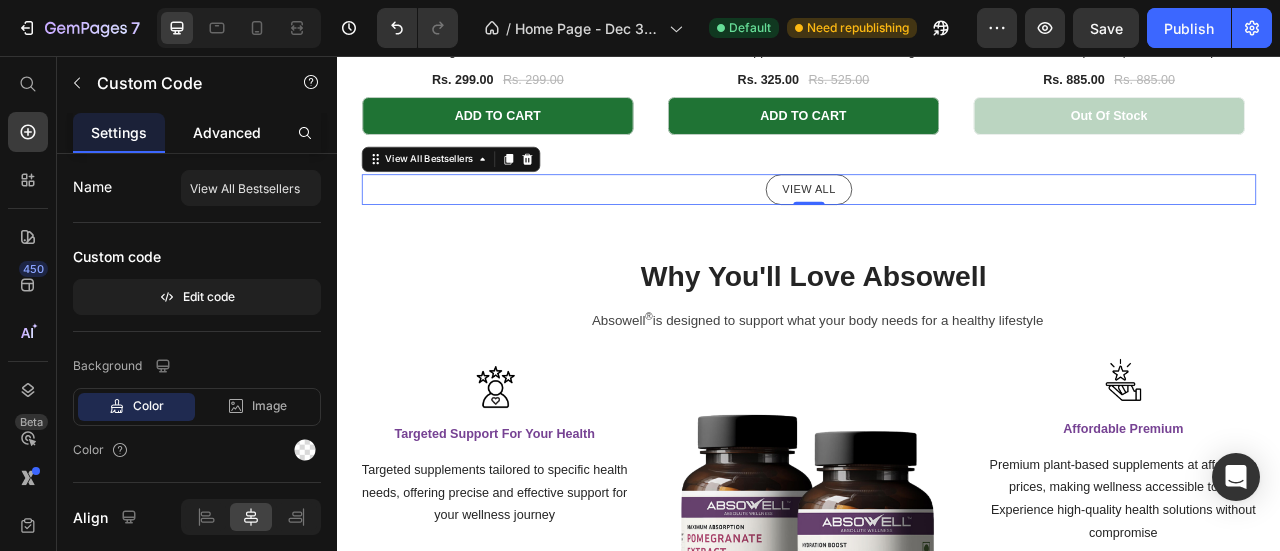 click on "Advanced" at bounding box center (227, 132) 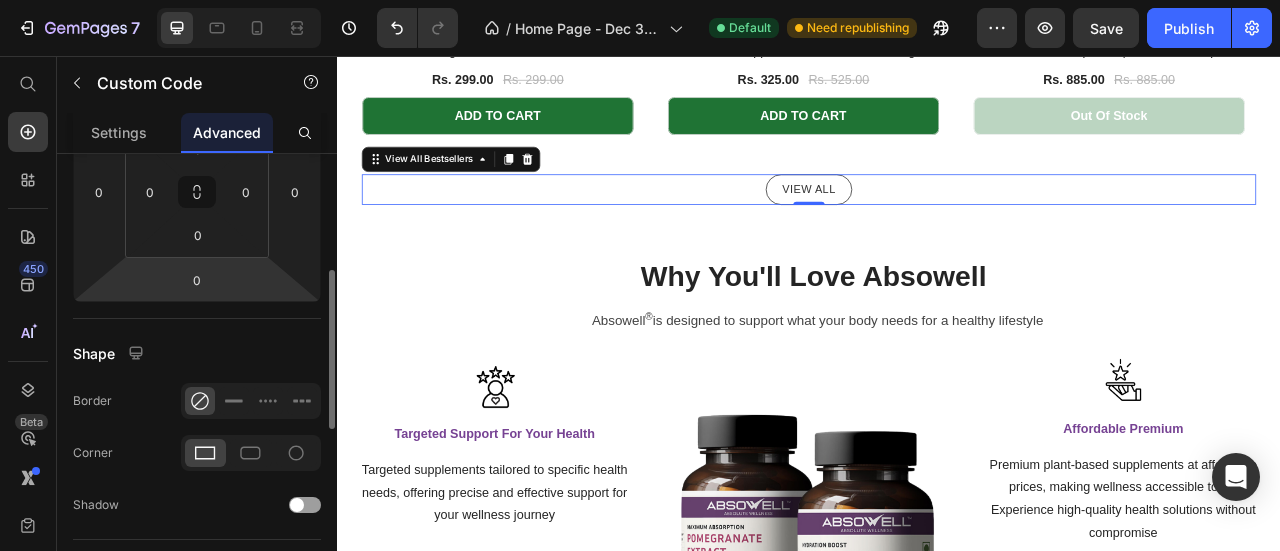 scroll, scrollTop: 500, scrollLeft: 0, axis: vertical 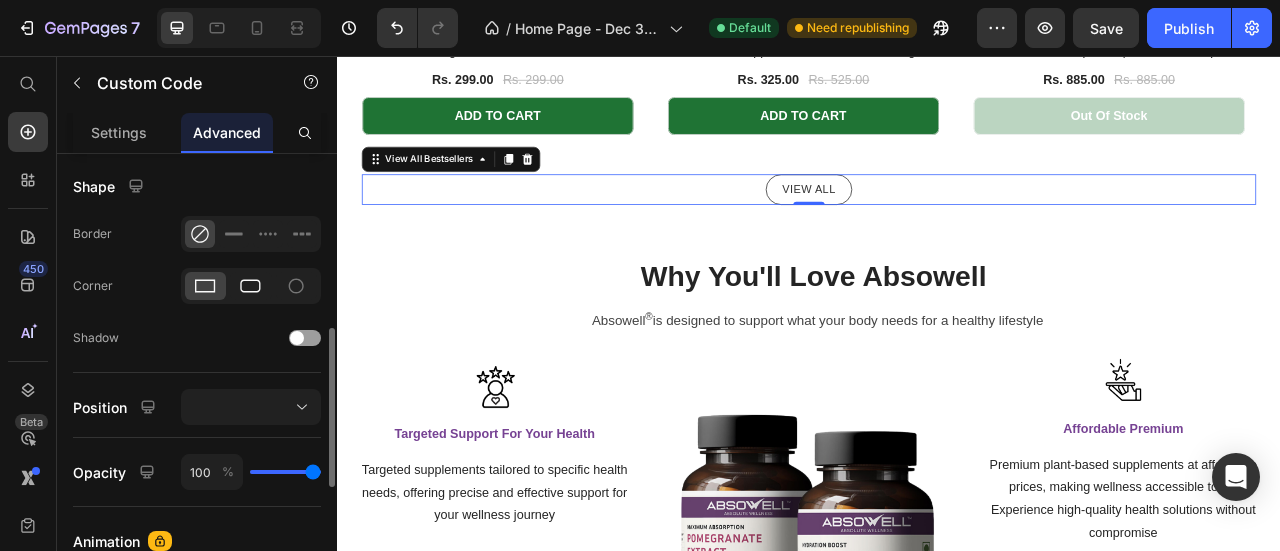 click 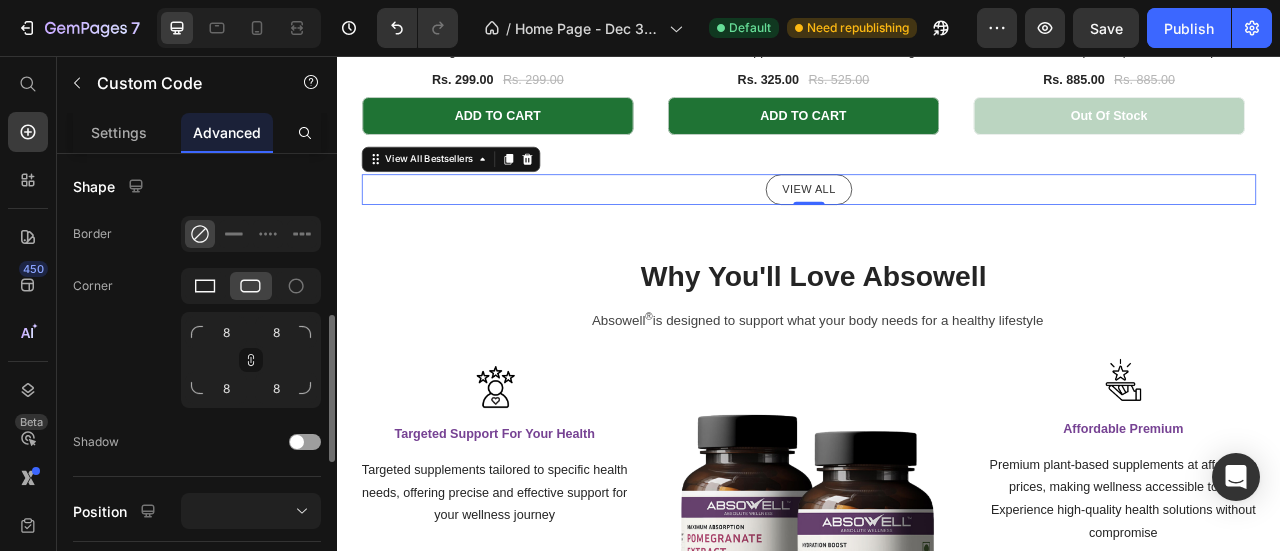 click 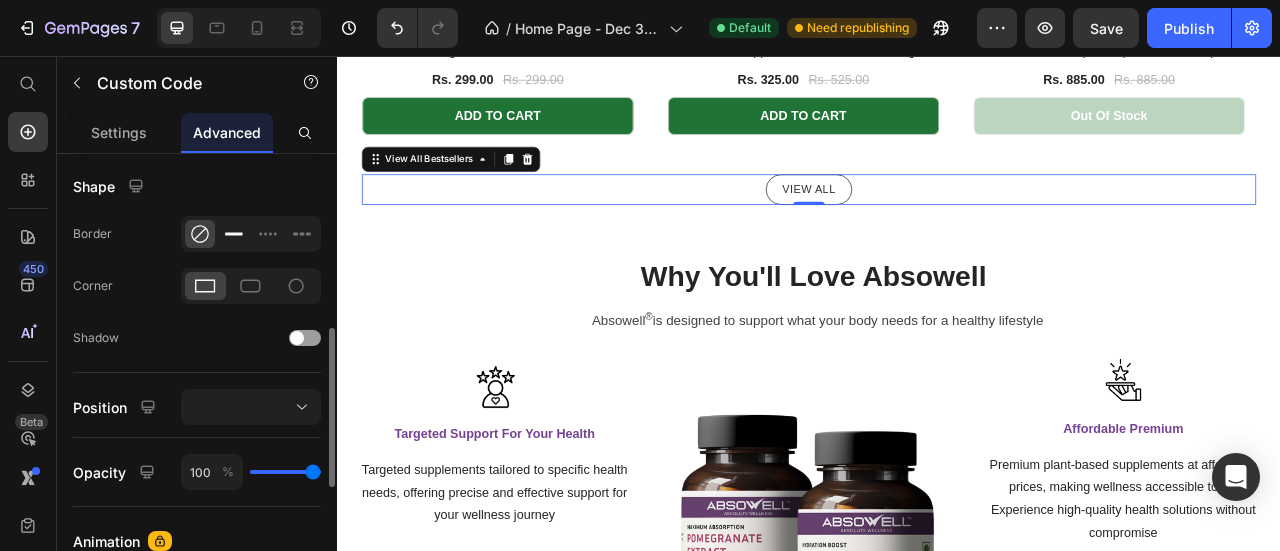 click 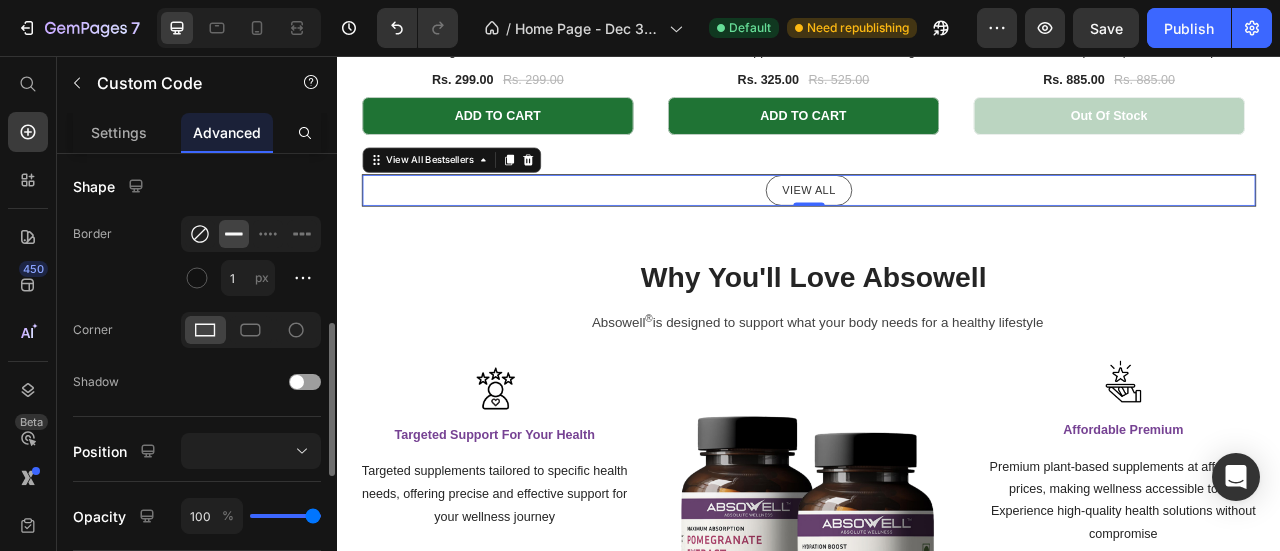 click 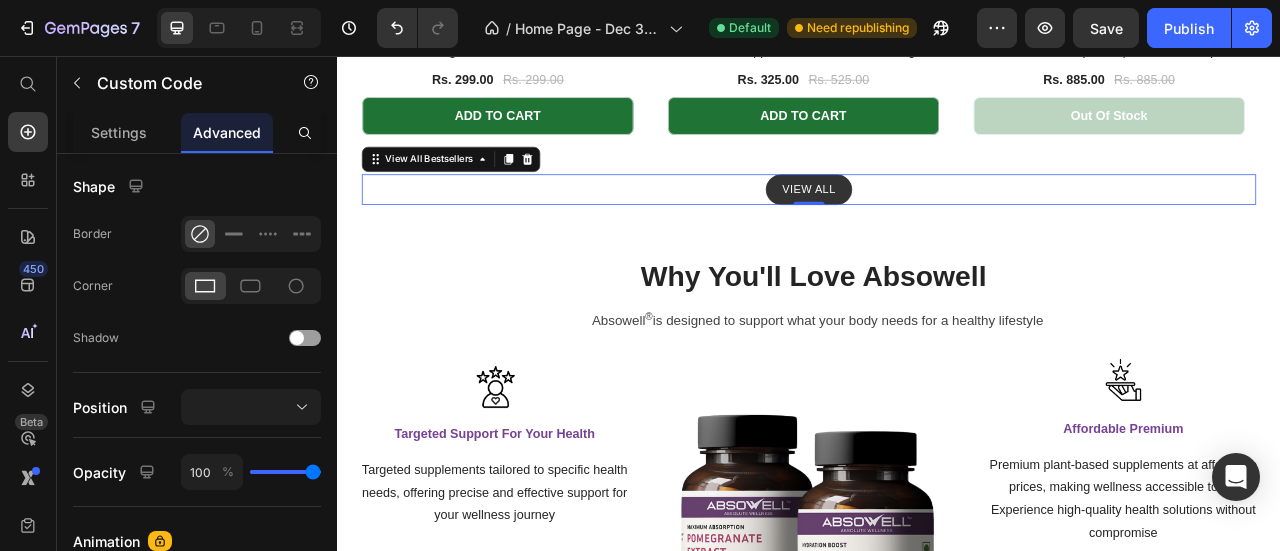 click on "View All" at bounding box center [937, 225] 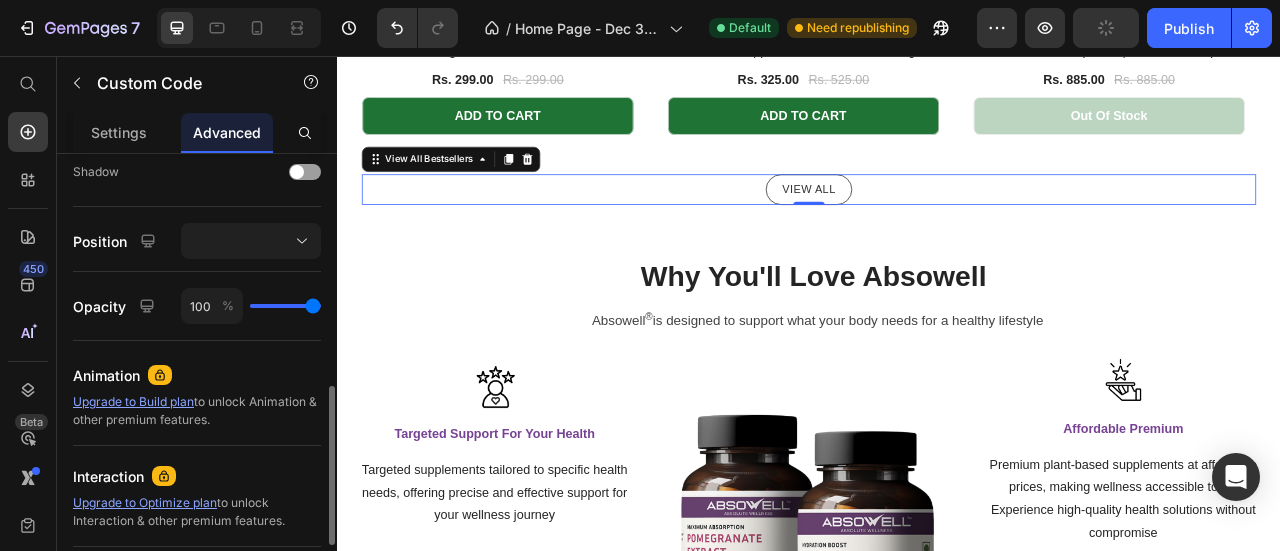scroll, scrollTop: 333, scrollLeft: 0, axis: vertical 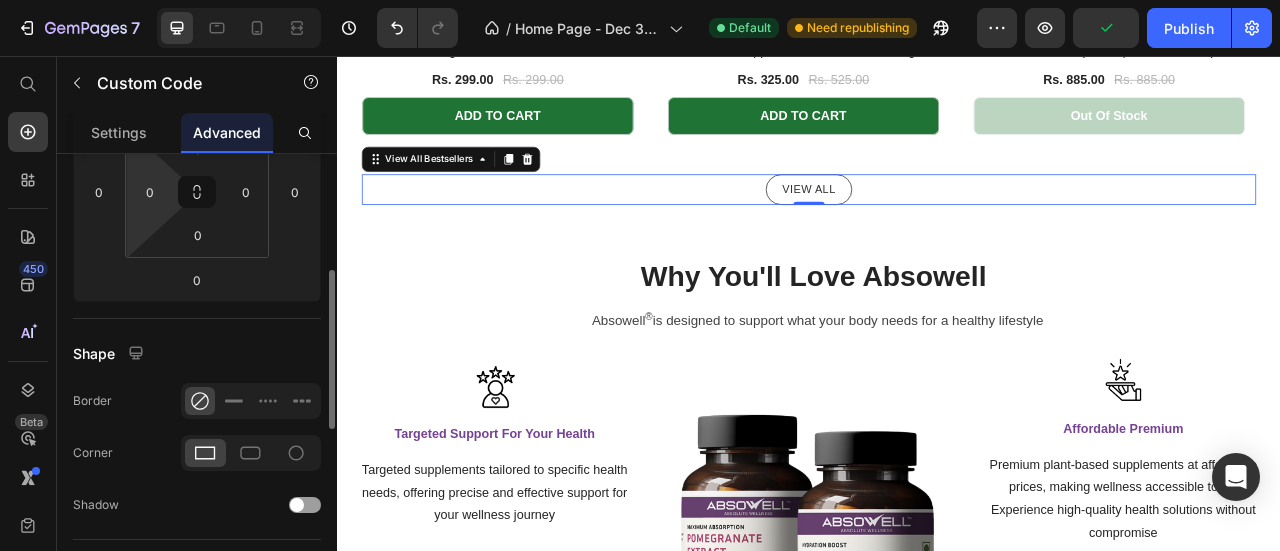 click on "7 / Home Page - [DATE] [TIME] Default Need republishing Preview Publish 450 Beta Start with Sections Elements Hero Section Product Detail Brands Trusted Badges Guarantee Product Breakdown How to use Testimonials Compare Bundle FAQs Social Proof Brand Story Product List Collection Blog List Contact Sticky Add to Cart Custom Footer Browse Library 450 Layout Row Row Row Row Text Heading Text Block Button Button Button Sticky Back to top Media Image" at bounding box center [640, 0] 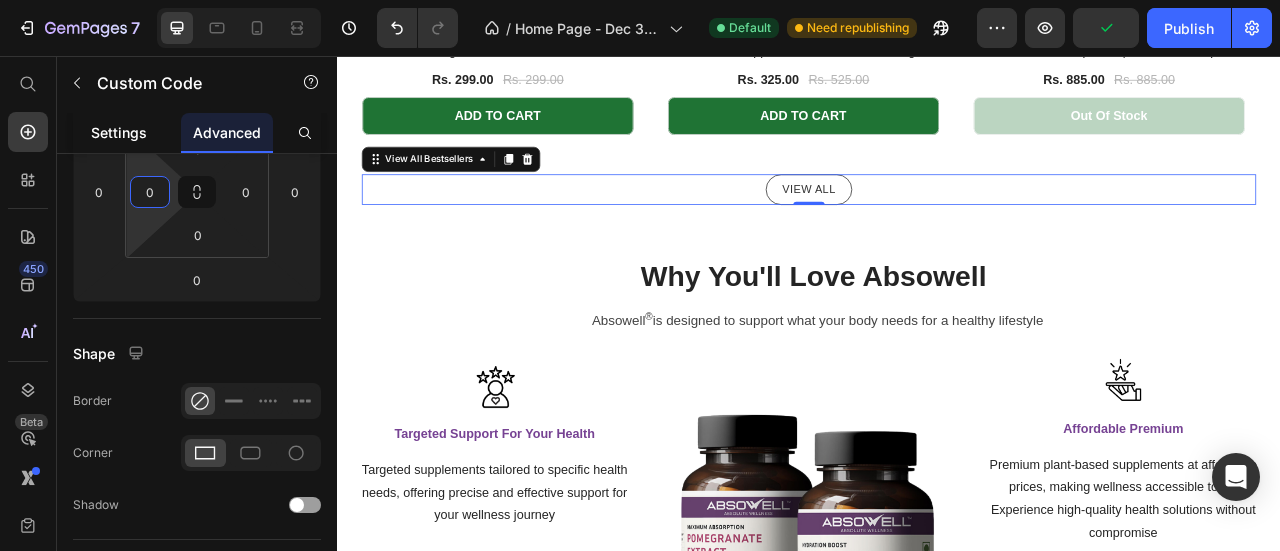 click on "Settings" at bounding box center [119, 132] 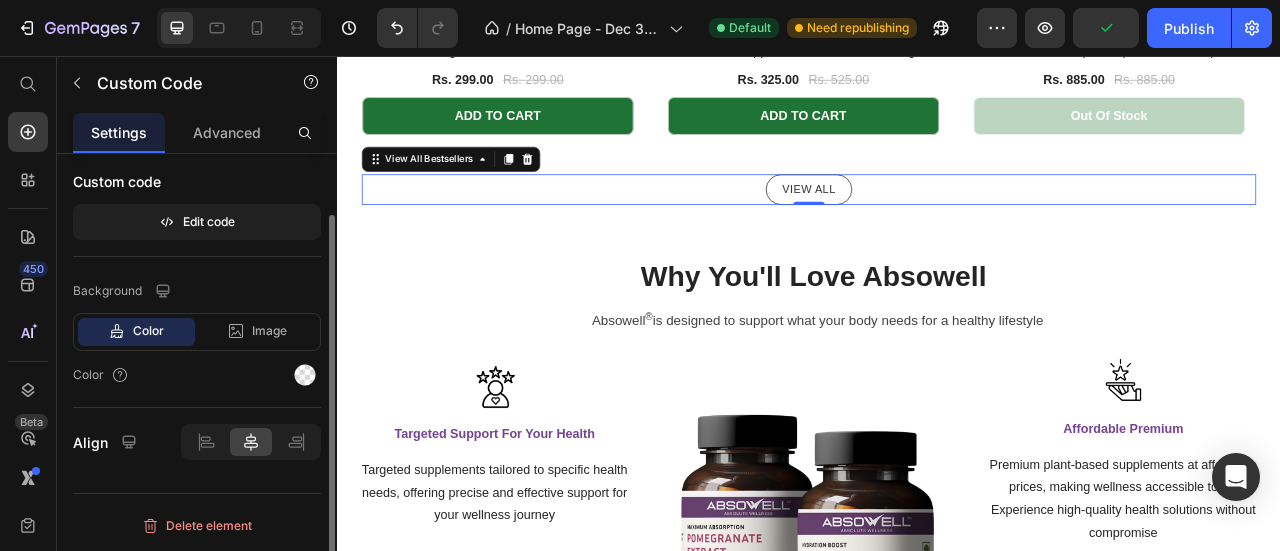 scroll, scrollTop: 0, scrollLeft: 0, axis: both 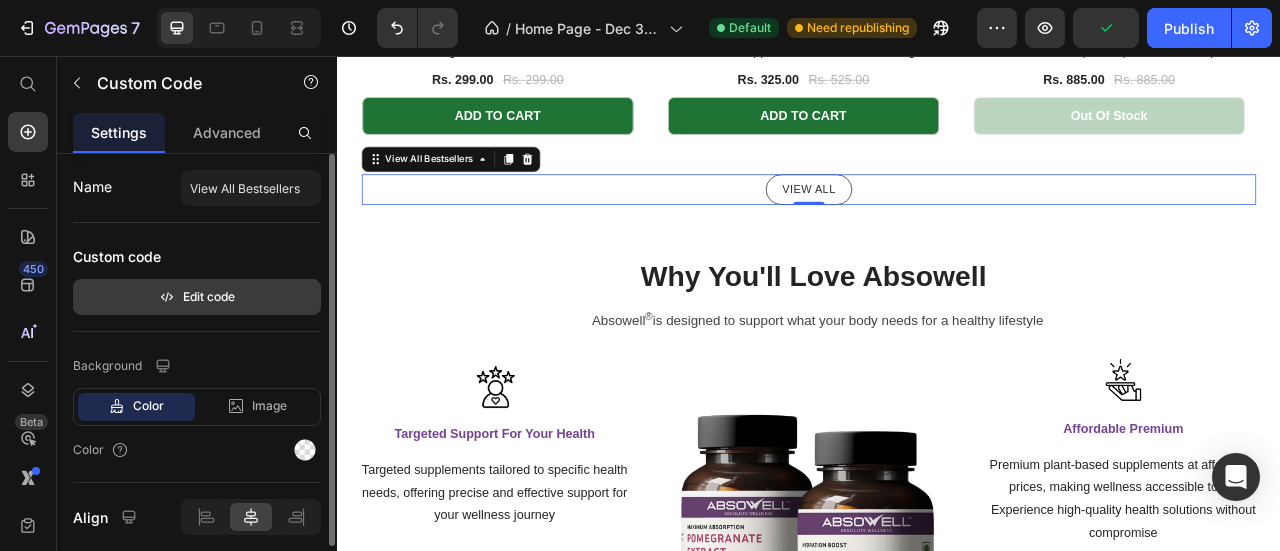click on "Edit code" at bounding box center (197, 297) 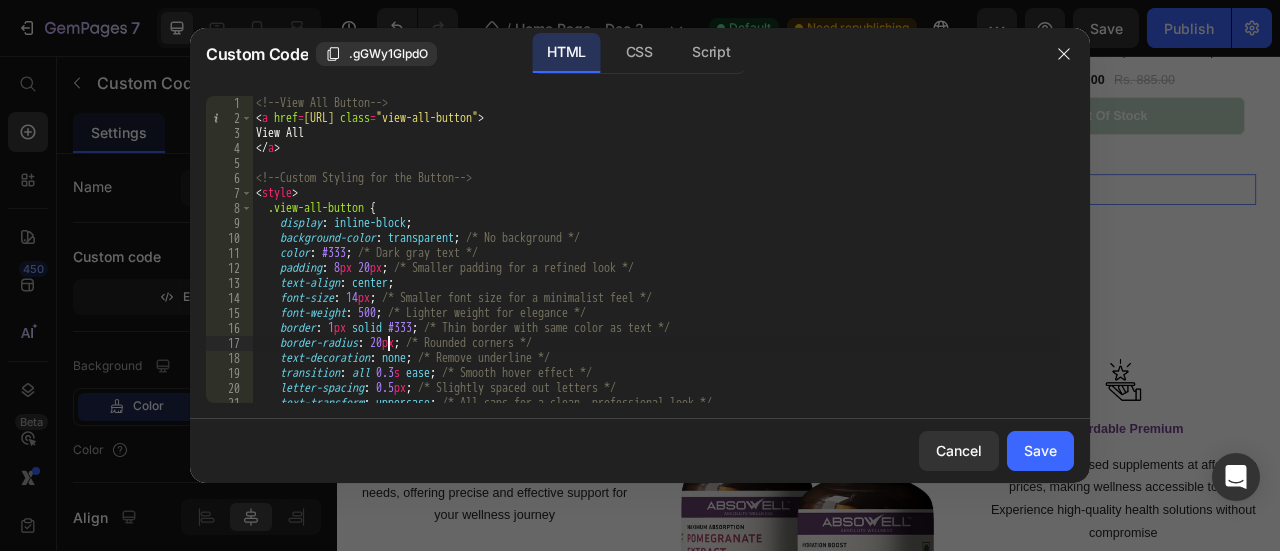 click on "<!--  View All Button  --> < a   href = "https://absowell.com/collections/best-seller"   class = "view-all-button" >   View All </ a > <!--  Custom Styling for the Button  --> < style >    .view-all-button   {      display :   inline-block ;      background-color :   transparent ;   /* No background */      color :   #333 ;   /* Dark gray text */      padding :   8 px   20 px ;   /* Smaller padding for a refined look */      text-align :   center ;      font-size :   14 px ;   /* Smaller font size for a minimalist feel */      font-weight :   500 ;   /* Lighter weight for elegance */      border :   1 px   solid   #333 ;   /* Thin border with same color as text */      border-radius :   20 px ;   /* Rounded corners */      text-decoration :   none ;   /* Remove underline */      transition :   all   0.3 s   ease ;   /* Smooth hover effect */      letter-spacing :   0.5 px ;   /* Slightly spaced out letters */      text-transform :   uppercase ;   /* All caps for a clean, professional look */    }" at bounding box center (655, 264) 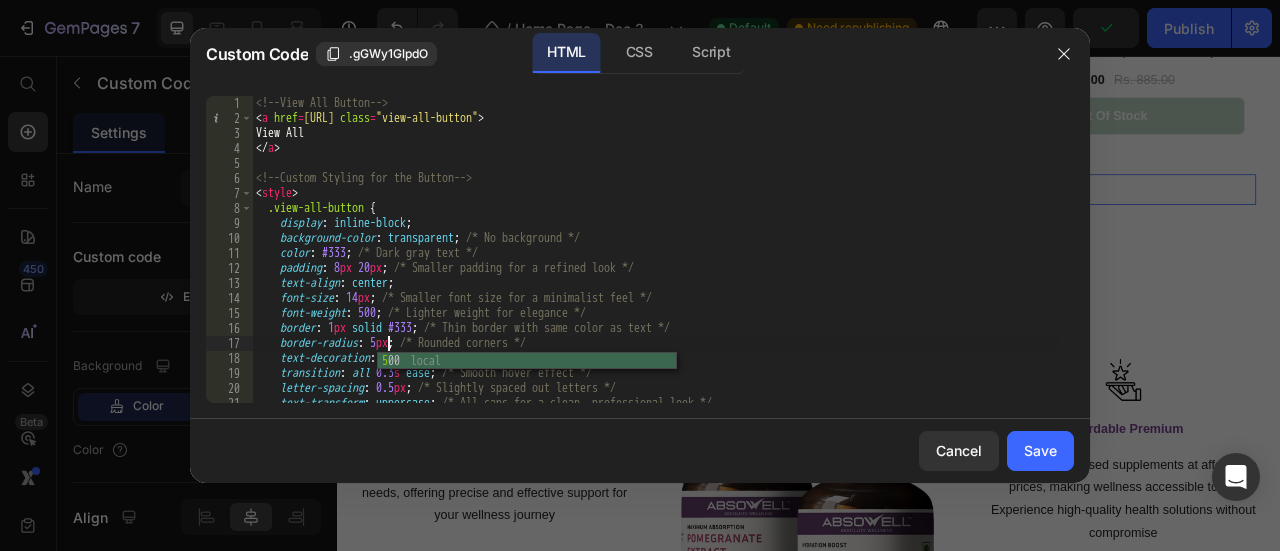 scroll, scrollTop: 0, scrollLeft: 11, axis: horizontal 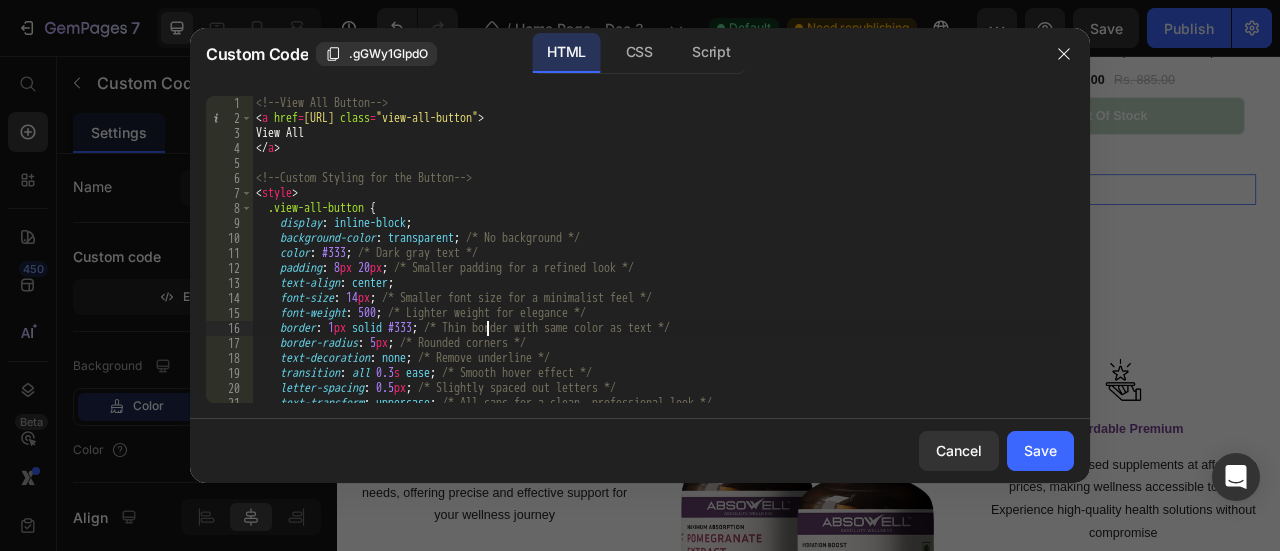 click on "<!-- View All Button --> < a href = "[URL]" class = "view-all-button" > View All < / a ><!-- Custom Styling for the Button --> < style > .view-all-button { display : inline-block ; background-color : transparent ; /* No background */ color : #333 ; /* Dark gray text */ padding : 8 px 20 px ; /* Smaller padding for a refined look */ text-align : center ; font-size : 14 px ; /* Smaller font size for a minimalist feel */ font-weight : 500 ; /* Lighter weight for elegance */ border : 1 px solid #333 ; /* Thin border with same color as text */ border-radius : 5 px ; /* Rounded corners */ text-decoration : none ; /* Remove underline */ transition : all 0.3 s ease ; /* Smooth hover effect */ letter-spacing : 0.5 px ; /* Slightly spaced out letters */ text-transform : uppercase ; /* All caps for a clean, professional look */ }" at bounding box center [655, 264] 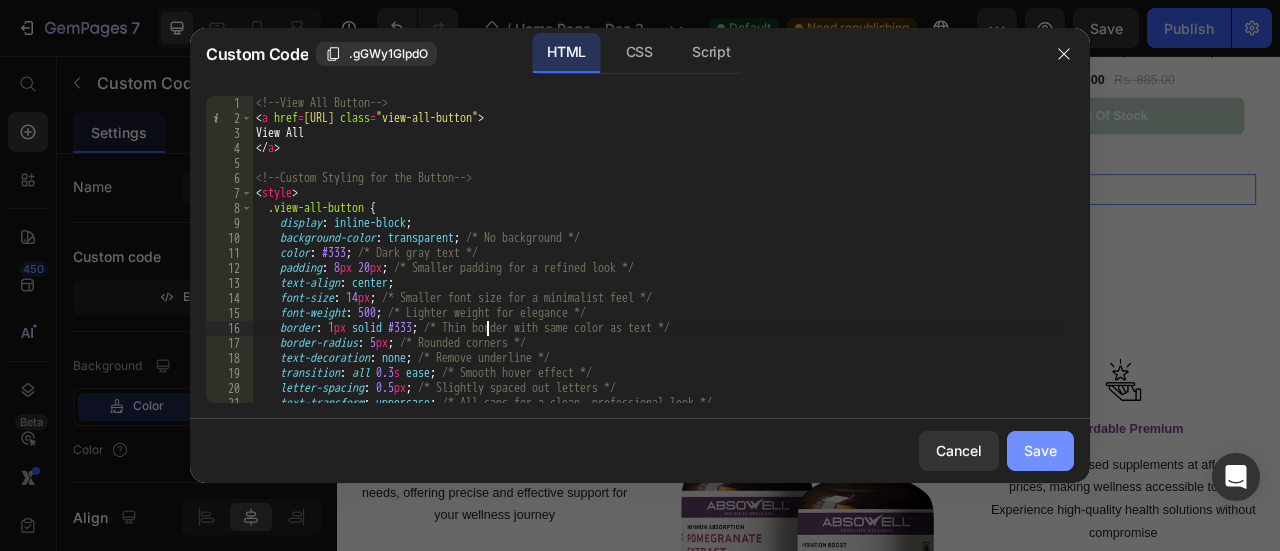 type on "border: 1px solid #333; /* Thin border with same color as text */" 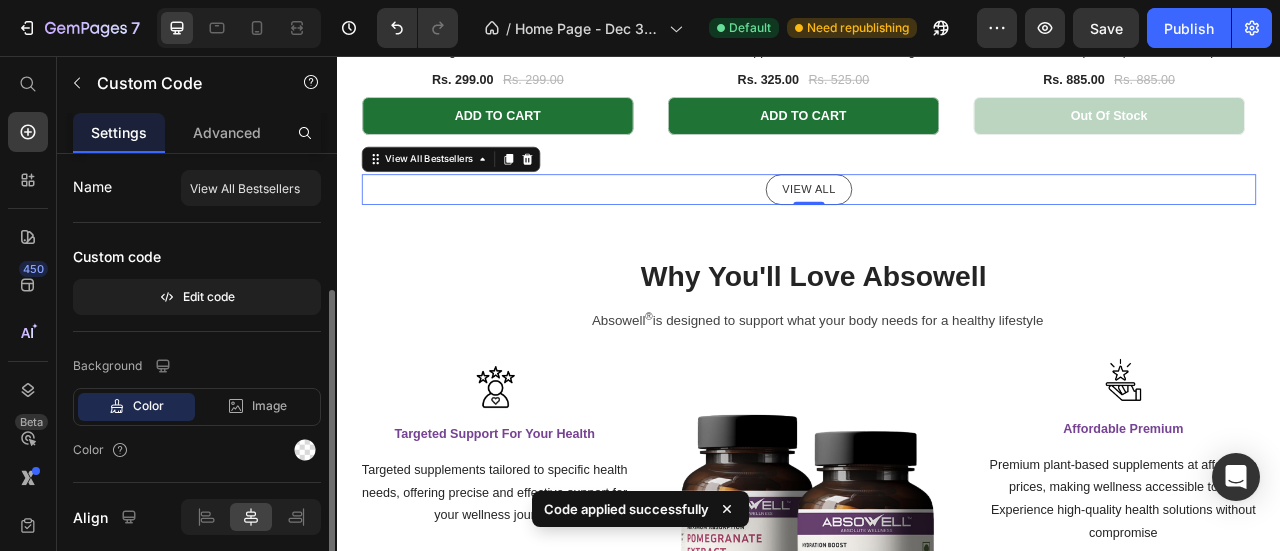 scroll, scrollTop: 73, scrollLeft: 0, axis: vertical 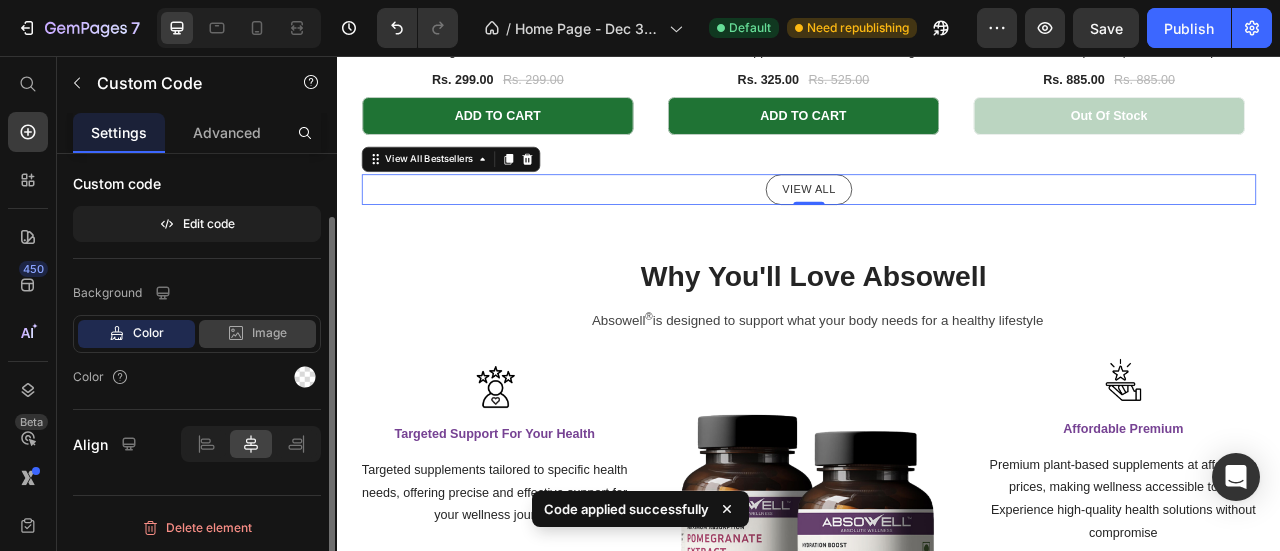click on "Image" at bounding box center (269, 333) 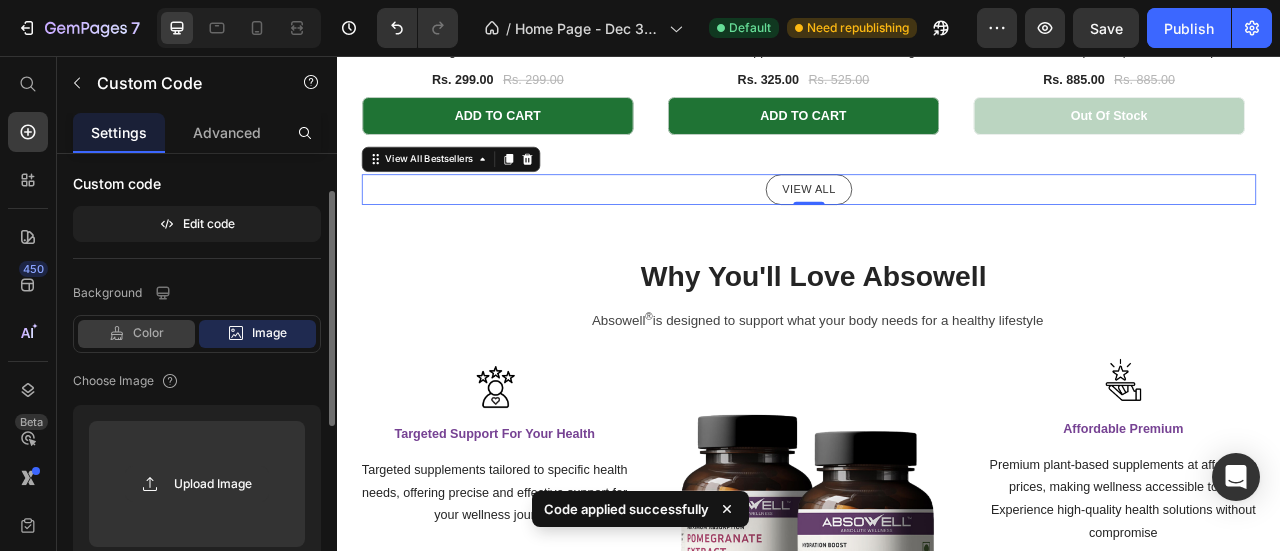 click on "Color" at bounding box center (148, 333) 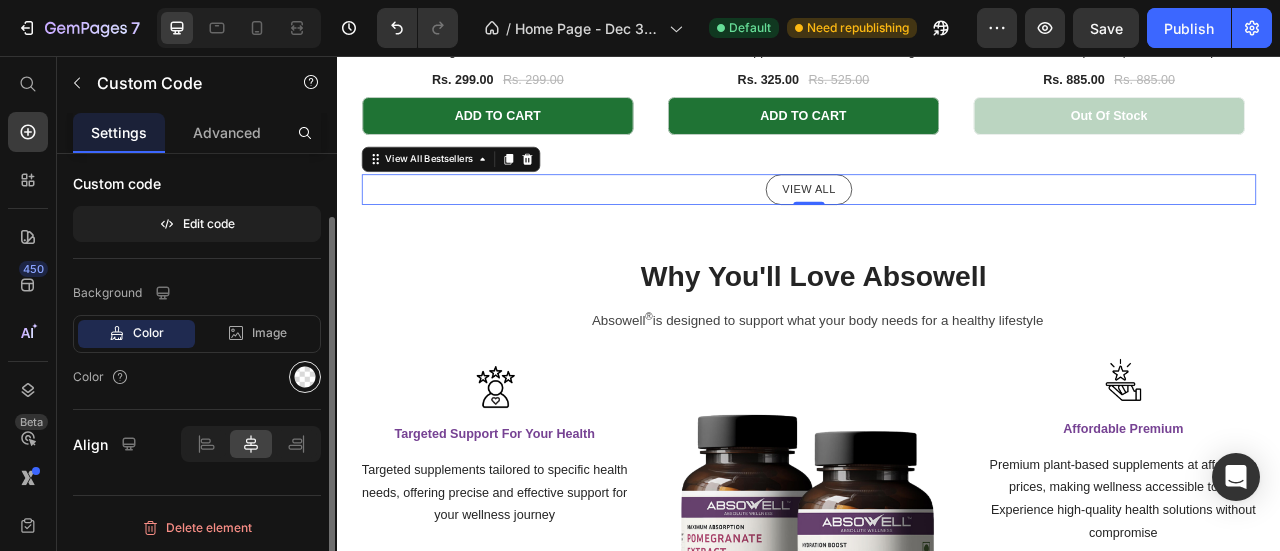 click at bounding box center (305, 377) 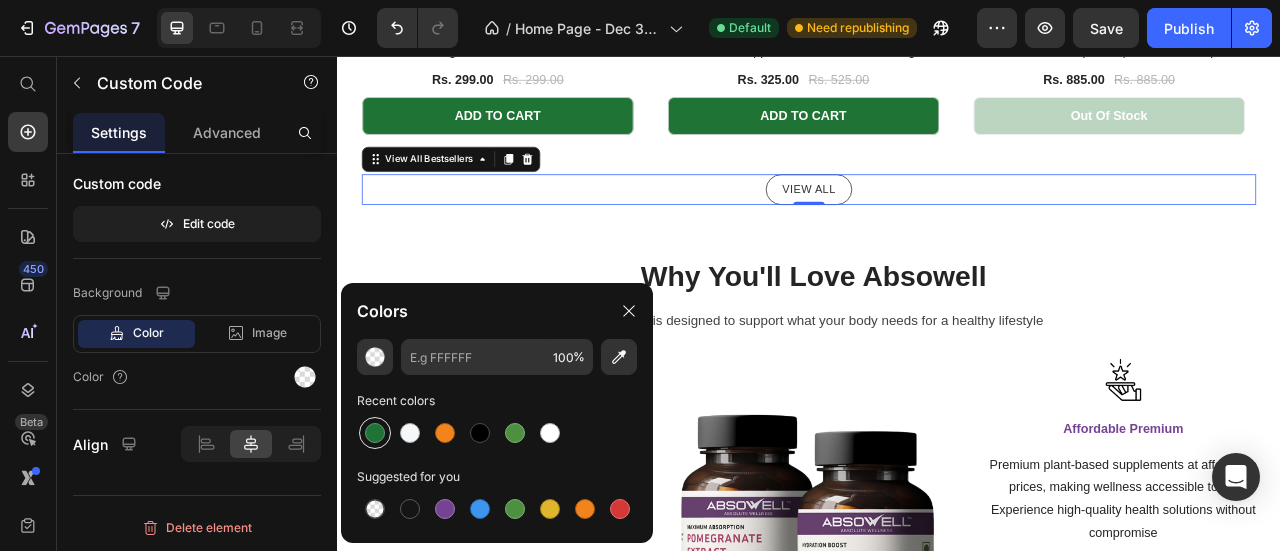 click at bounding box center [375, 433] 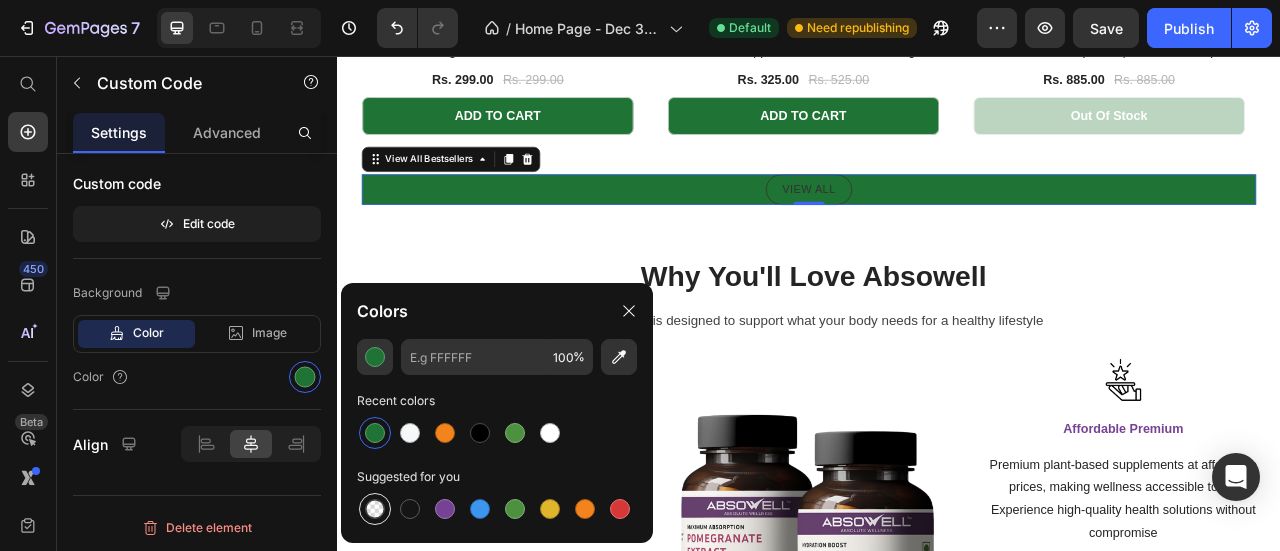 click at bounding box center [375, 509] 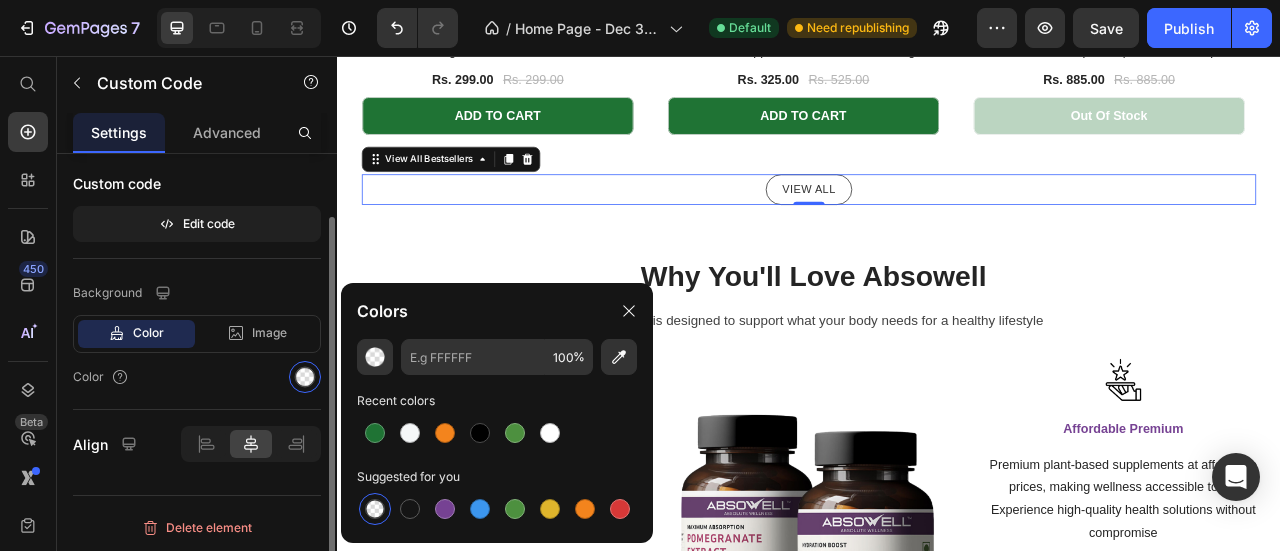 click on "Color" at bounding box center (197, 377) 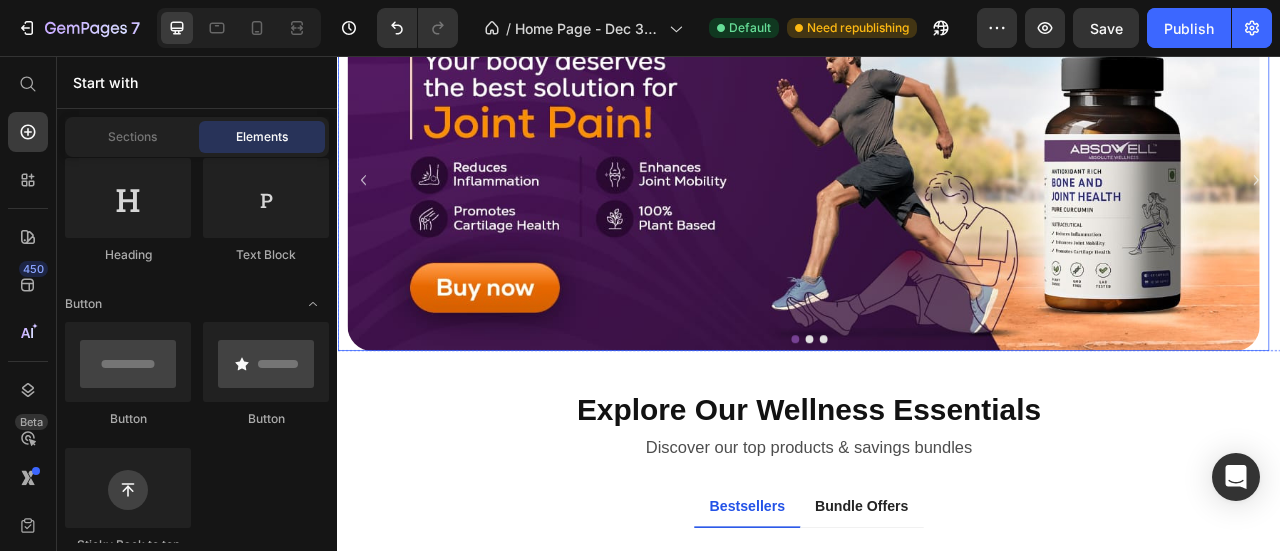 scroll, scrollTop: 0, scrollLeft: 0, axis: both 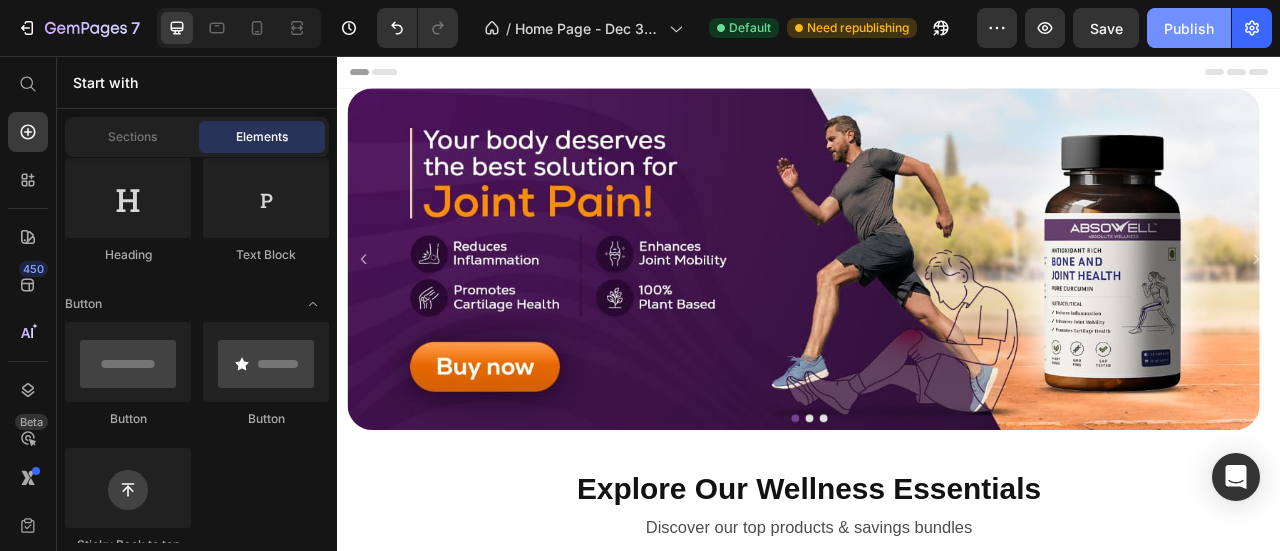 click on "Publish" at bounding box center [1189, 28] 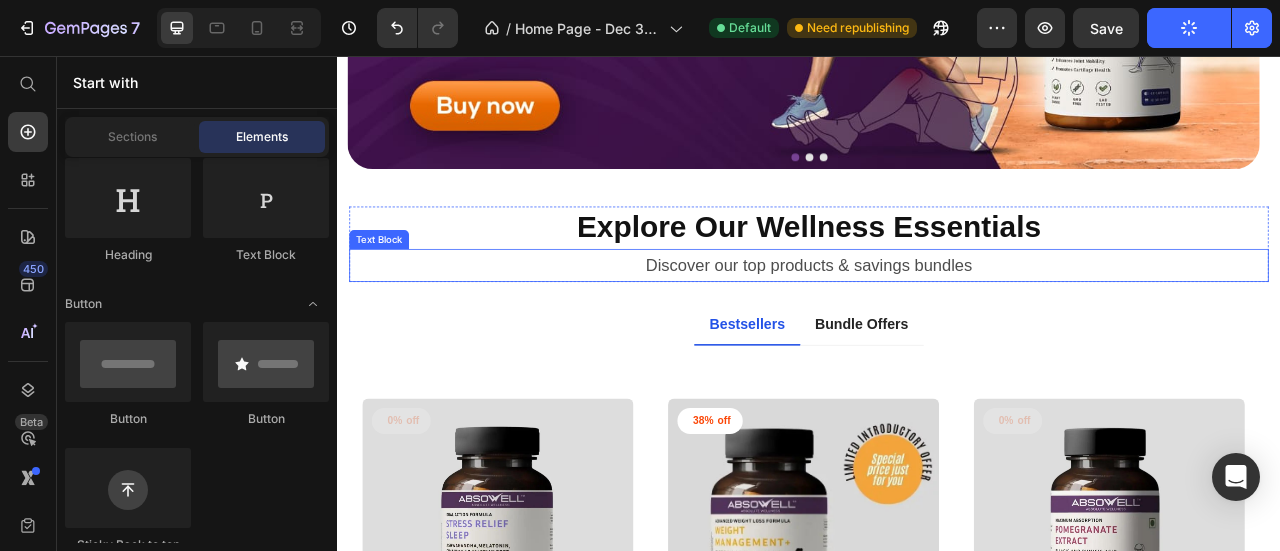 scroll, scrollTop: 166, scrollLeft: 0, axis: vertical 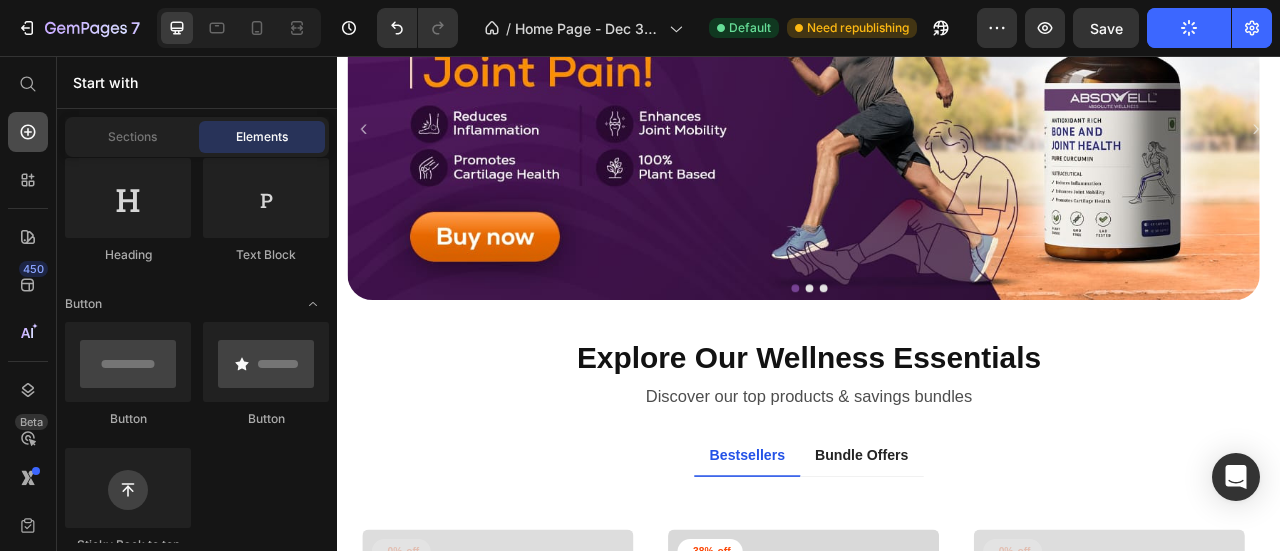click 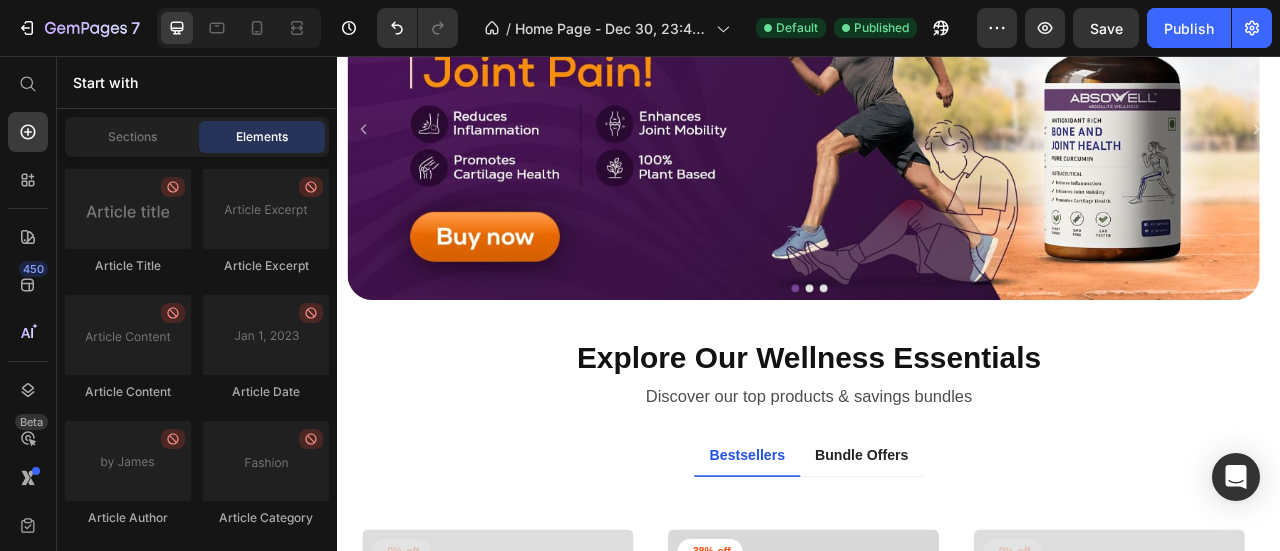 scroll, scrollTop: 5792, scrollLeft: 0, axis: vertical 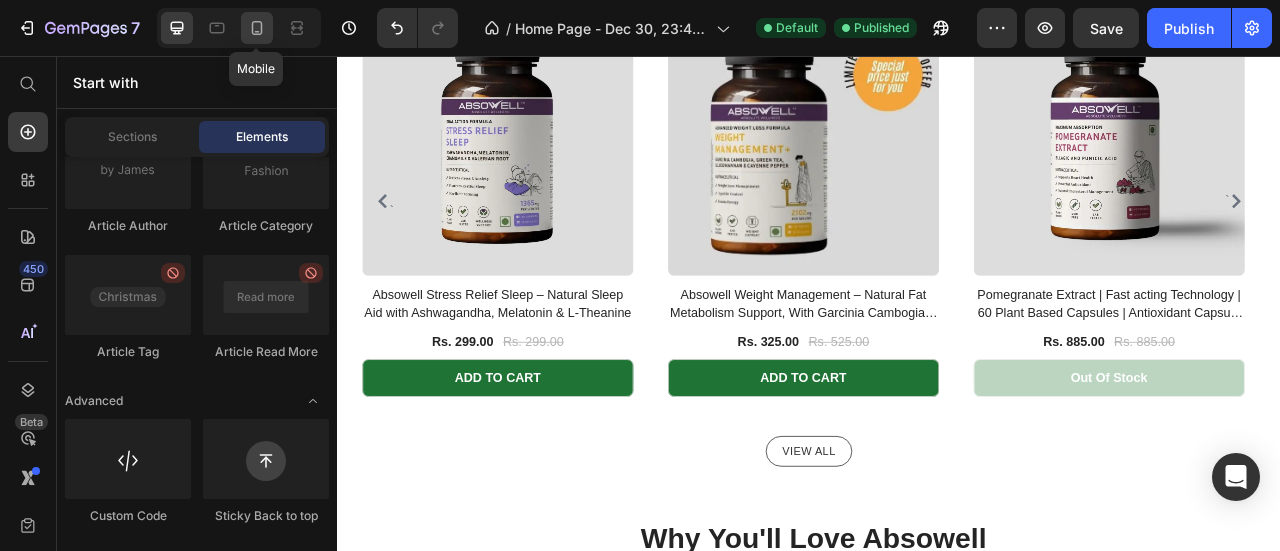 click 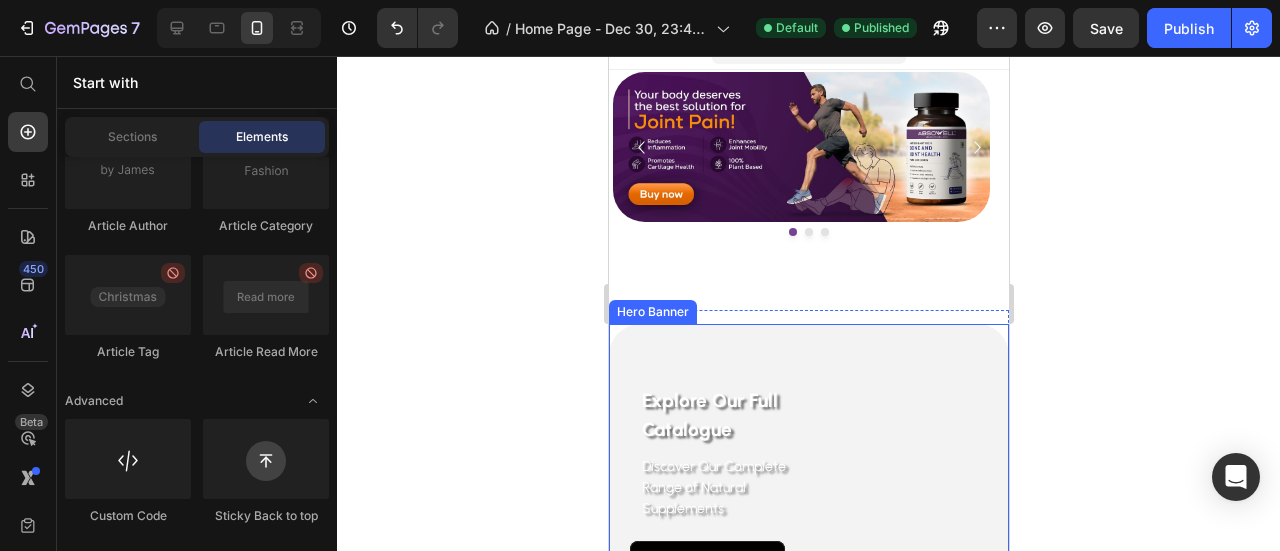 scroll, scrollTop: 0, scrollLeft: 0, axis: both 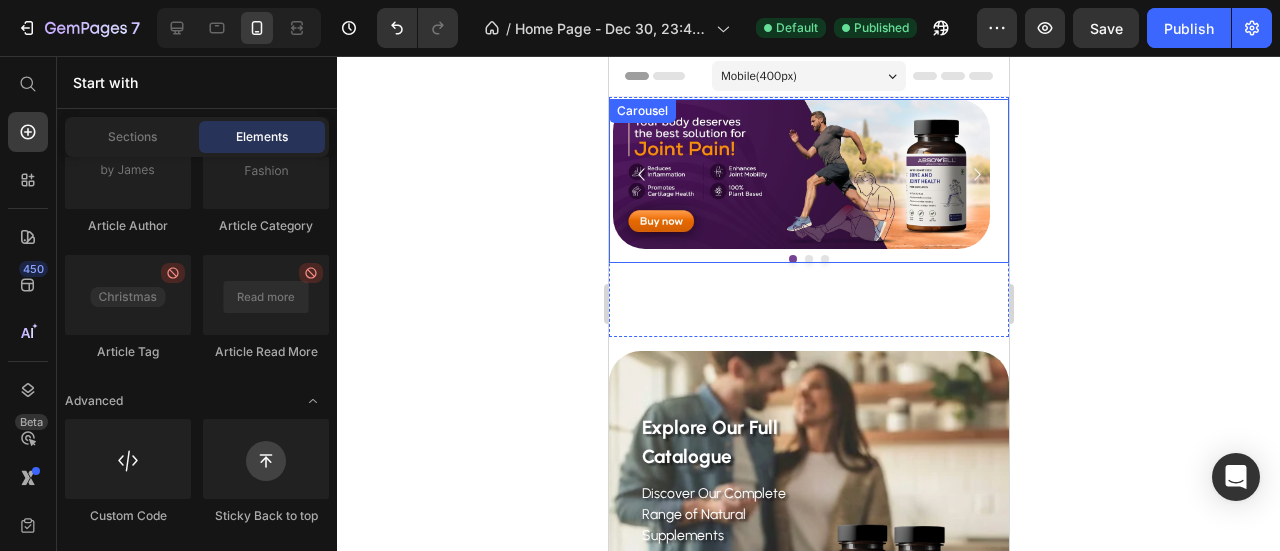 click at bounding box center (808, 259) 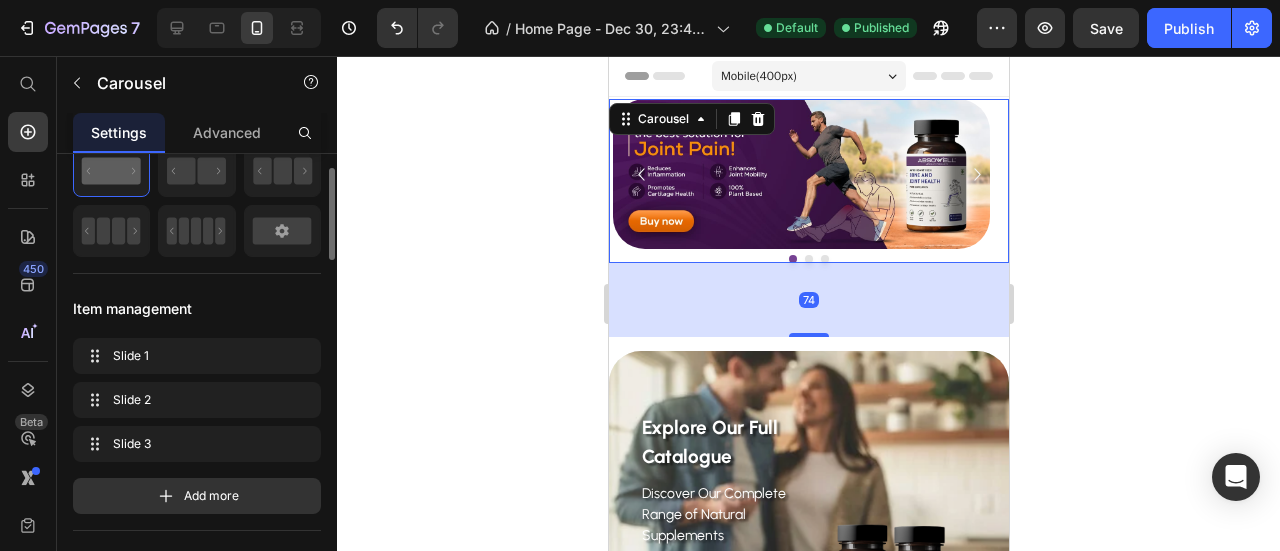 scroll, scrollTop: 0, scrollLeft: 0, axis: both 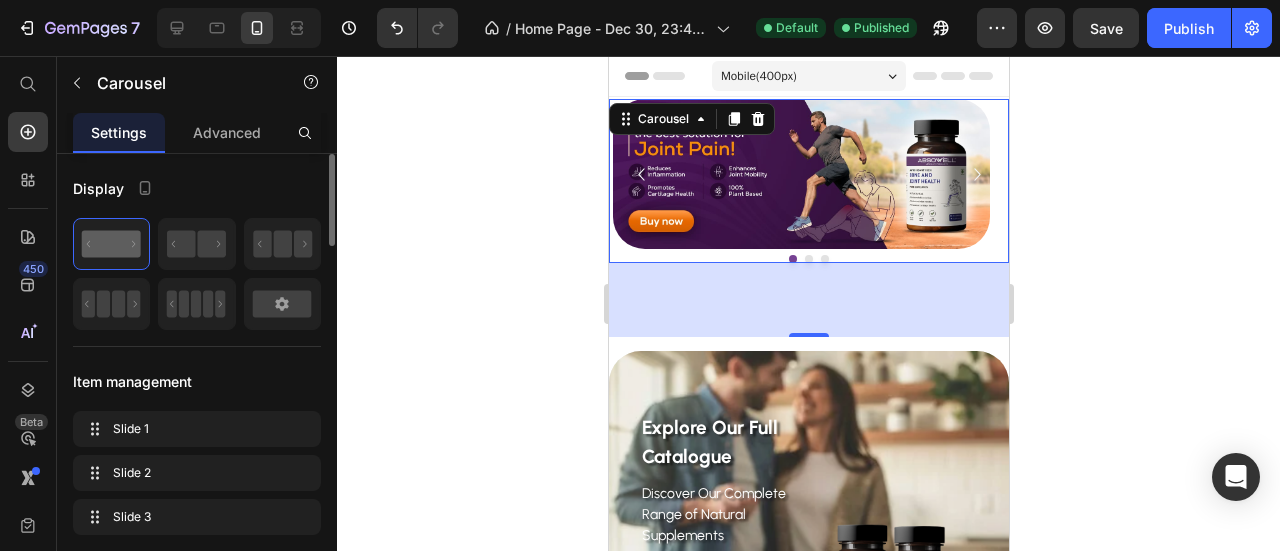 click at bounding box center [808, 259] 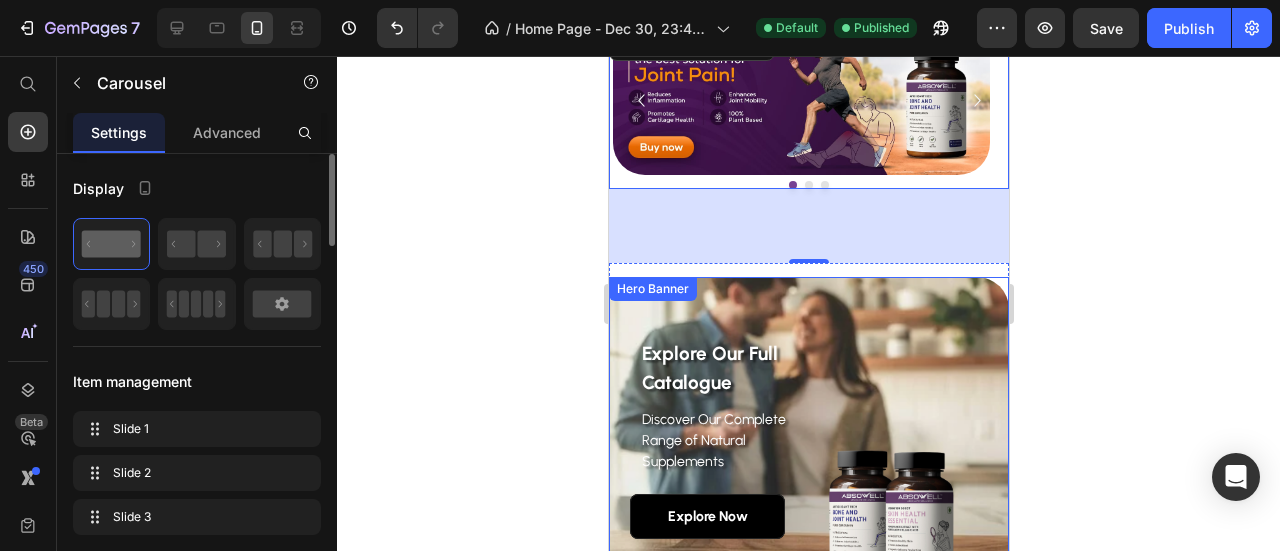 scroll, scrollTop: 0, scrollLeft: 0, axis: both 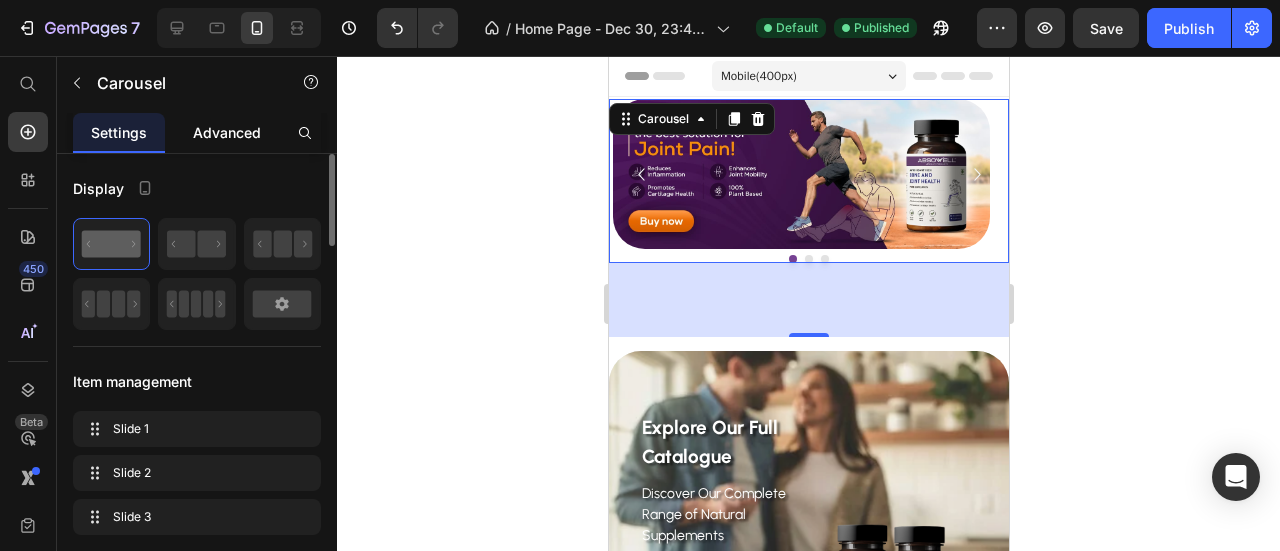 click on "Advanced" at bounding box center [227, 132] 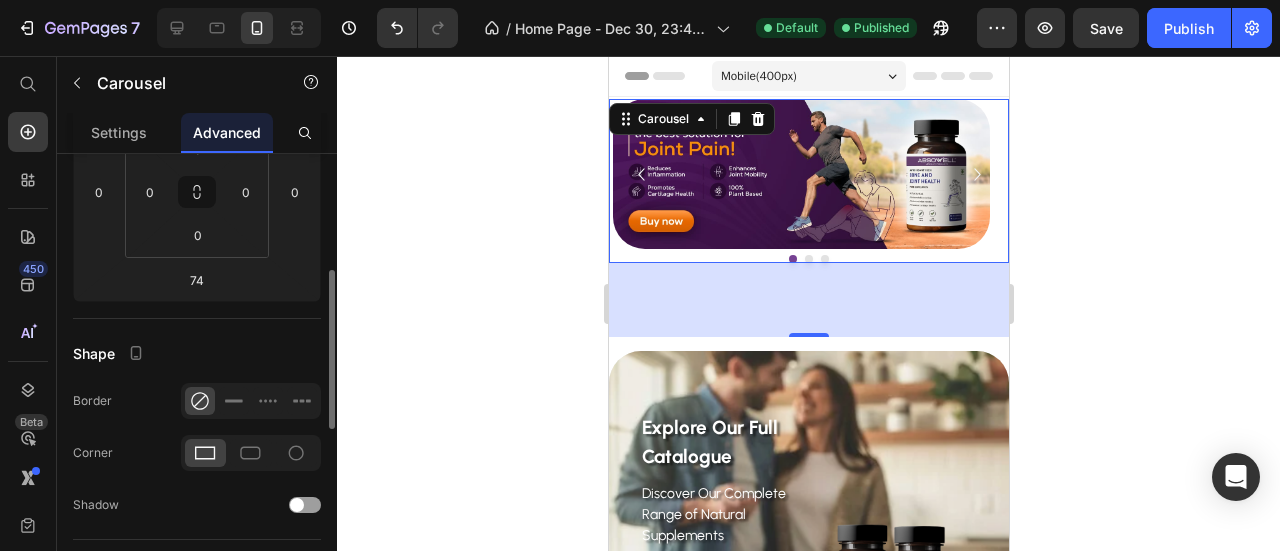 scroll, scrollTop: 0, scrollLeft: 0, axis: both 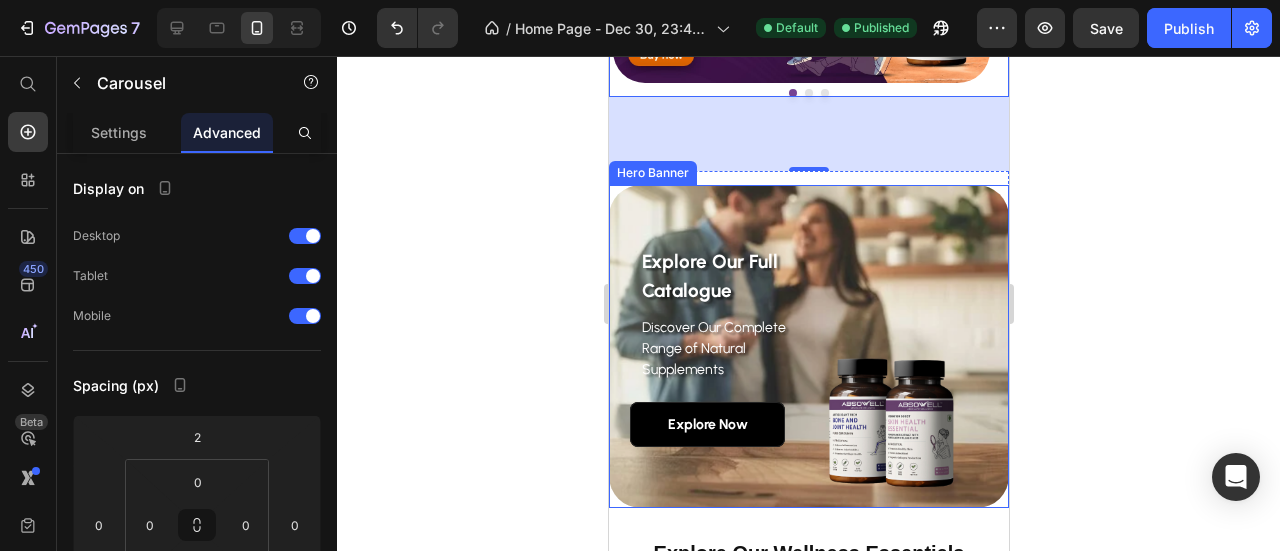 click on "Explore Our Full Catalogue Text block Discover Our Complete Range of Natural Supplements Text block Explore Now Button Row" at bounding box center [808, 346] 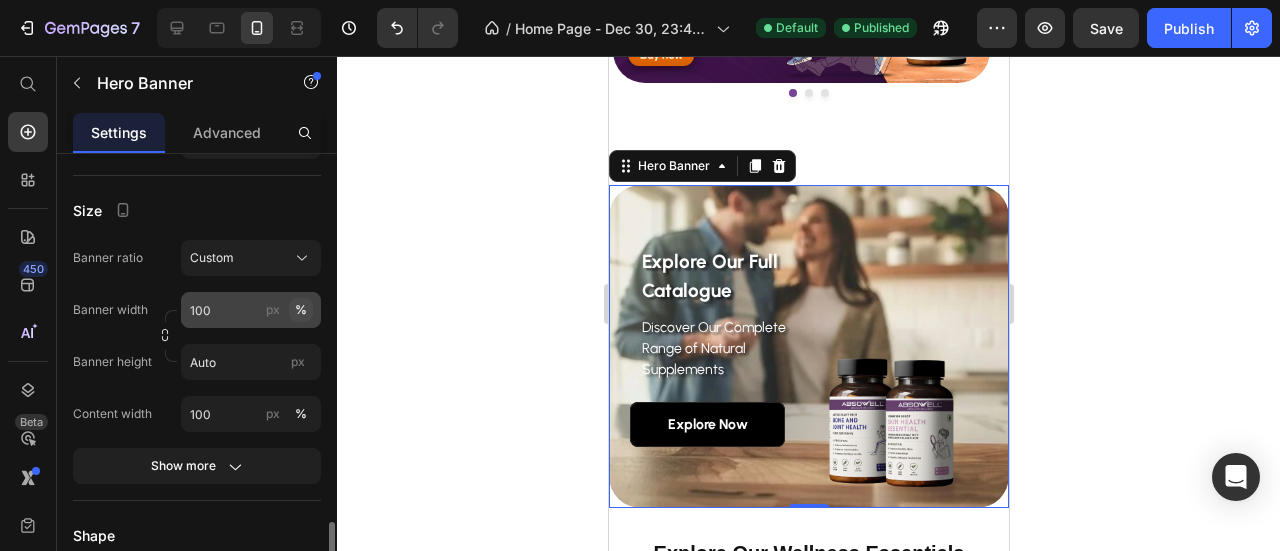 scroll, scrollTop: 1000, scrollLeft: 0, axis: vertical 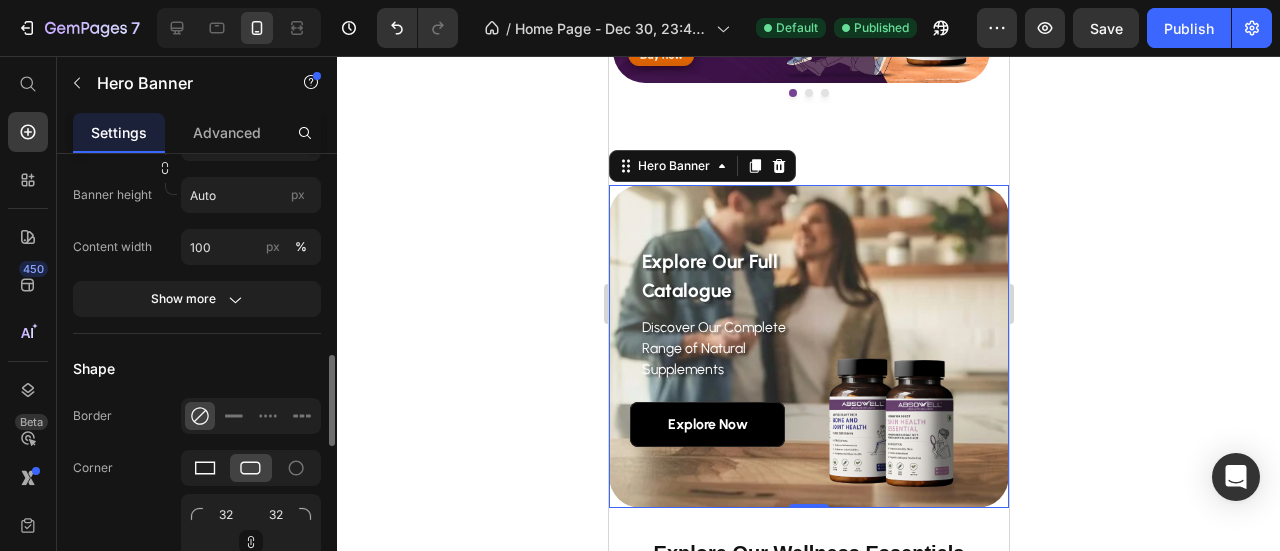 click 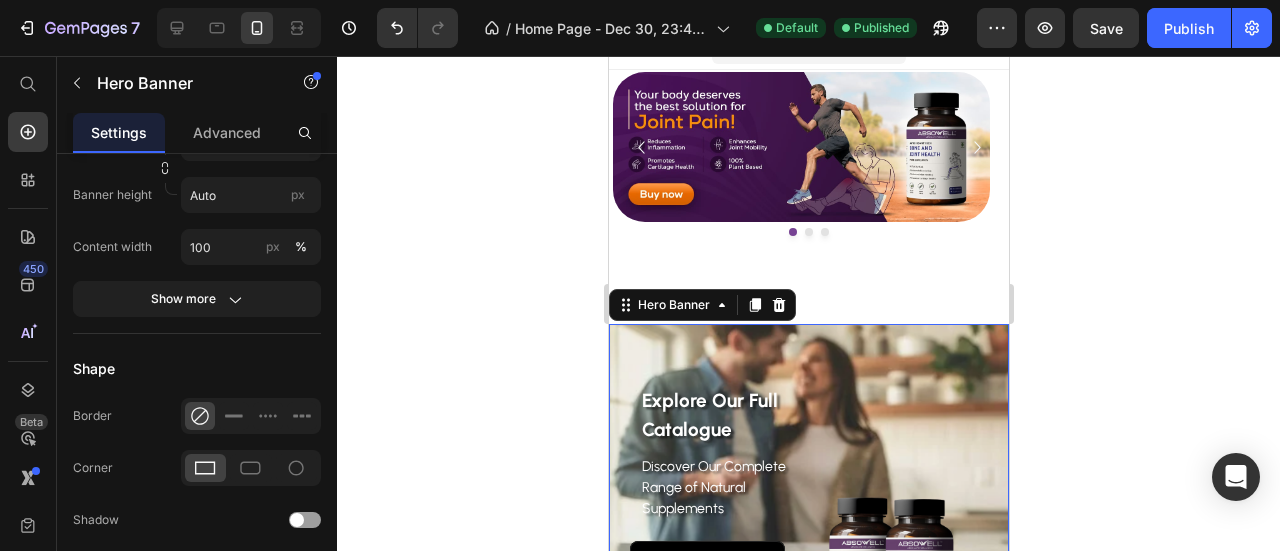 scroll, scrollTop: 0, scrollLeft: 0, axis: both 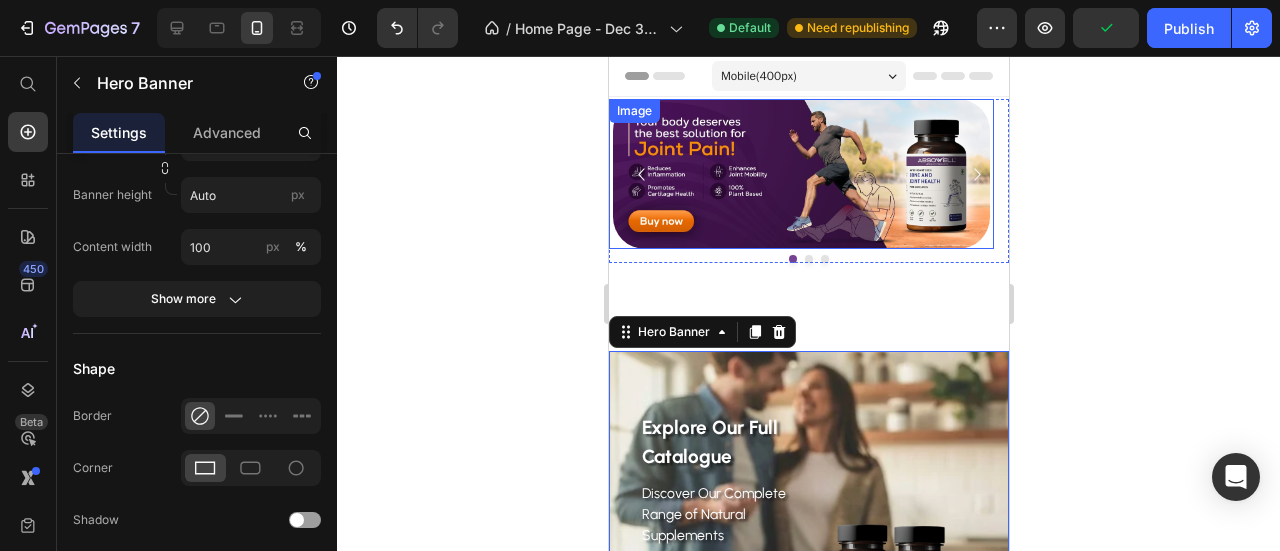 click on "Image" at bounding box center (633, 111) 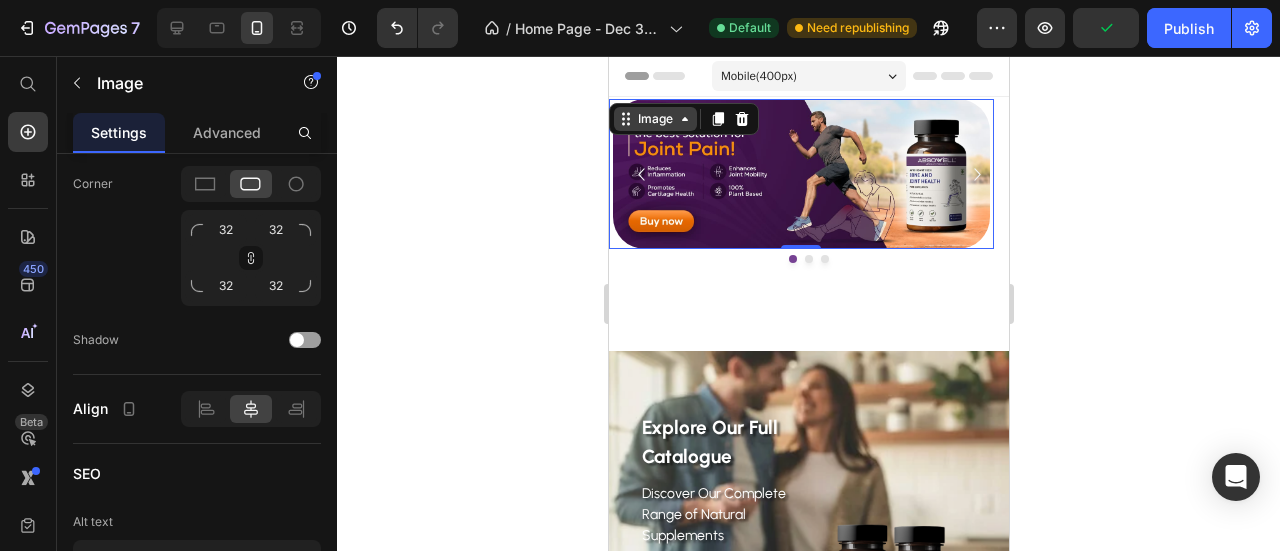 scroll, scrollTop: 0, scrollLeft: 0, axis: both 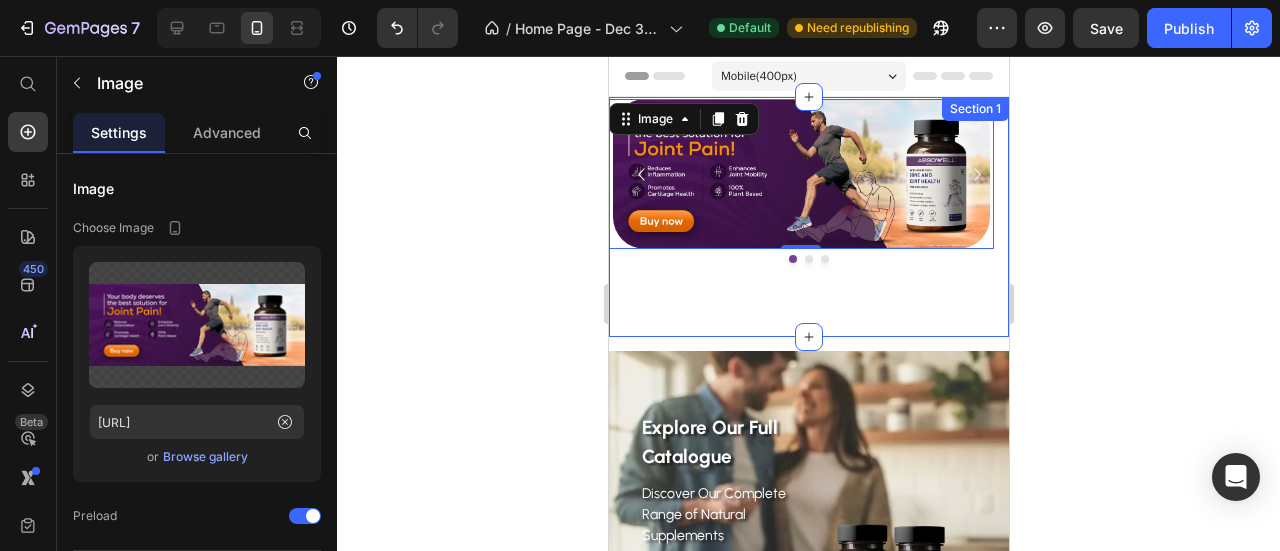click on "Image   0 Image Image
Carousel" at bounding box center [808, 217] 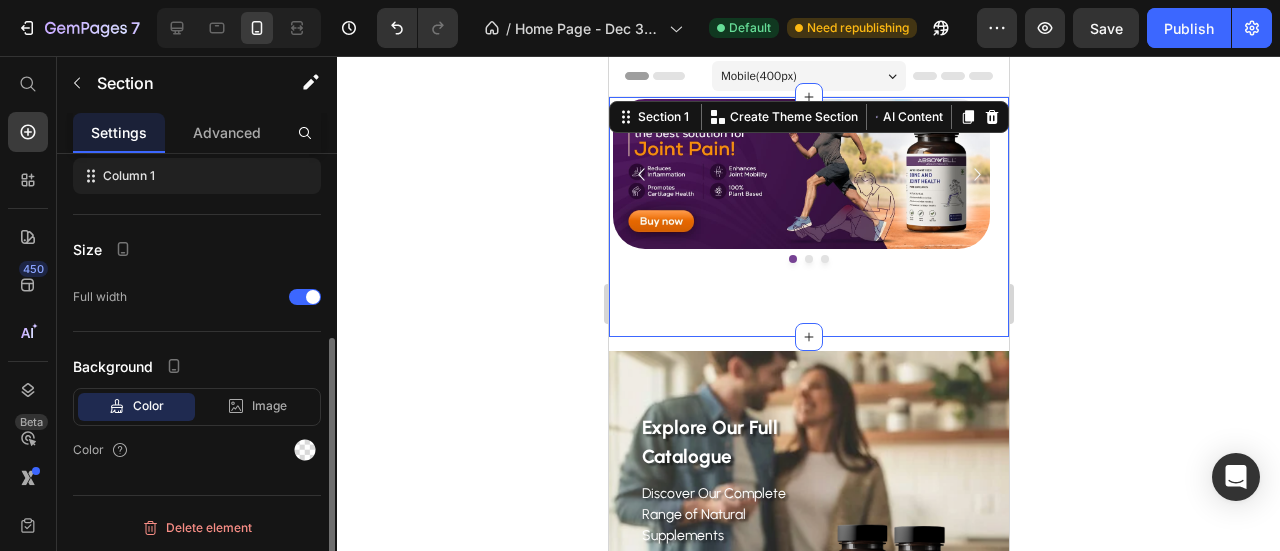 scroll, scrollTop: 0, scrollLeft: 0, axis: both 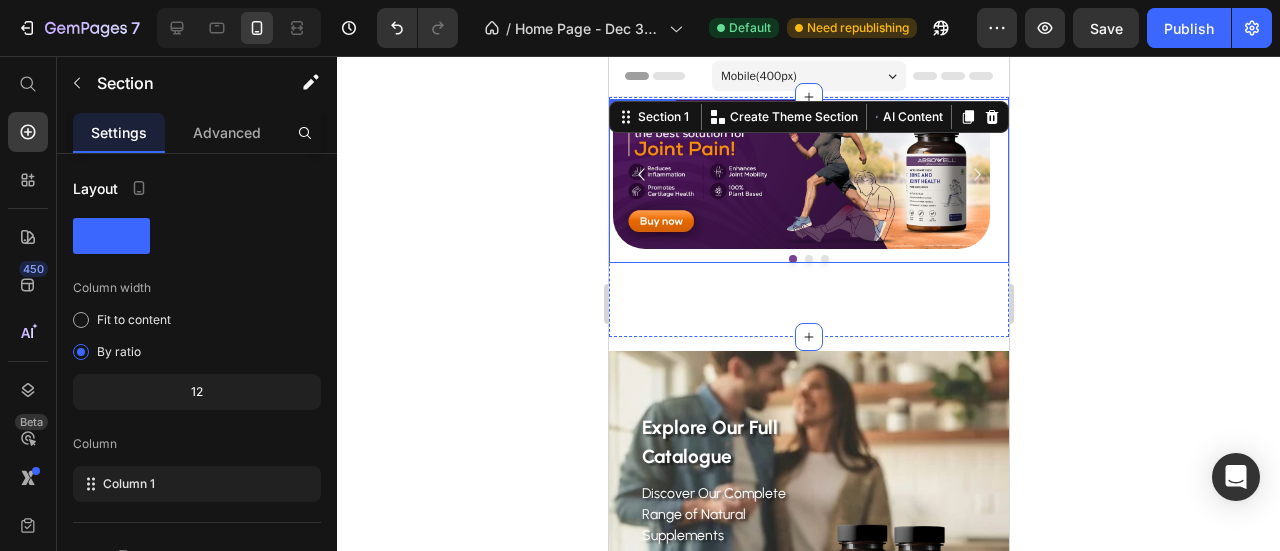 click at bounding box center (808, 259) 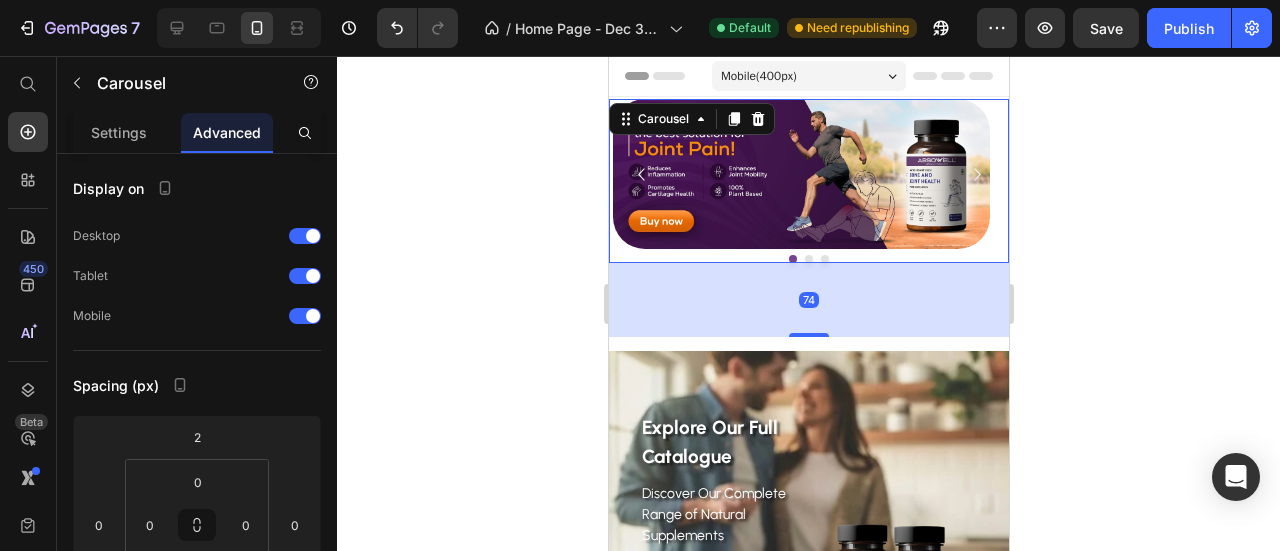 click on "Image Image Image" at bounding box center [808, 181] 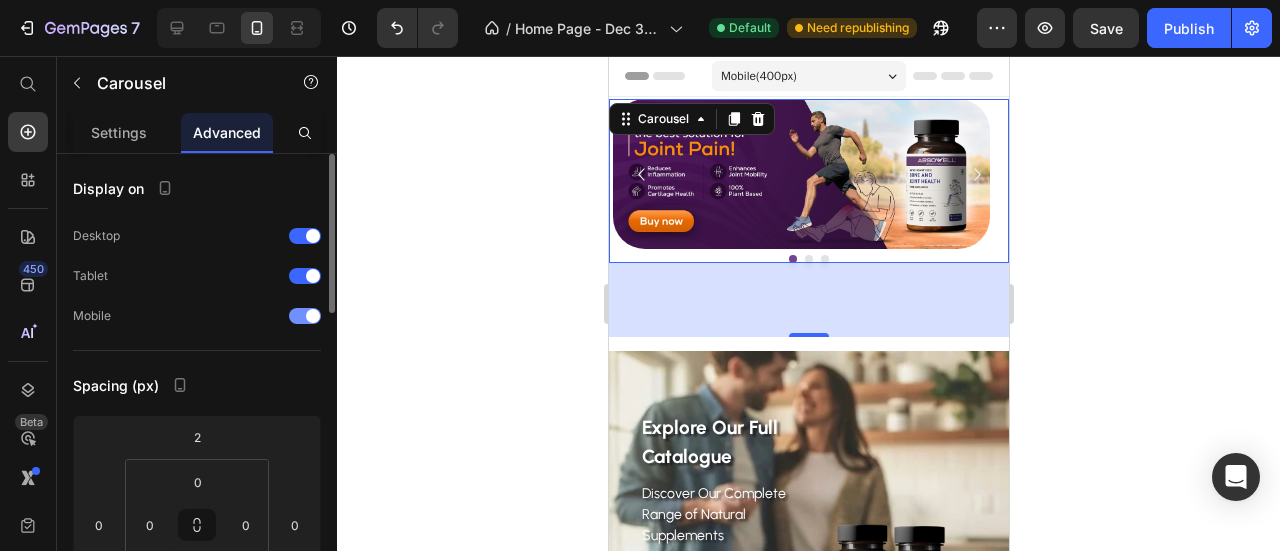 click at bounding box center [313, 316] 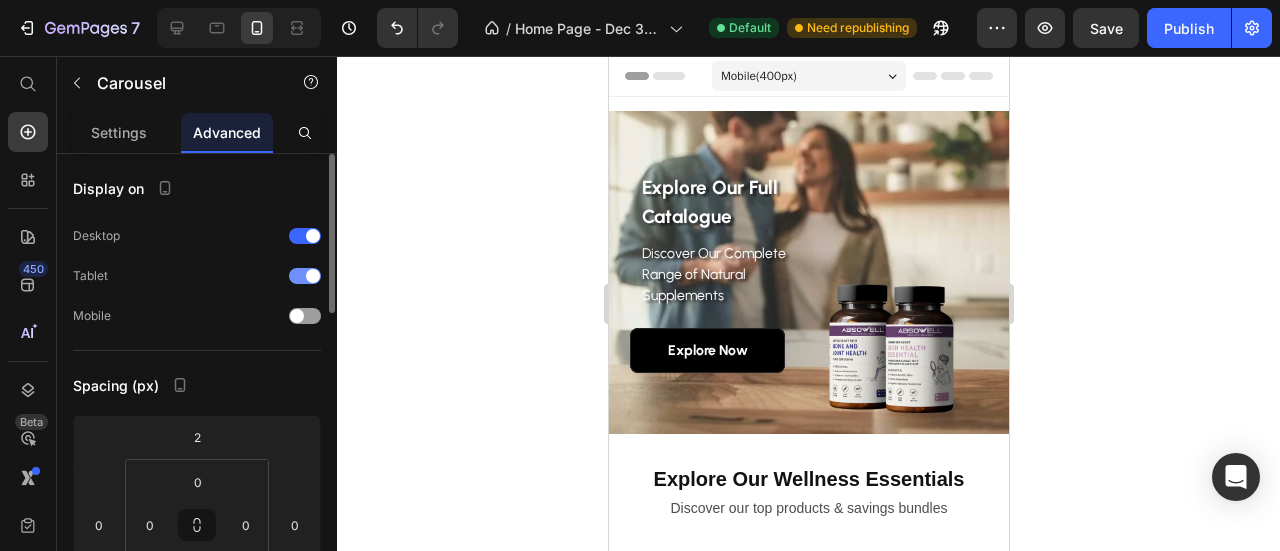 click at bounding box center [305, 276] 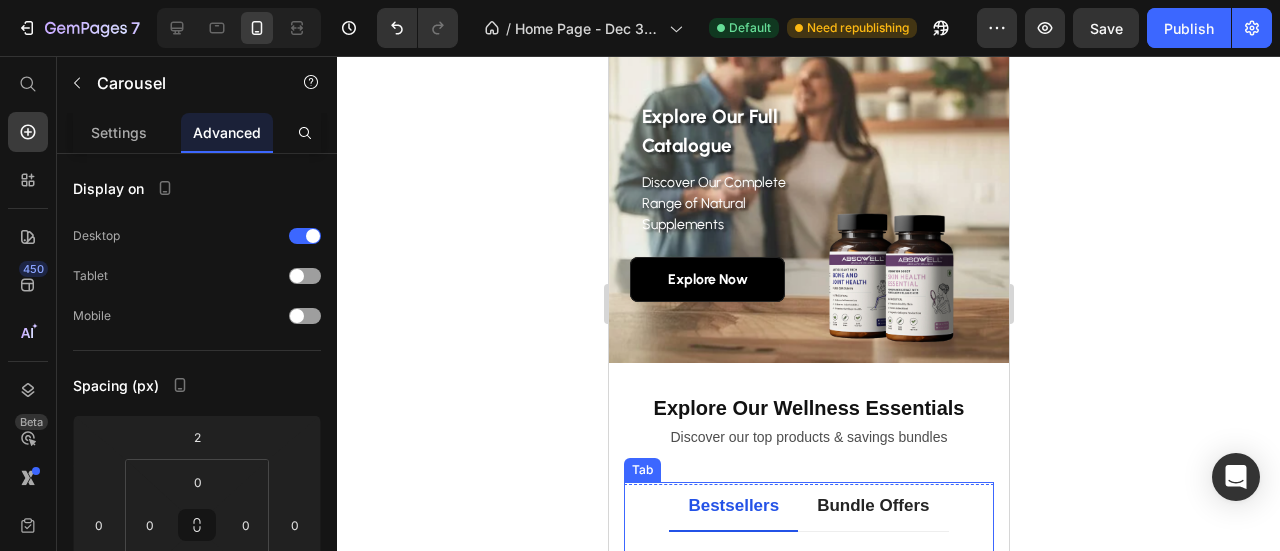 scroll, scrollTop: 0, scrollLeft: 0, axis: both 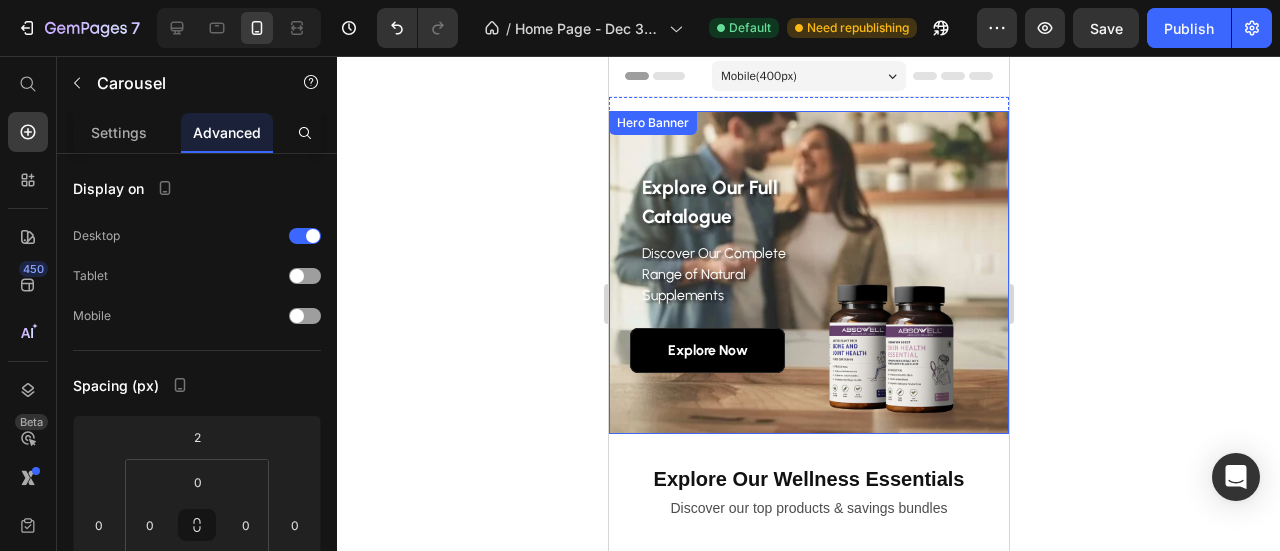 click on "Hero Banner" at bounding box center [652, 123] 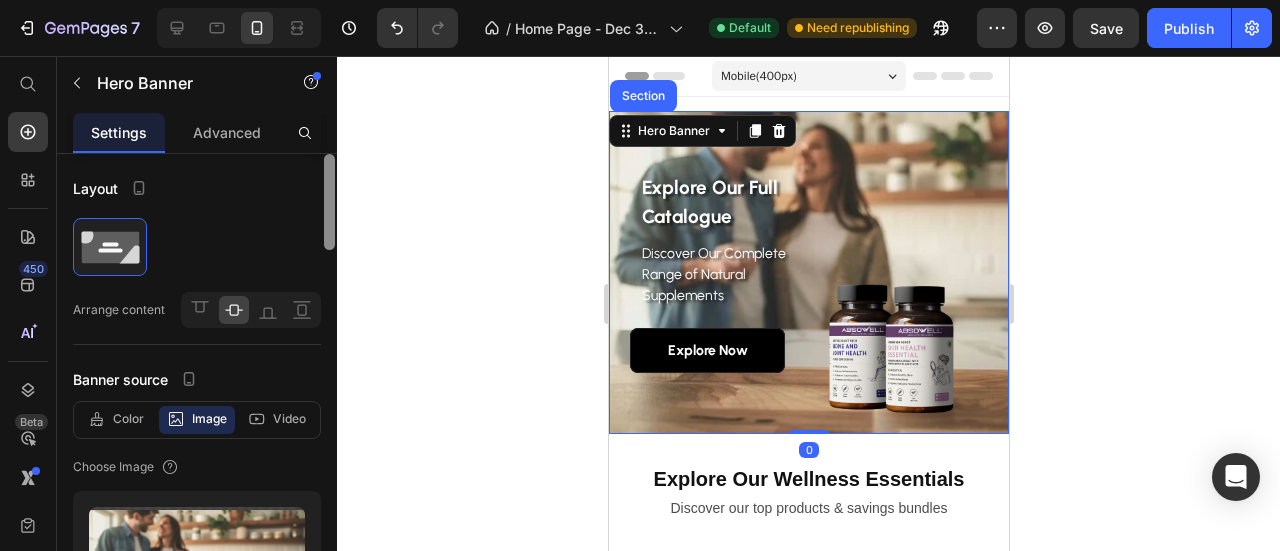 scroll, scrollTop: 166, scrollLeft: 0, axis: vertical 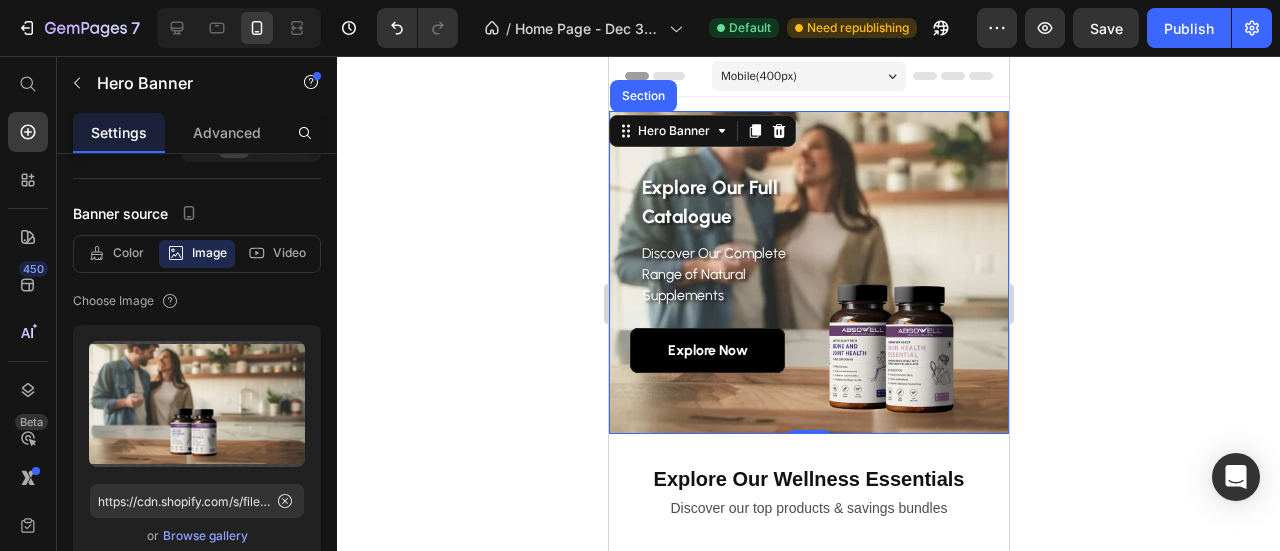 click on "Explore Our Full Catalogue Text block Discover Our Complete Range of Natural Supplements Text block Explore Now Button Row" at bounding box center (808, 272) 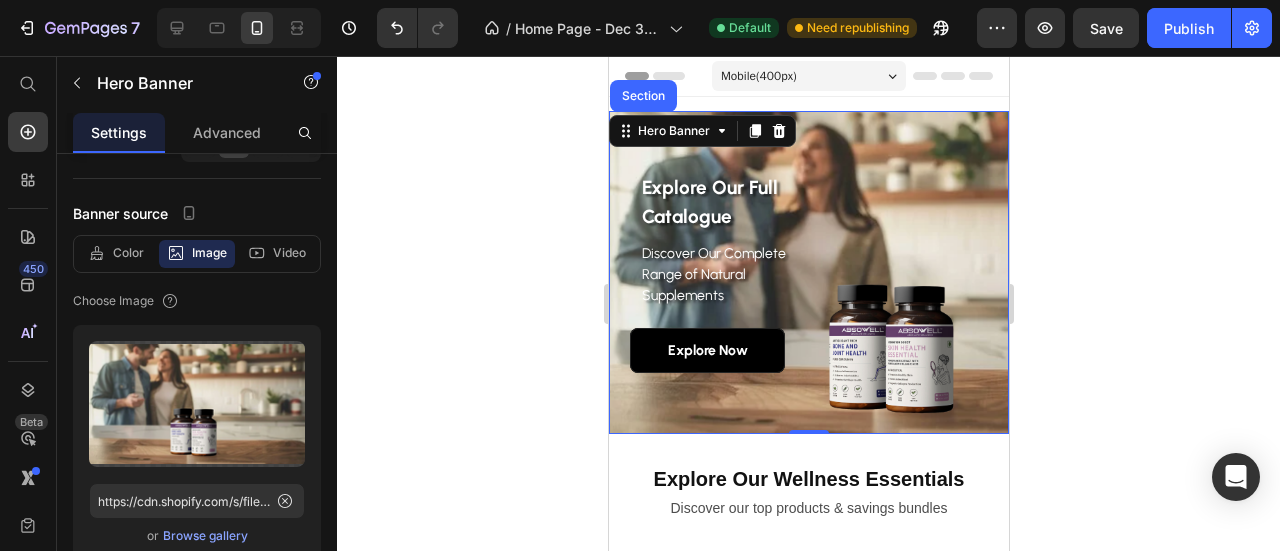 click 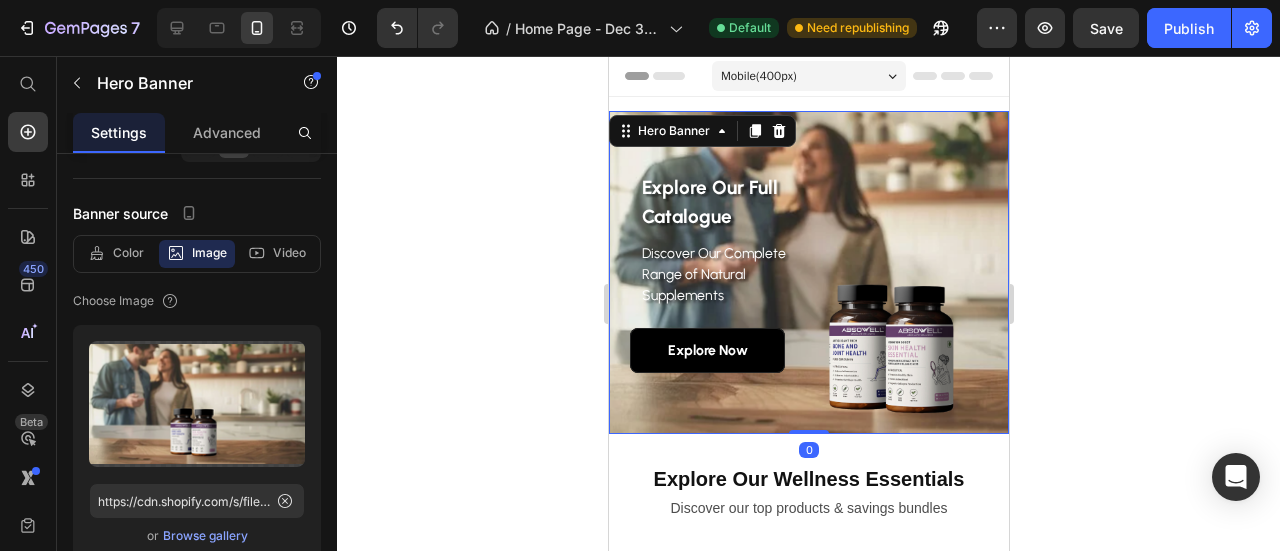 click on "Explore Our Full Catalogue Text block Discover Our Complete Range of Natural Supplements Text block Explore Now Button Row" at bounding box center [808, 272] 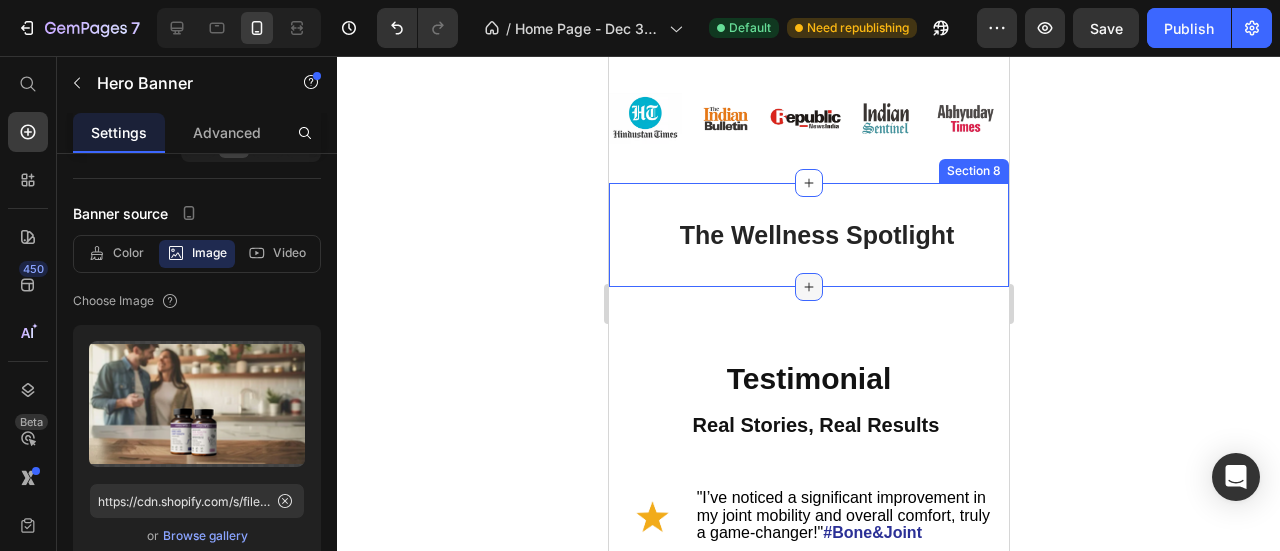 scroll, scrollTop: 2333, scrollLeft: 0, axis: vertical 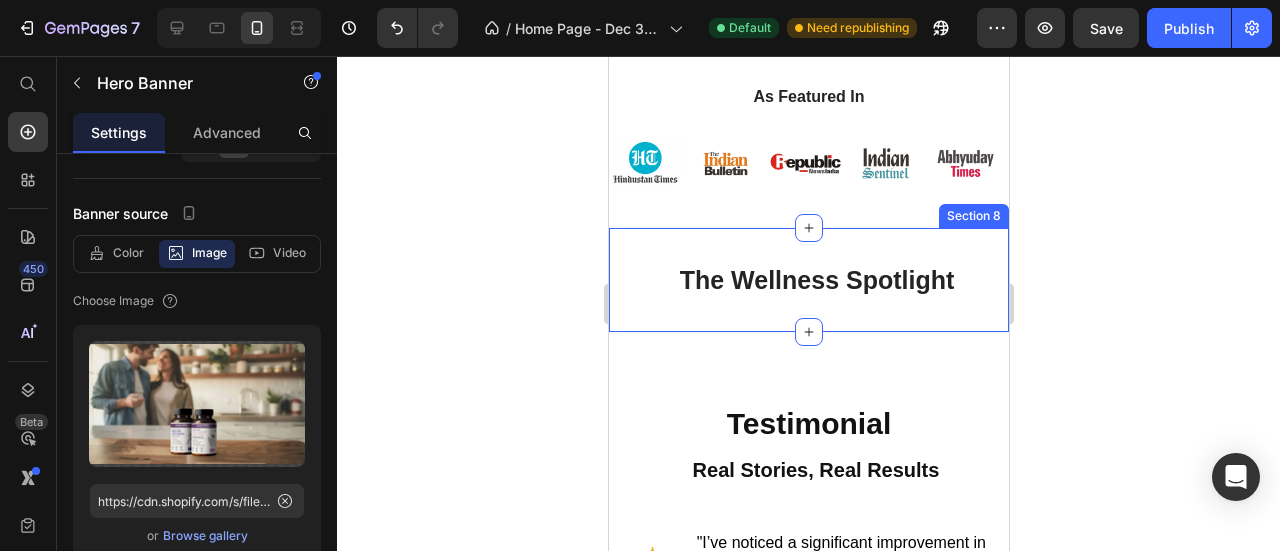 click on "The Wellness Spotlight Heading Section 8" at bounding box center (808, 280) 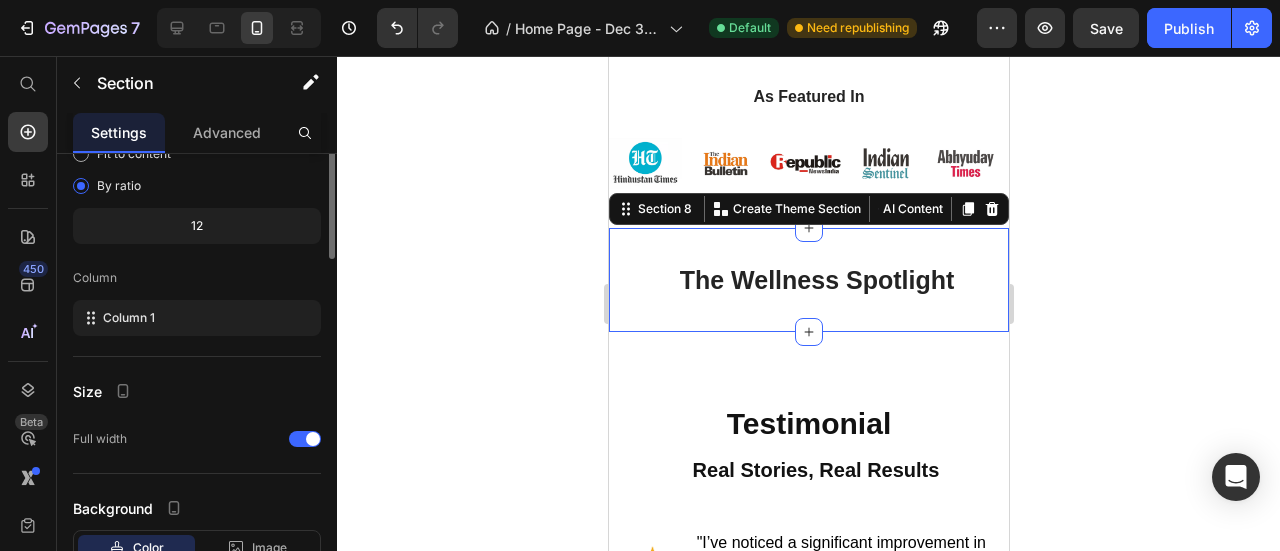 scroll, scrollTop: 0, scrollLeft: 0, axis: both 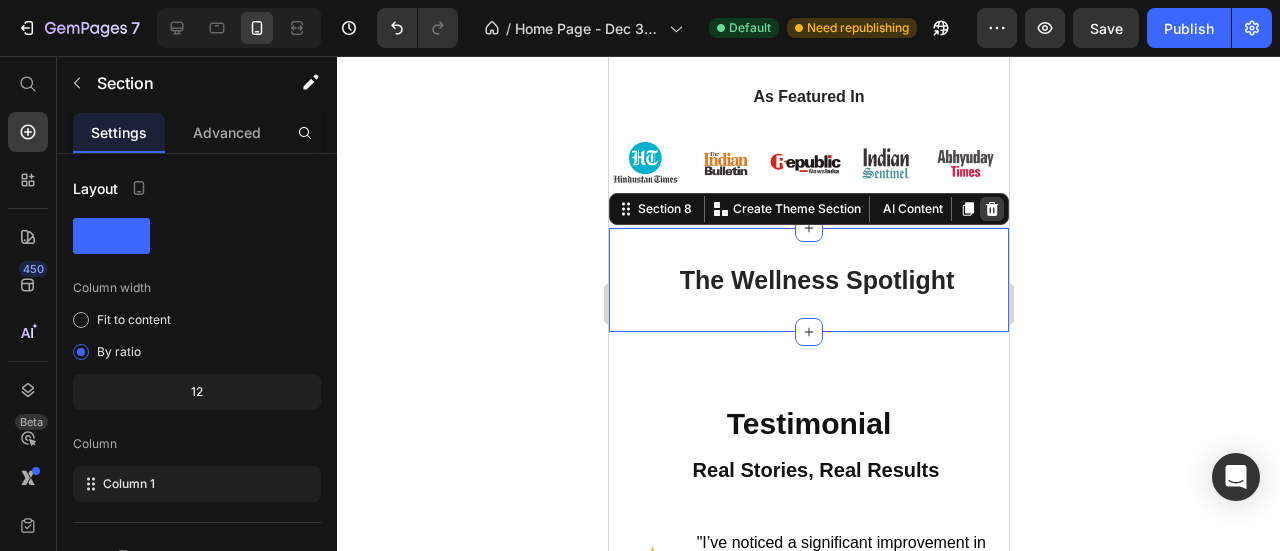 click 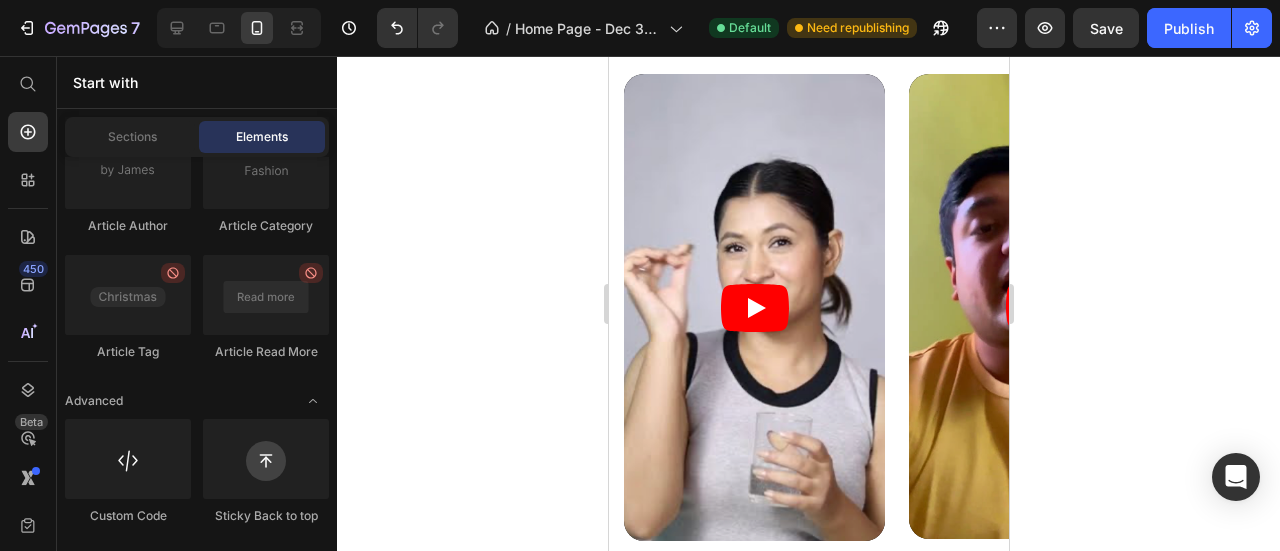 scroll, scrollTop: 3333, scrollLeft: 0, axis: vertical 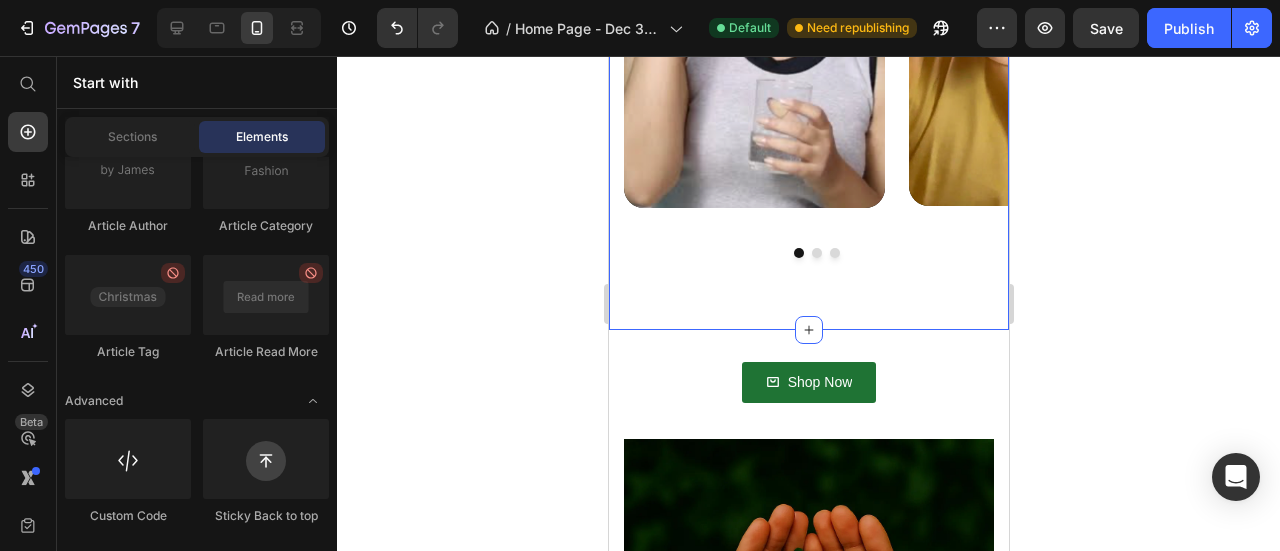click on "Testimonial Heading Real Stories, Real Results Heading Image "I’ve noticed a significant improvement in my joint mobility and overall comfort, truly a game-changer!"   #Bone&Joint Text Block Advanced List Image "Absowell Skin Health Essential has made my skin feel smoother, more hydrated, and glowing—it's now a must-have in my daily routine."  #SkinHealth Text Block Advanced List Image "This Pomegranate Extract has boosted my energy levels and overall wellness—I feel revitalized every day!"  #Pomegranate Text Block Advanced List Row Video Video Video Carousel Row Section 8" at bounding box center [808, -228] 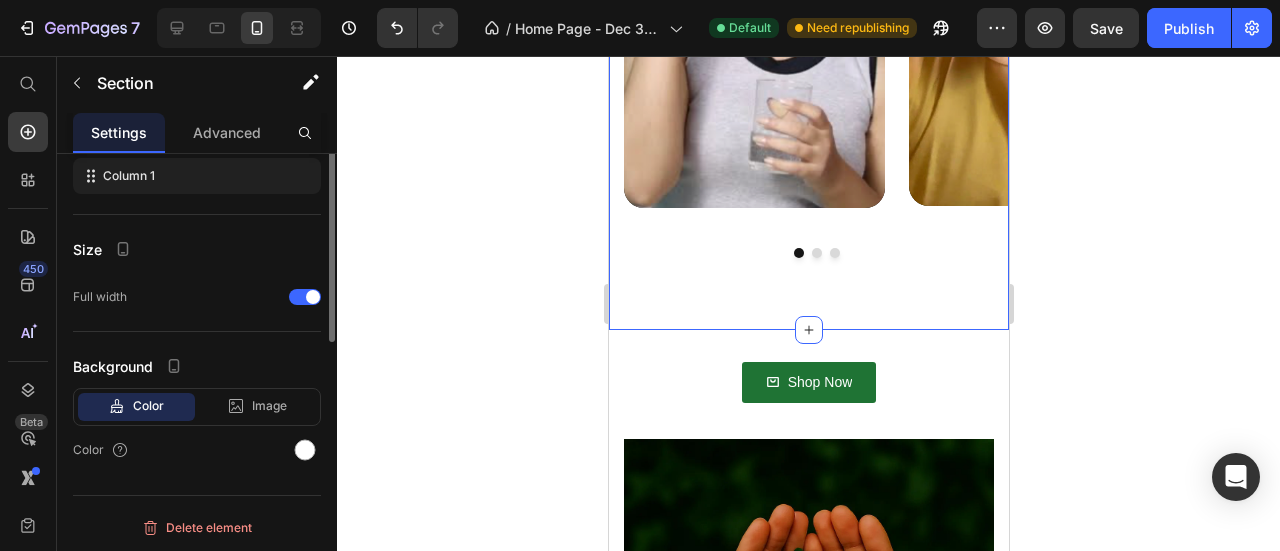 scroll, scrollTop: 0, scrollLeft: 0, axis: both 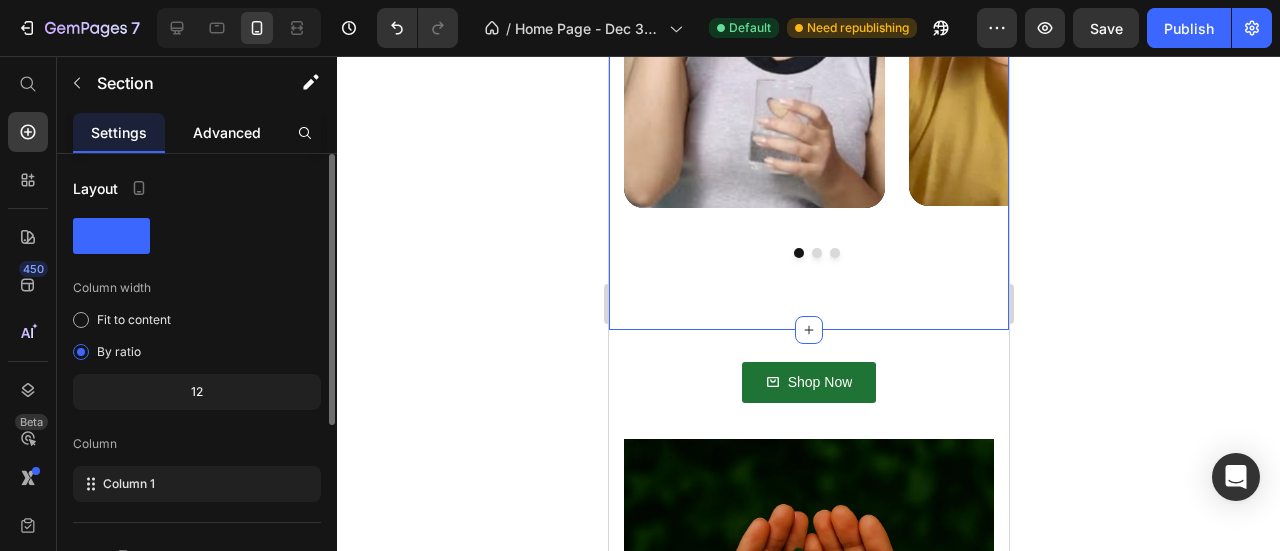 click on "Advanced" at bounding box center [227, 132] 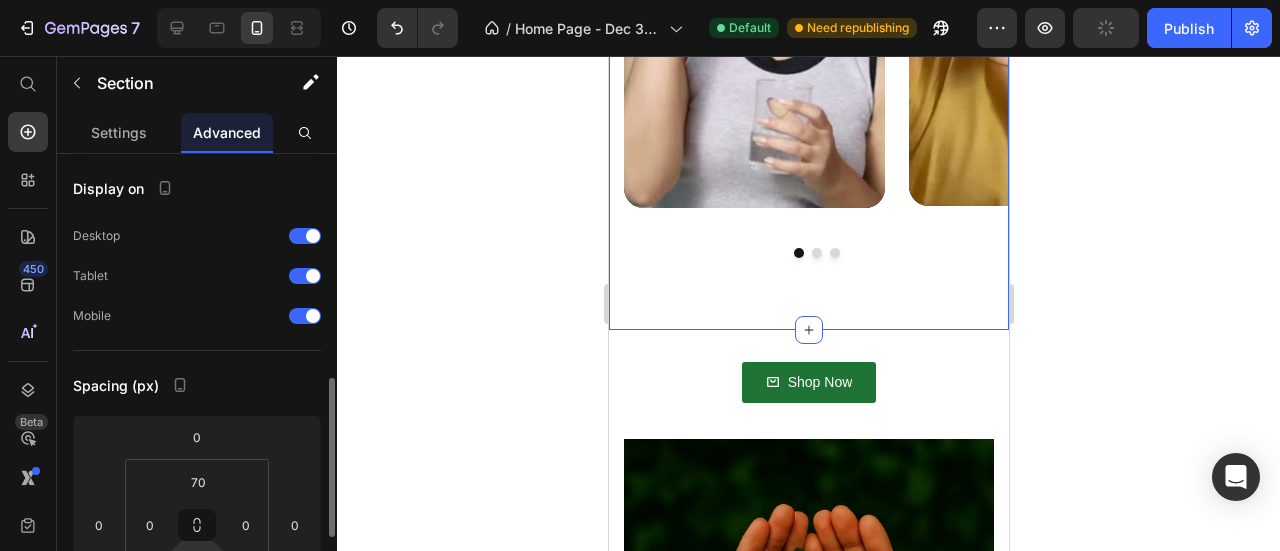 scroll, scrollTop: 166, scrollLeft: 0, axis: vertical 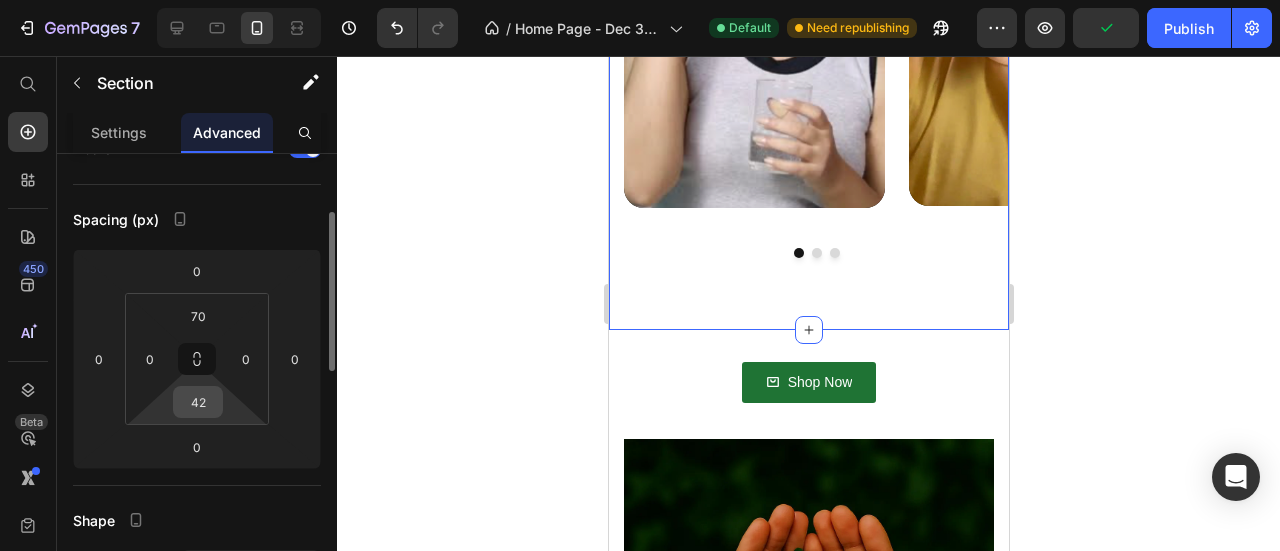 click on "42" at bounding box center [198, 402] 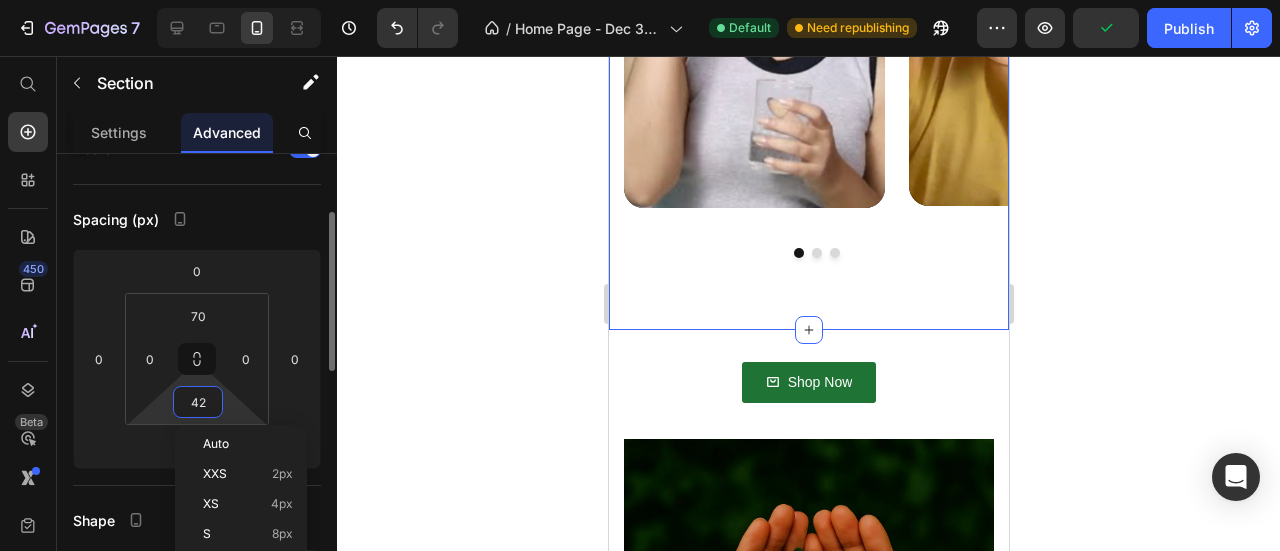 click on "42" at bounding box center [198, 402] 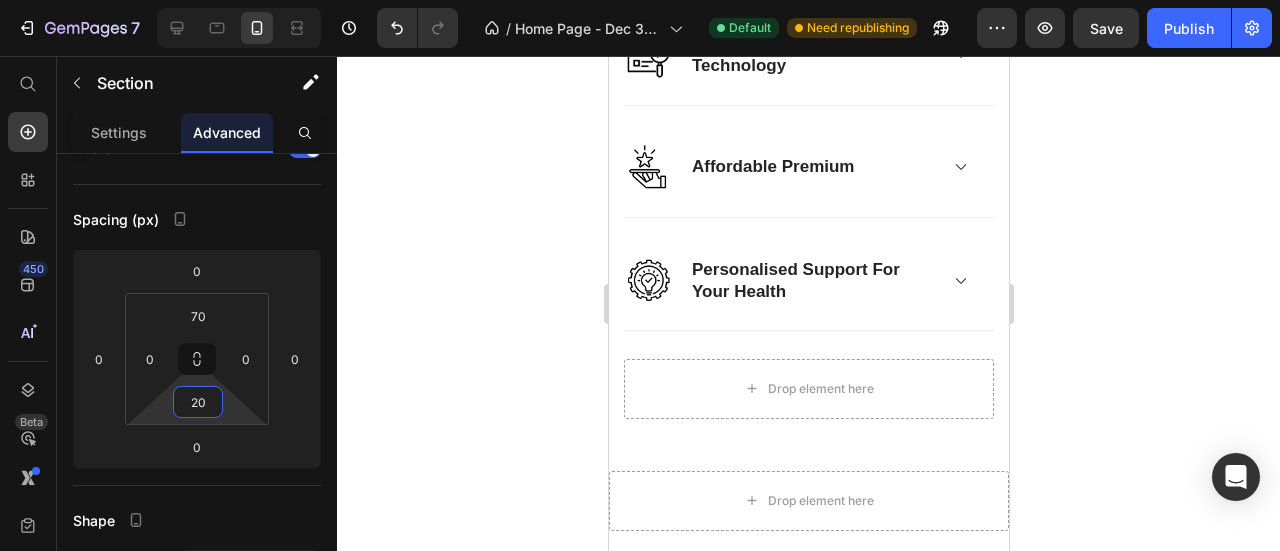scroll, scrollTop: 1782, scrollLeft: 0, axis: vertical 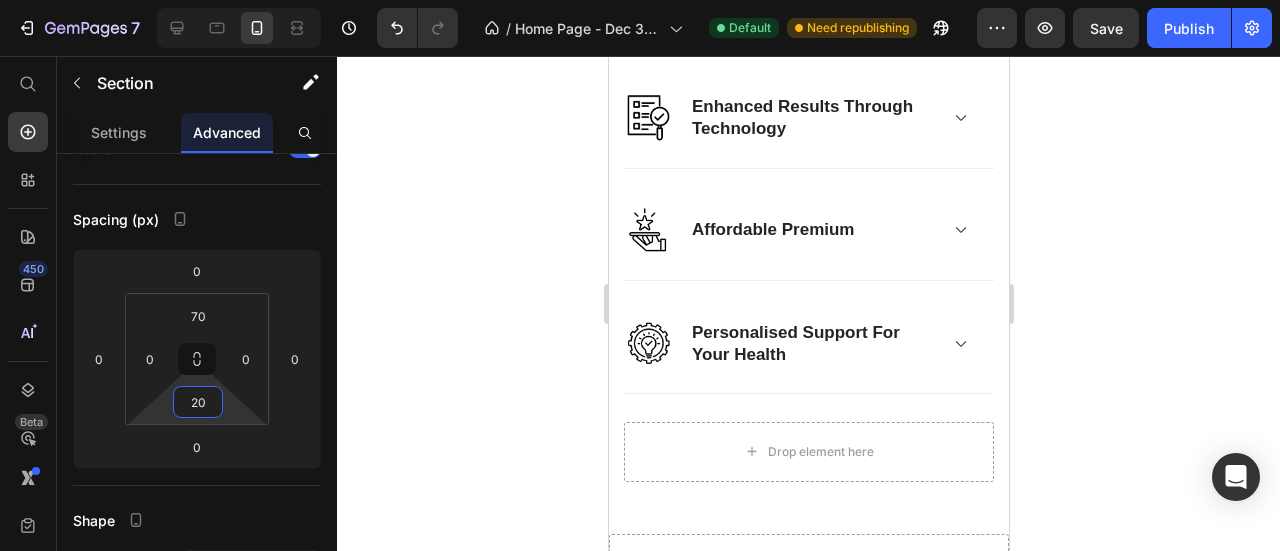 type on "20" 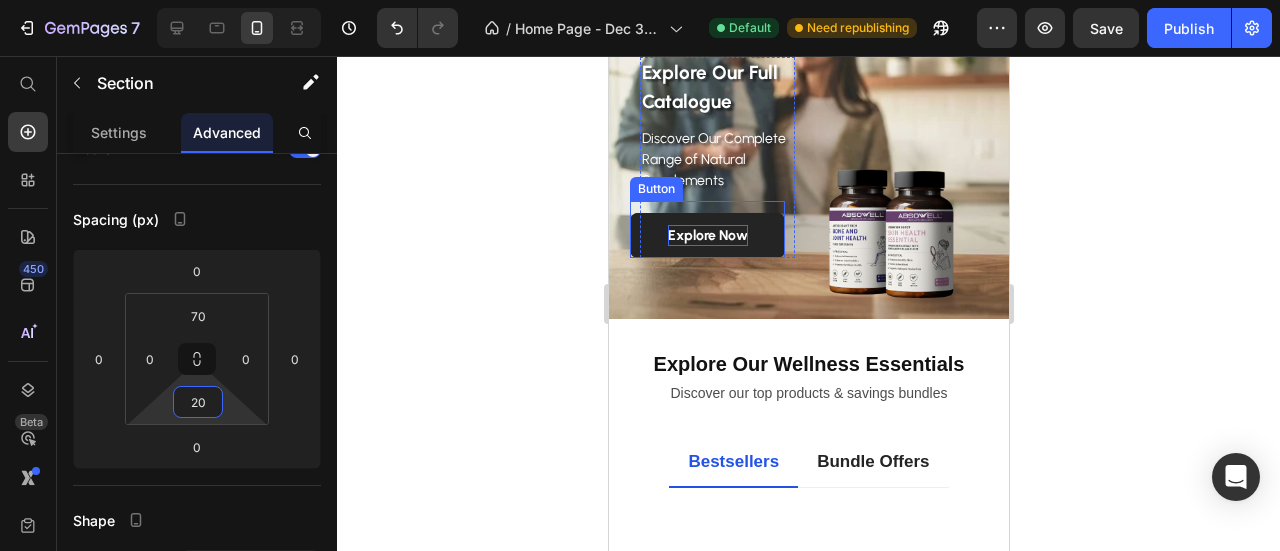 scroll, scrollTop: 0, scrollLeft: 0, axis: both 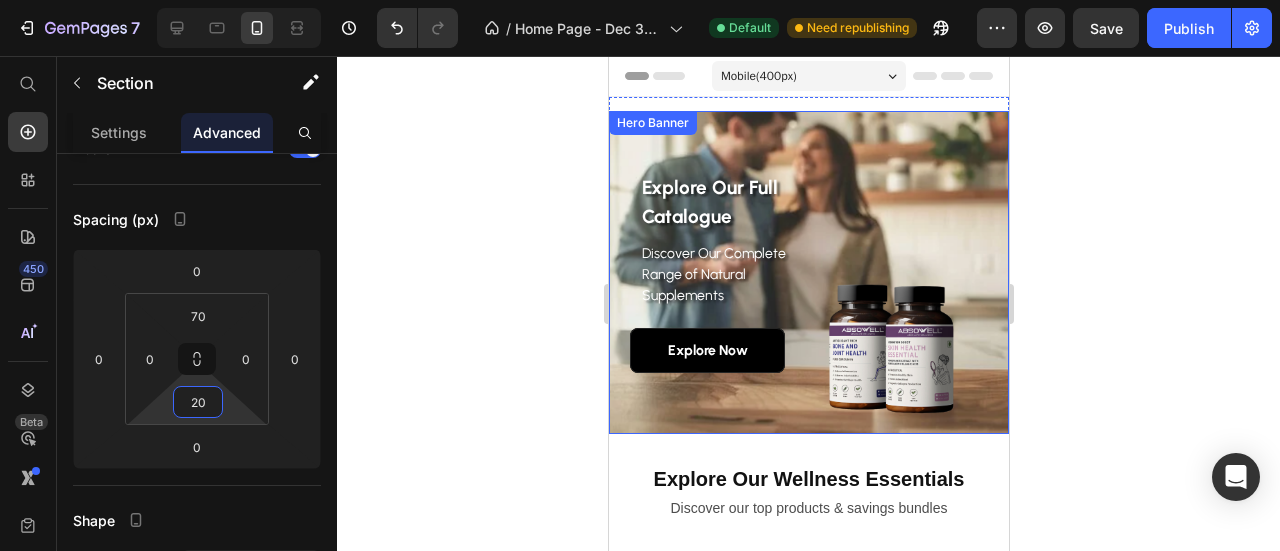 click on "Hero Banner" at bounding box center [652, 123] 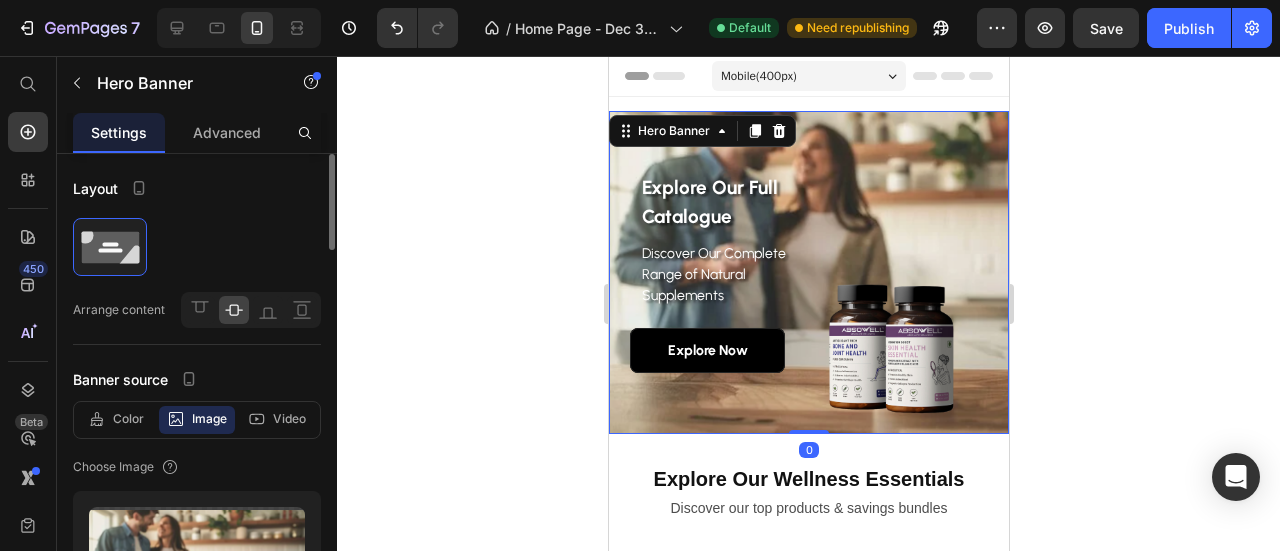 scroll, scrollTop: 333, scrollLeft: 0, axis: vertical 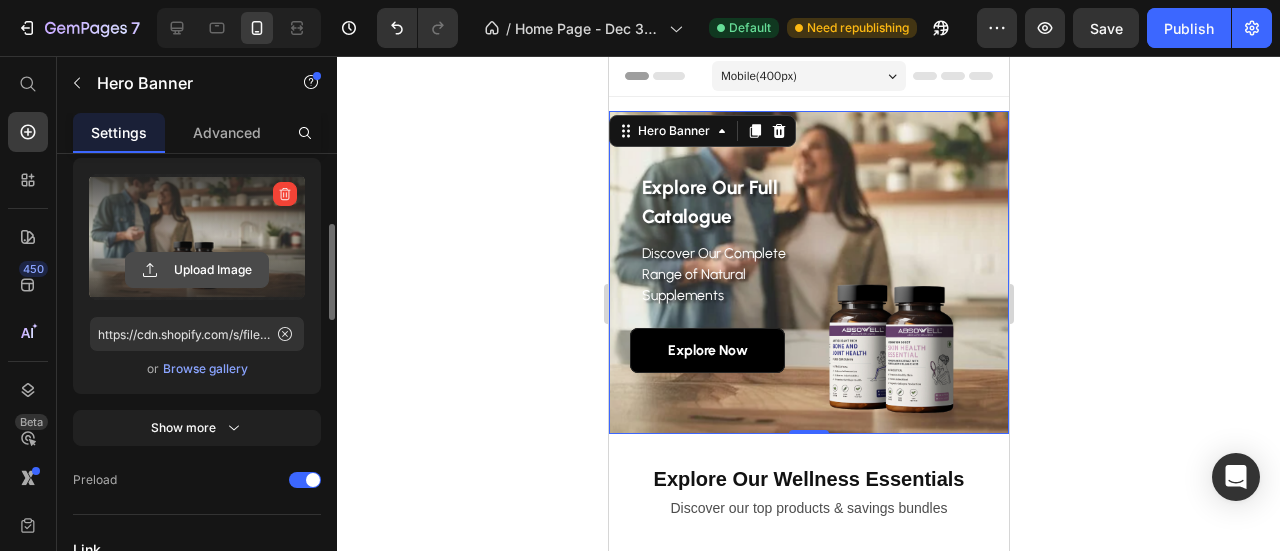 click 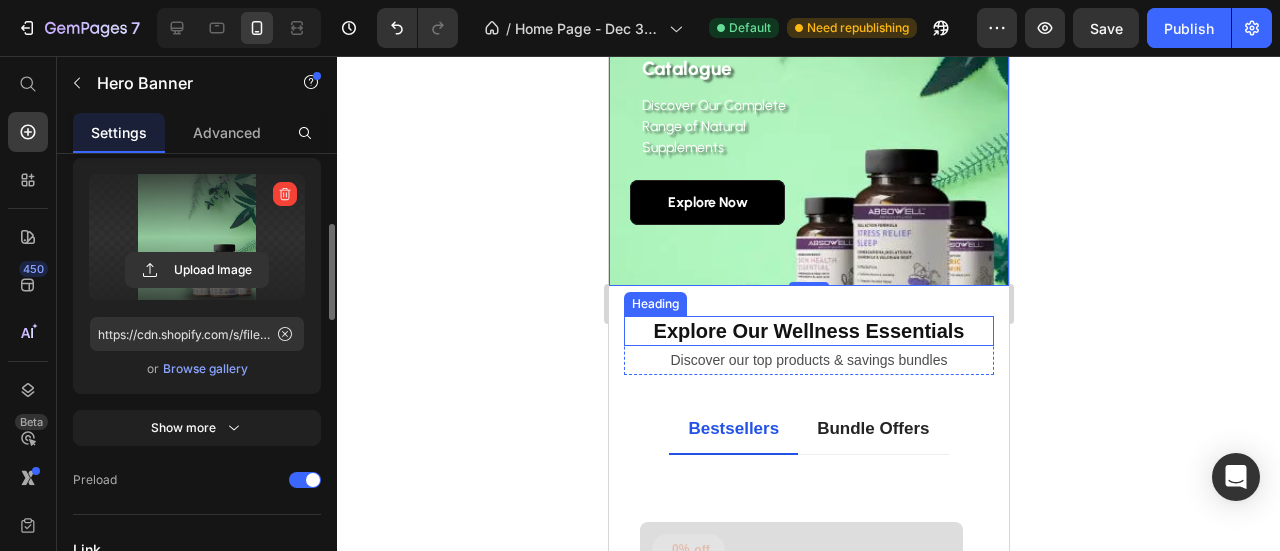 scroll, scrollTop: 166, scrollLeft: 0, axis: vertical 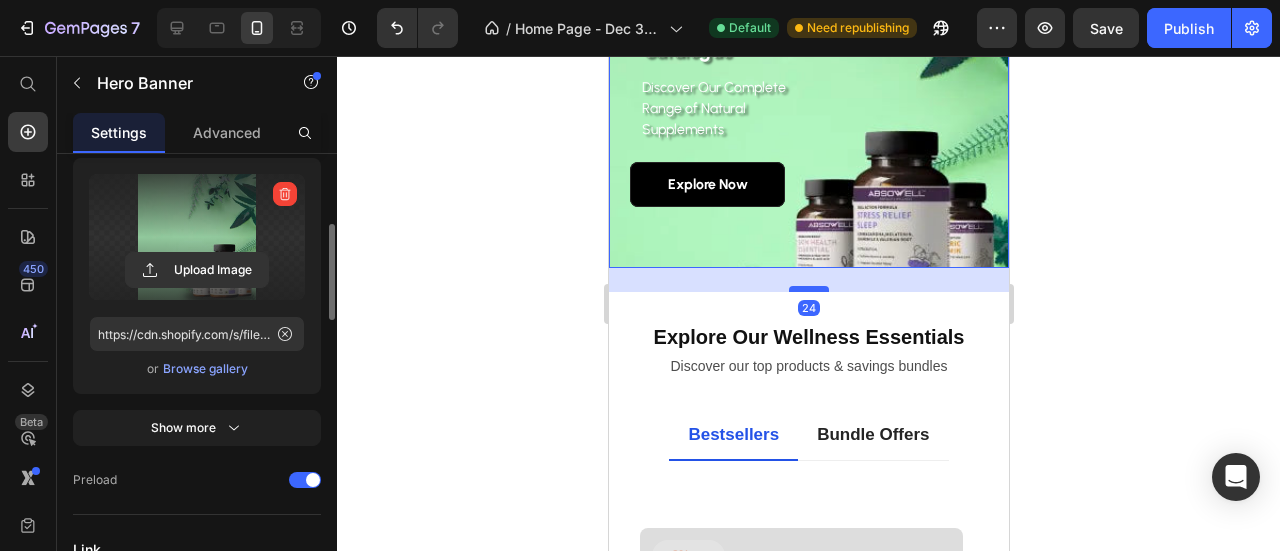 drag, startPoint x: 810, startPoint y: 263, endPoint x: 810, endPoint y: 287, distance: 24 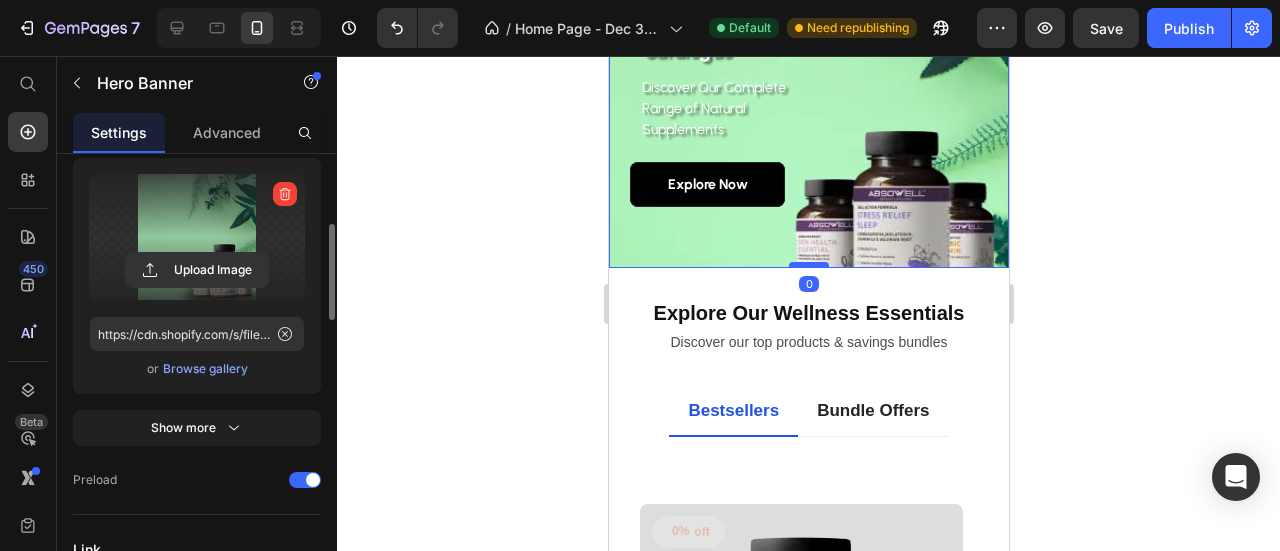 drag, startPoint x: 810, startPoint y: 287, endPoint x: 818, endPoint y: 261, distance: 27.202942 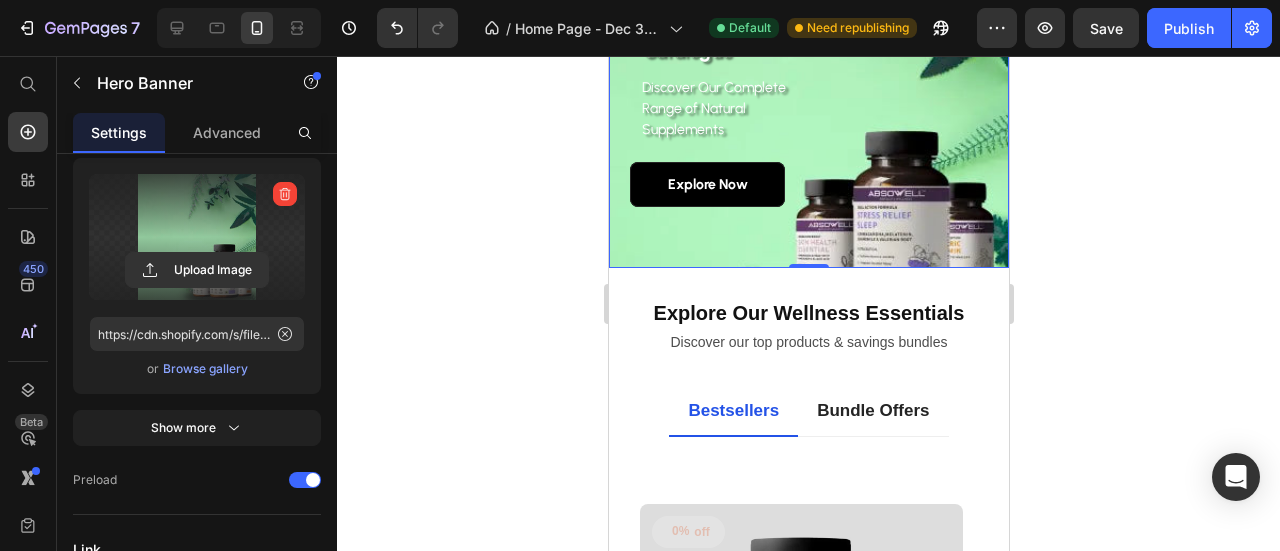 scroll, scrollTop: 0, scrollLeft: 0, axis: both 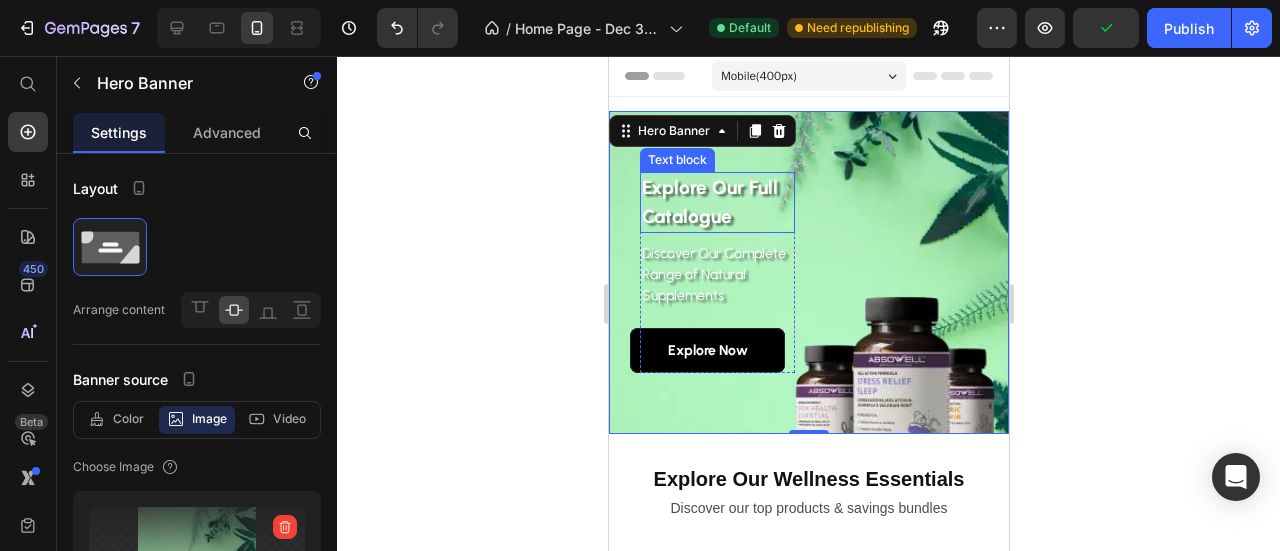 click on "Explore Our Full Catalogue Text block" at bounding box center [716, 202] 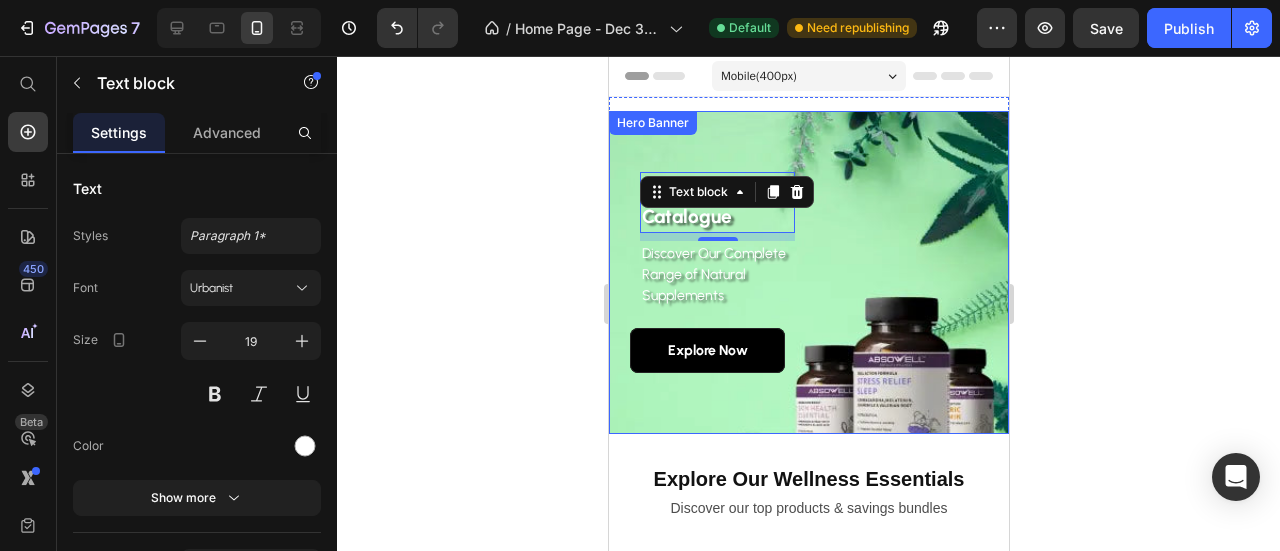 click on "Hero Banner" at bounding box center [652, 123] 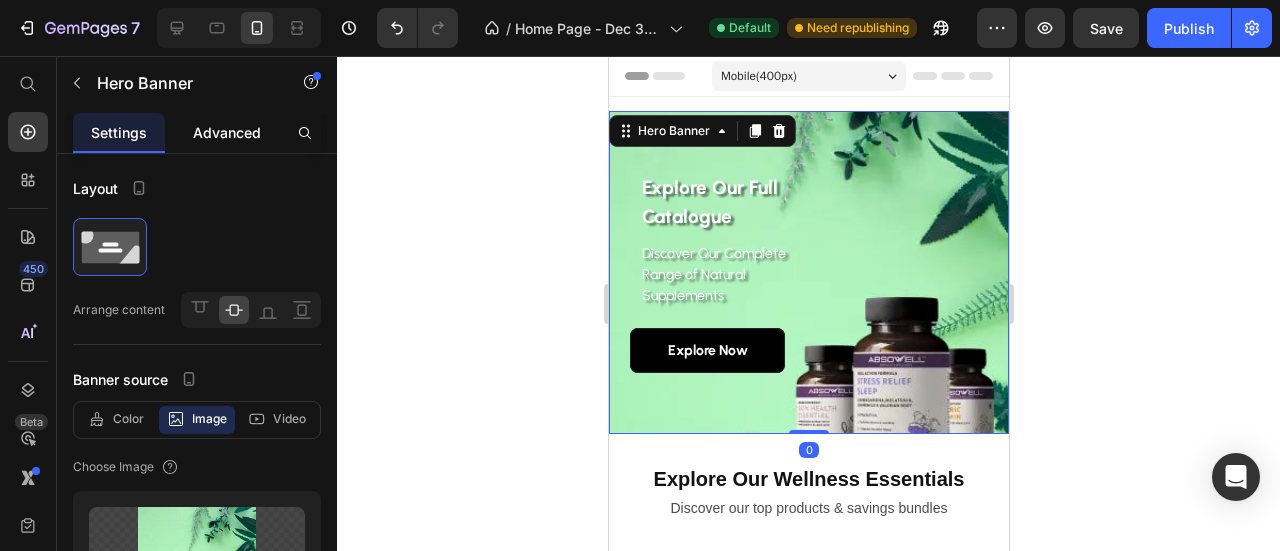 click on "Advanced" at bounding box center (227, 132) 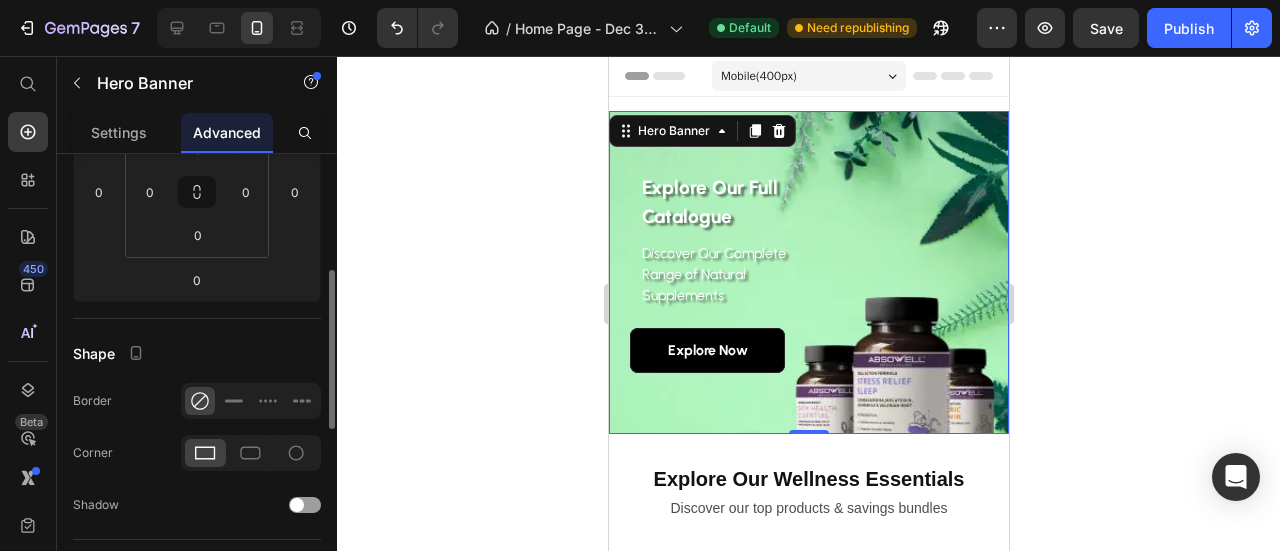 scroll, scrollTop: 0, scrollLeft: 0, axis: both 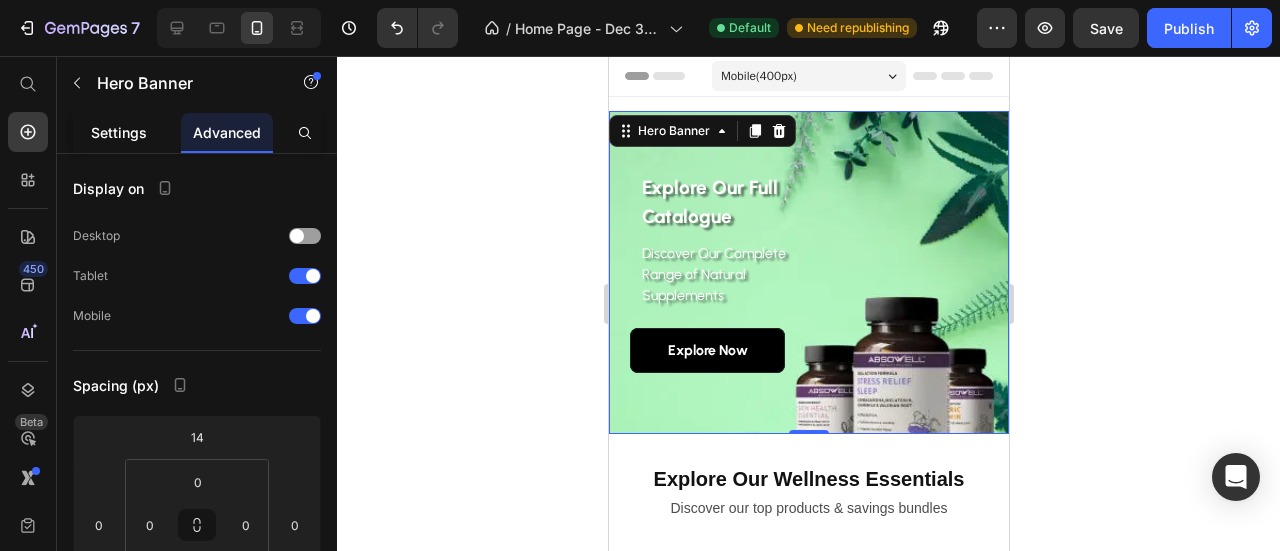 click on "Settings" at bounding box center (119, 132) 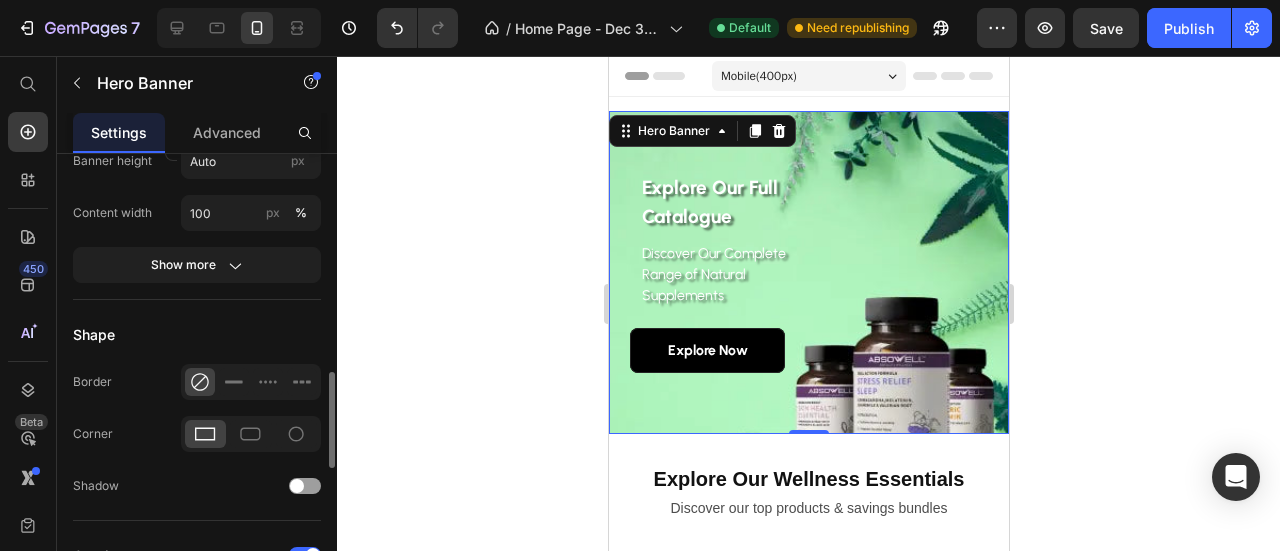 scroll, scrollTop: 201, scrollLeft: 0, axis: vertical 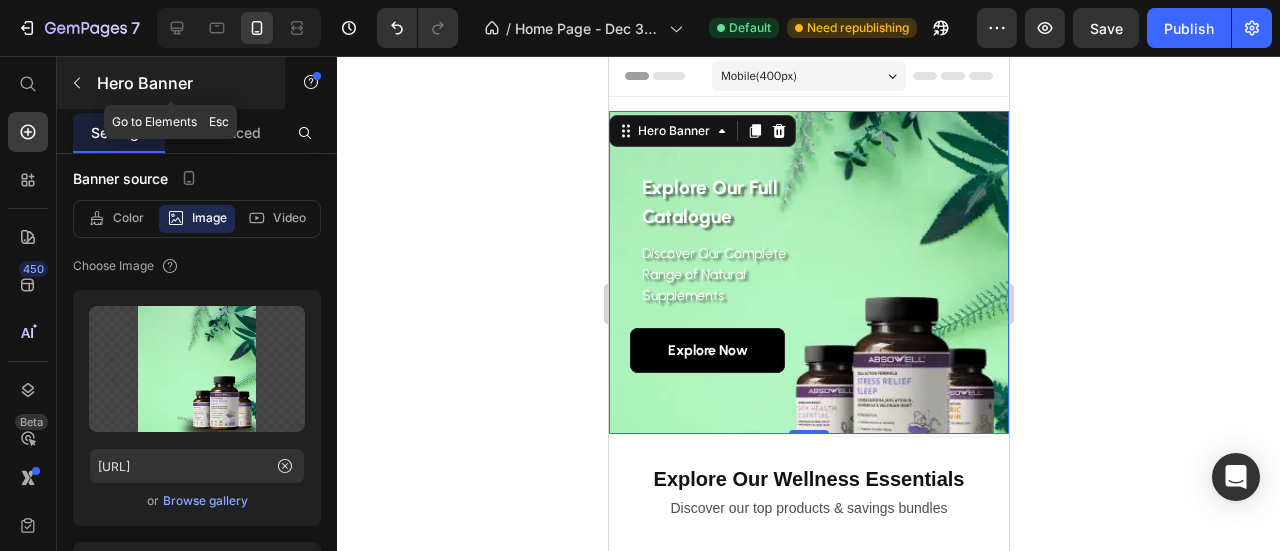 click 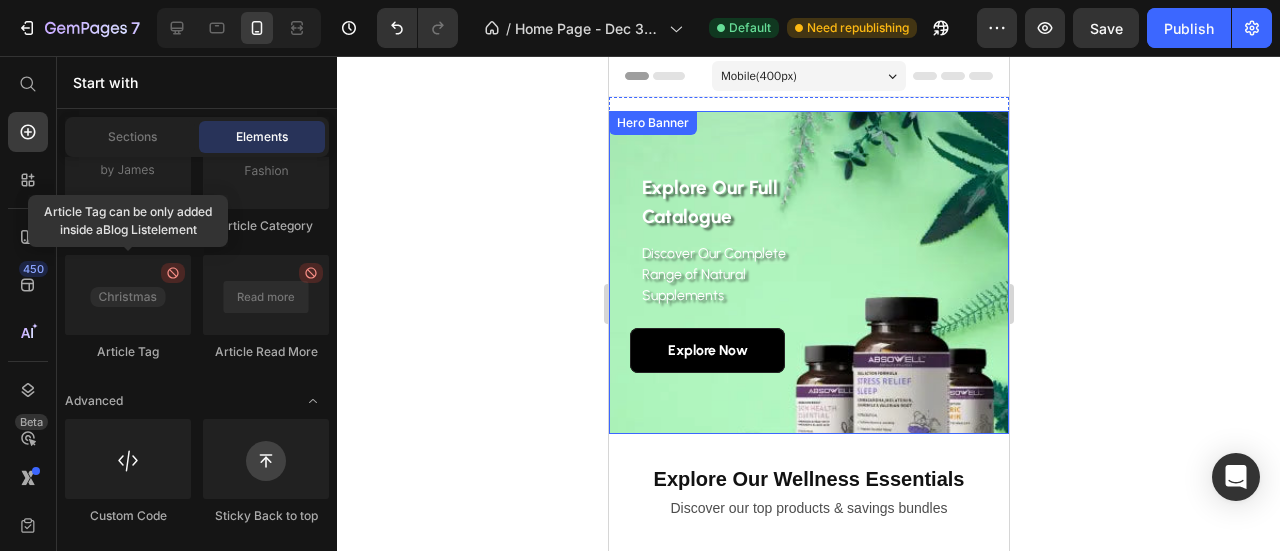 click on "Hero Banner" at bounding box center [652, 123] 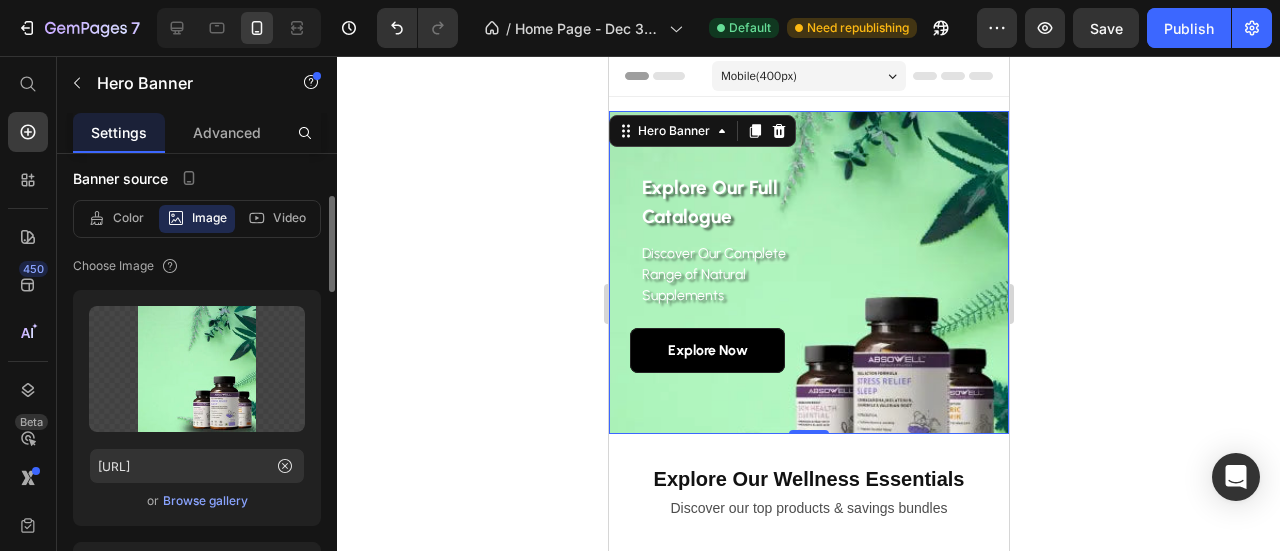 click on "Browse gallery" at bounding box center (205, 501) 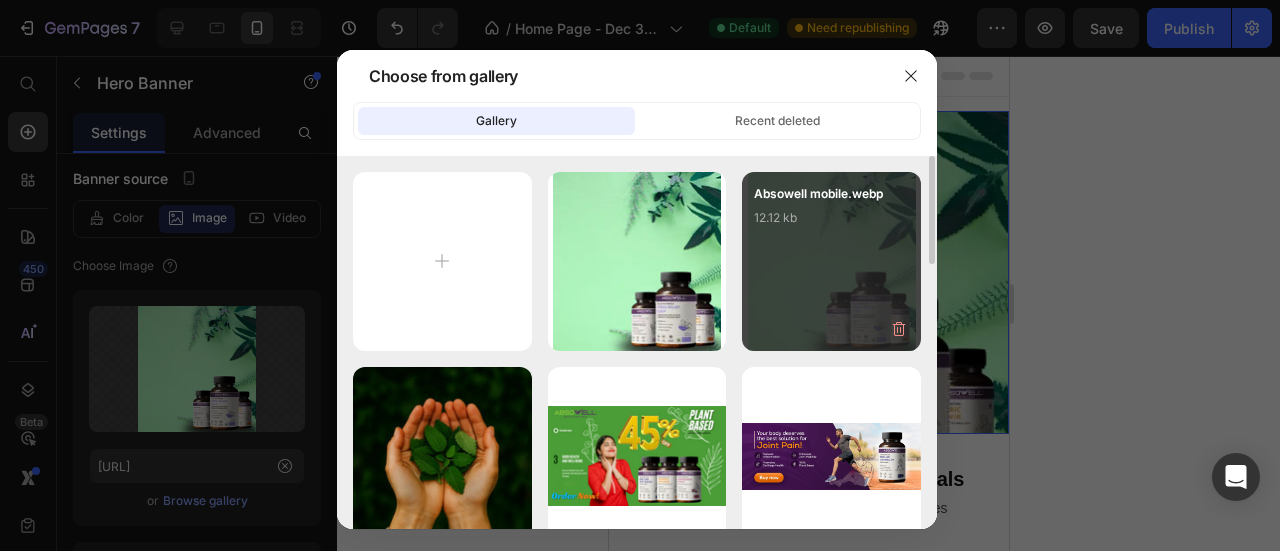 click on "12.12 kb" at bounding box center (831, 218) 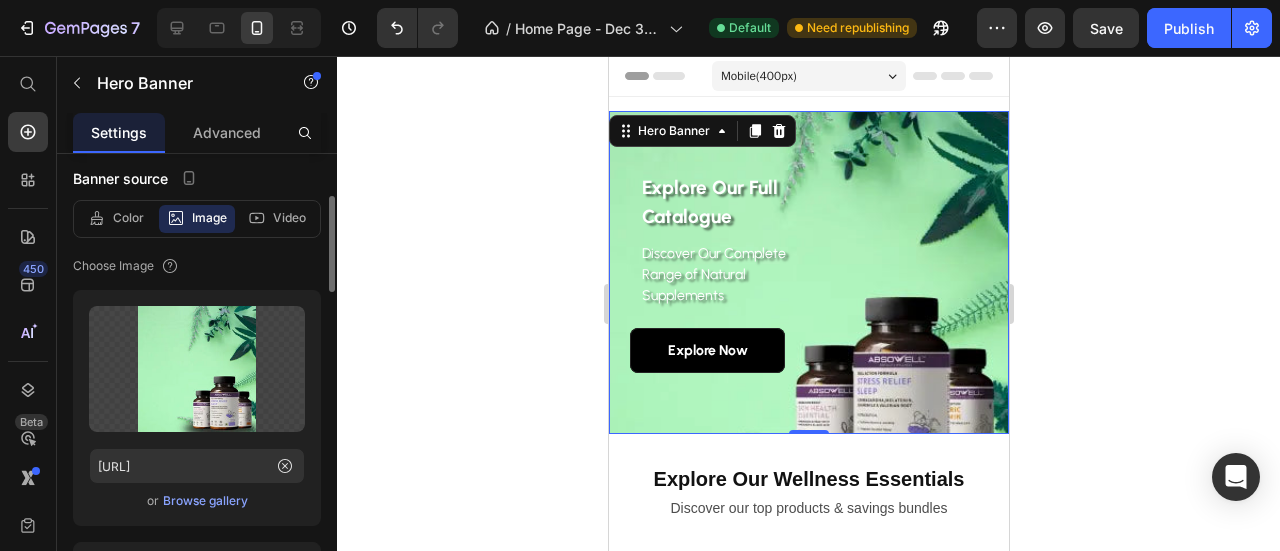 click on "Browse gallery" at bounding box center [205, 501] 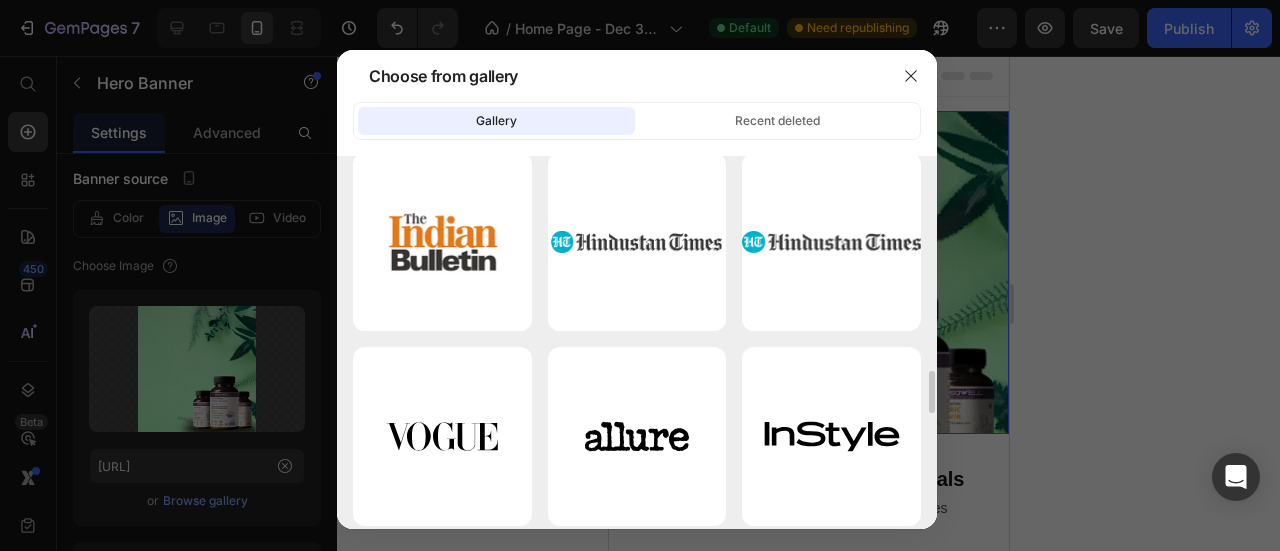 scroll, scrollTop: 1299, scrollLeft: 0, axis: vertical 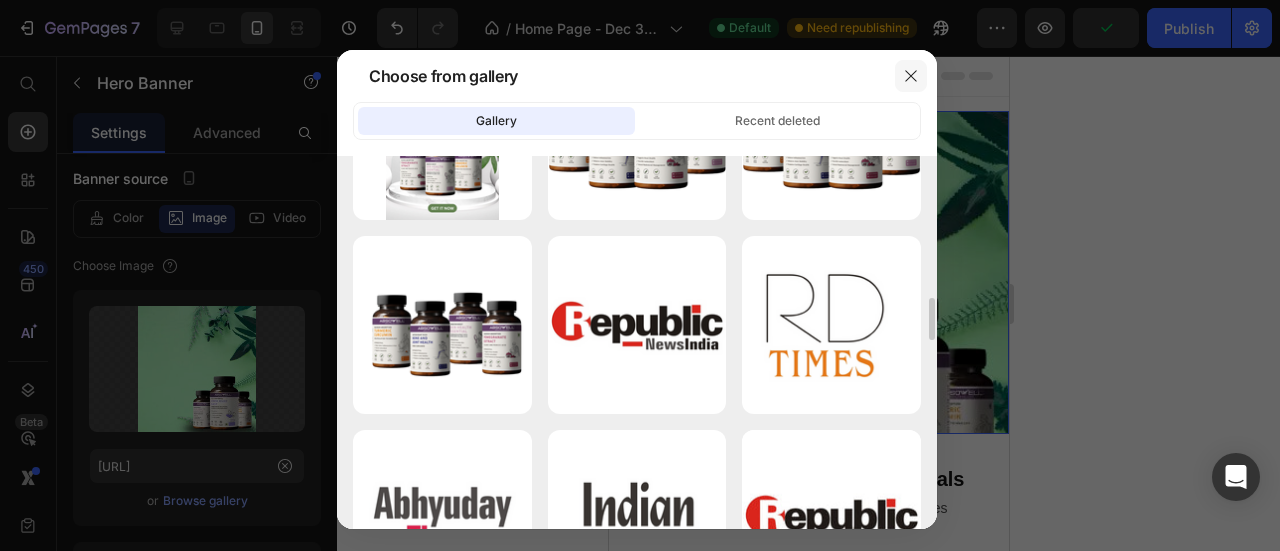 click 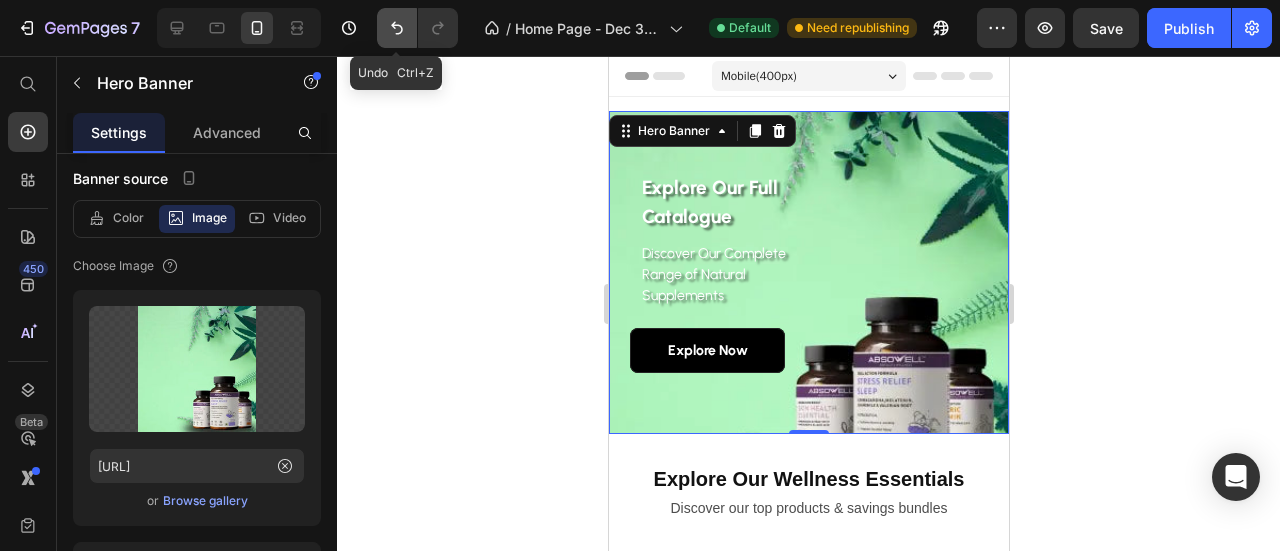 click 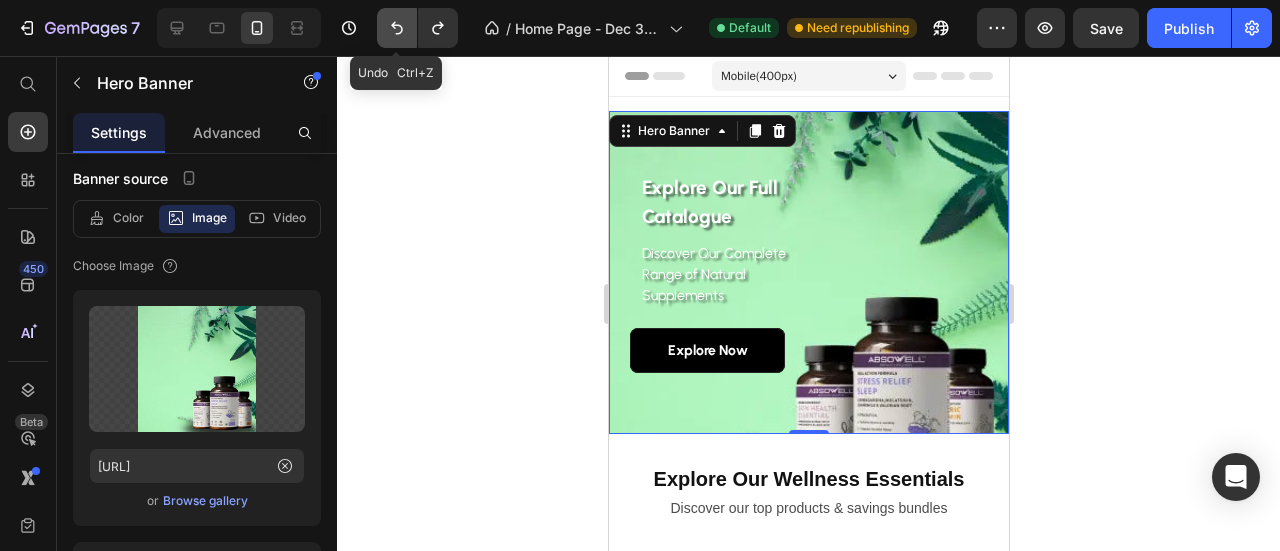 click 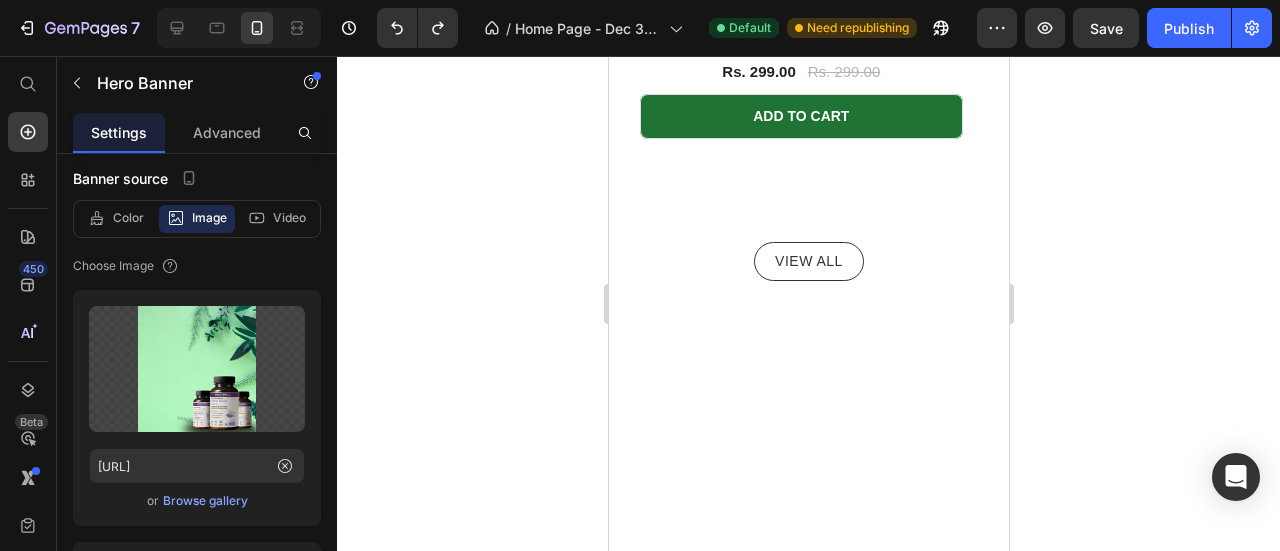 scroll, scrollTop: 0, scrollLeft: 0, axis: both 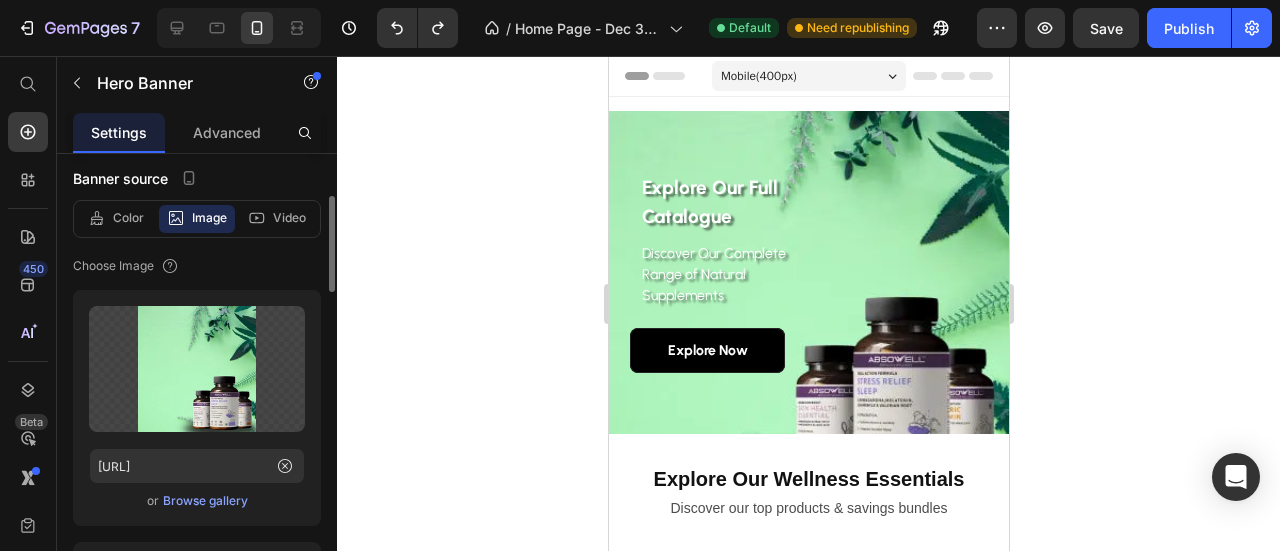 click on "Browse gallery" at bounding box center [205, 501] 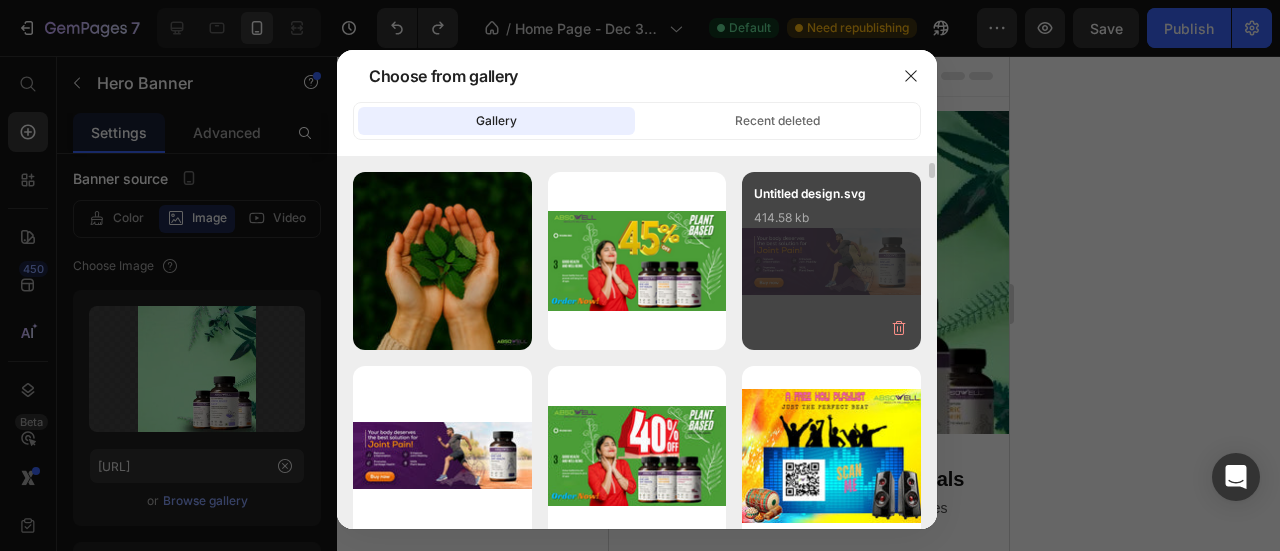 scroll, scrollTop: 0, scrollLeft: 0, axis: both 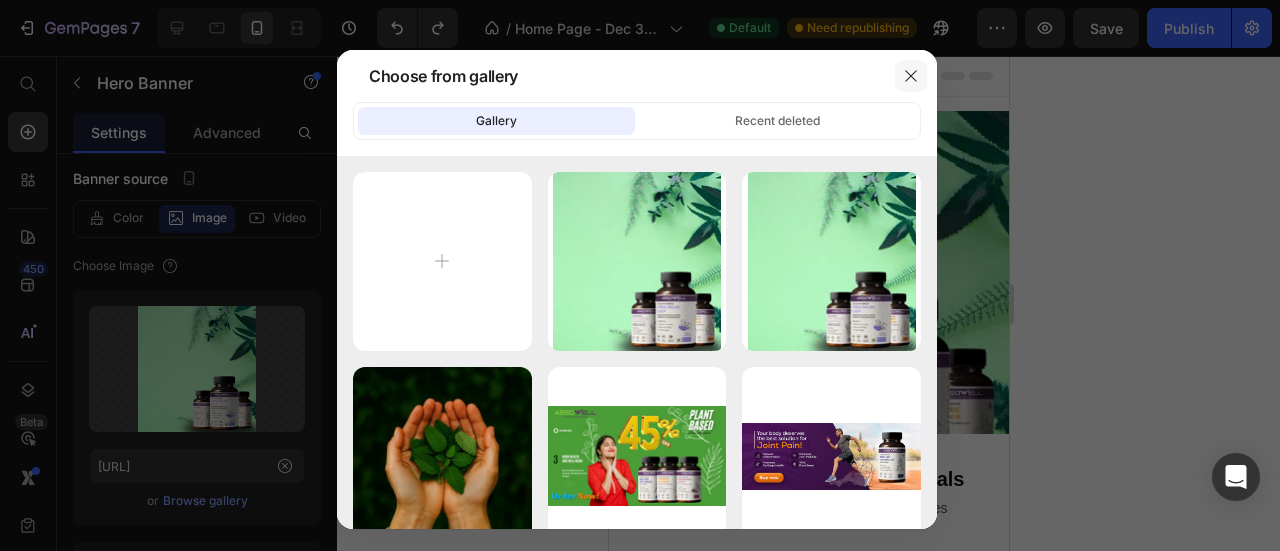 click 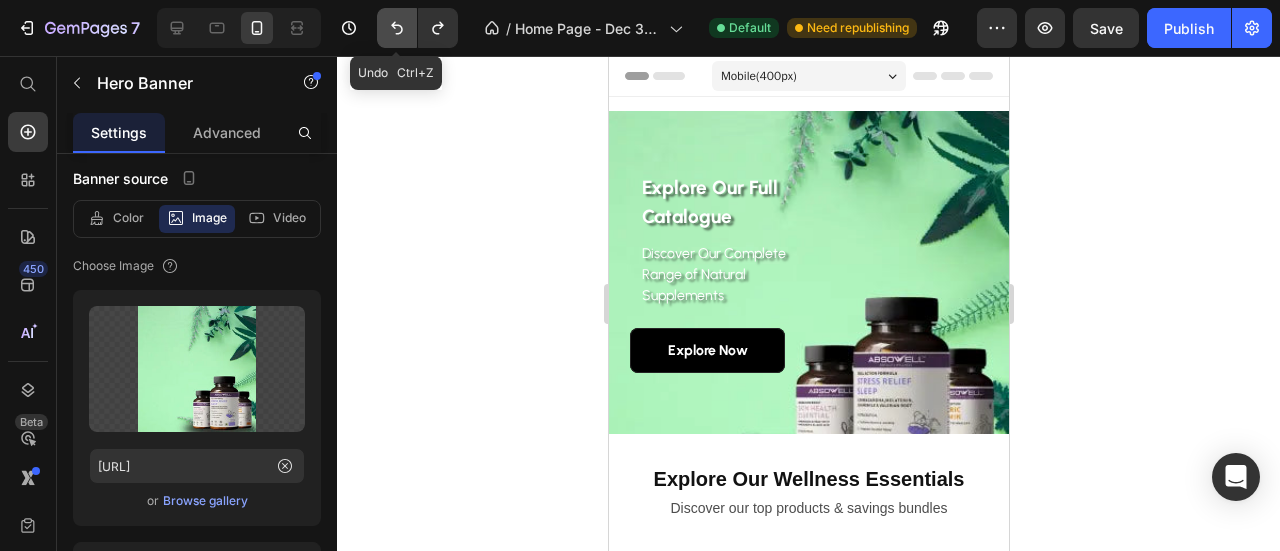 click 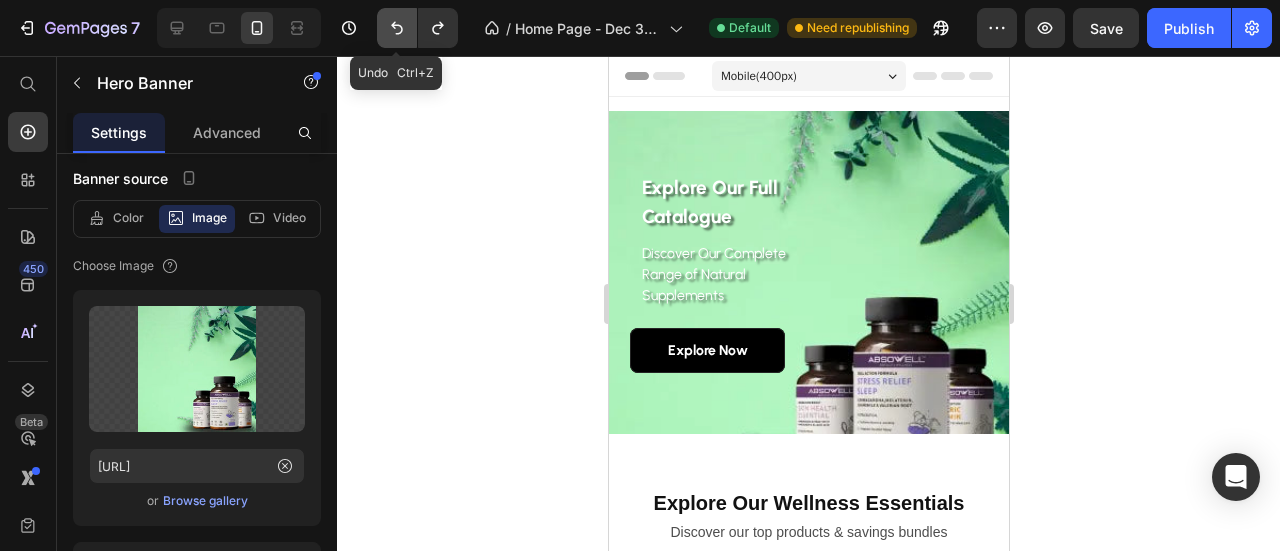 click 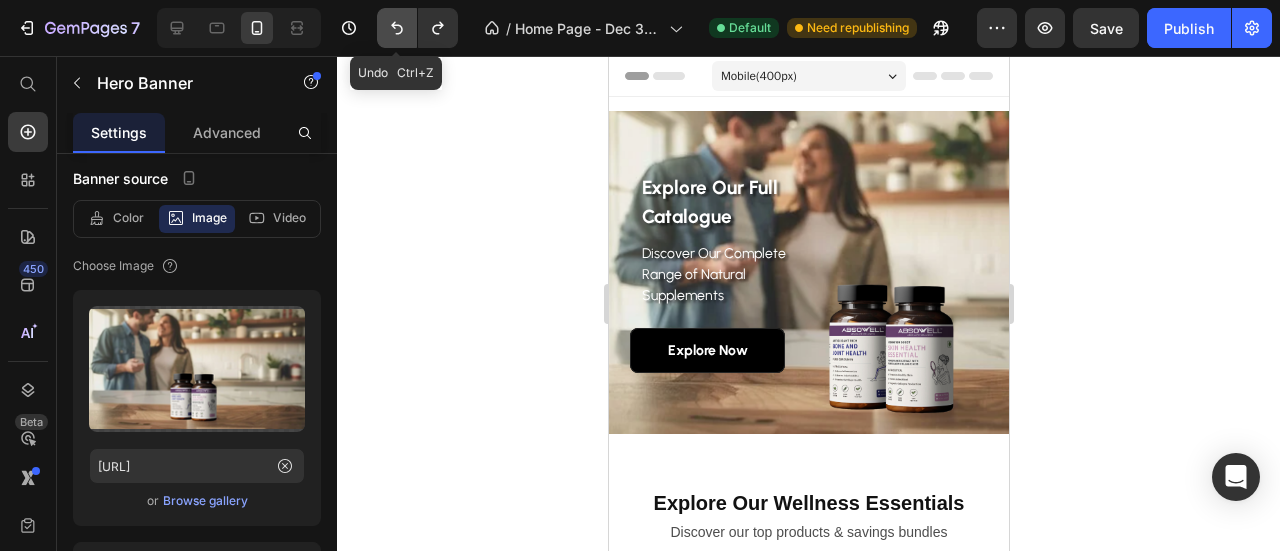click 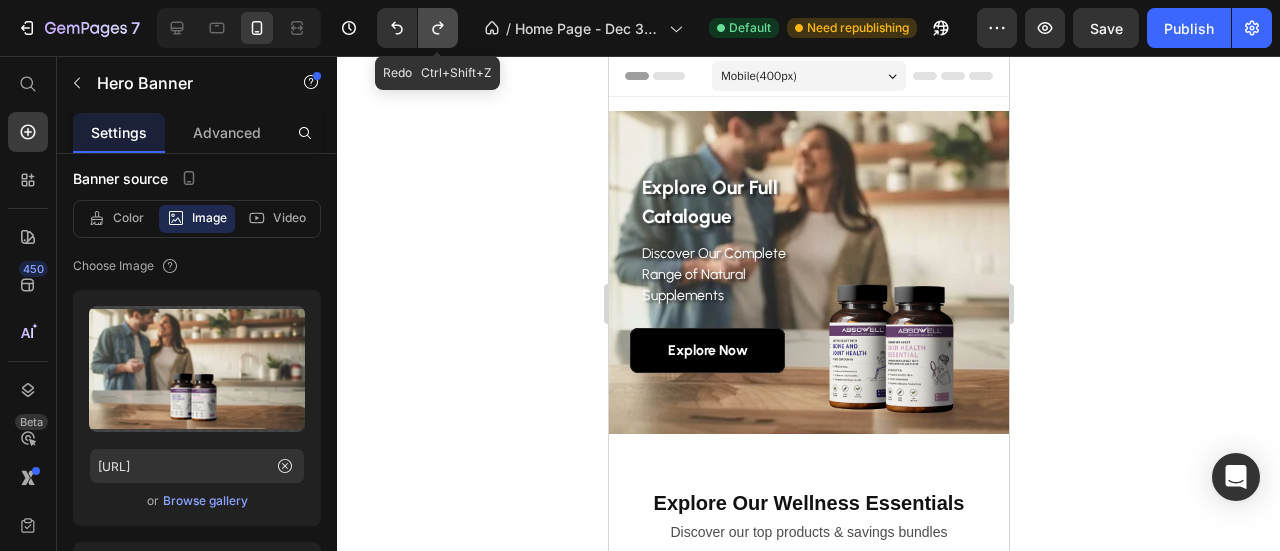 click 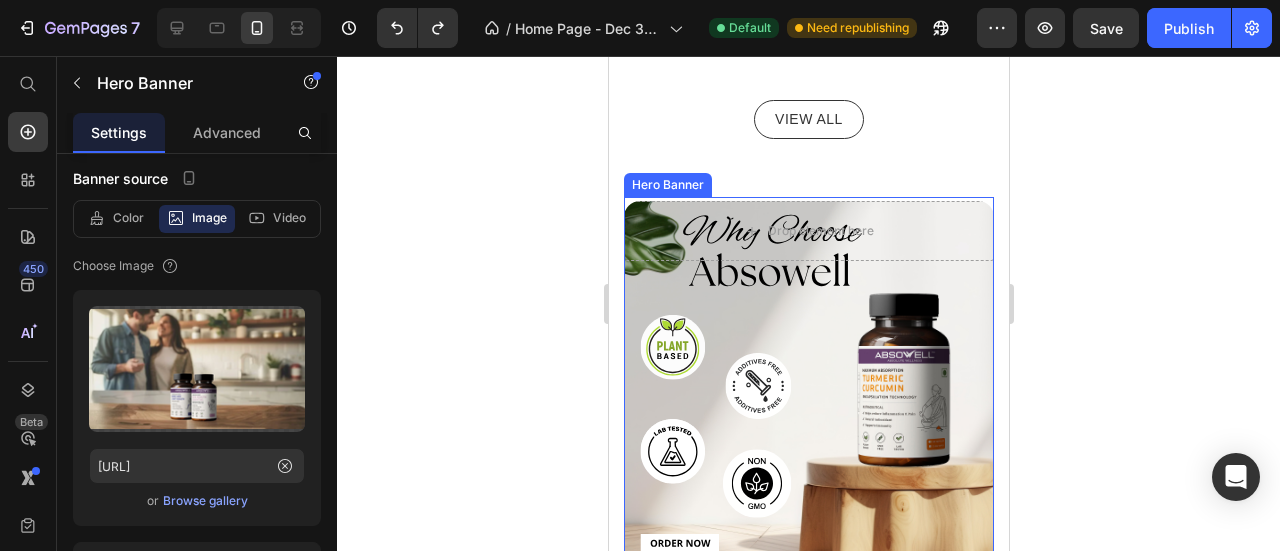 scroll, scrollTop: 809, scrollLeft: 0, axis: vertical 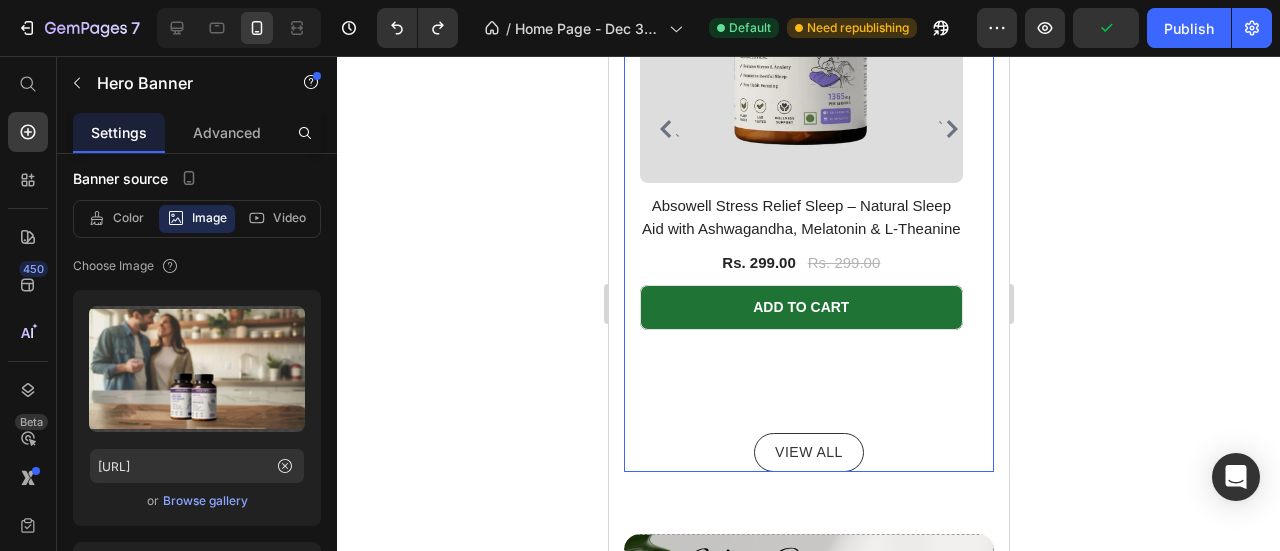 click on "Title Line ` 0% off (P) Tag (P) Images Absowell Stress Relief Sleep – Natural Sleep Aid with Ashwagandha, Melatonin & L-Theanine (P) Title Rs. 299.00 (P) Price Rs. 299.00 (P) Price Row ADD TO CART (P) Cart Button Row 38% off (P) Tag (P) Images Absowell Weight Management – Natural Fat Metabolism Support, With Garcinia Cambogia & Green Tea Extract (P) Title Rs. 325.00 (P) Price Rs. 525.00 (P) Price Row ADD TO CART (P) Cart Button Row 0% off (P) Tag (P) Images Pomegranate Extract | Fast acting Technology | 60 Plant Based Capsules | Antioxidant Capsule |Heart Health Supplement | Immune Booster| Glowing Skin Supplement (P) Title Rs. 885.00 (P) Price Rs. 885.00 (P) Price Row Out Of Stock (P) Cart Button Row 0% off (P) Tag (P) Images Turmeric Curcumin with Fast-Acting Technology | 60 Plant-Based Capsules | Joint & Inflammatory Support | Natural Blood Thinner | Brain & Heart Health | Digestive & Weight Management Supplement. (P) Title Rs. 885.00 (P) Price Rs. 885.00 (P) Price Row Out Of Stock Row `" at bounding box center [808, 141] 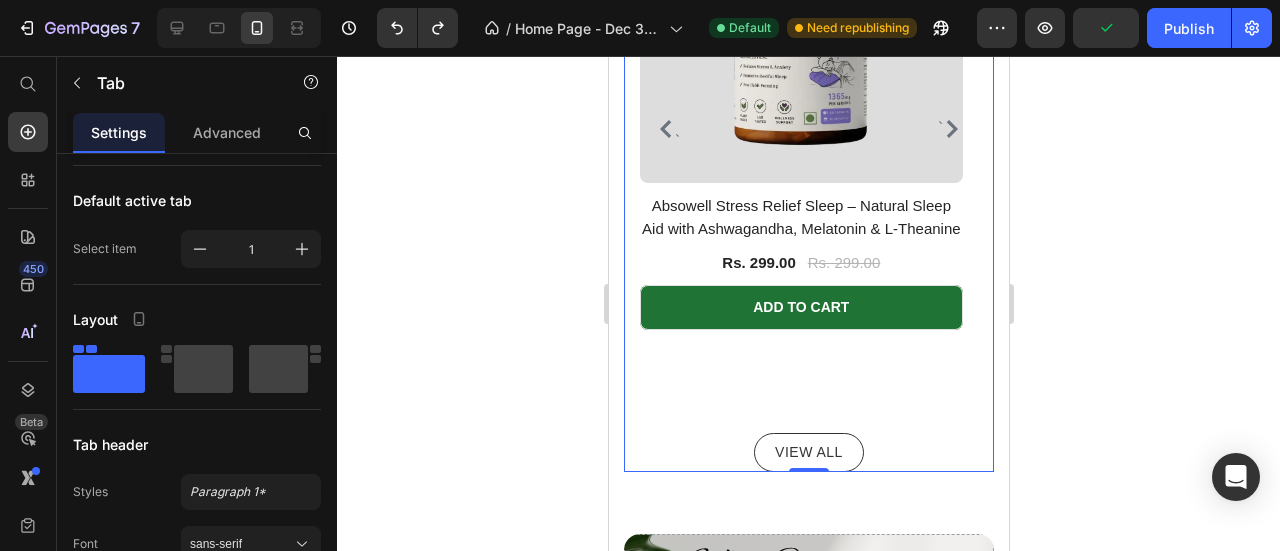 scroll, scrollTop: 0, scrollLeft: 0, axis: both 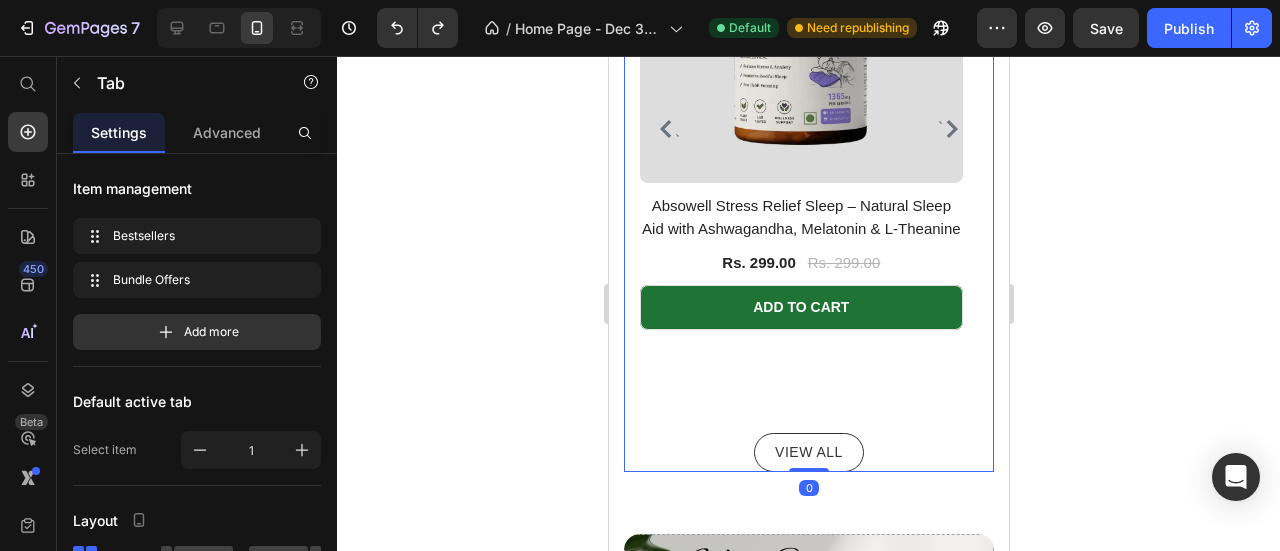 drag, startPoint x: 818, startPoint y: 465, endPoint x: 815, endPoint y: 428, distance: 37.12142 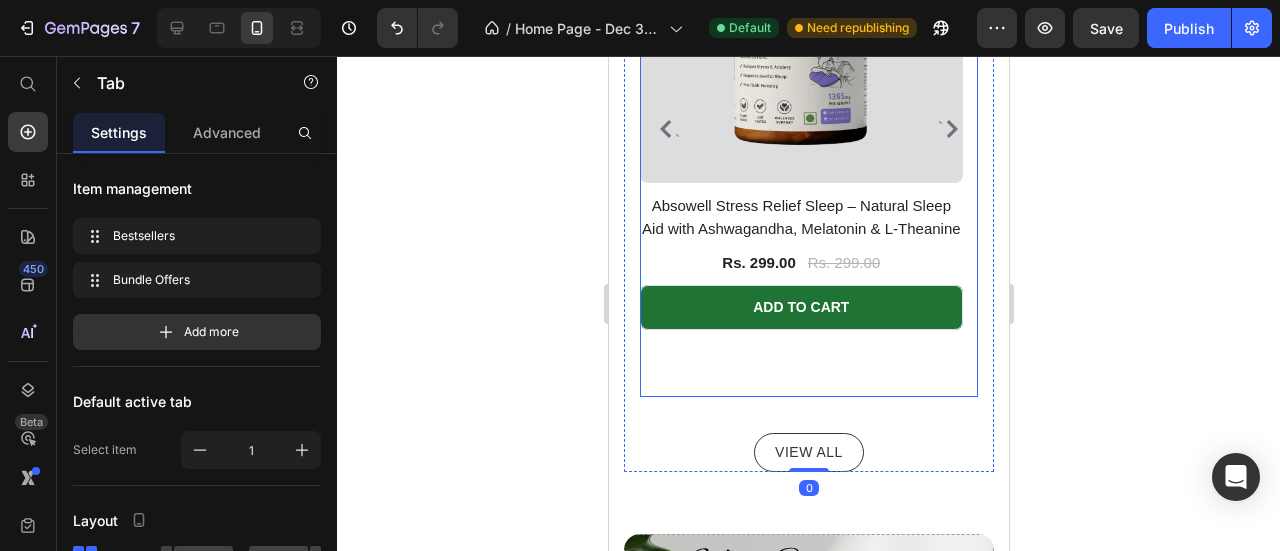 click on "0% off (P) Tag (P) Images Absowell Stress Relief Sleep – Natural Sleep Aid with Ashwagandha, Melatonin & L-Theanine (P) Title Rs. 299.00 (P) Price Rs. 299.00 (P) Price Row ADD TO CART (P) Cart Button Row" at bounding box center [800, 129] 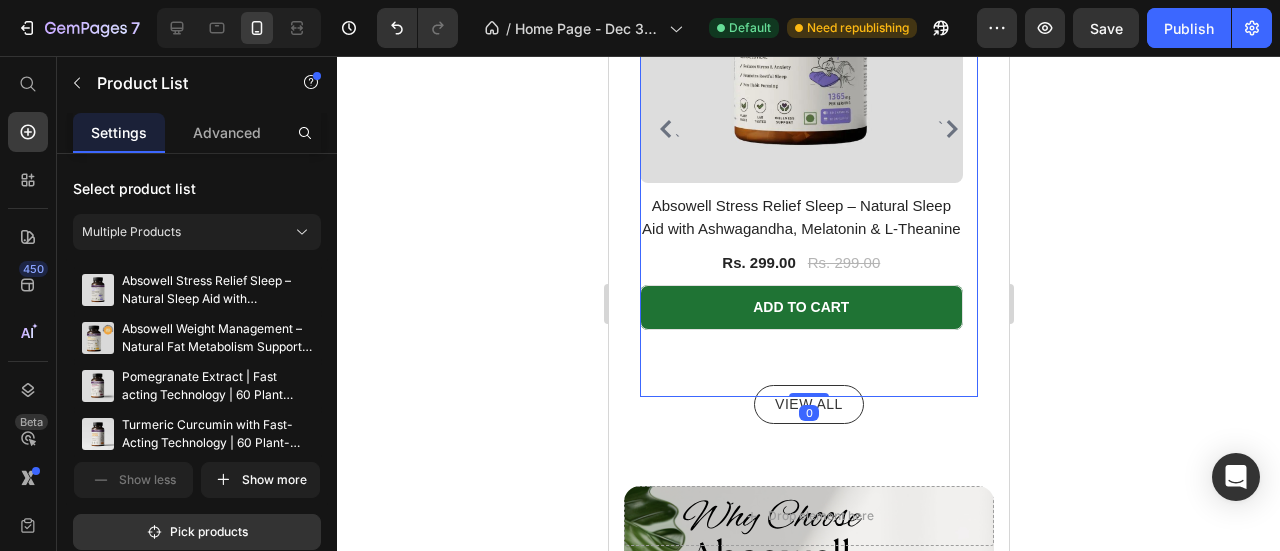 drag, startPoint x: 796, startPoint y: 440, endPoint x: 792, endPoint y: 363, distance: 77.10383 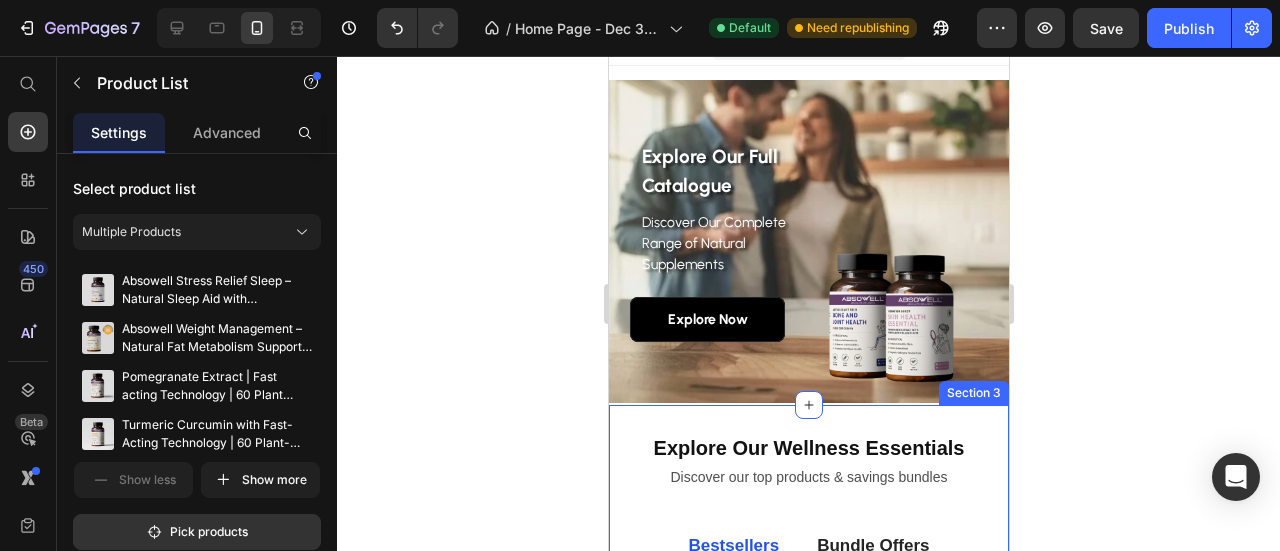 scroll, scrollTop: 0, scrollLeft: 0, axis: both 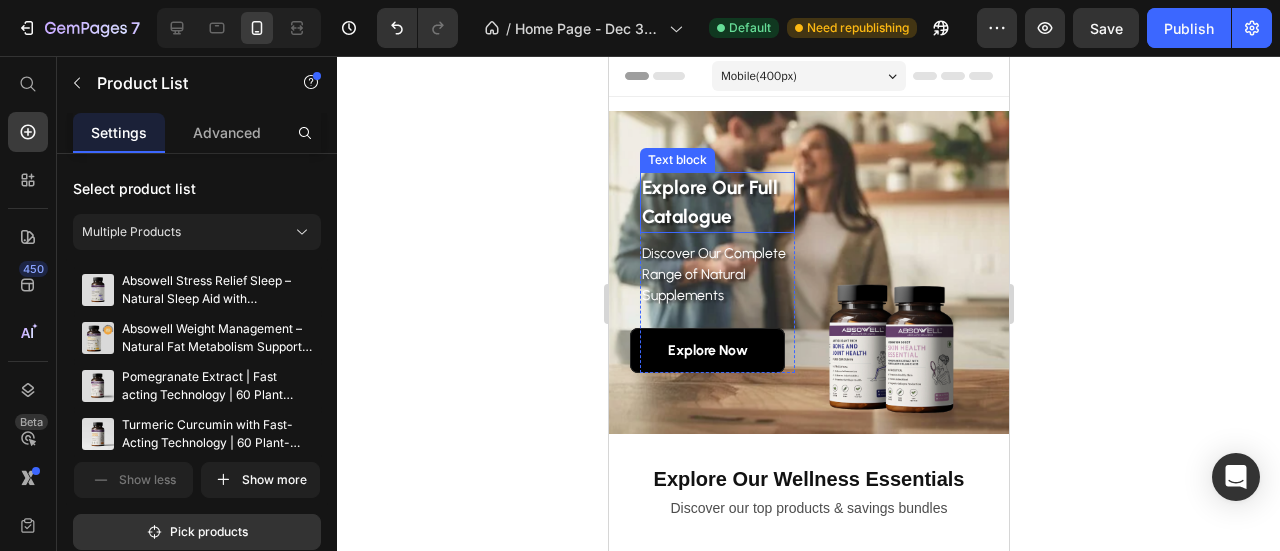 click on "Explore Our Full Catalogue" at bounding box center [716, 202] 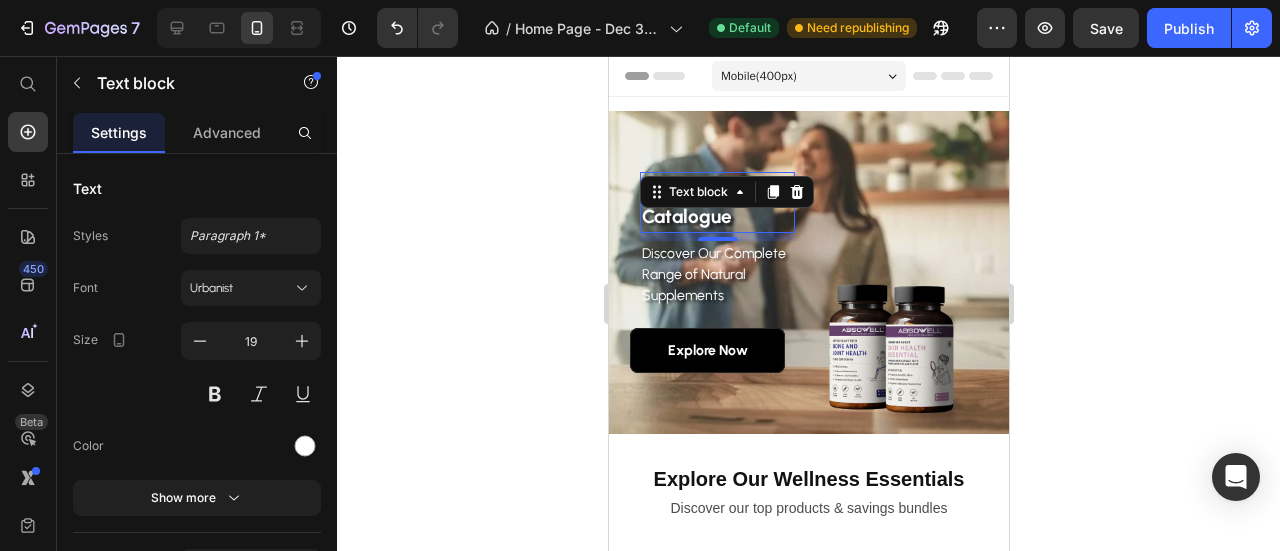 click 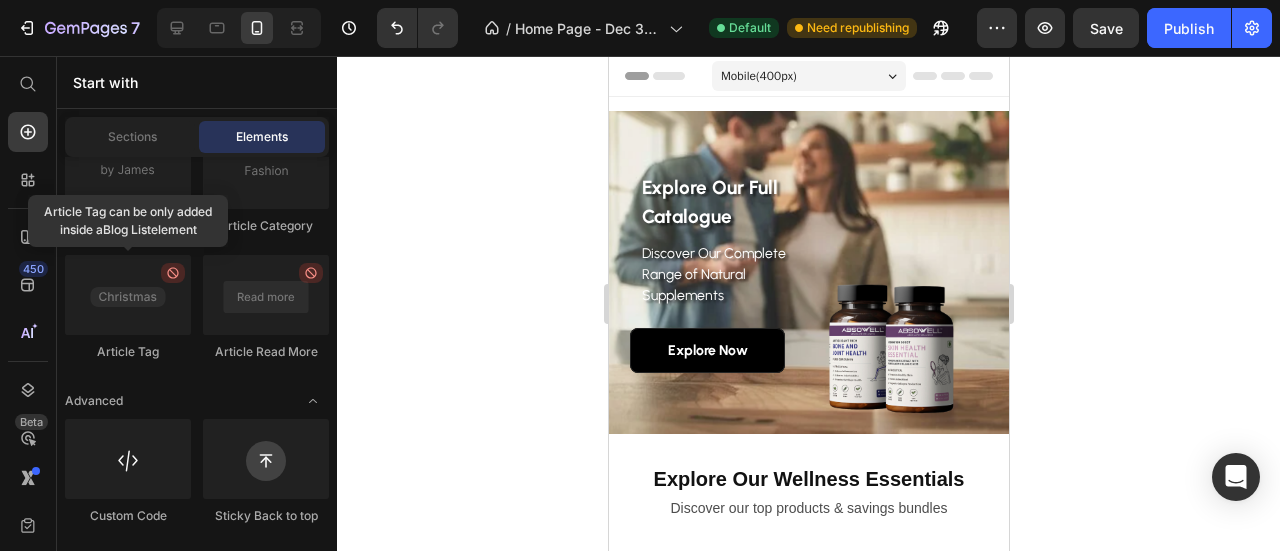 click 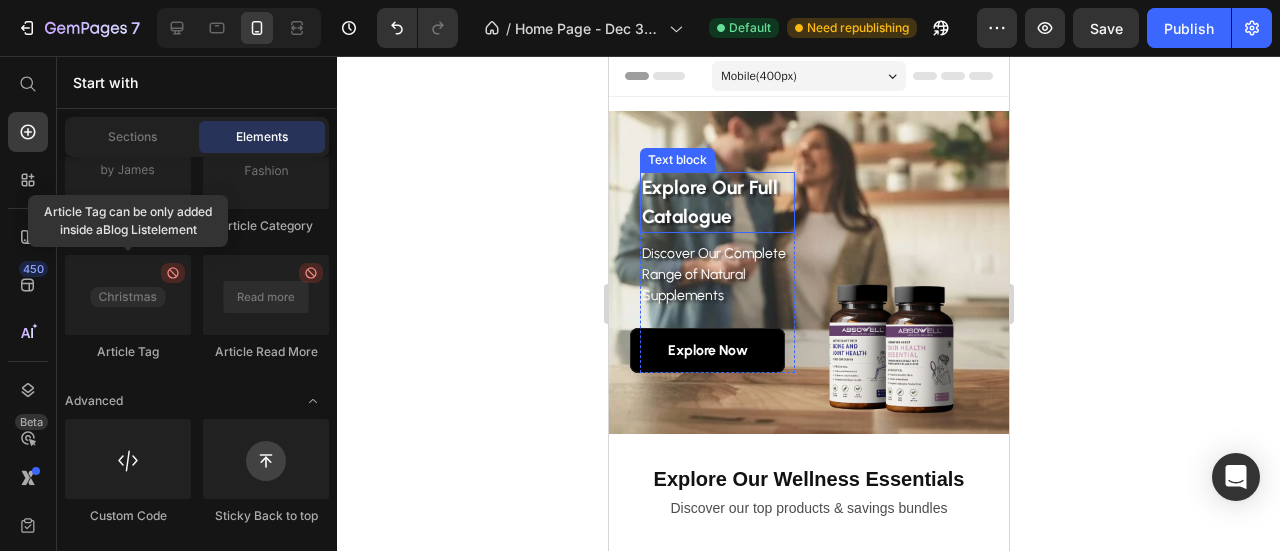click on "Explore Our Full Catalogue" at bounding box center [716, 202] 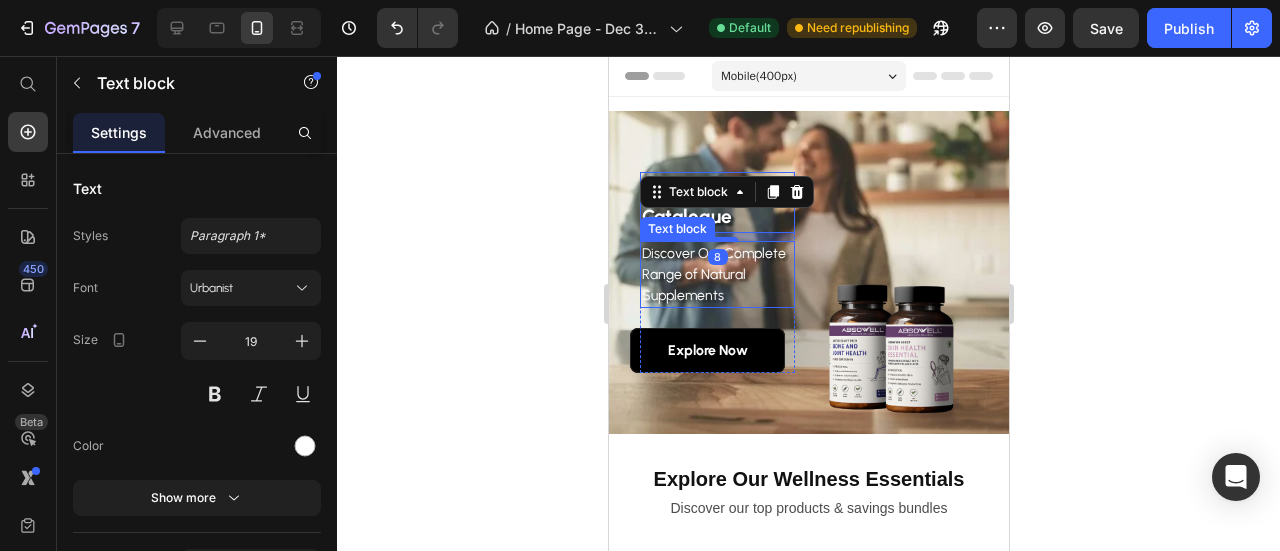 click on "Explore Our Full Catalogue" at bounding box center (716, 202) 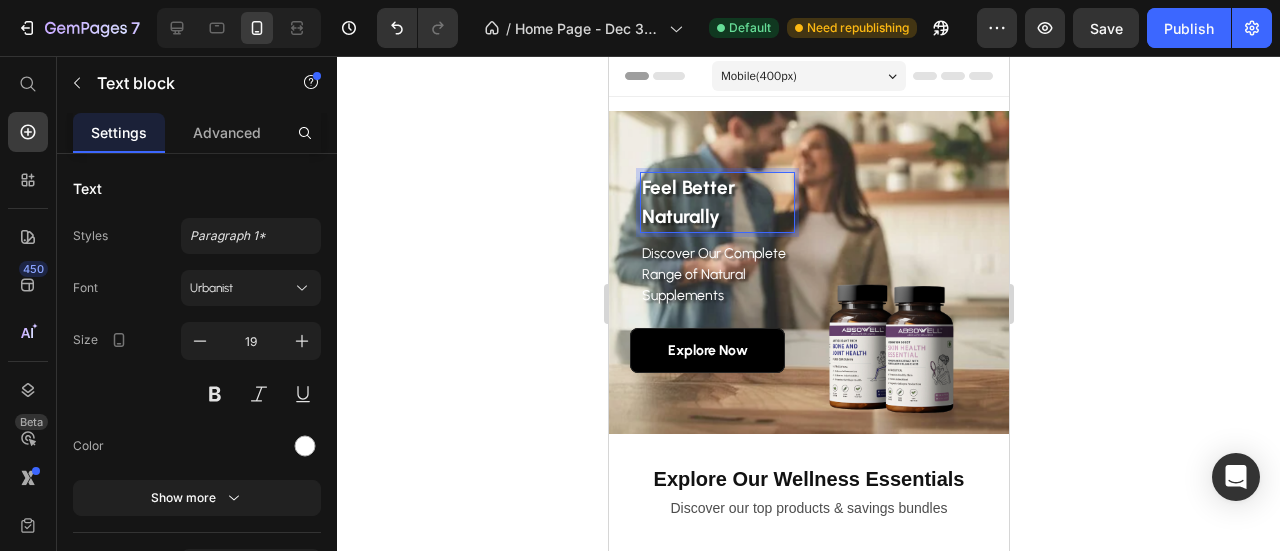 click on "Feel Better Naturally" at bounding box center (716, 202) 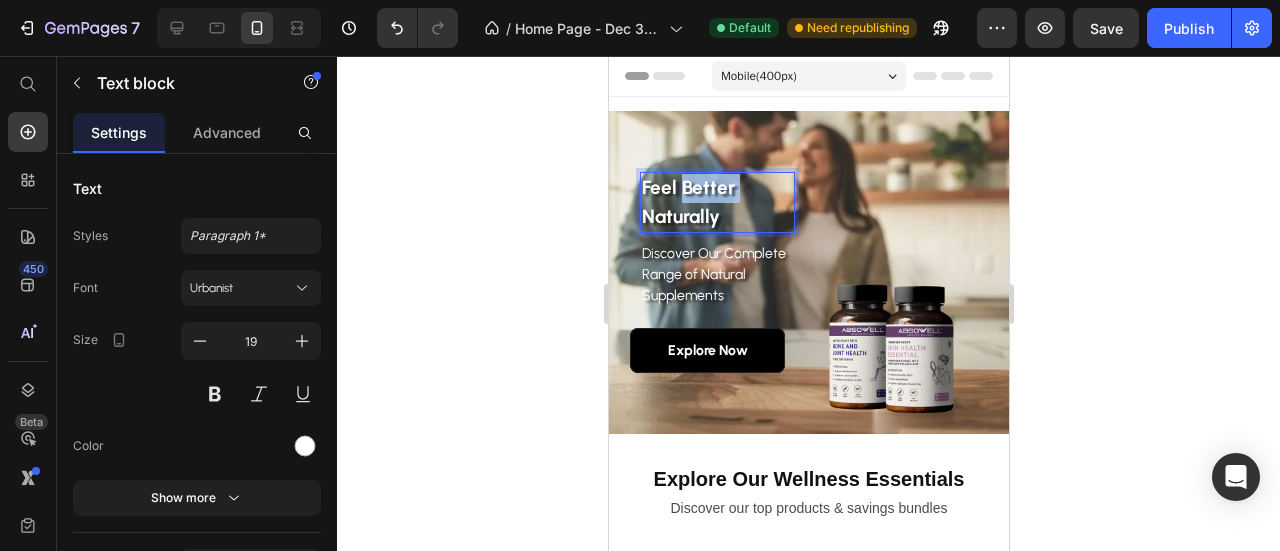 click on "Feel Better Naturally" at bounding box center [716, 202] 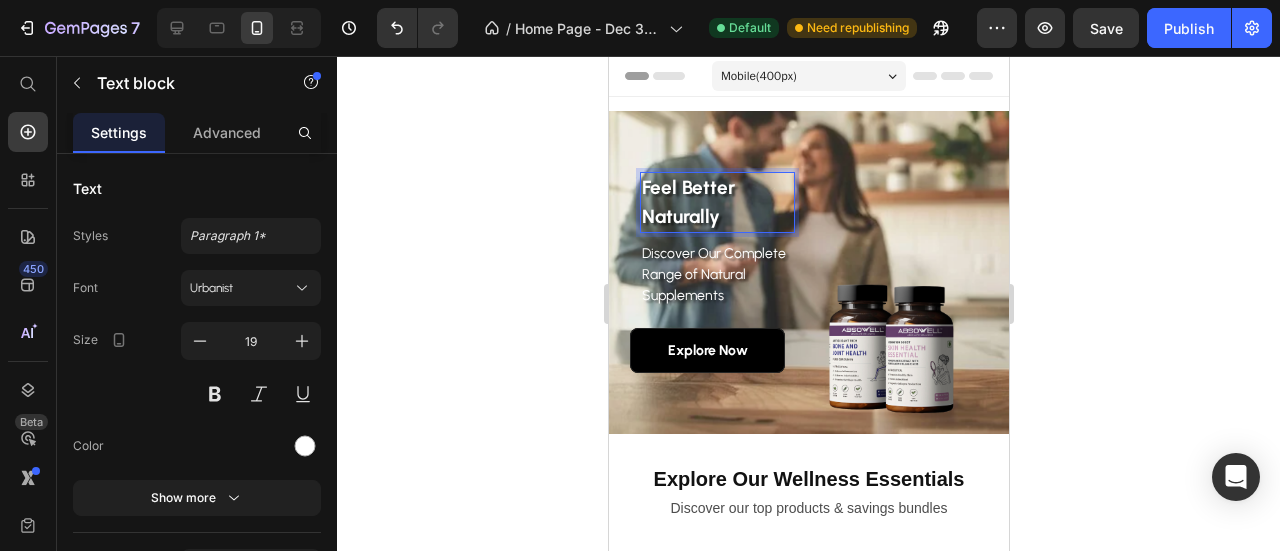 click on "Feel Better Naturally" at bounding box center (716, 202) 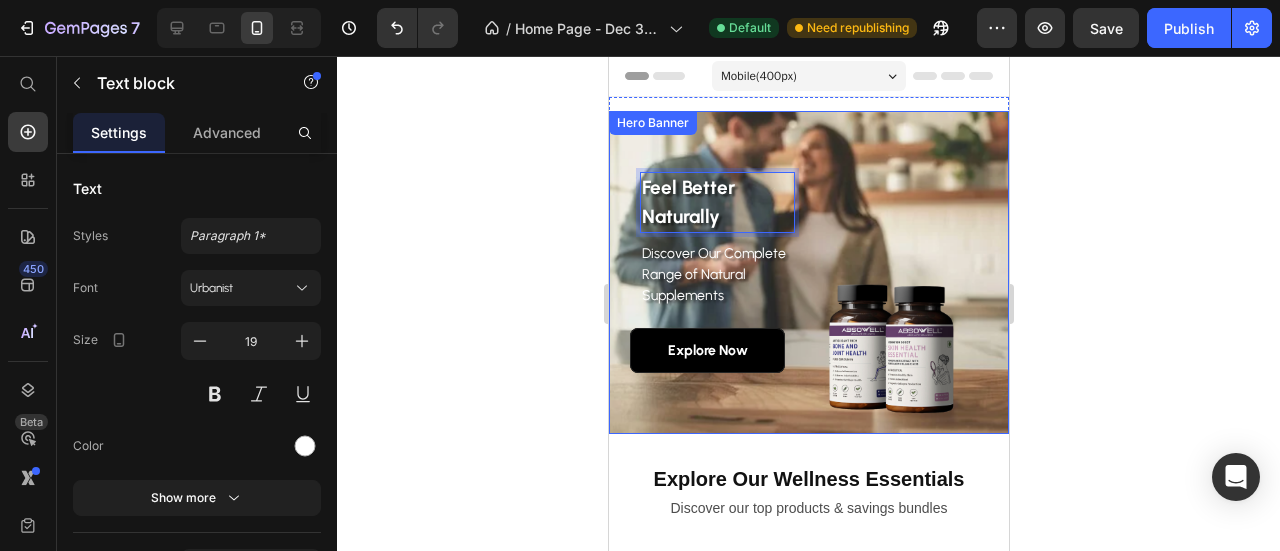 click on "Discover Our Complete Range of Natural Supplements" at bounding box center [716, 274] 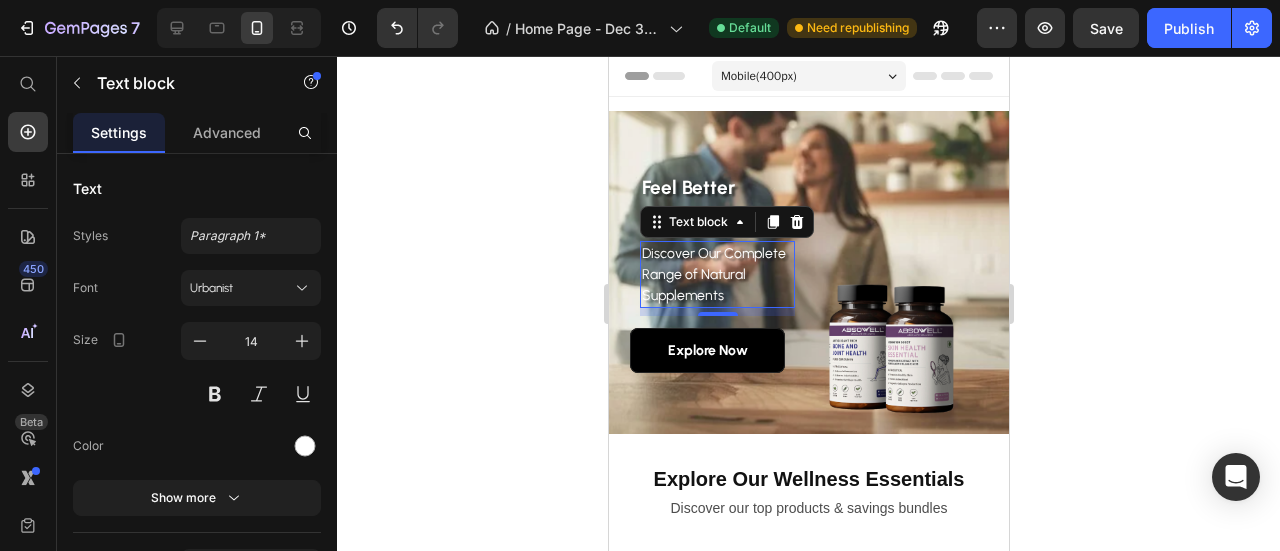 click on "Discover Our Complete Range of Natural Supplements" at bounding box center (716, 274) 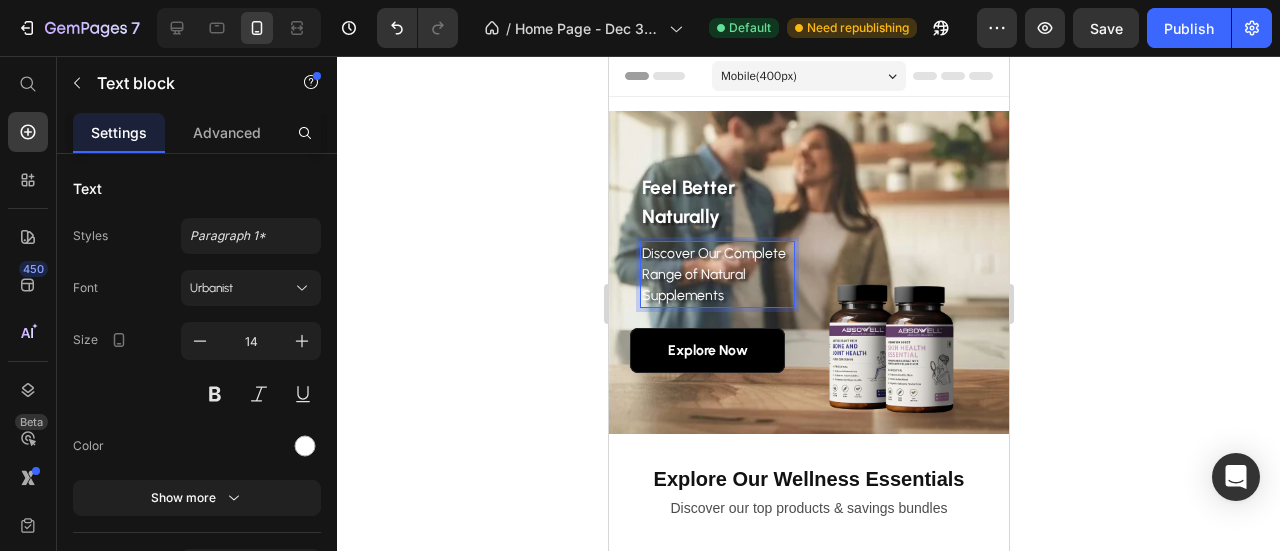 click on "Discover Our Complete Range of Natural Supplements" at bounding box center [716, 274] 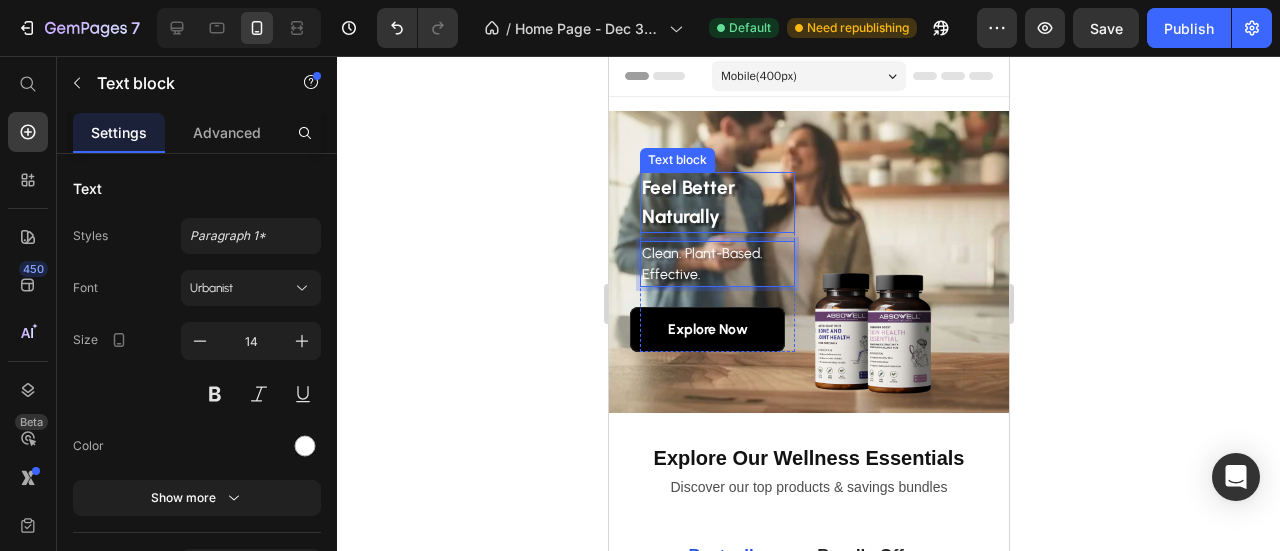 click on "Feel Better Naturally Text block" at bounding box center (716, 202) 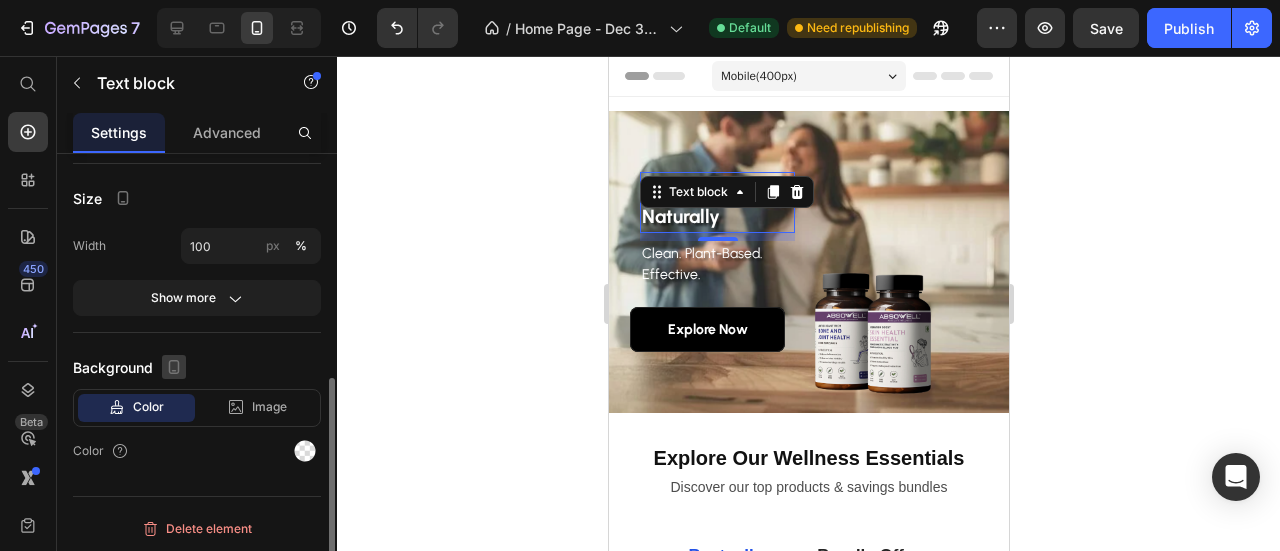 scroll, scrollTop: 0, scrollLeft: 0, axis: both 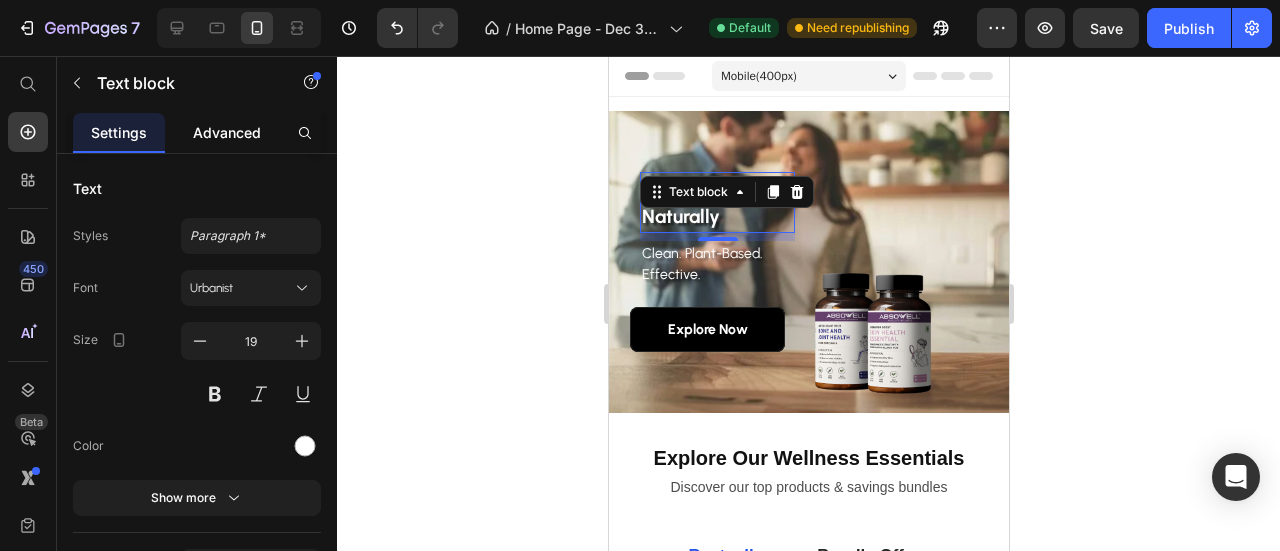 click on "Advanced" at bounding box center [227, 132] 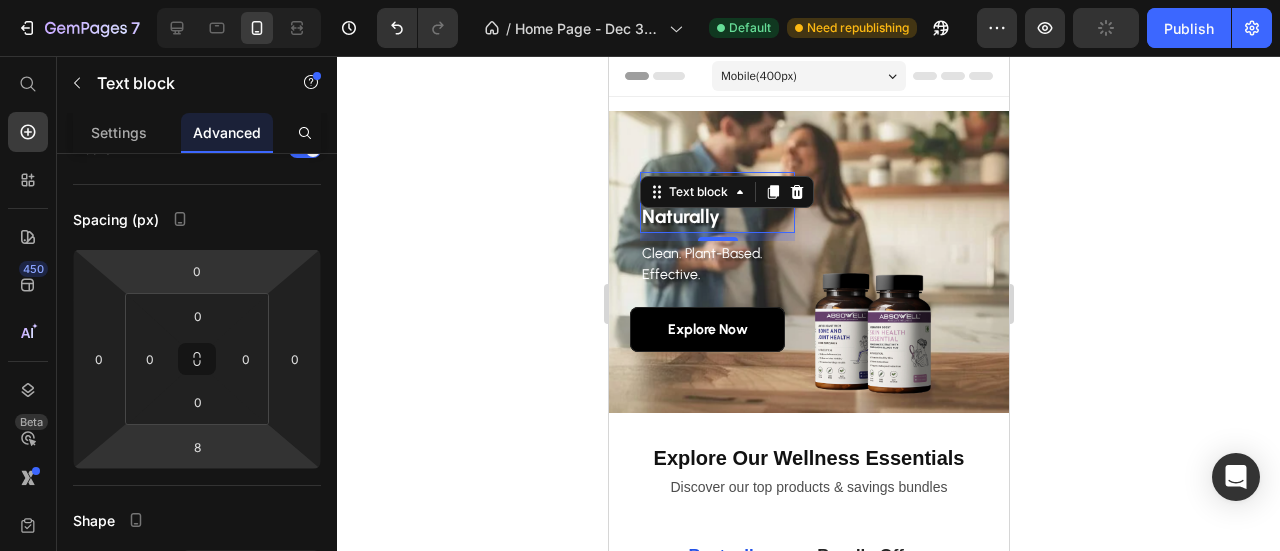 scroll, scrollTop: 0, scrollLeft: 0, axis: both 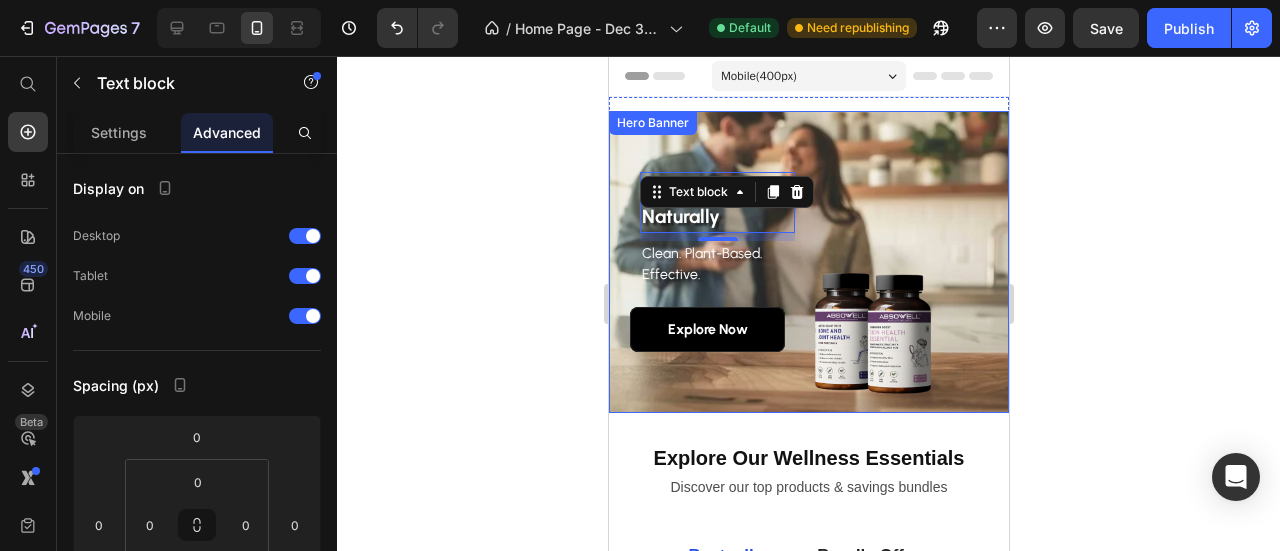 click on "Feel Better Naturally Text block   8 Clean. Plant-Based. Effective. Text block Explore Now Button Row" at bounding box center [808, 262] 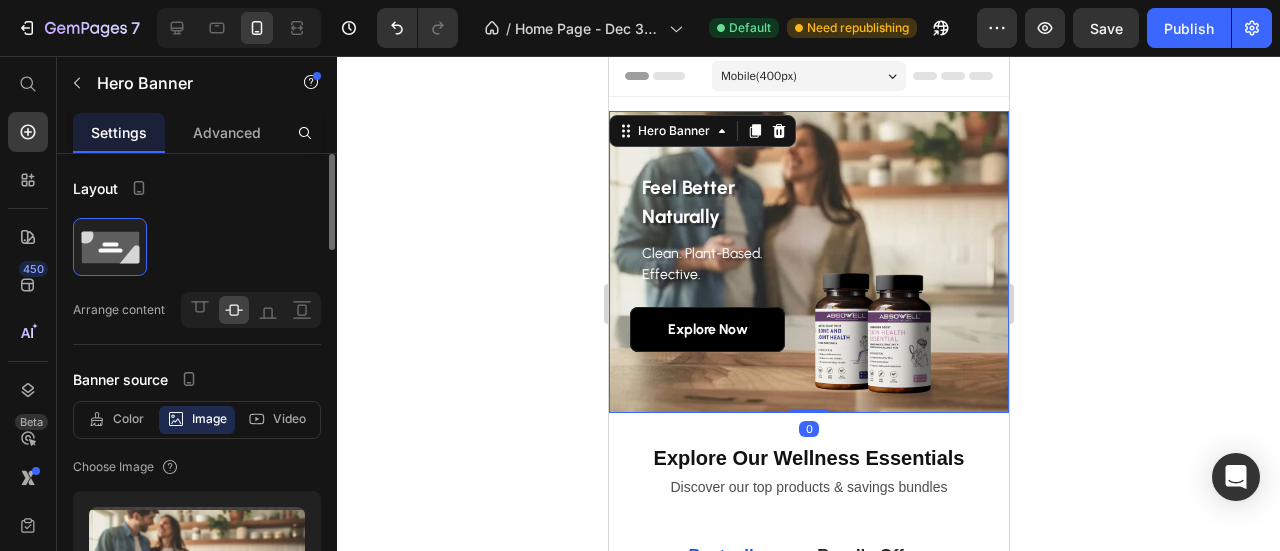scroll, scrollTop: 166, scrollLeft: 0, axis: vertical 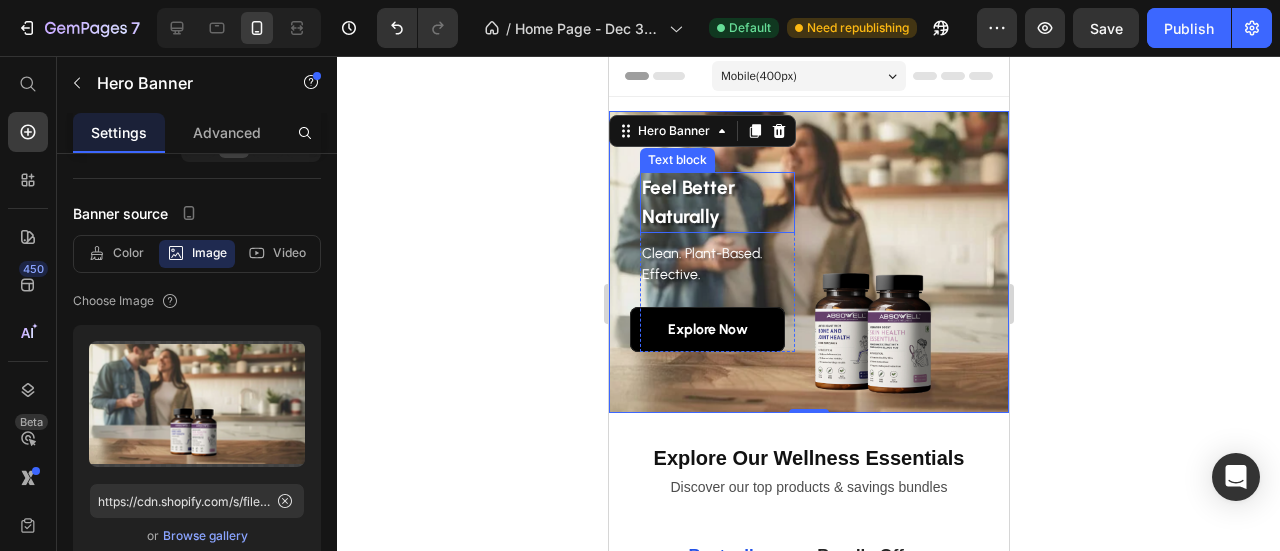 click on "Feel Better Naturally" at bounding box center (716, 202) 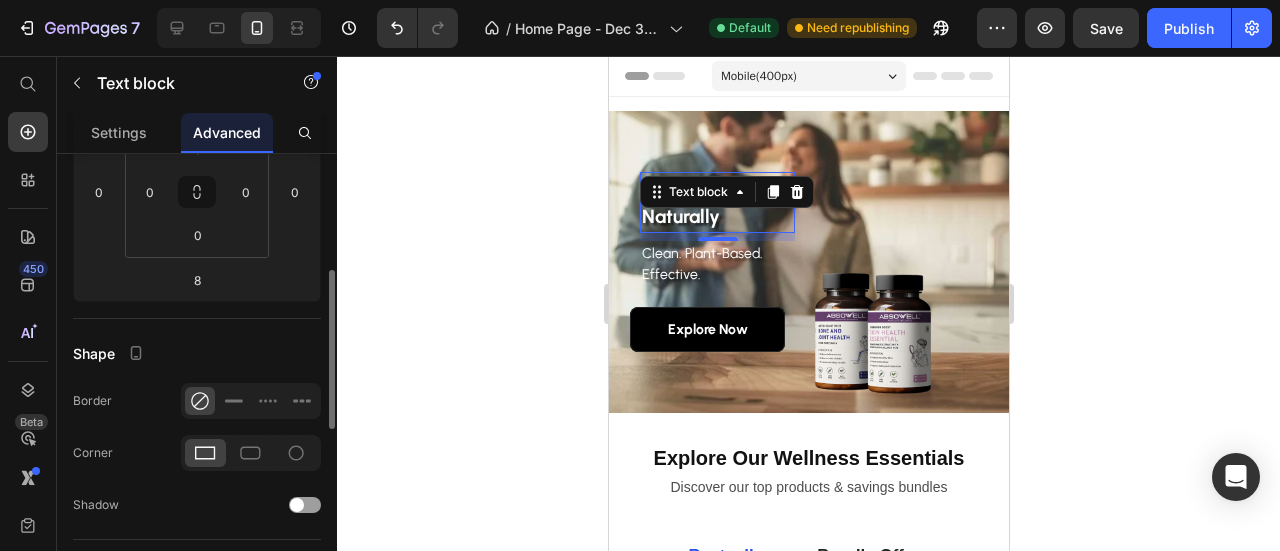 scroll, scrollTop: 500, scrollLeft: 0, axis: vertical 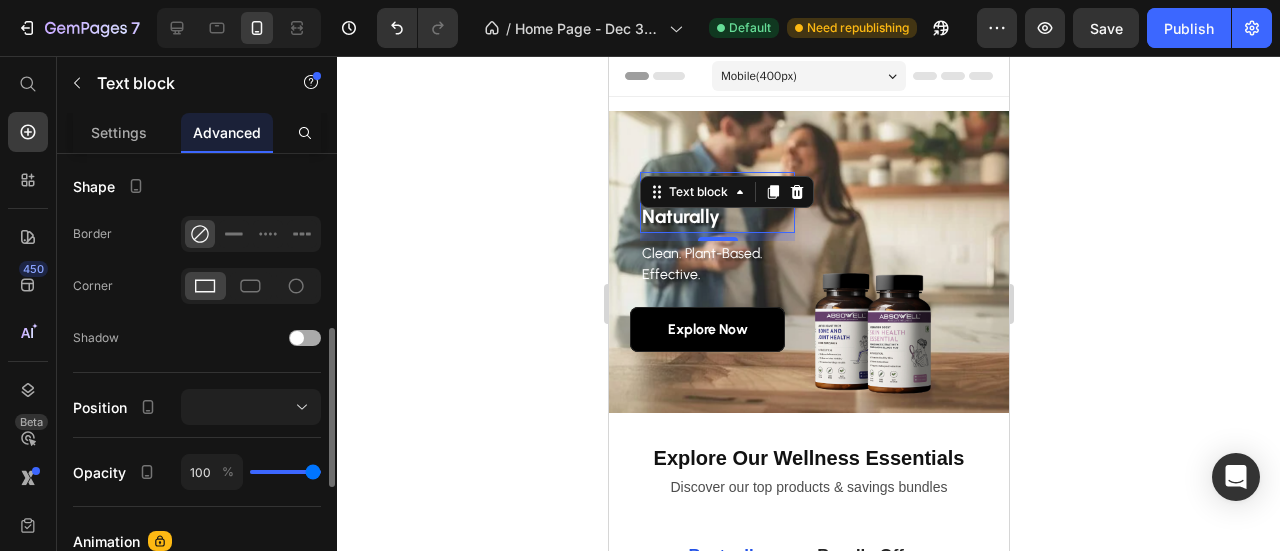 click at bounding box center [305, 338] 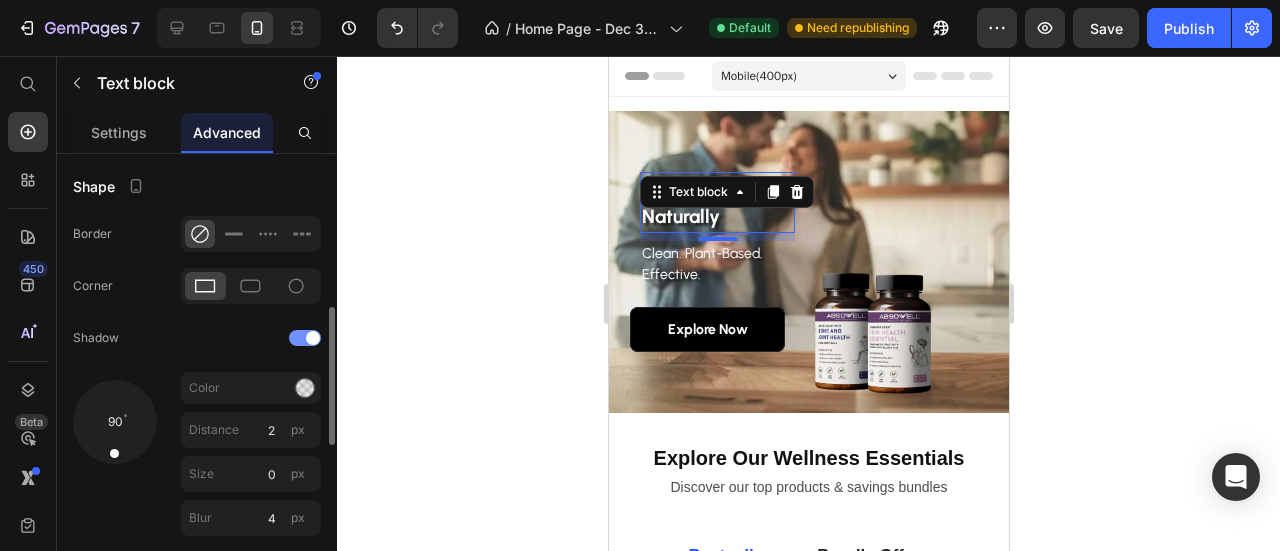 click at bounding box center [305, 338] 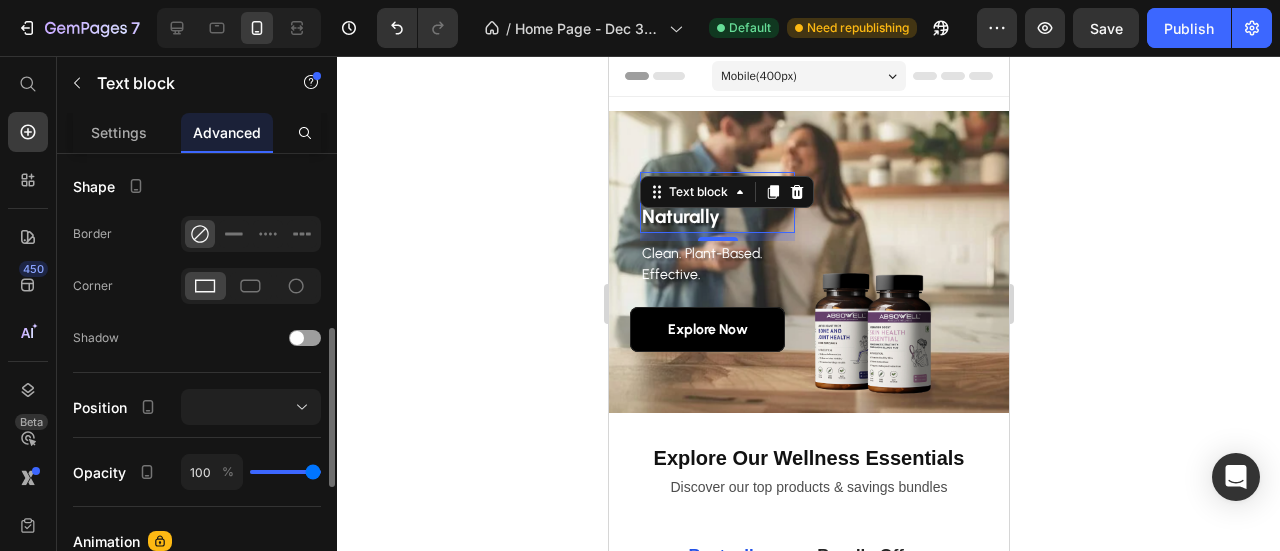 click on "Shape Border Corner Shadow" 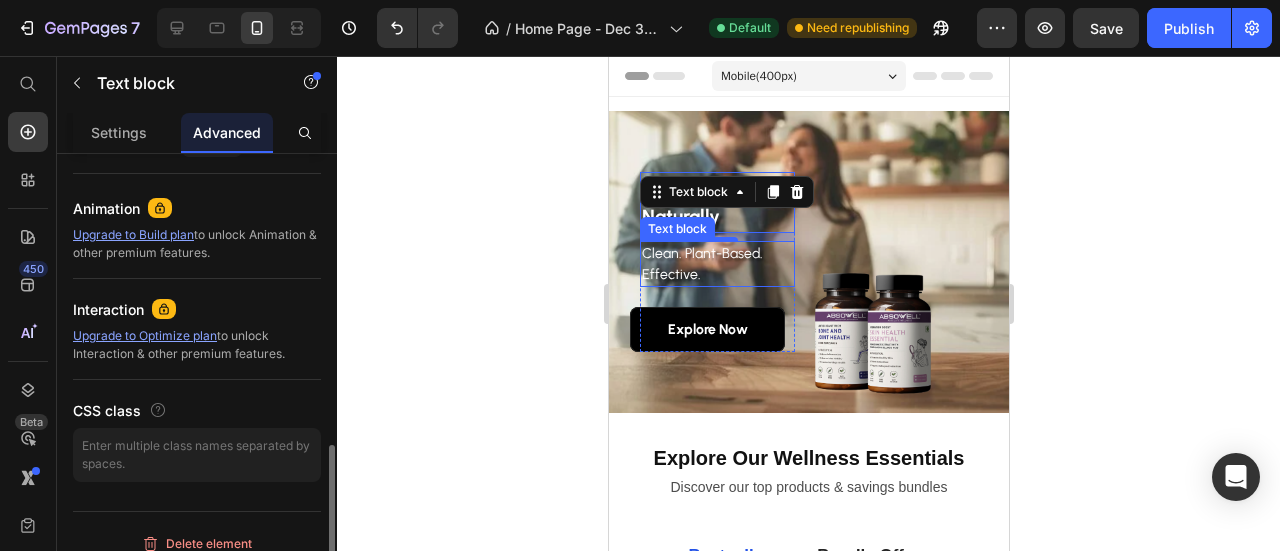 click on "Clean. Plant-Based. Effective." at bounding box center (716, 264) 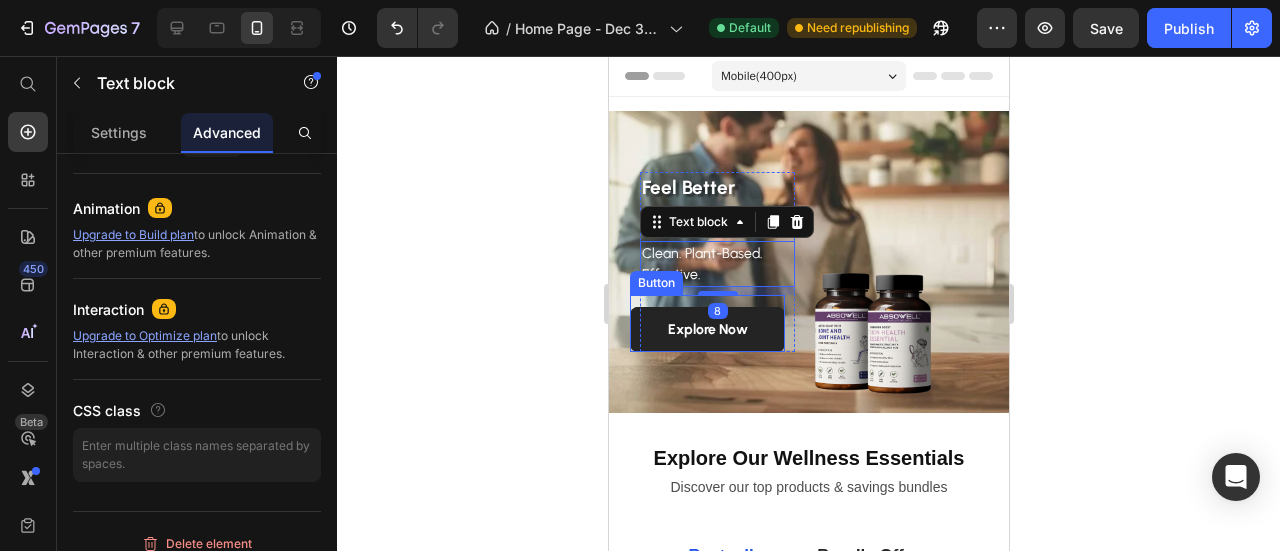 click on "Explore Now" at bounding box center [706, 329] 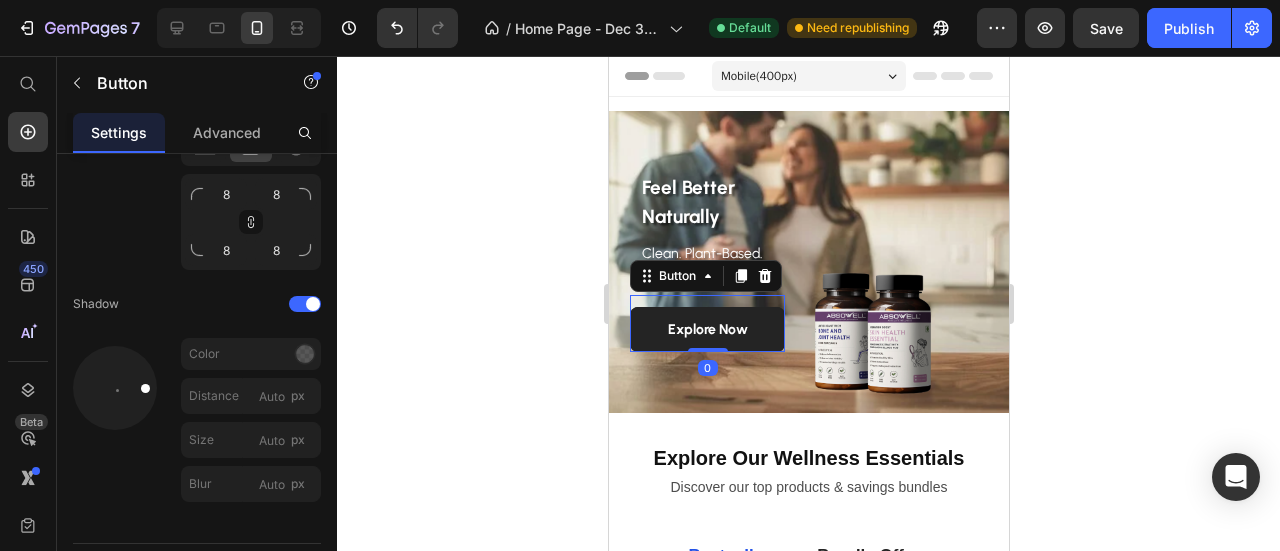 scroll, scrollTop: 0, scrollLeft: 0, axis: both 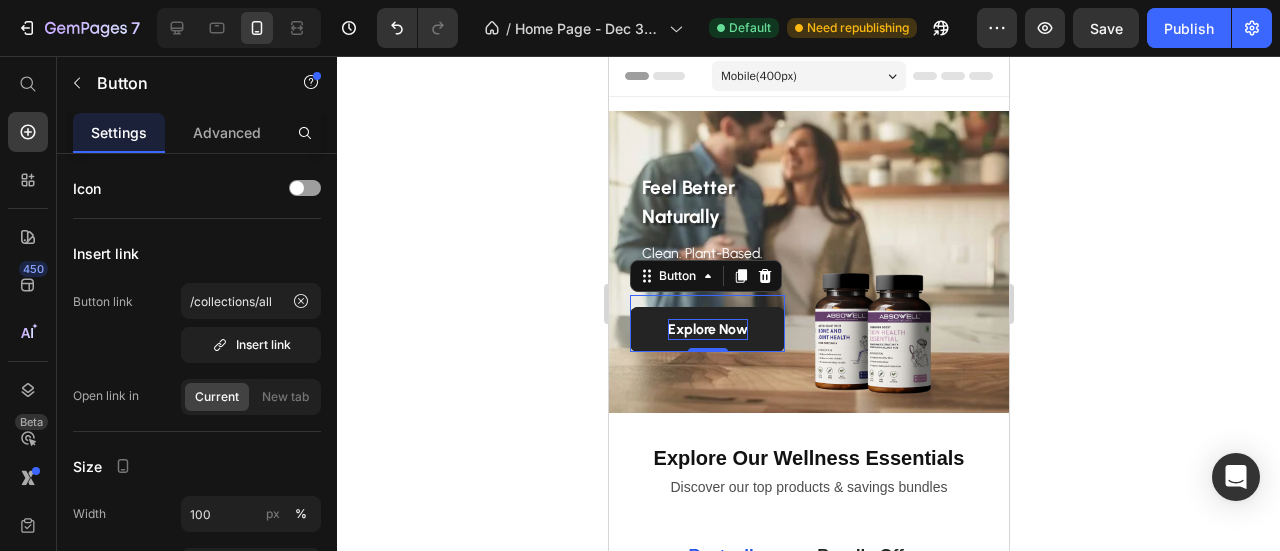 click on "Explore Now" at bounding box center (707, 329) 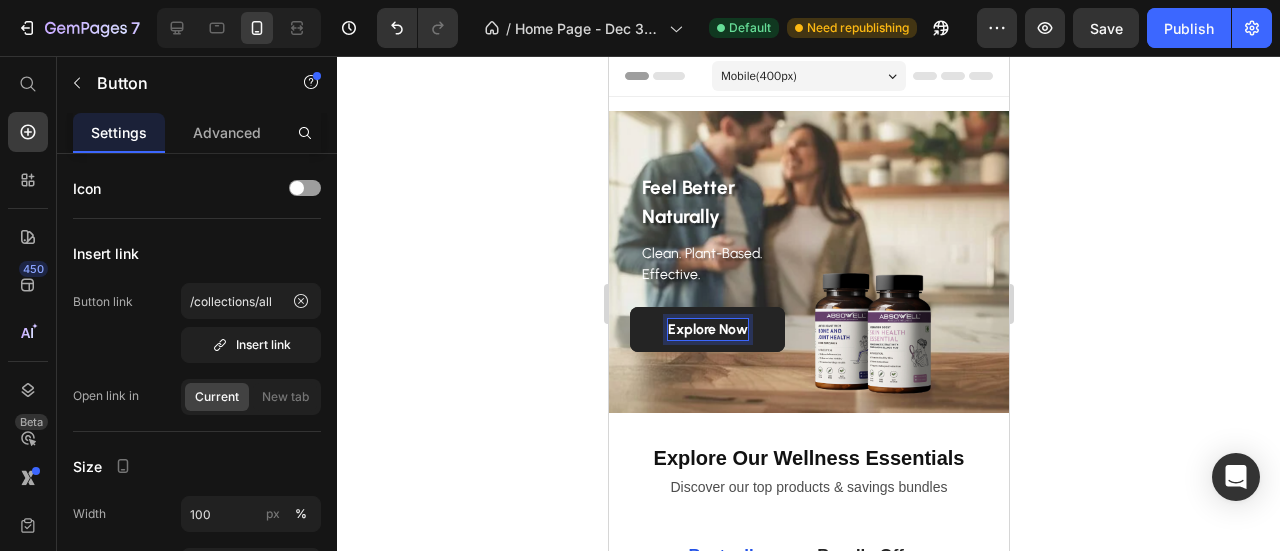 click on "Explore Now" at bounding box center (707, 329) 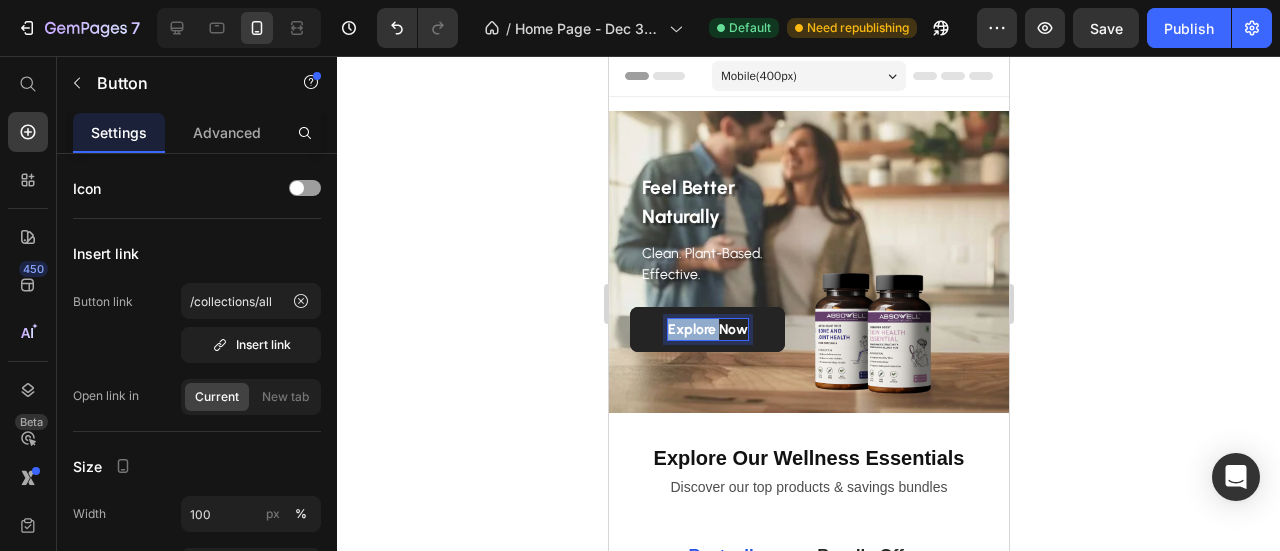click on "Explore Now" at bounding box center [707, 329] 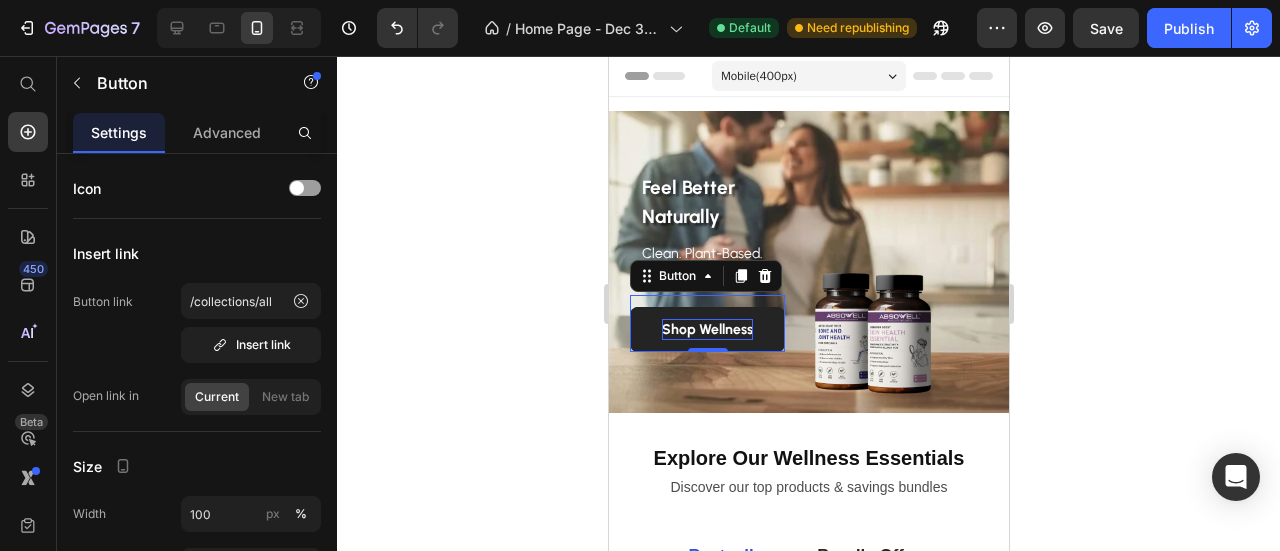 click on "Shop Wellness" at bounding box center [706, 329] 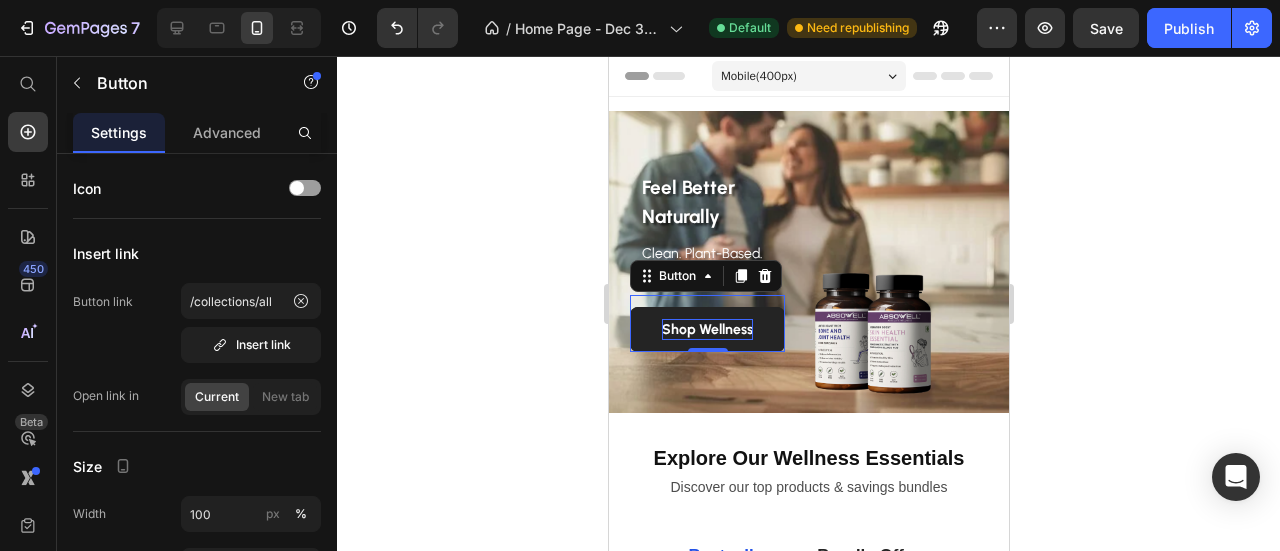 click on "Shop Wellness" at bounding box center (706, 329) 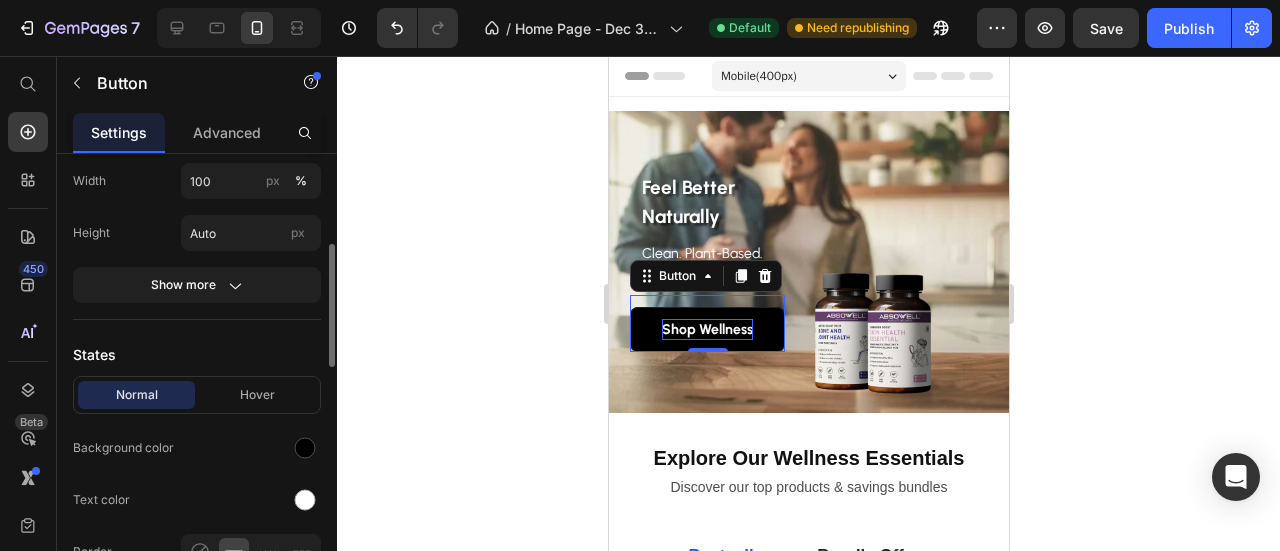 scroll, scrollTop: 500, scrollLeft: 0, axis: vertical 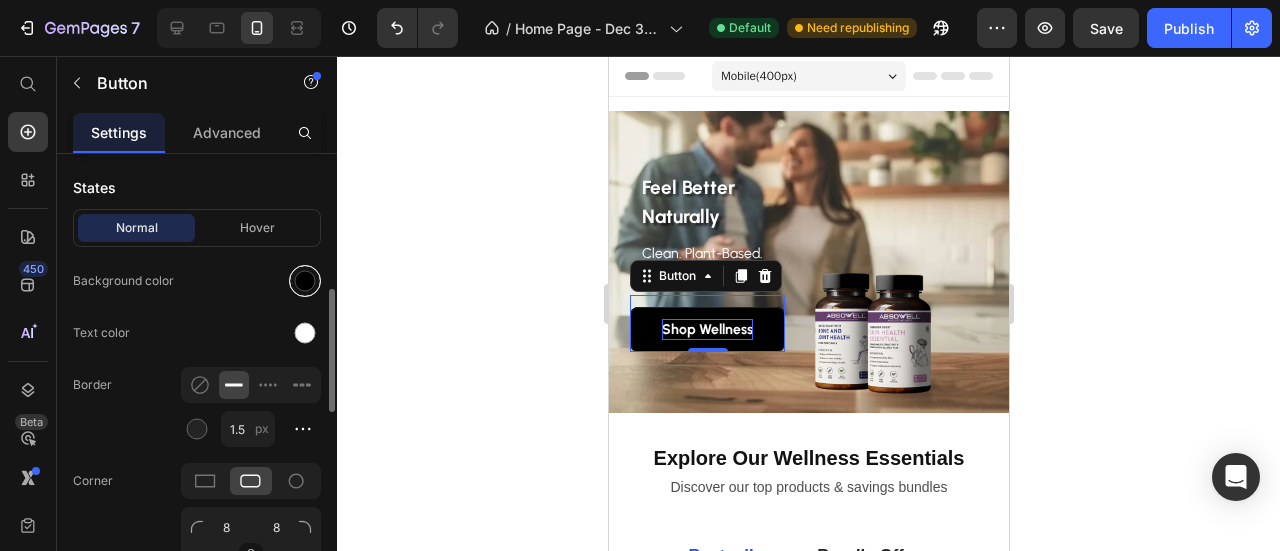 click at bounding box center [305, 281] 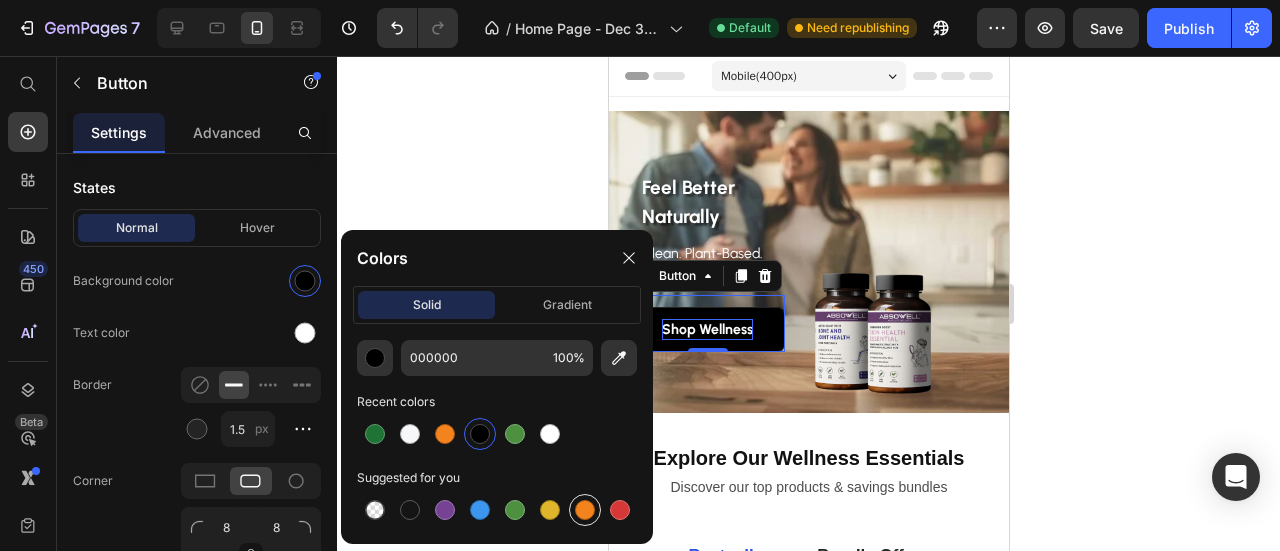click at bounding box center (585, 510) 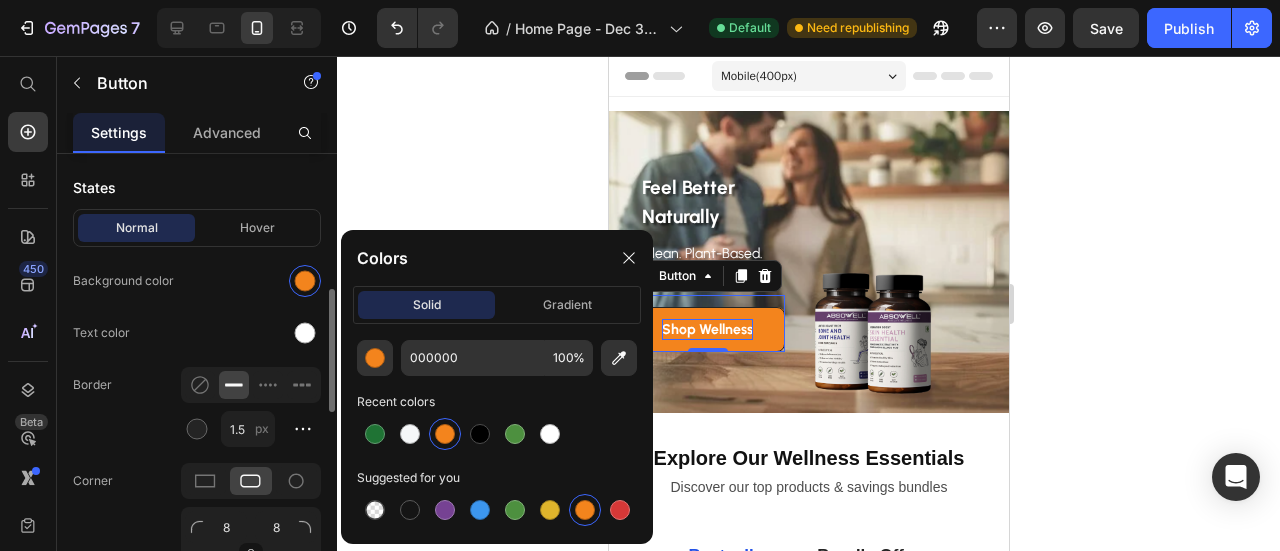 click on "Background color" 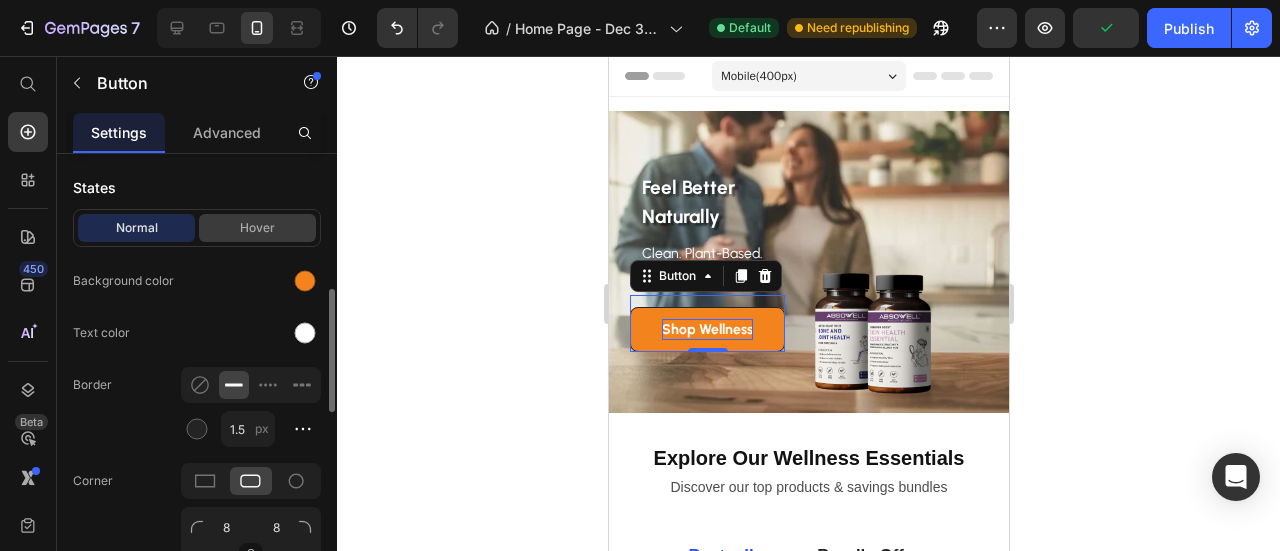 click on "Hover" at bounding box center [257, 228] 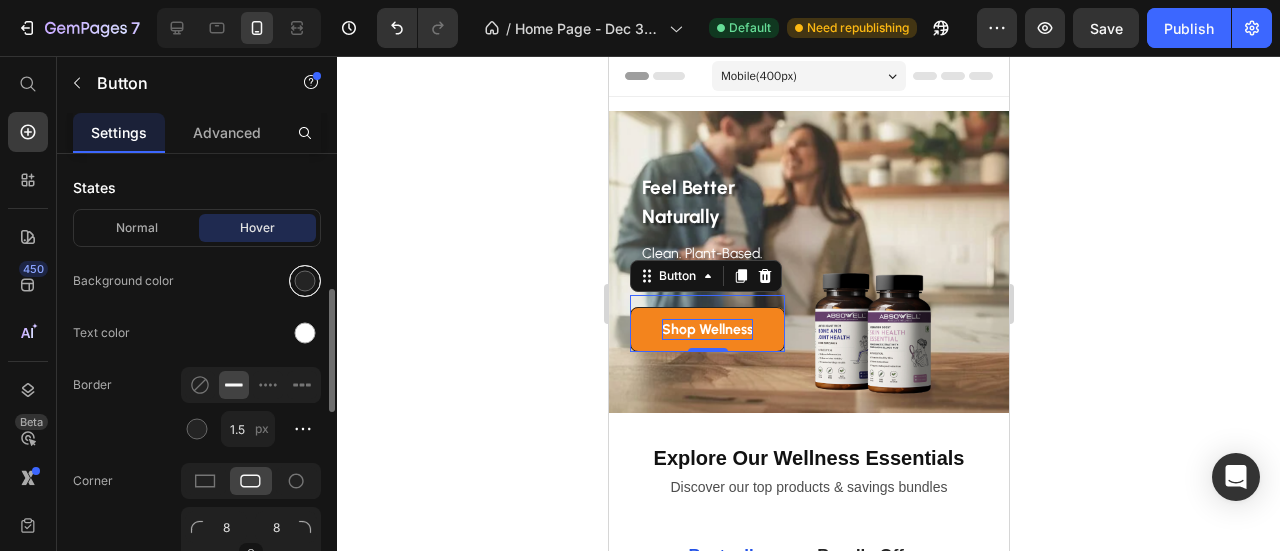 click at bounding box center (305, 281) 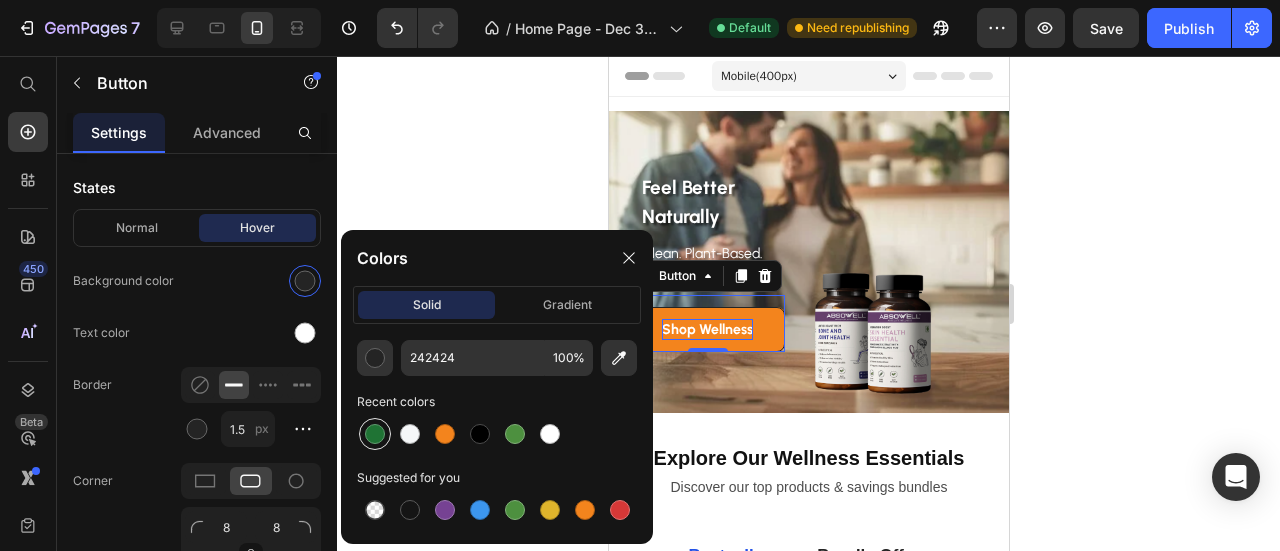 click at bounding box center [375, 434] 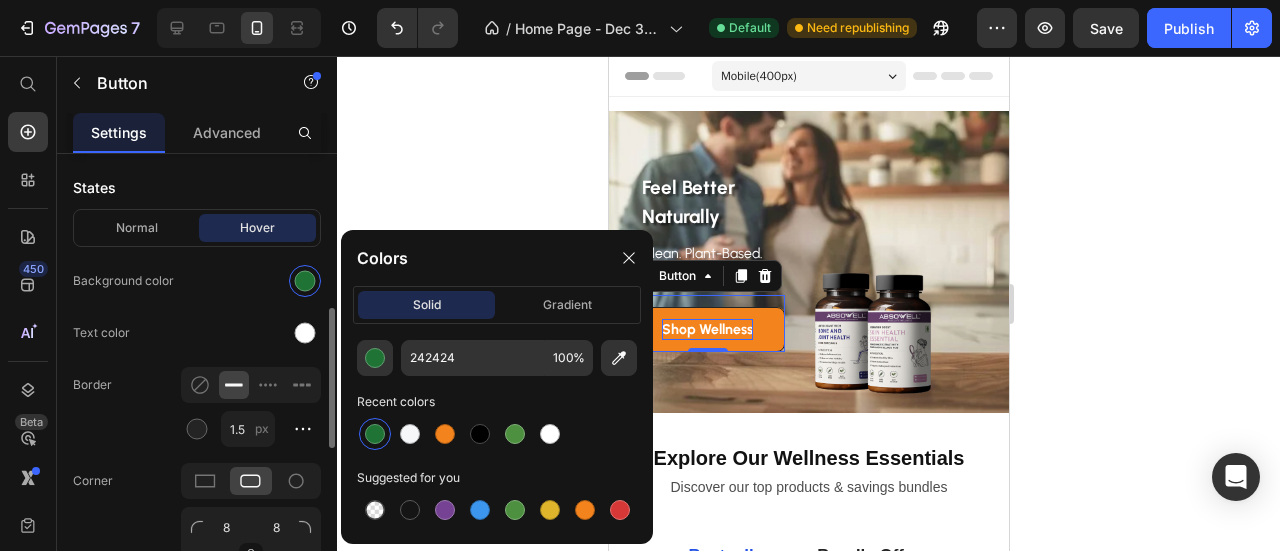 click at bounding box center (251, 281) 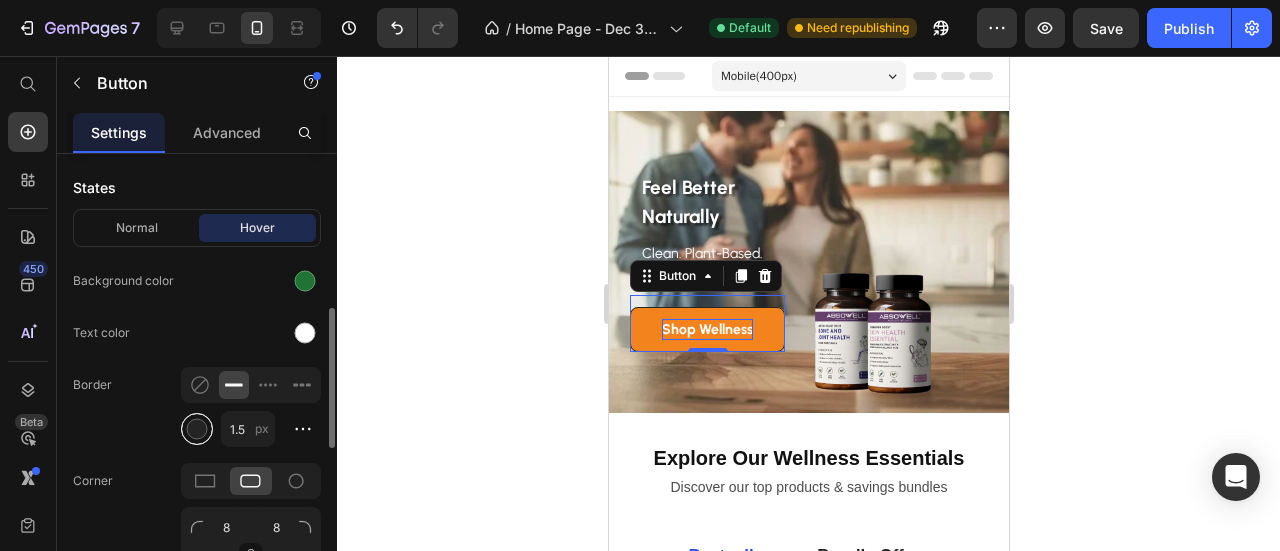 scroll, scrollTop: 666, scrollLeft: 0, axis: vertical 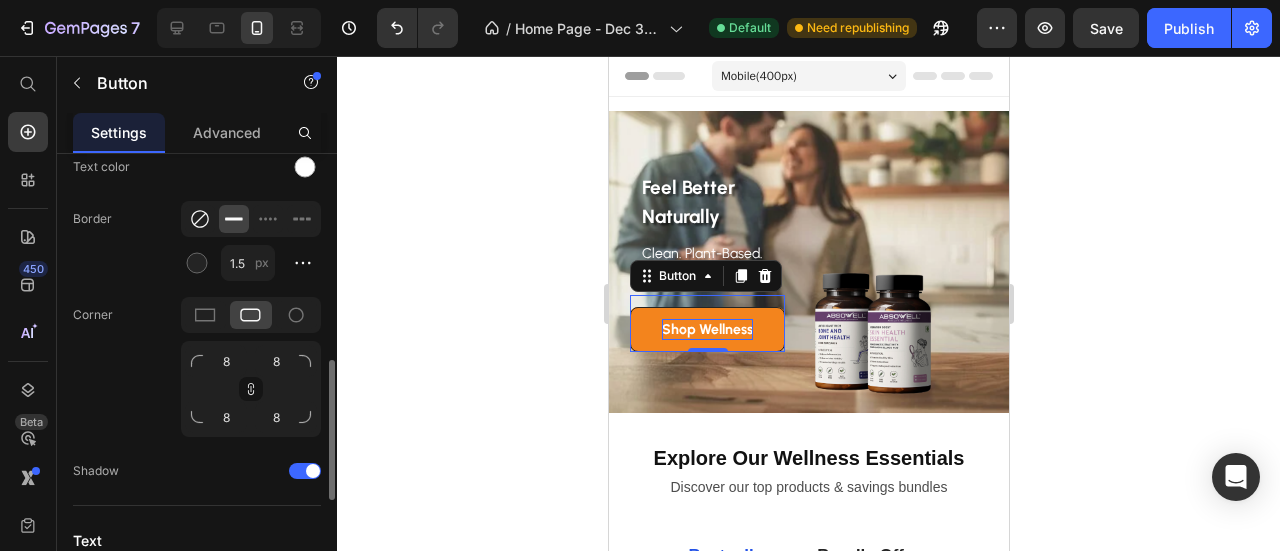click 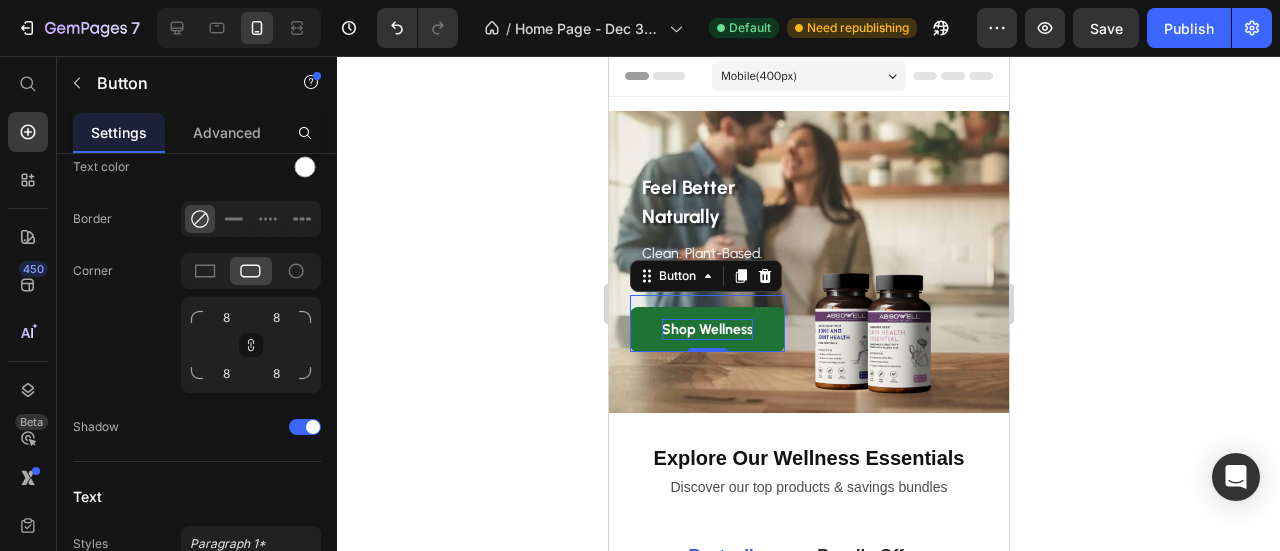 click on "Shop Wellness" at bounding box center (706, 329) 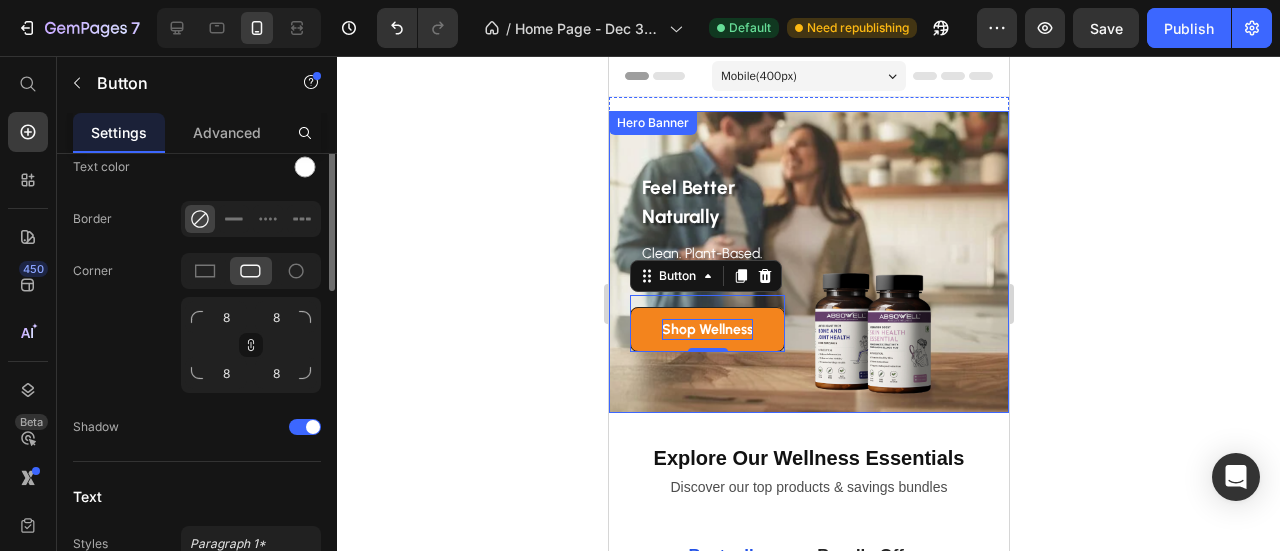 scroll, scrollTop: 500, scrollLeft: 0, axis: vertical 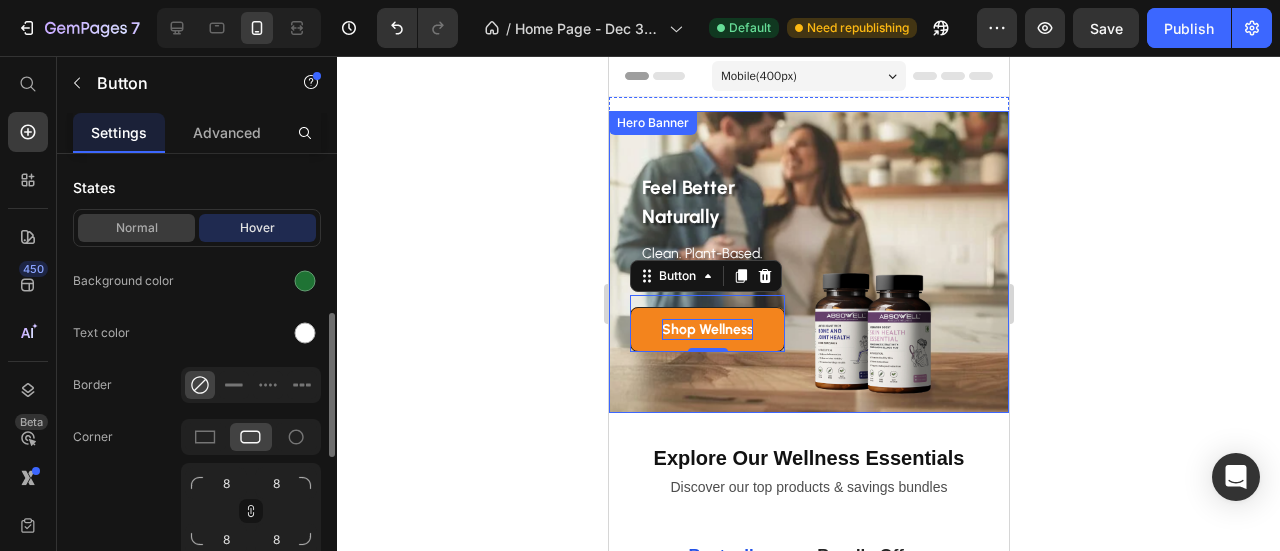 click on "Normal" at bounding box center [136, 228] 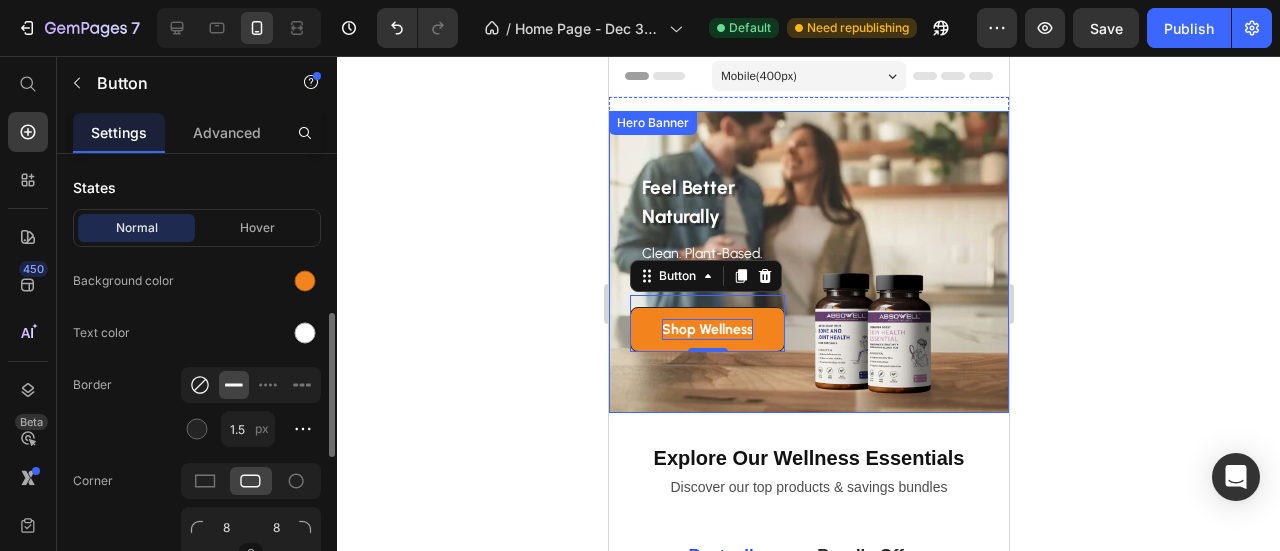 click 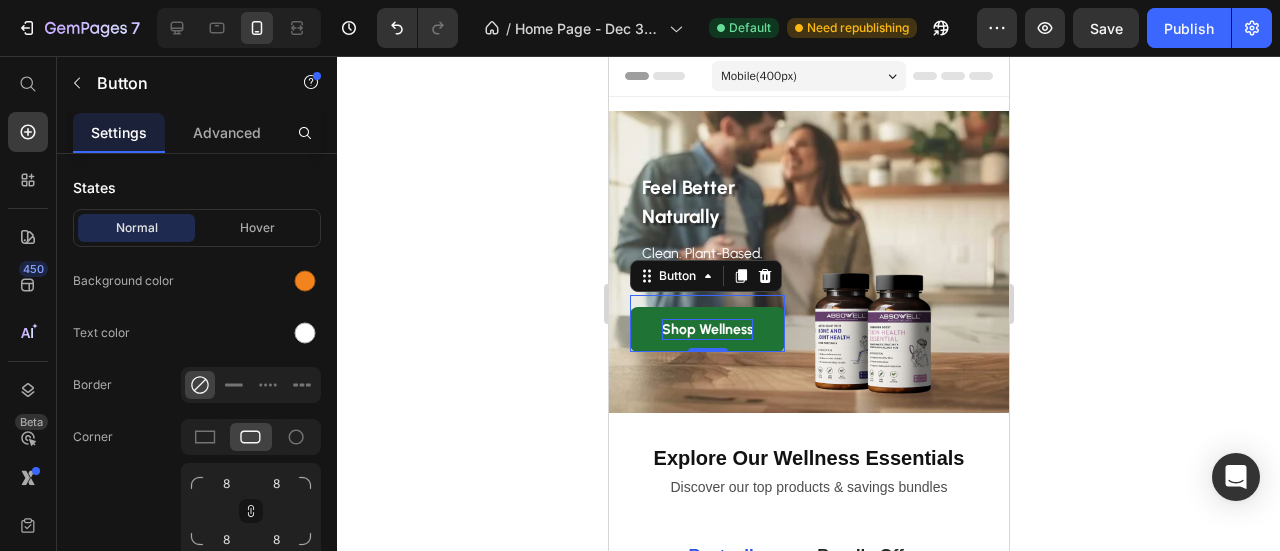 click on "Shop Wellness" at bounding box center (706, 329) 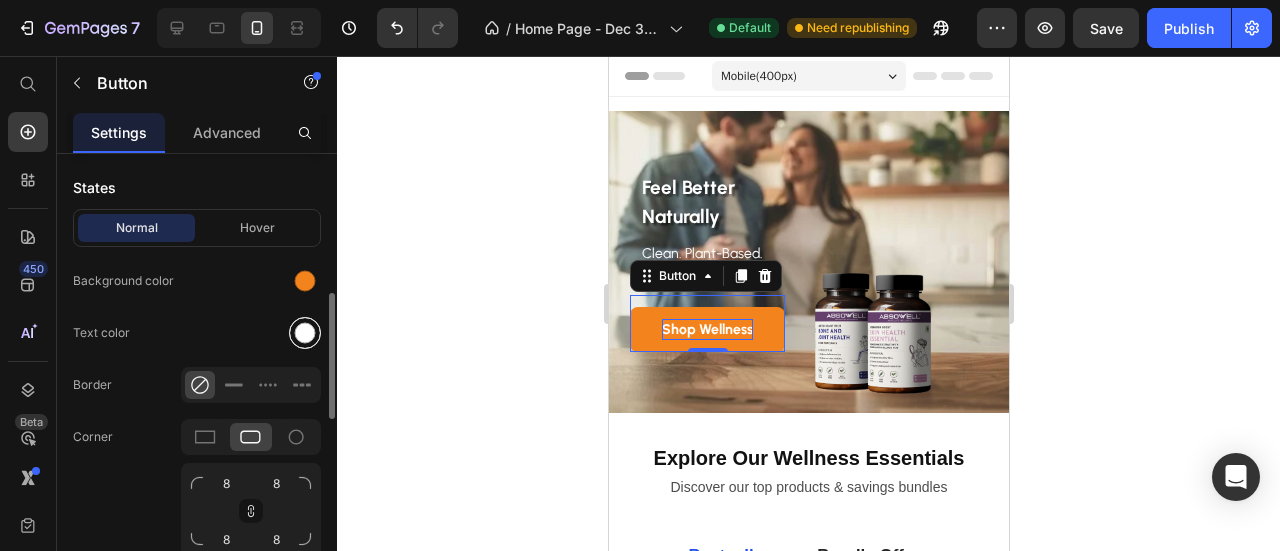 click at bounding box center (305, 333) 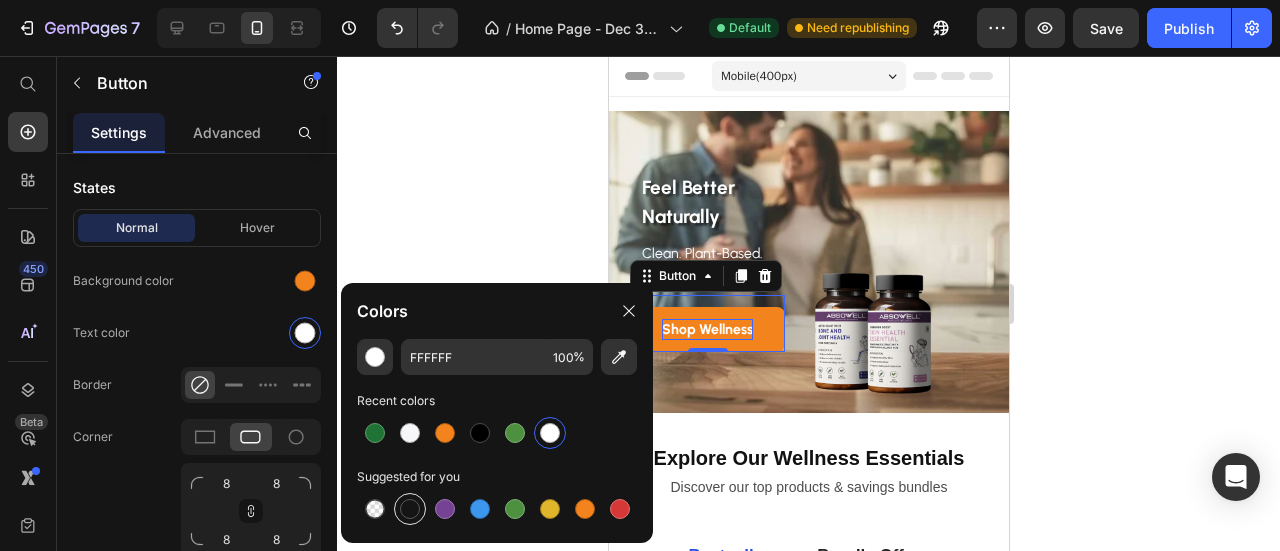 click at bounding box center [410, 509] 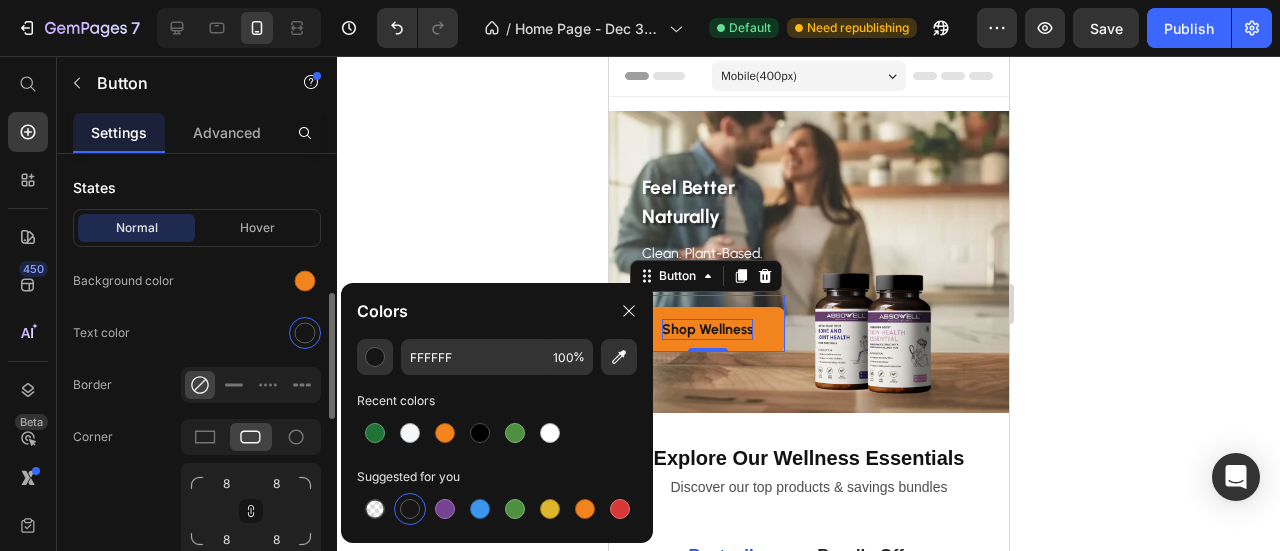click on "Text color" 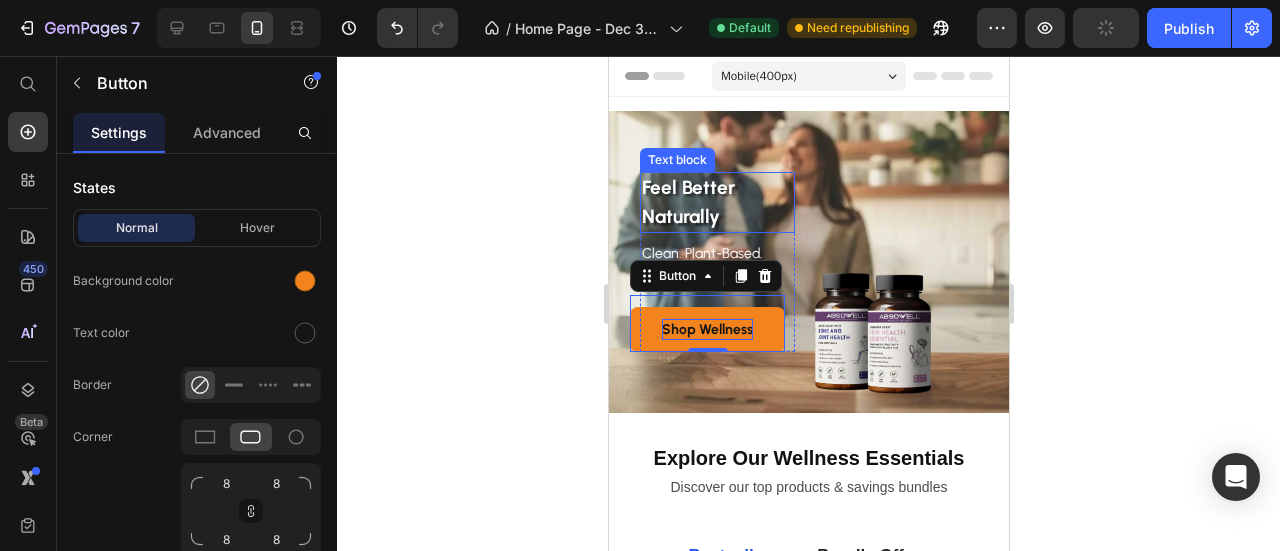 click on "Feel Better Naturally" at bounding box center (716, 202) 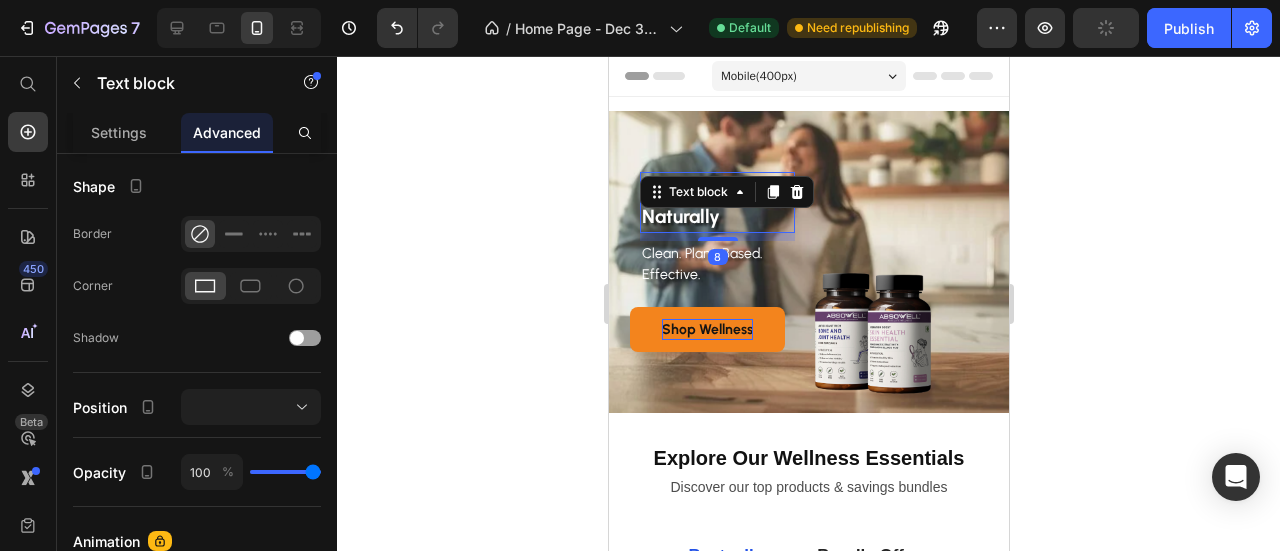 scroll, scrollTop: 0, scrollLeft: 0, axis: both 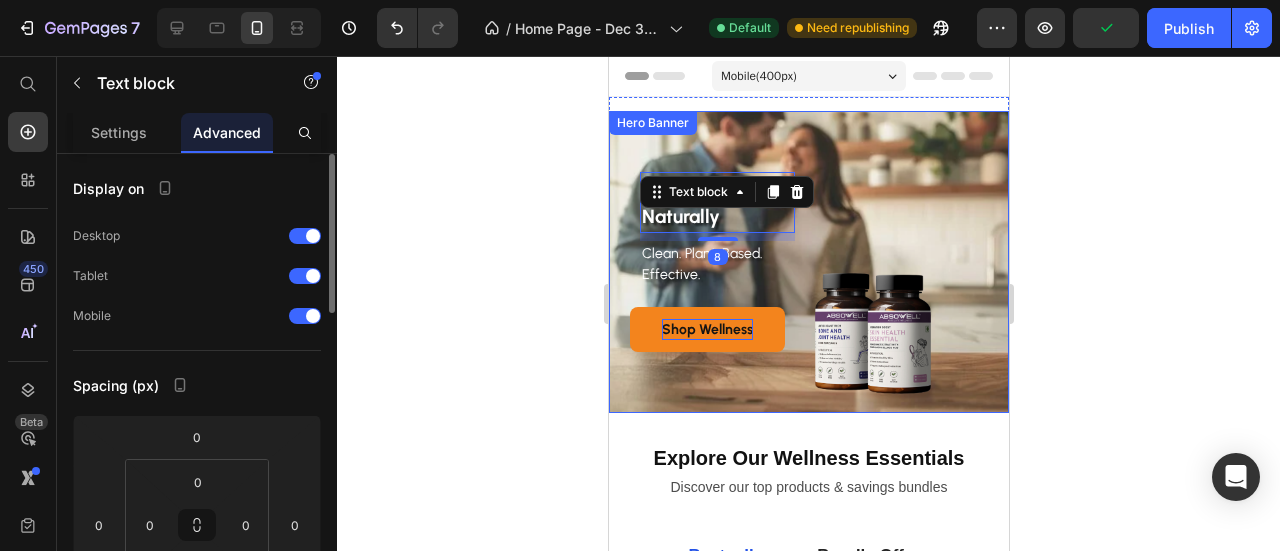 click 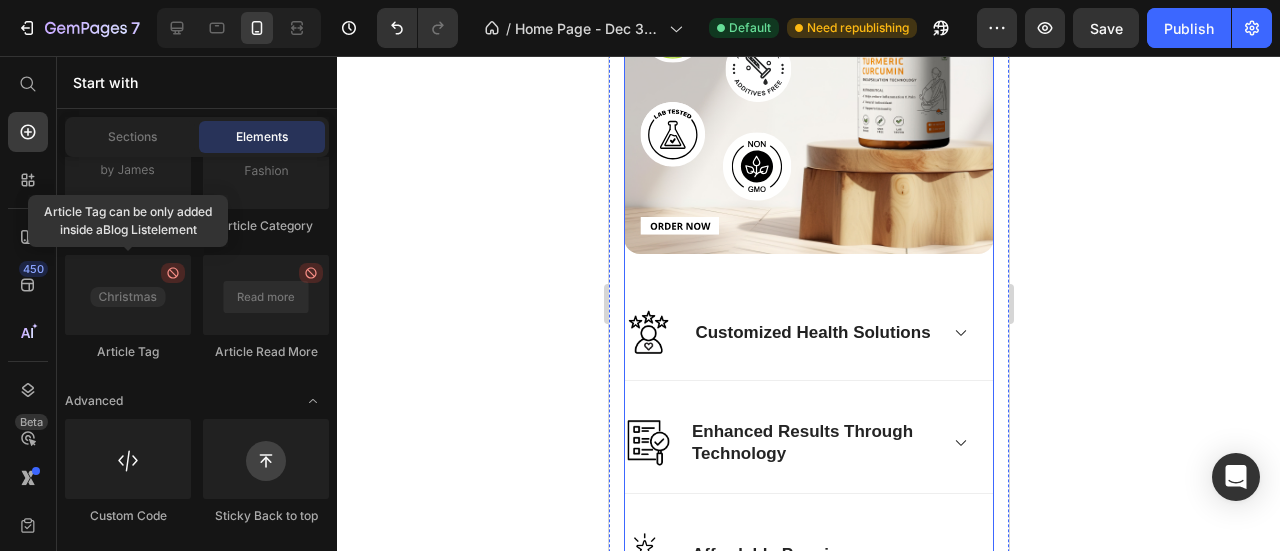 scroll, scrollTop: 1500, scrollLeft: 0, axis: vertical 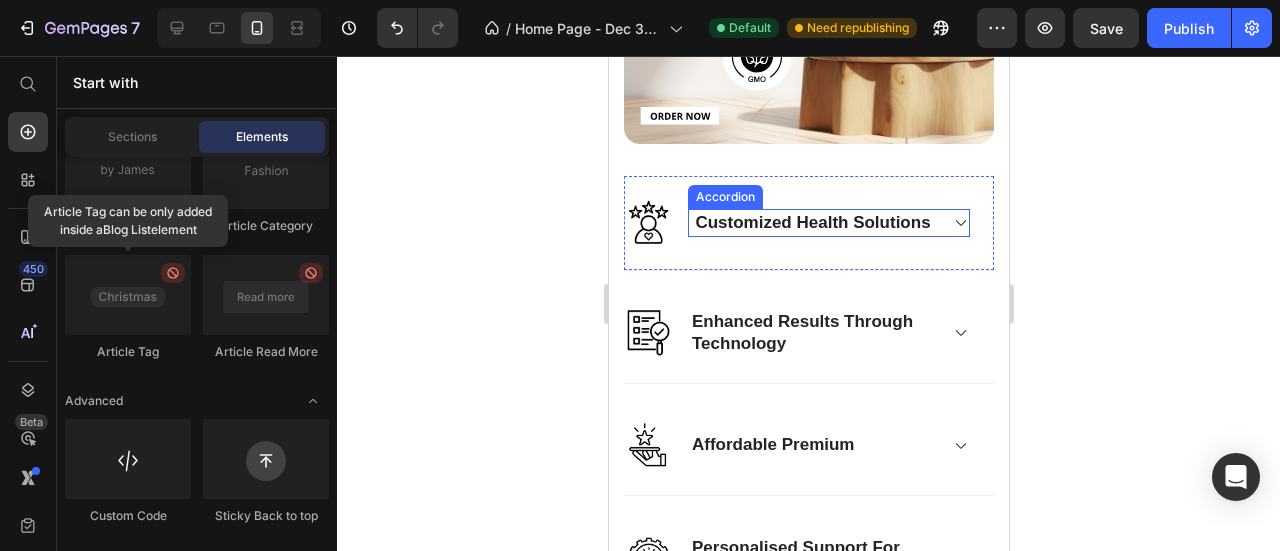 click 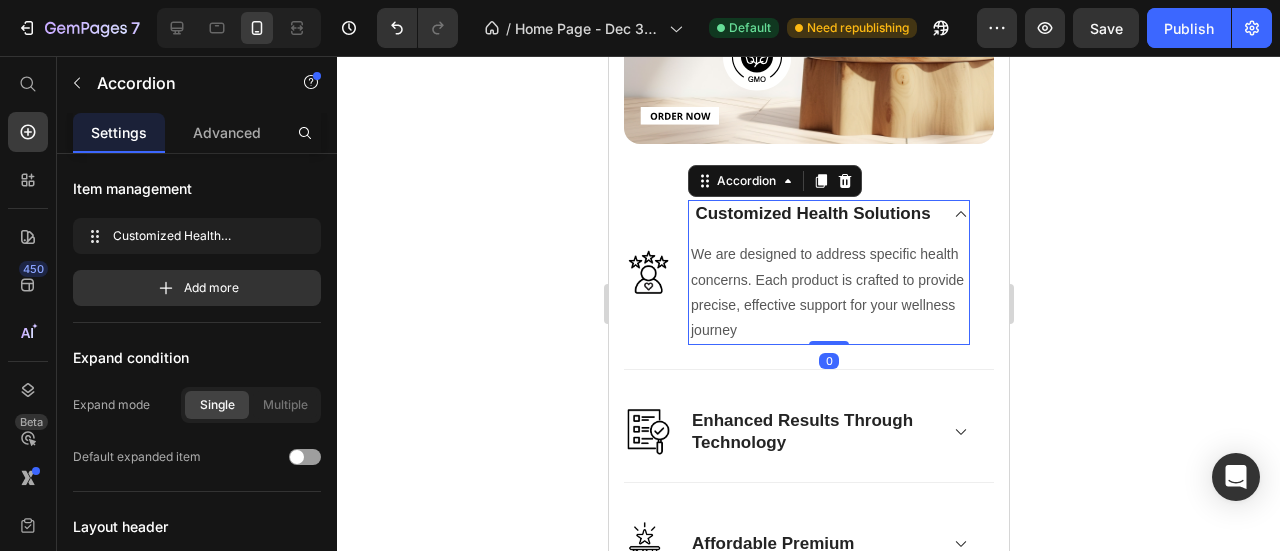 click 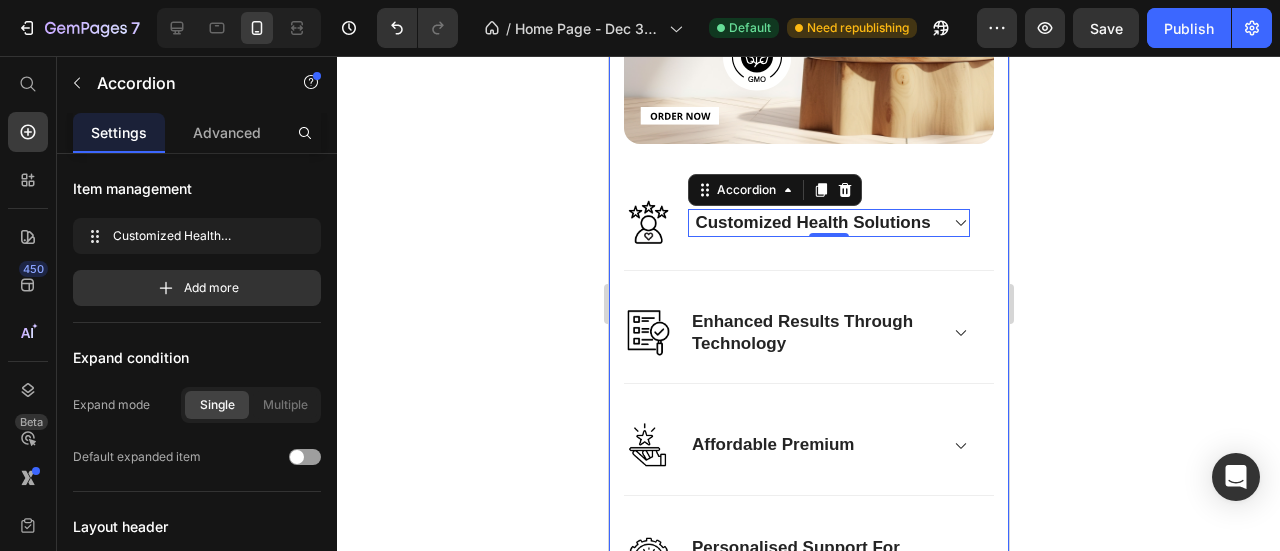 click on "Why You'll Love Absowell Heading Absowell ®  is designed to support what your body needs for a healthy lifestyle Text Block
Drop element here Hero Banner Image
Customized Health Solutions Accordion   0 Row Image
Enhanced Results Through Technology Accordion Row Image
Affordable Premium Accordion Row Image
Personalised Support For Your Health Accordion Row
Drop element here Row Section 4" at bounding box center [808, 243] 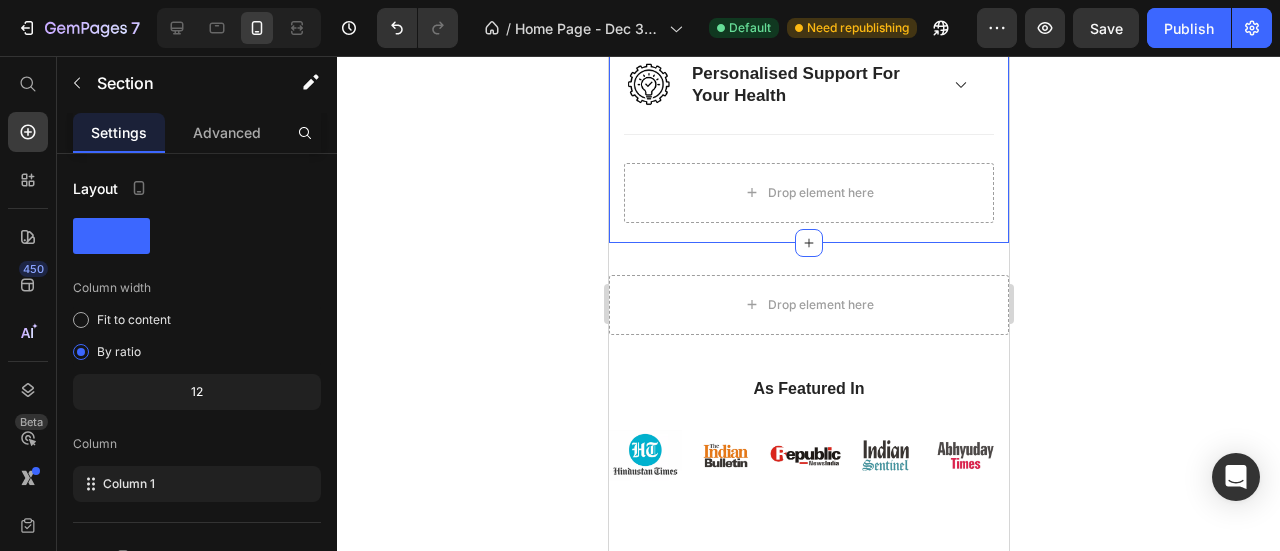 scroll, scrollTop: 2000, scrollLeft: 0, axis: vertical 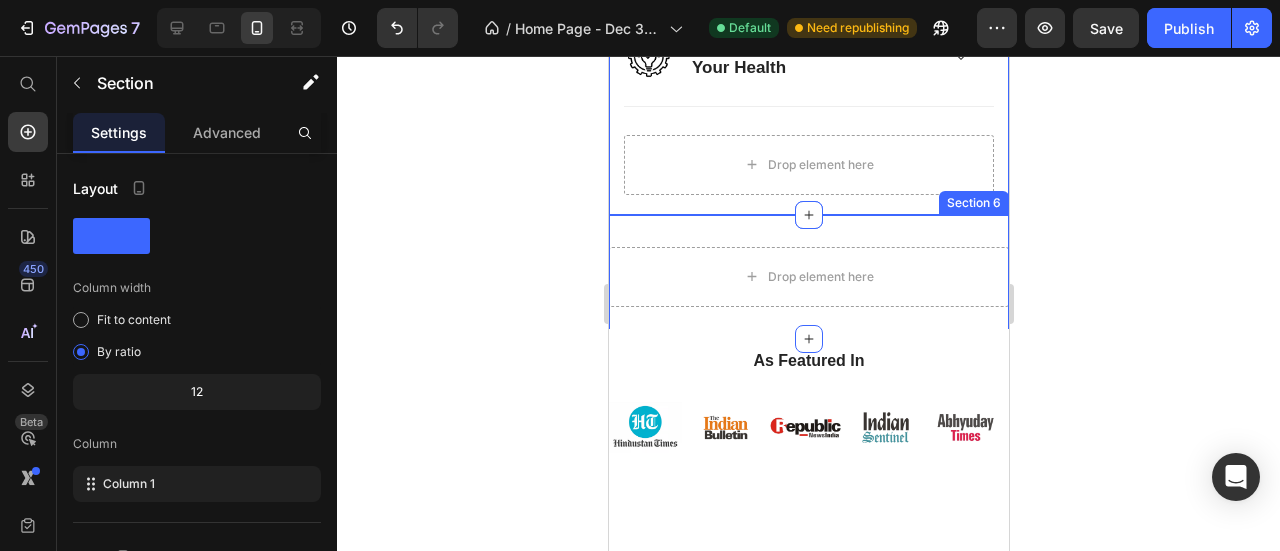 click on "Drop element here Section 6" at bounding box center [808, 277] 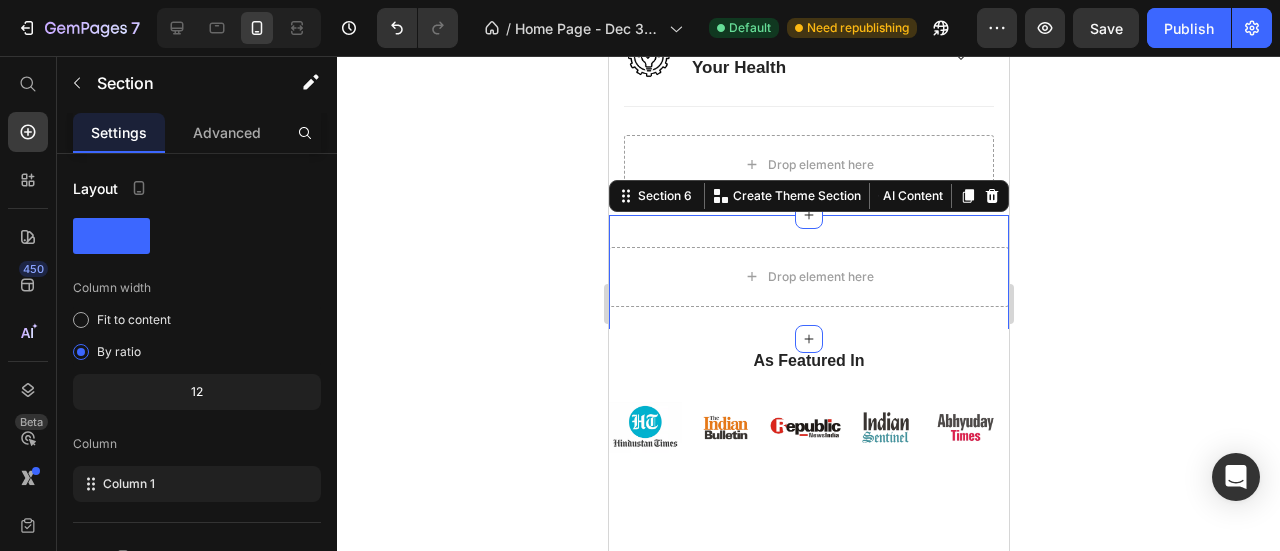 click on "Drop element here Section 6   You can create reusable sections Create Theme Section AI Content Write with GemAI What would you like to describe here? Tone and Voice Persuasive Product Fat Burner & Sleep Aid Combo Show more Generate" at bounding box center (808, 277) 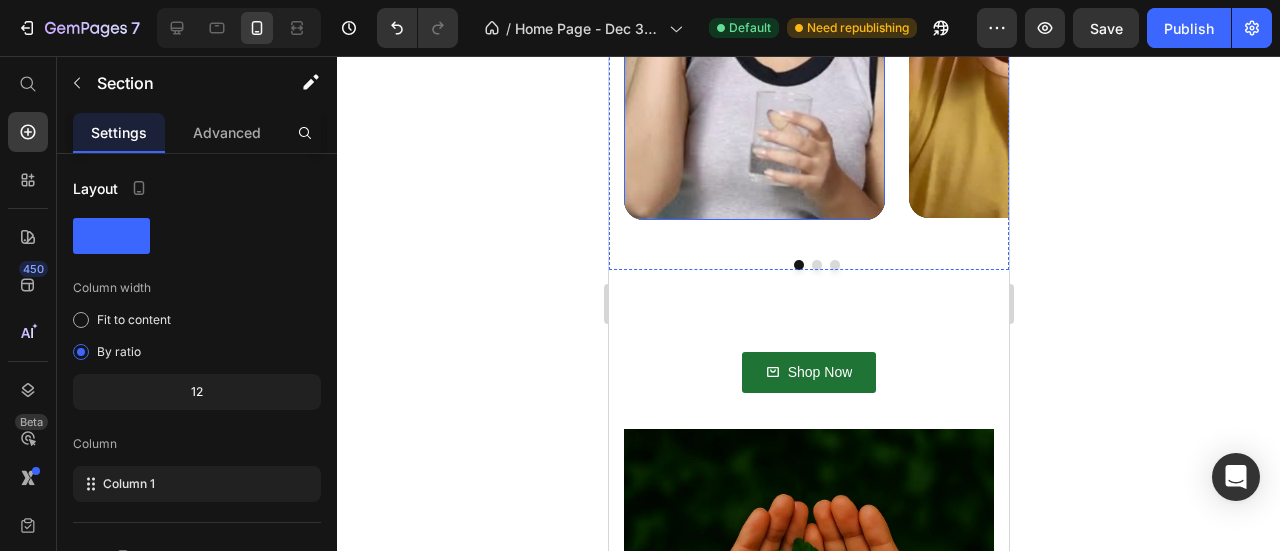scroll, scrollTop: 3333, scrollLeft: 0, axis: vertical 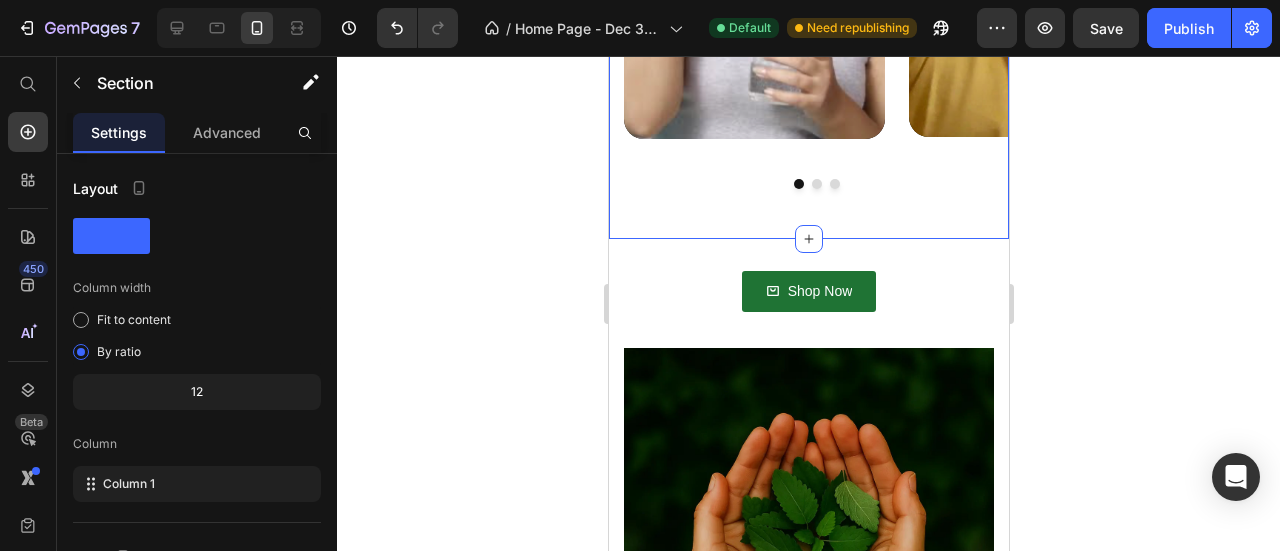 click on "Testimonial Heading Real Stories, Real Results Heading Image "I’ve noticed a significant improvement in my joint mobility and overall comfort, truly a game-changer!"   #Bone&Joint Text Block Advanced List Image "Absowell Skin Health Essential has made my skin feel smoother, more hydrated, and glowing—it's now a must-have in my daily routine."  #SkinHealth Text Block Advanced List Image "This Pomegranate Extract has boosted my energy levels and overall wellness—I feel revitalized every day!"  #Pomegranate Text Block Advanced List Row Video Video Video Carousel Row" at bounding box center [808, -283] 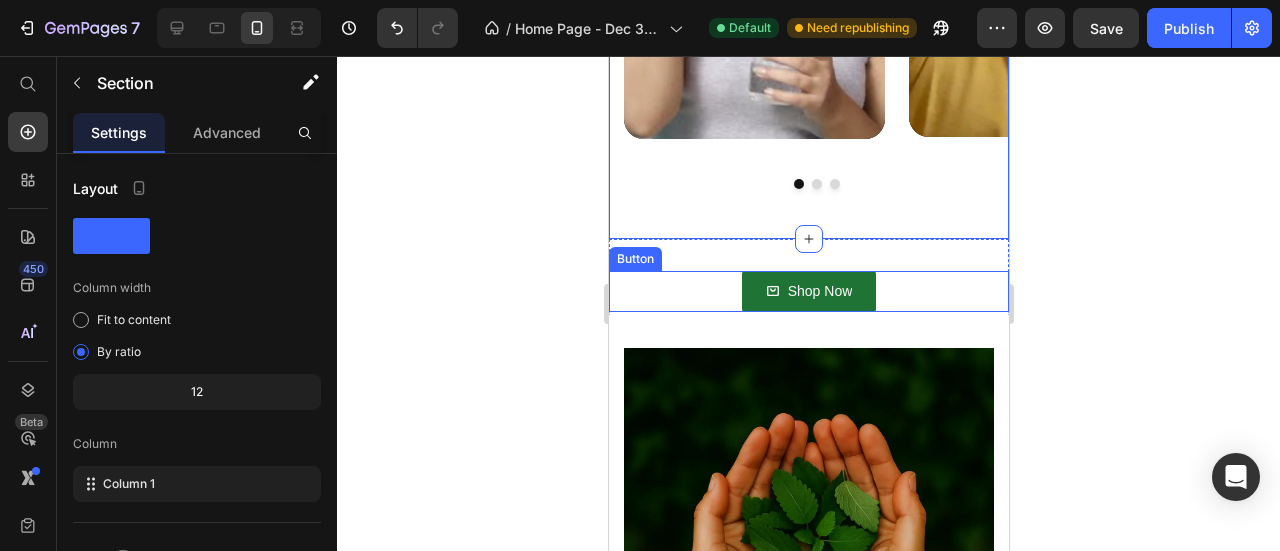 click on "Shop Now Button" at bounding box center (808, 291) 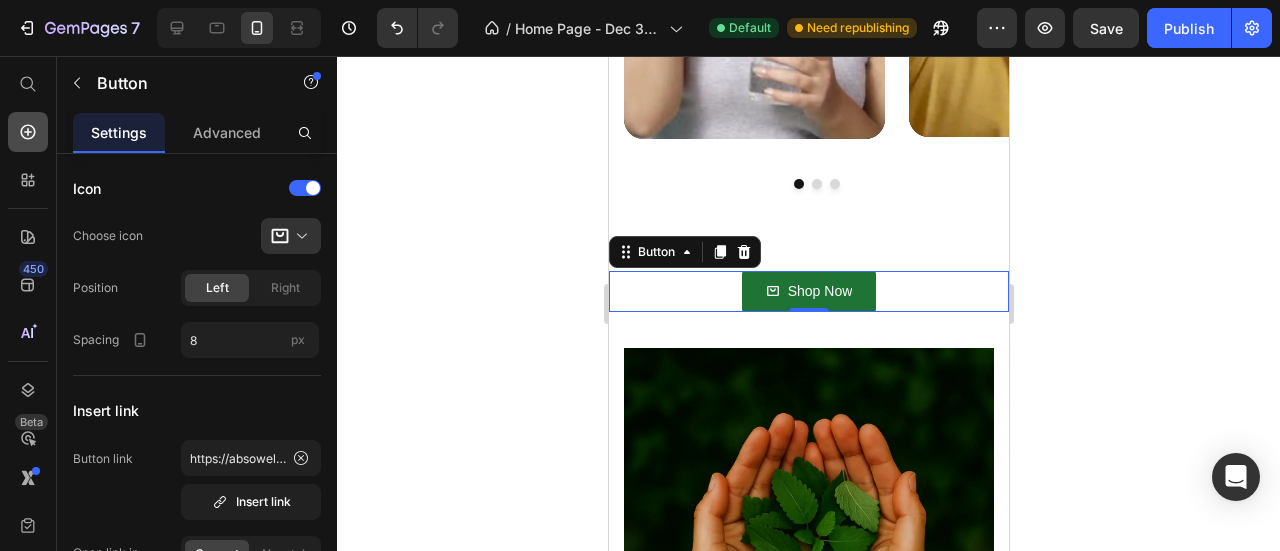 click 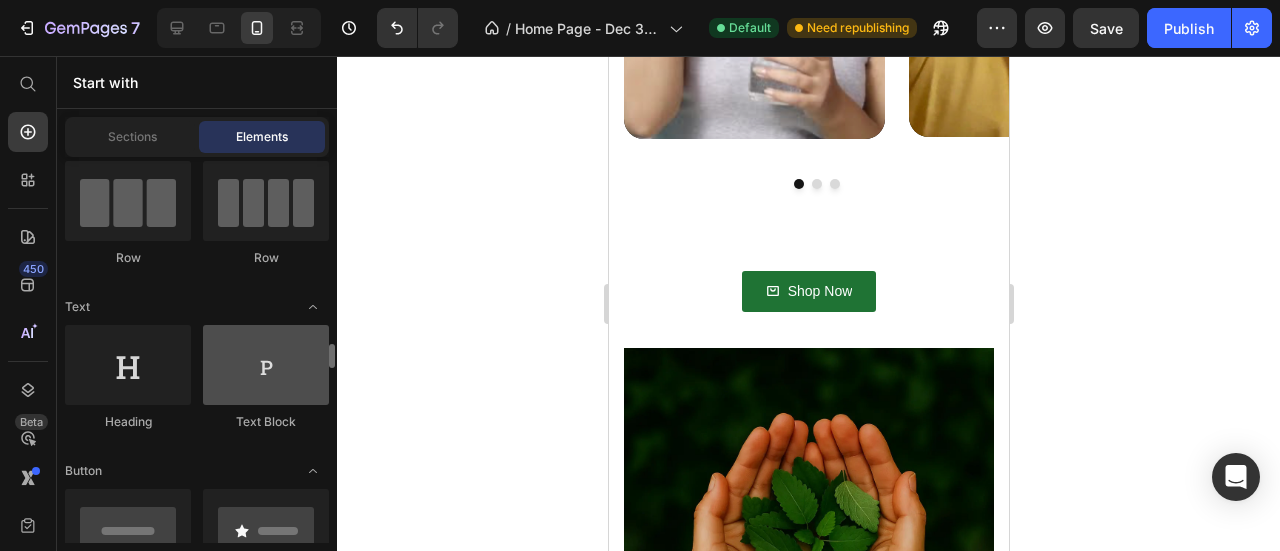 scroll, scrollTop: 333, scrollLeft: 0, axis: vertical 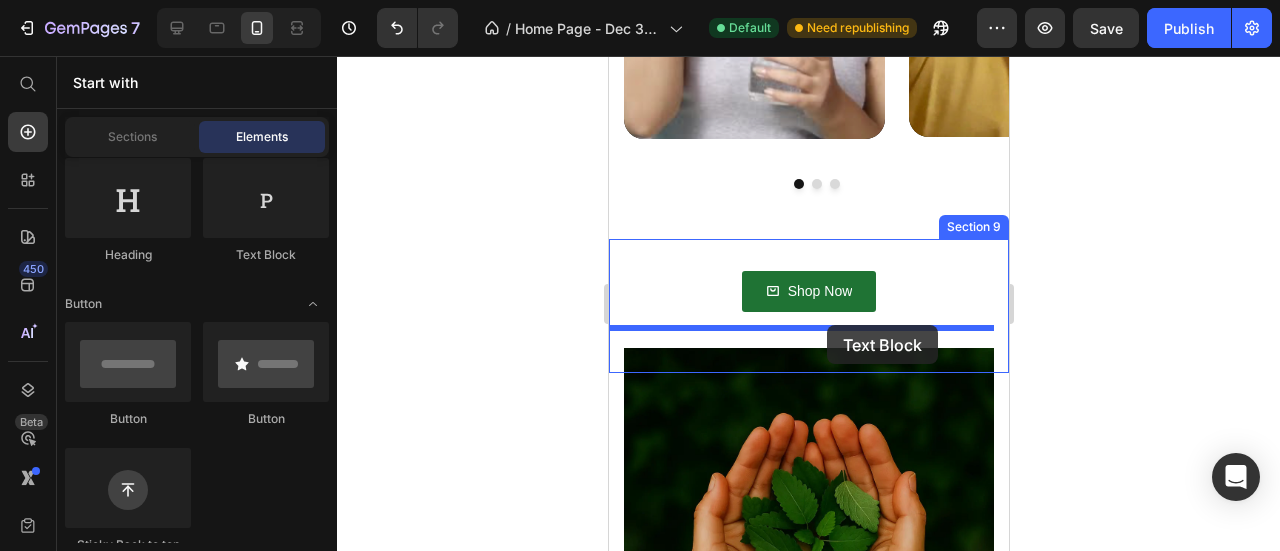 drag, startPoint x: 874, startPoint y: 268, endPoint x: 826, endPoint y: 325, distance: 74.518456 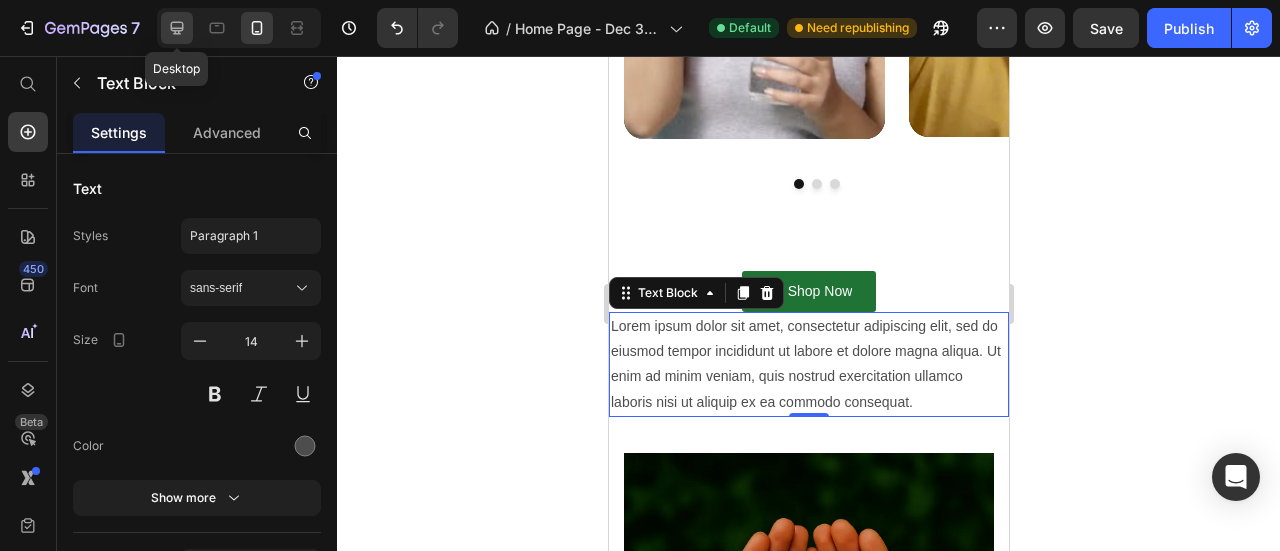 click 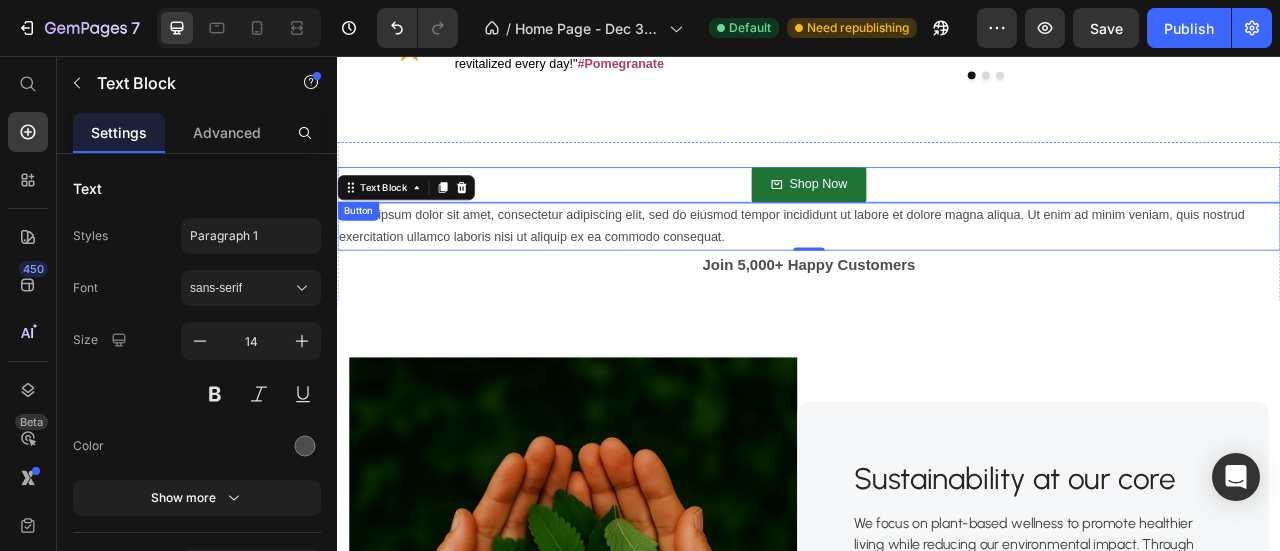 scroll, scrollTop: 2684, scrollLeft: 0, axis: vertical 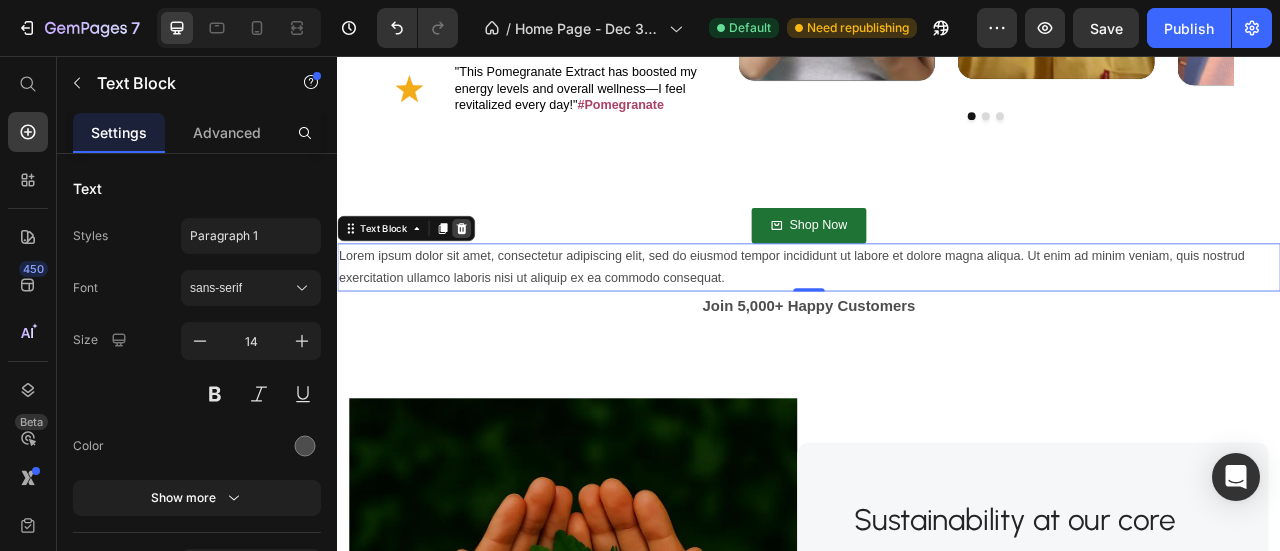 click 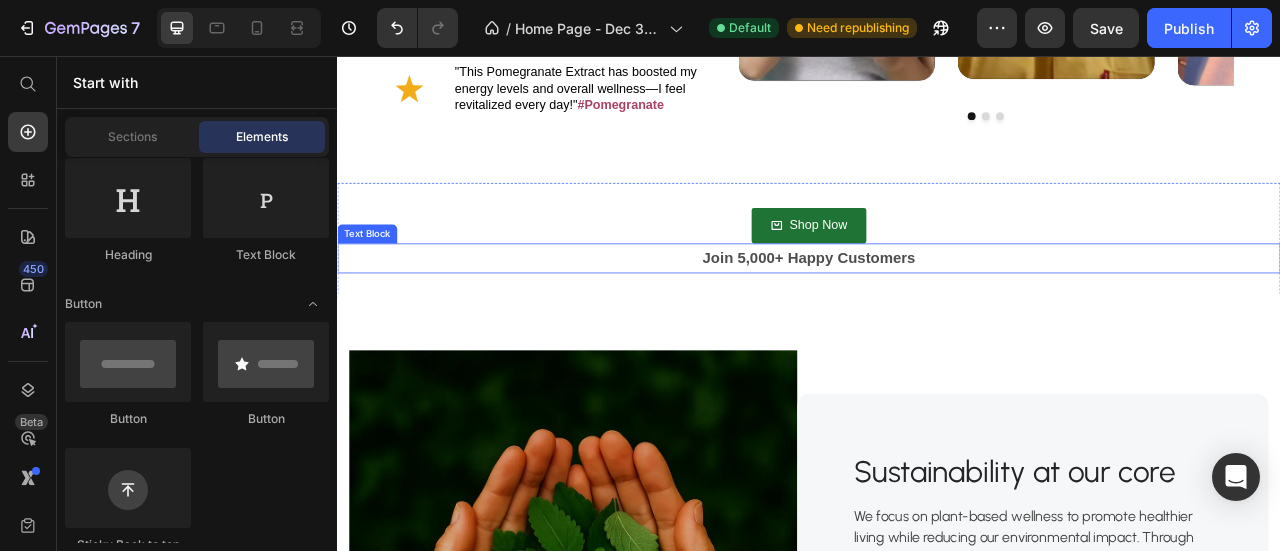 click on "Join 5,000+ Happy Customers" at bounding box center [937, 312] 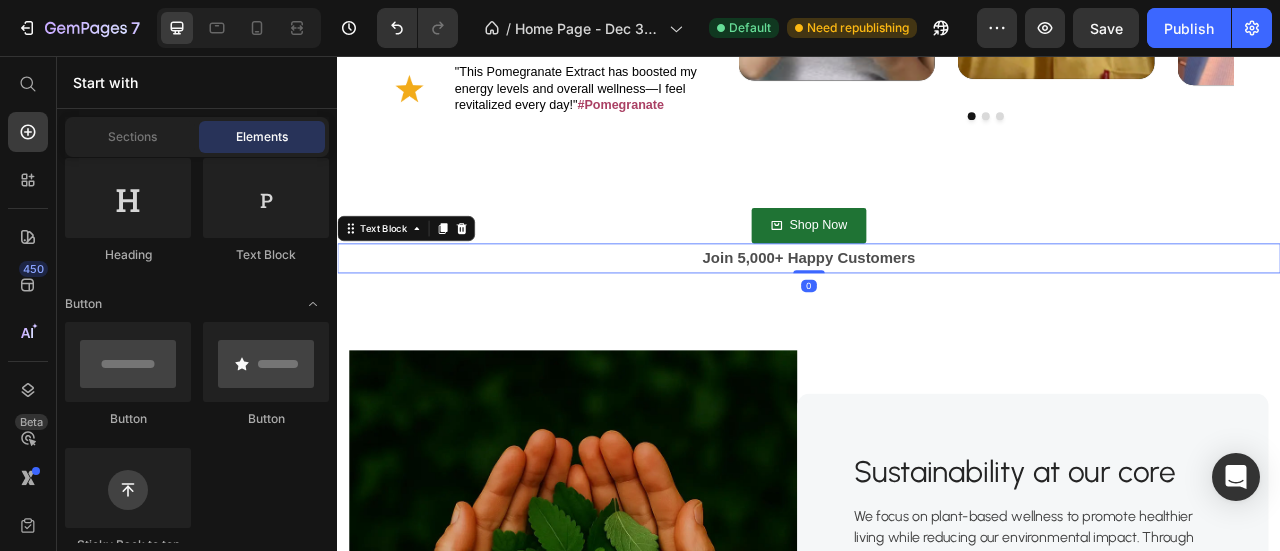 click on "Join 5,000+ Happy Customers" at bounding box center (937, 312) 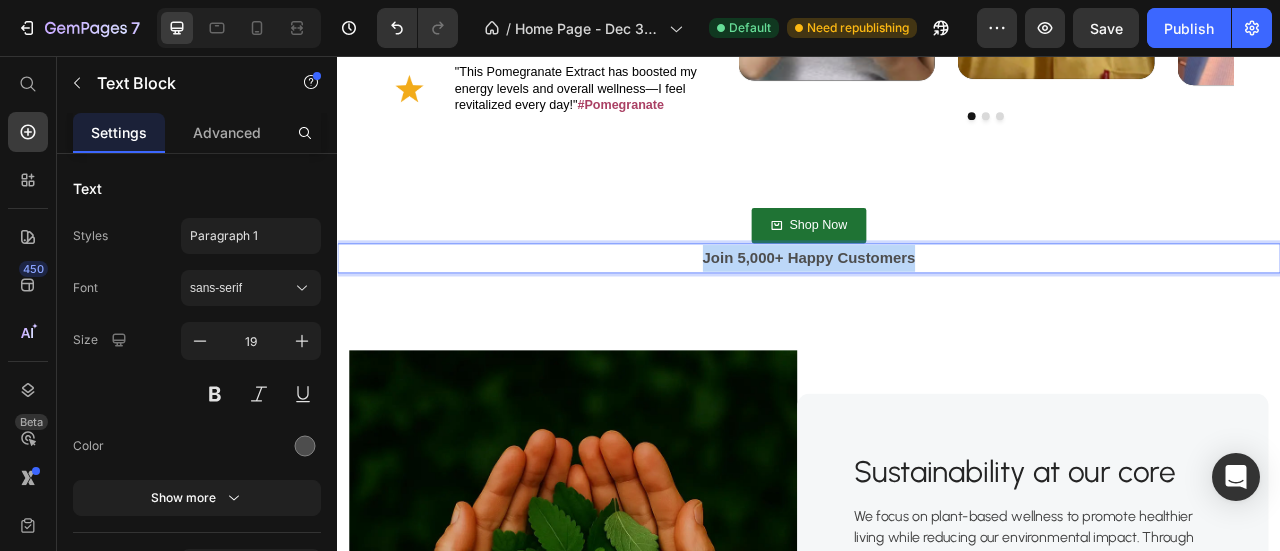 click on "Join 5,000+ Happy Customers" at bounding box center (937, 312) 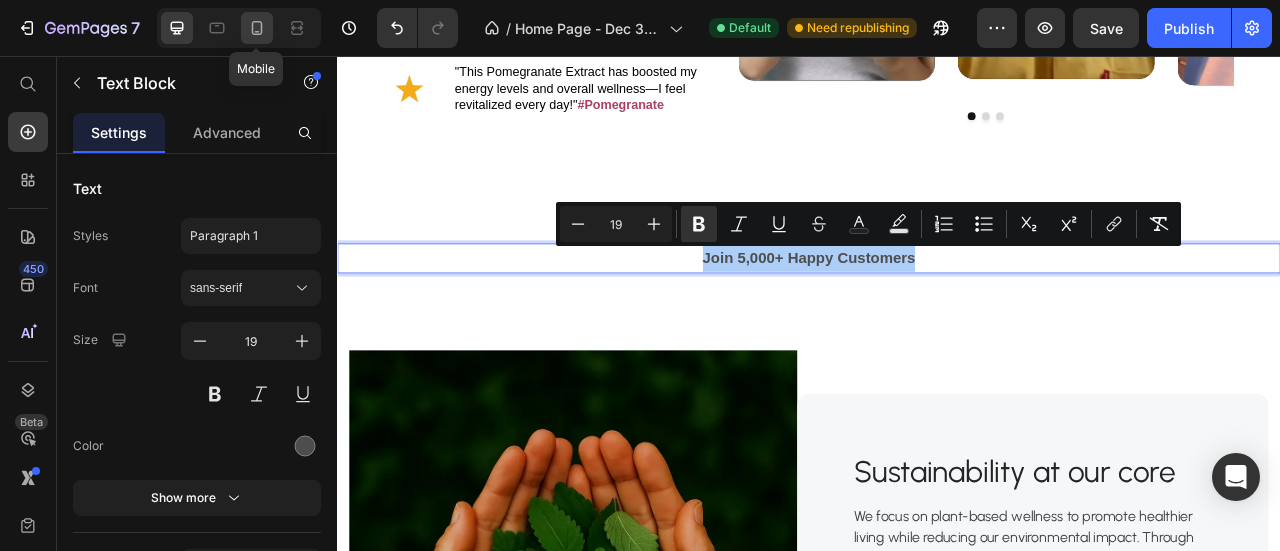 click 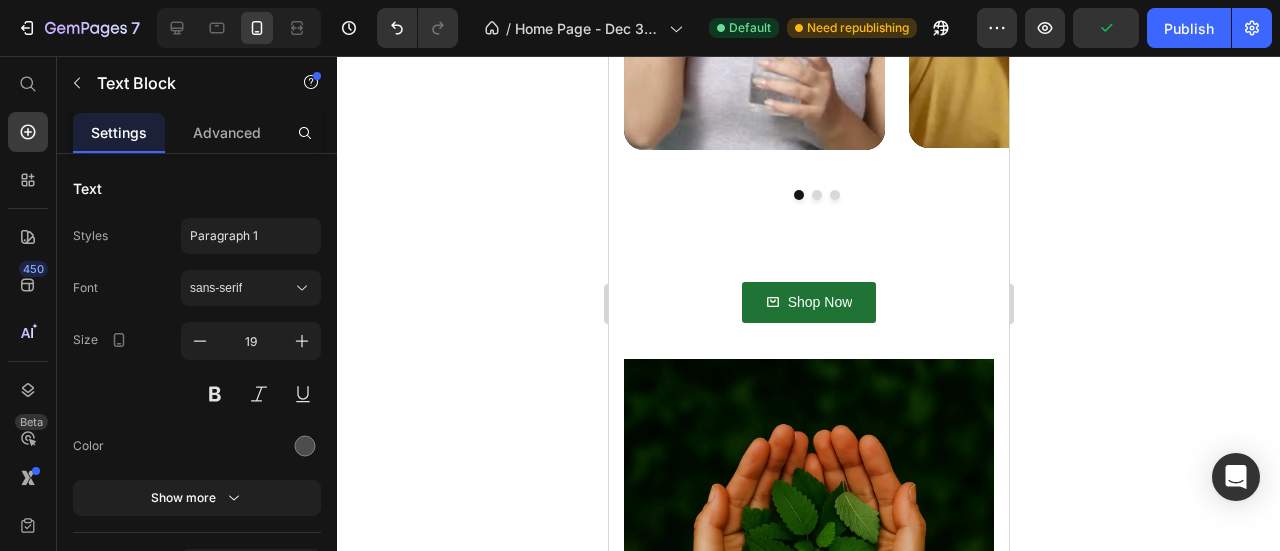 scroll, scrollTop: 3155, scrollLeft: 0, axis: vertical 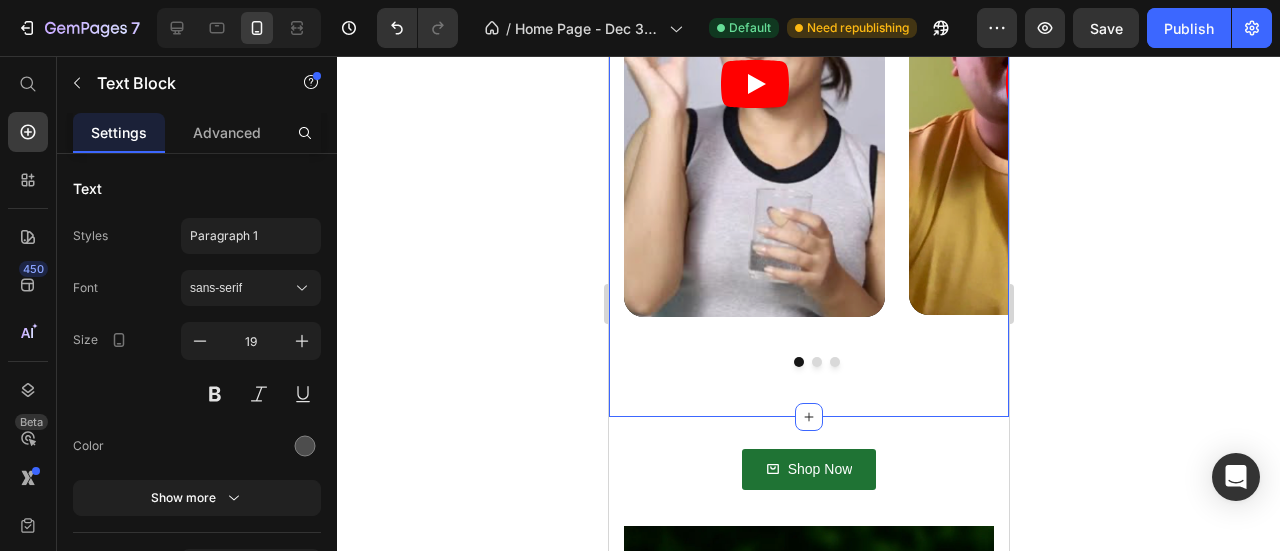 click on "Testimonial Heading Real Stories, Real Results Heading Image "I’ve noticed a significant improvement in my joint mobility and overall comfort, truly a game-changer!"   #Bone&Joint Text Block Advanced List Image "Absowell Skin Health Essential has made my skin feel smoother, more hydrated, and glowing—it's now a must-have in my daily routine."  #SkinHealth Text Block Advanced List Image "This Pomegranate Extract has boosted my energy levels and overall wellness—I feel revitalized every day!"  #Pomegranate Text Block Advanced List Row Video Video Video Carousel Row" at bounding box center (808, -105) 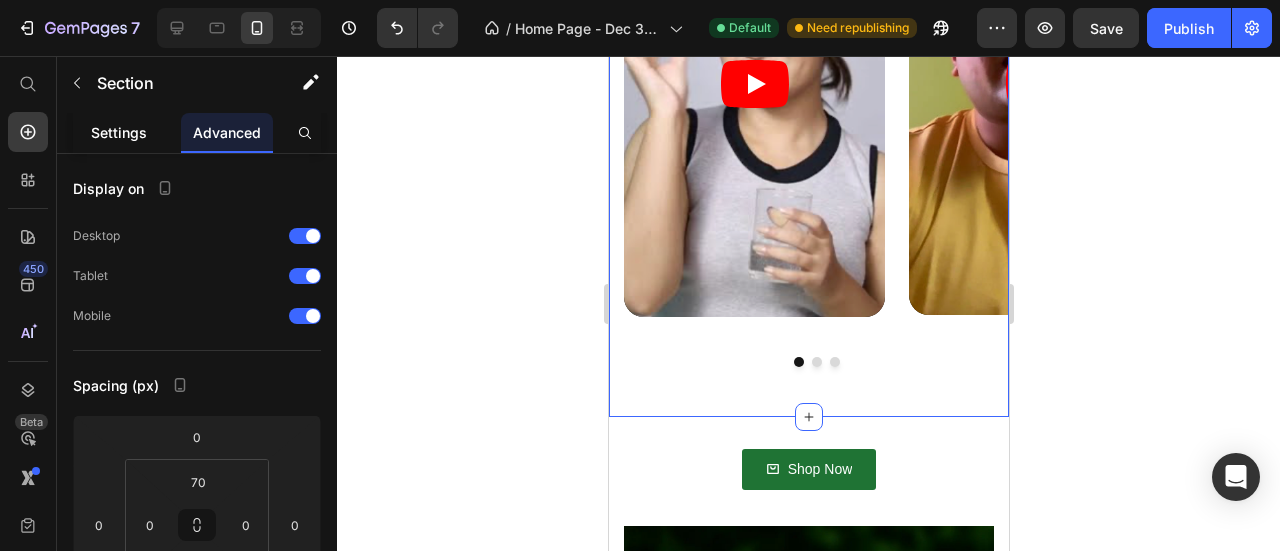 click on "Settings" at bounding box center [119, 132] 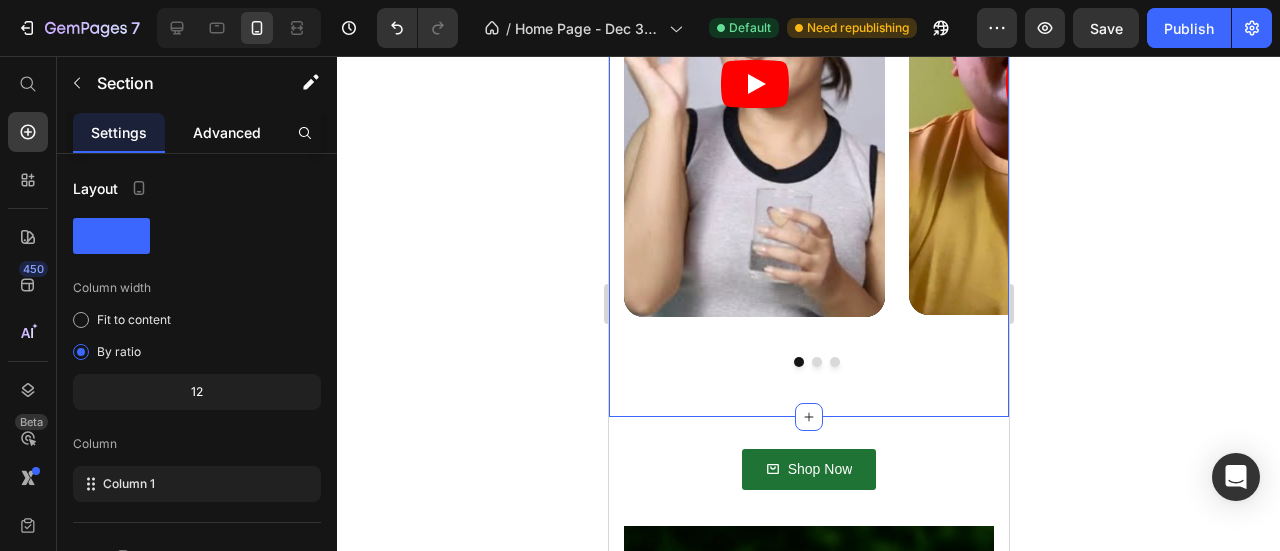 click on "Advanced" at bounding box center [227, 132] 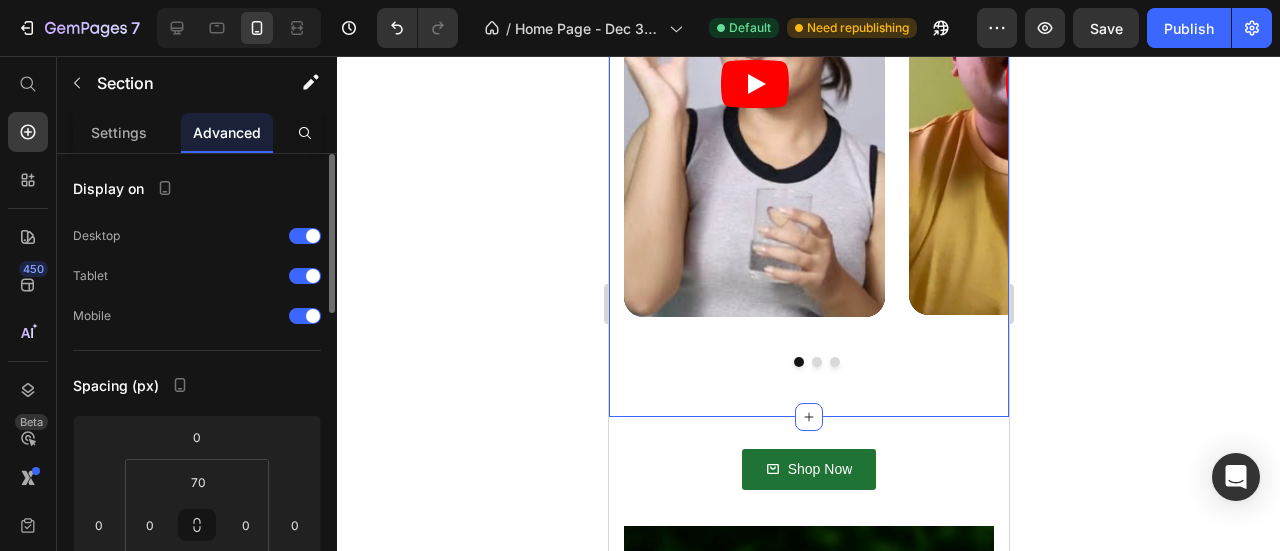 scroll, scrollTop: 333, scrollLeft: 0, axis: vertical 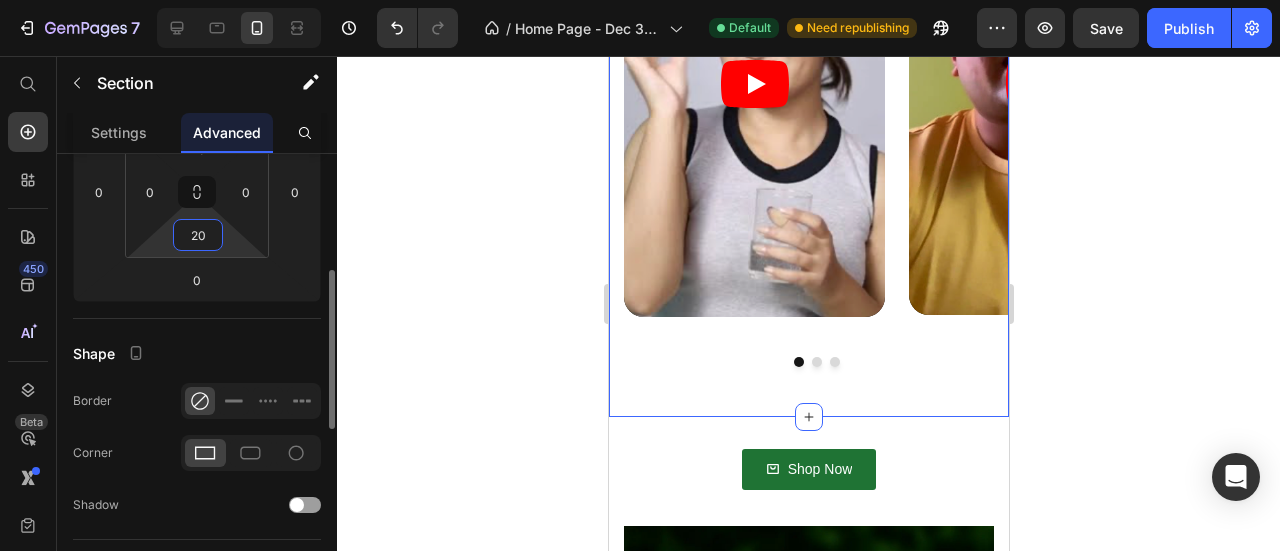click on "20" at bounding box center (198, 235) 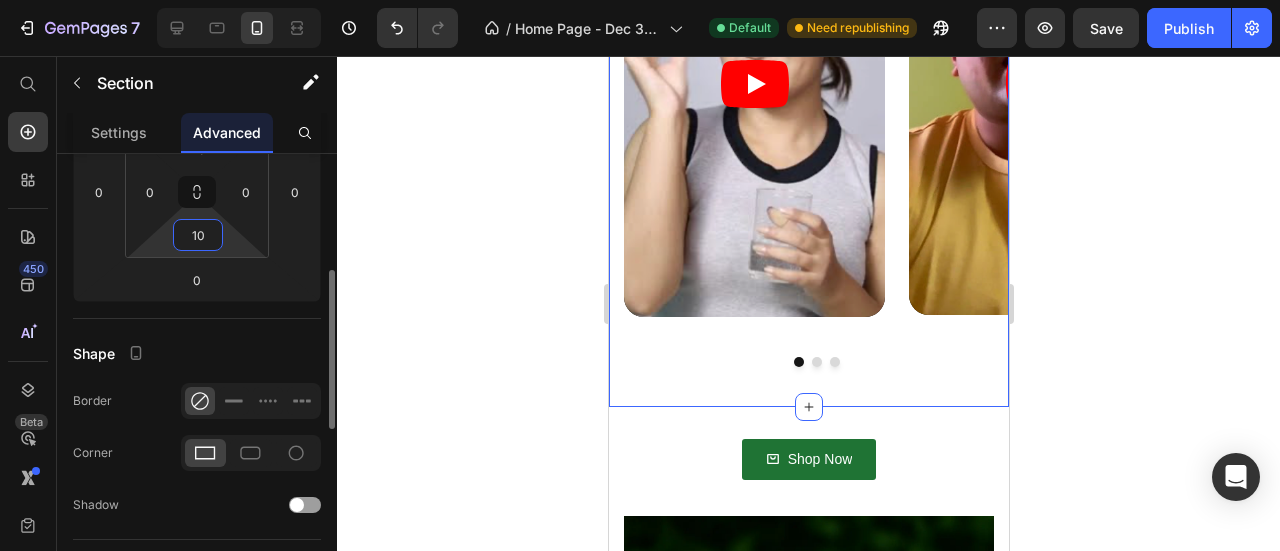 type on "10" 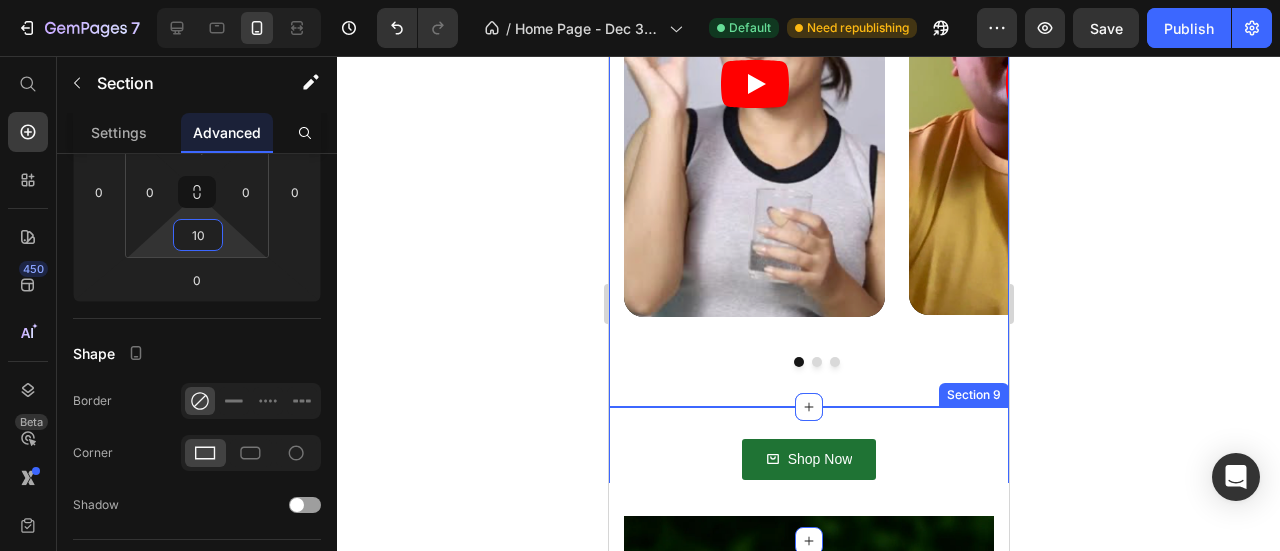 click on "Shop Now Button Join 5,000+ Happy Customers Text Block Section 9" at bounding box center (808, 474) 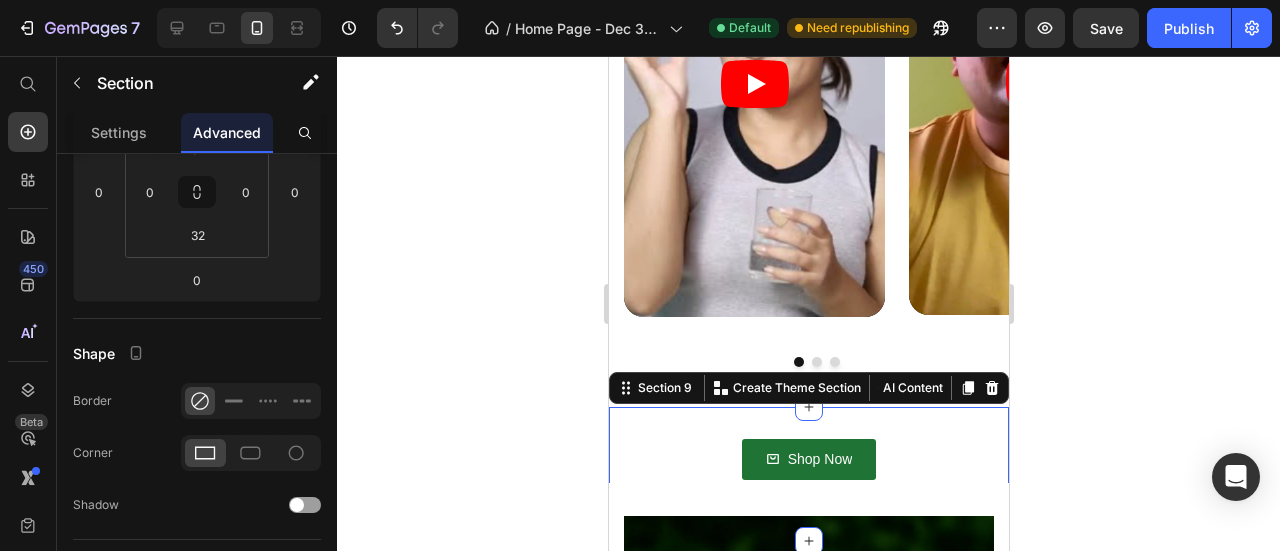 scroll, scrollTop: 3322, scrollLeft: 0, axis: vertical 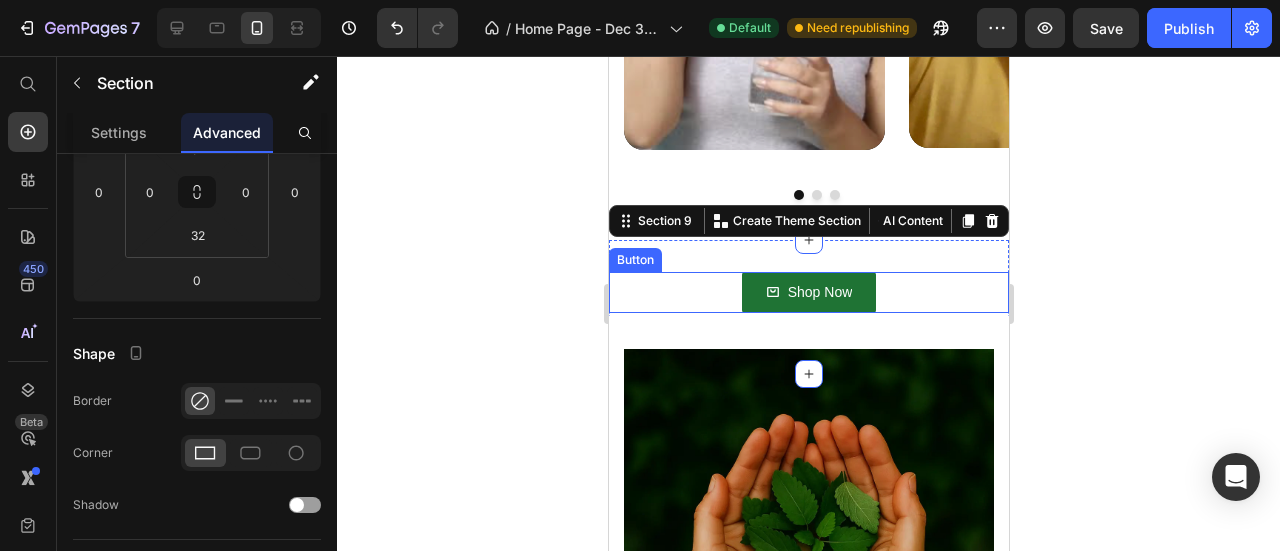 click on "Shop Now Button" at bounding box center (808, 292) 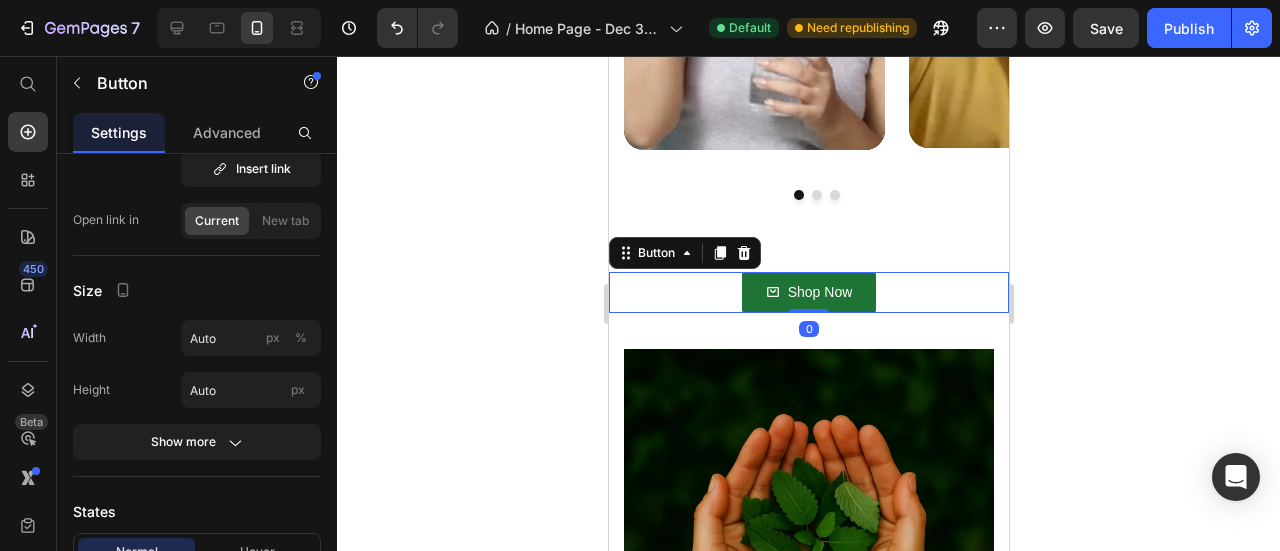 scroll, scrollTop: 0, scrollLeft: 0, axis: both 